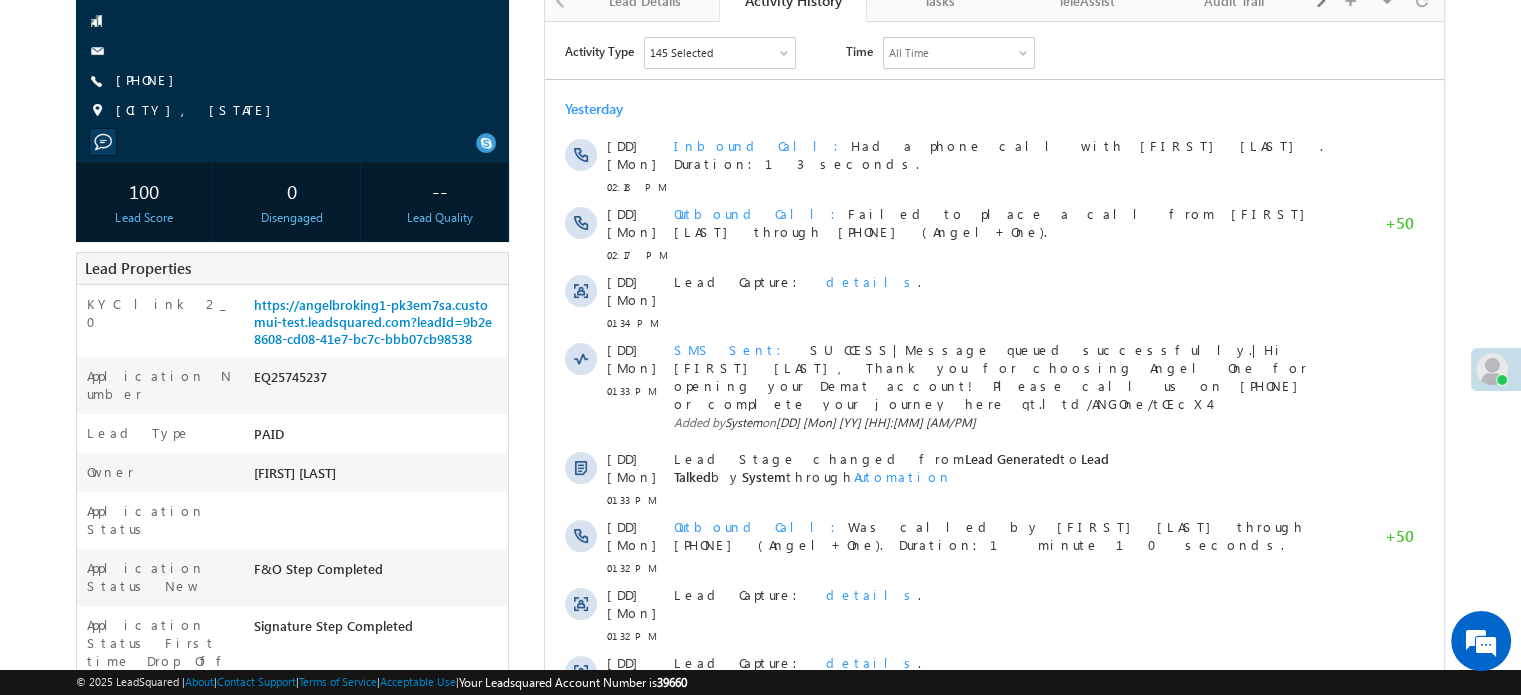 scroll, scrollTop: 0, scrollLeft: 0, axis: both 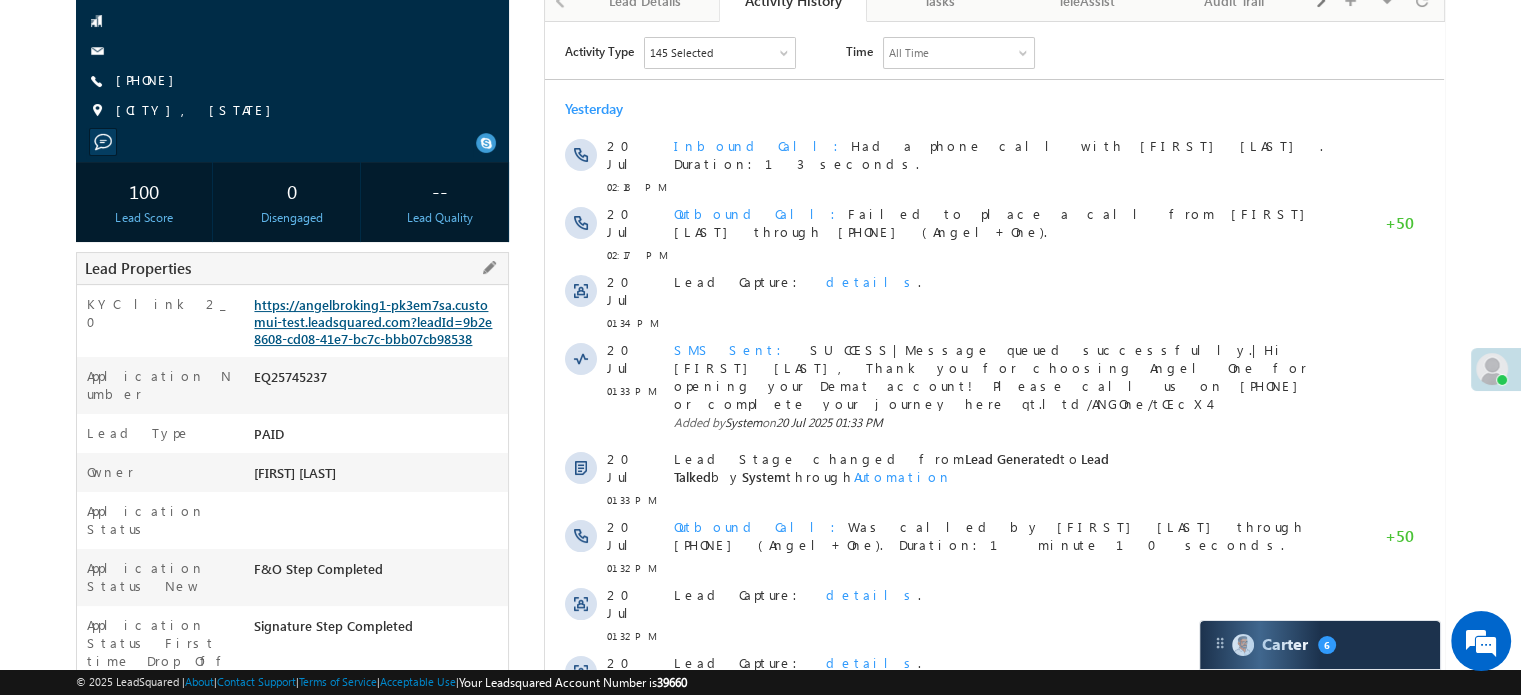 click on "https://angelbroking1-pk3em7sa.customui-test.leadsquared.com?leadId=9b2e8608-cd08-41e7-bc7c-bbb07cb98538" at bounding box center [373, 321] 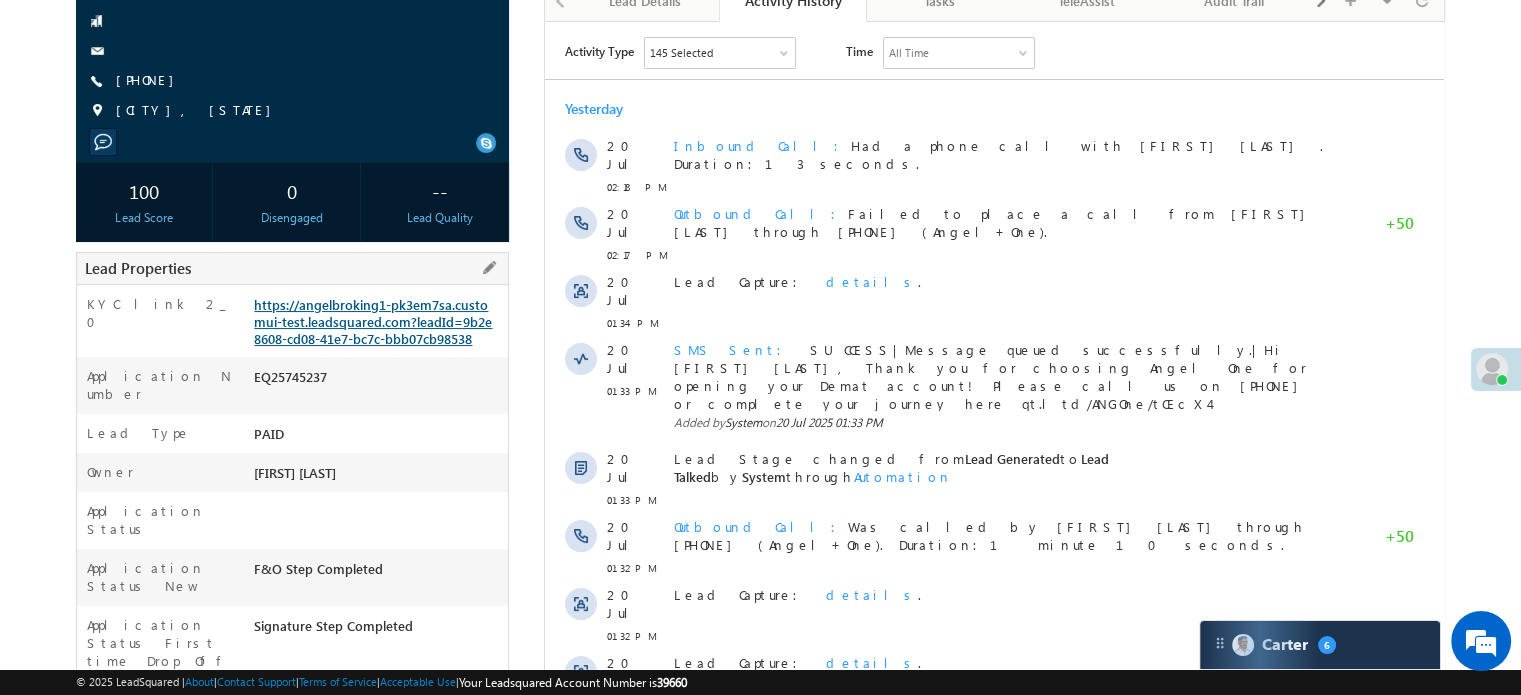 scroll, scrollTop: 0, scrollLeft: 0, axis: both 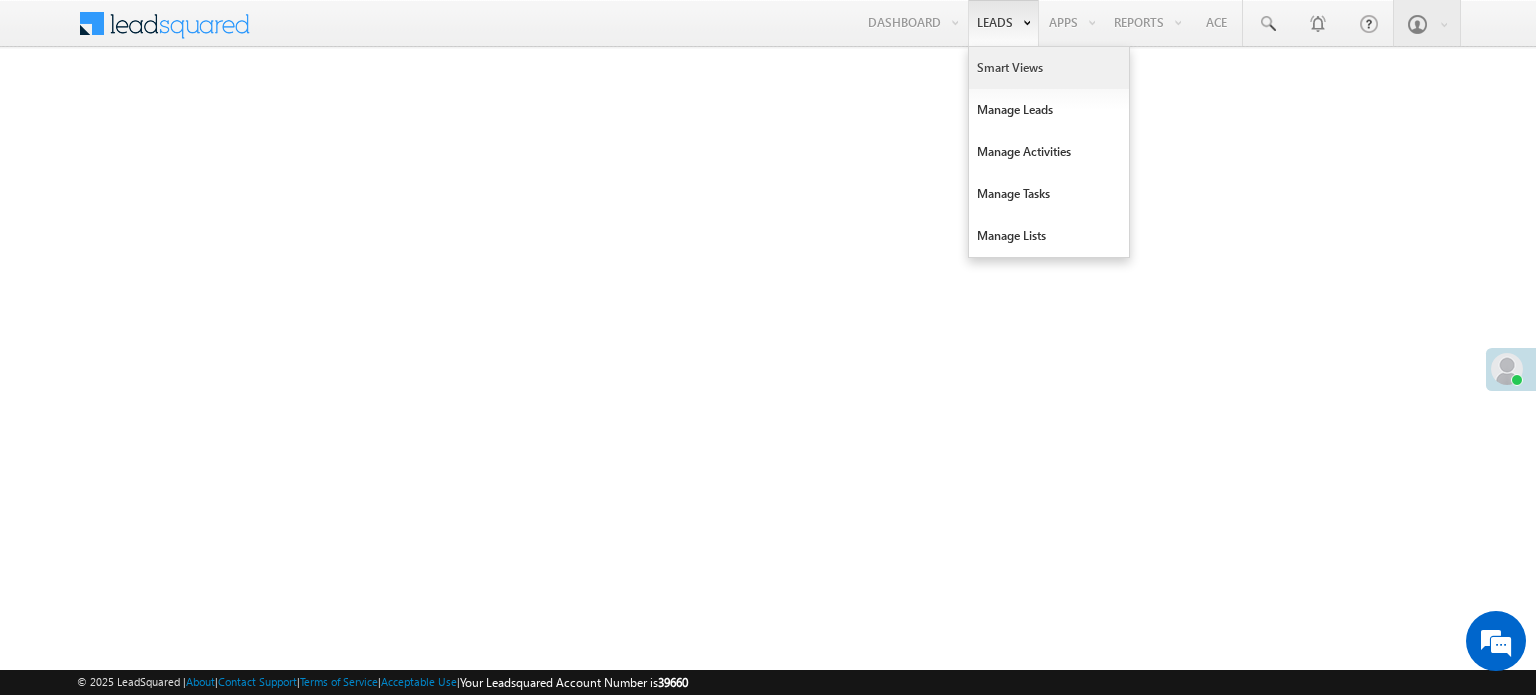 click on "Smart Views" at bounding box center (1049, 68) 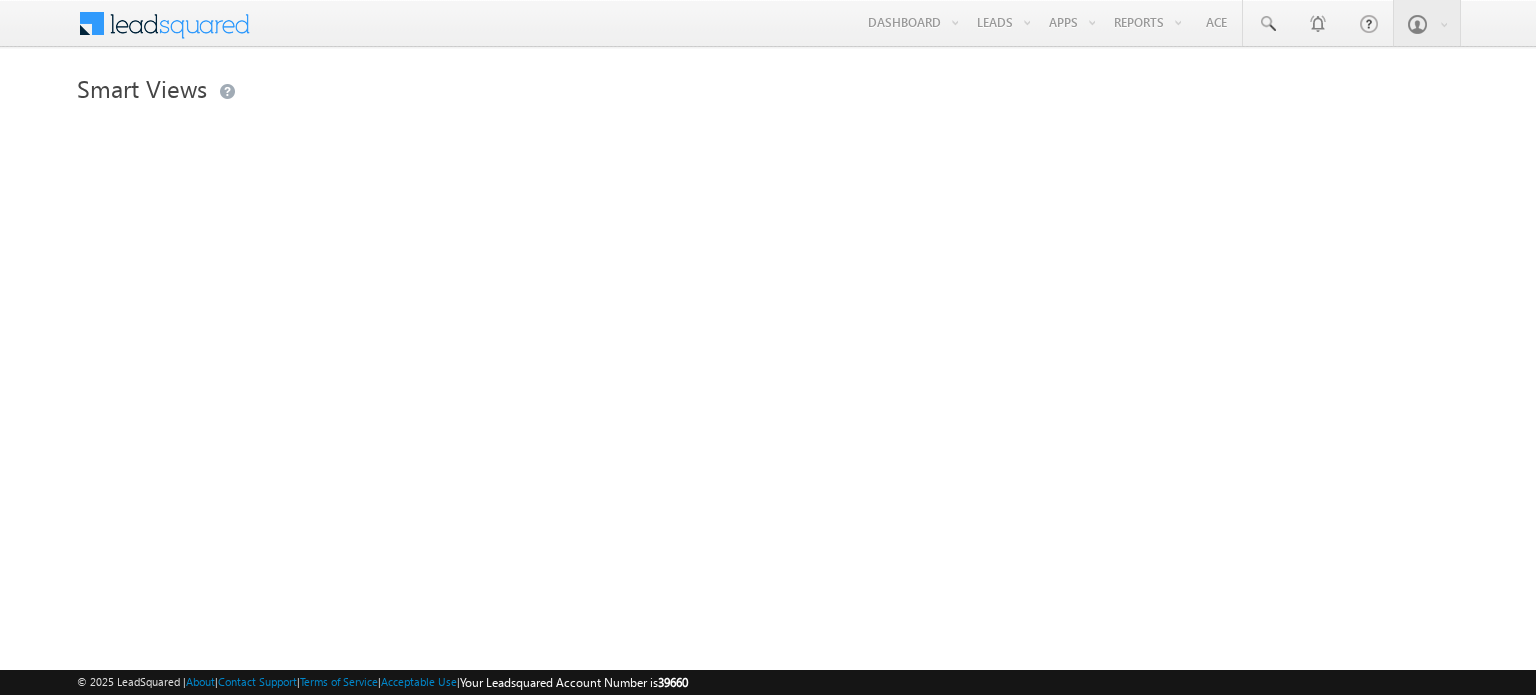 scroll, scrollTop: 0, scrollLeft: 0, axis: both 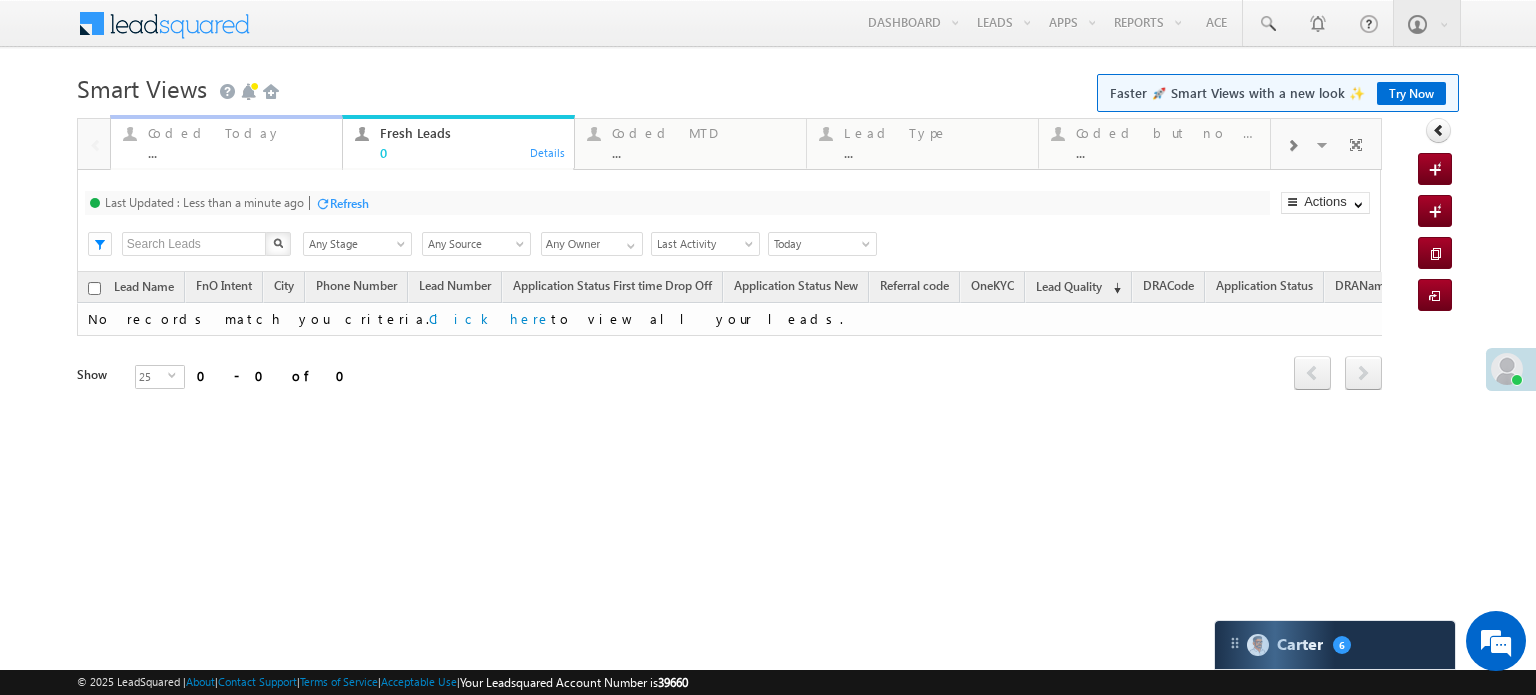 click on "..." at bounding box center [239, 152] 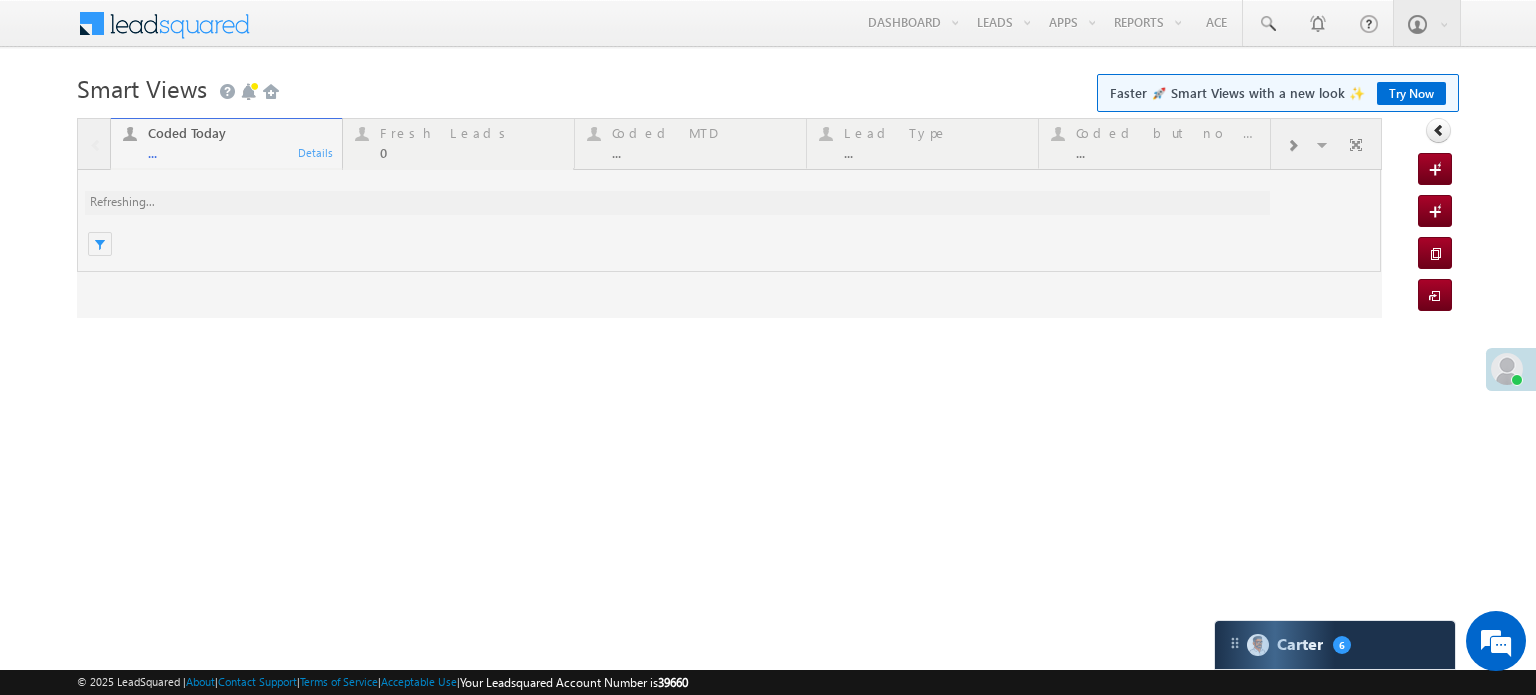 scroll, scrollTop: 0, scrollLeft: 0, axis: both 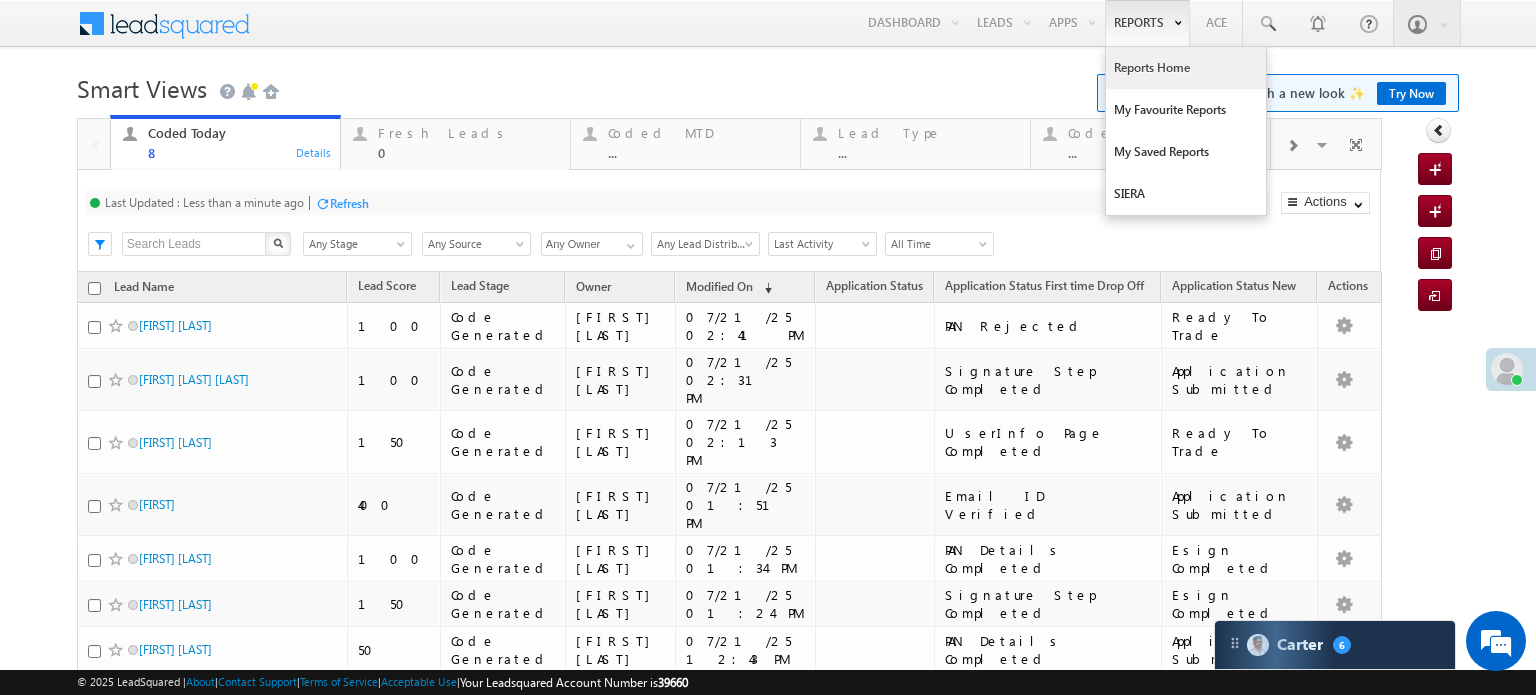click on "Reports Home" at bounding box center [1186, 68] 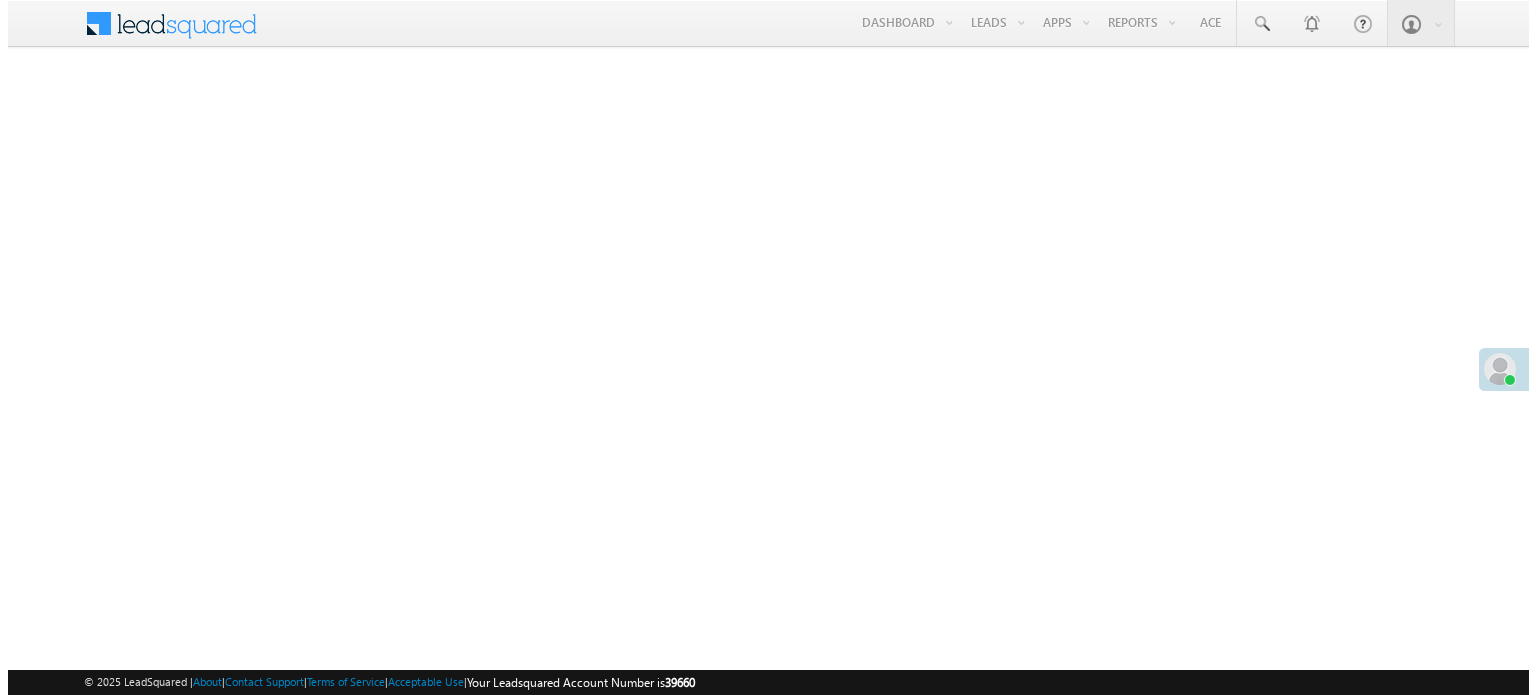 scroll, scrollTop: 0, scrollLeft: 0, axis: both 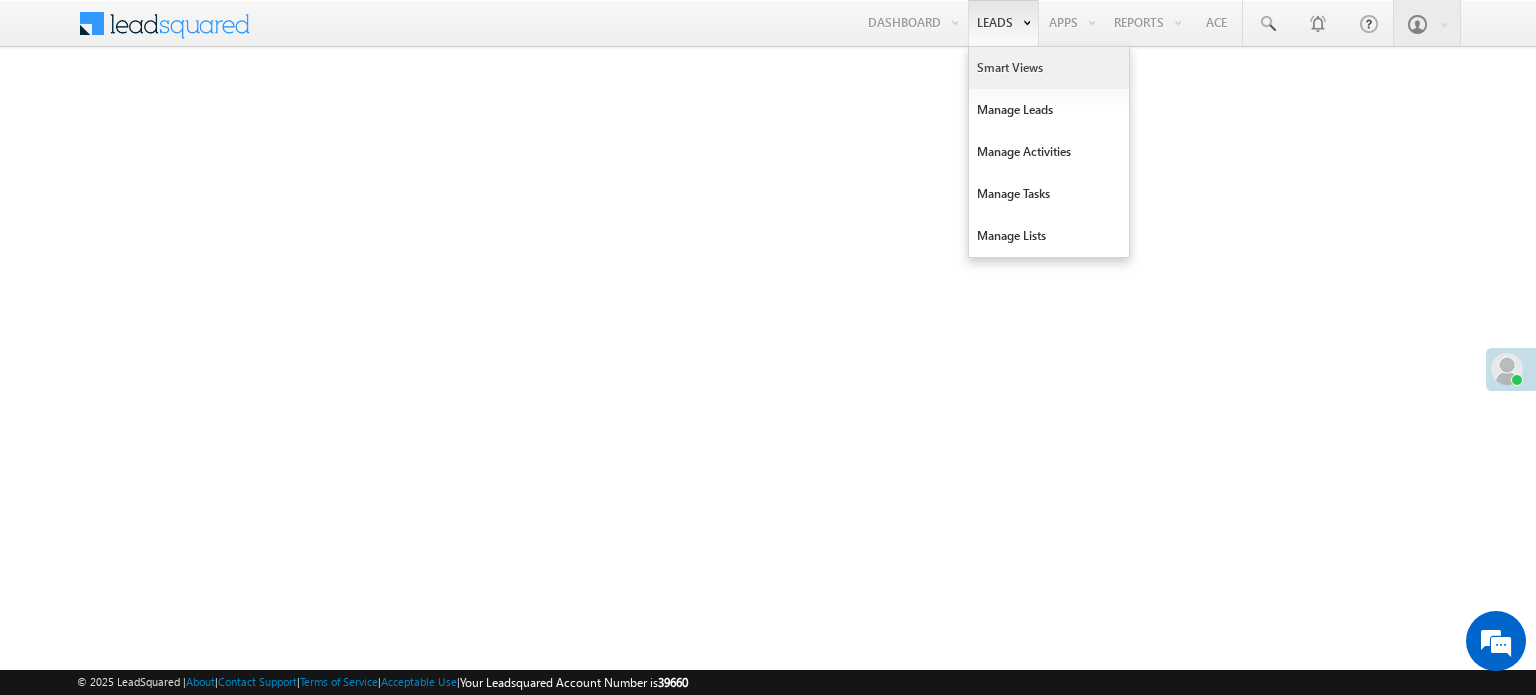 click on "Smart Views" at bounding box center [1049, 68] 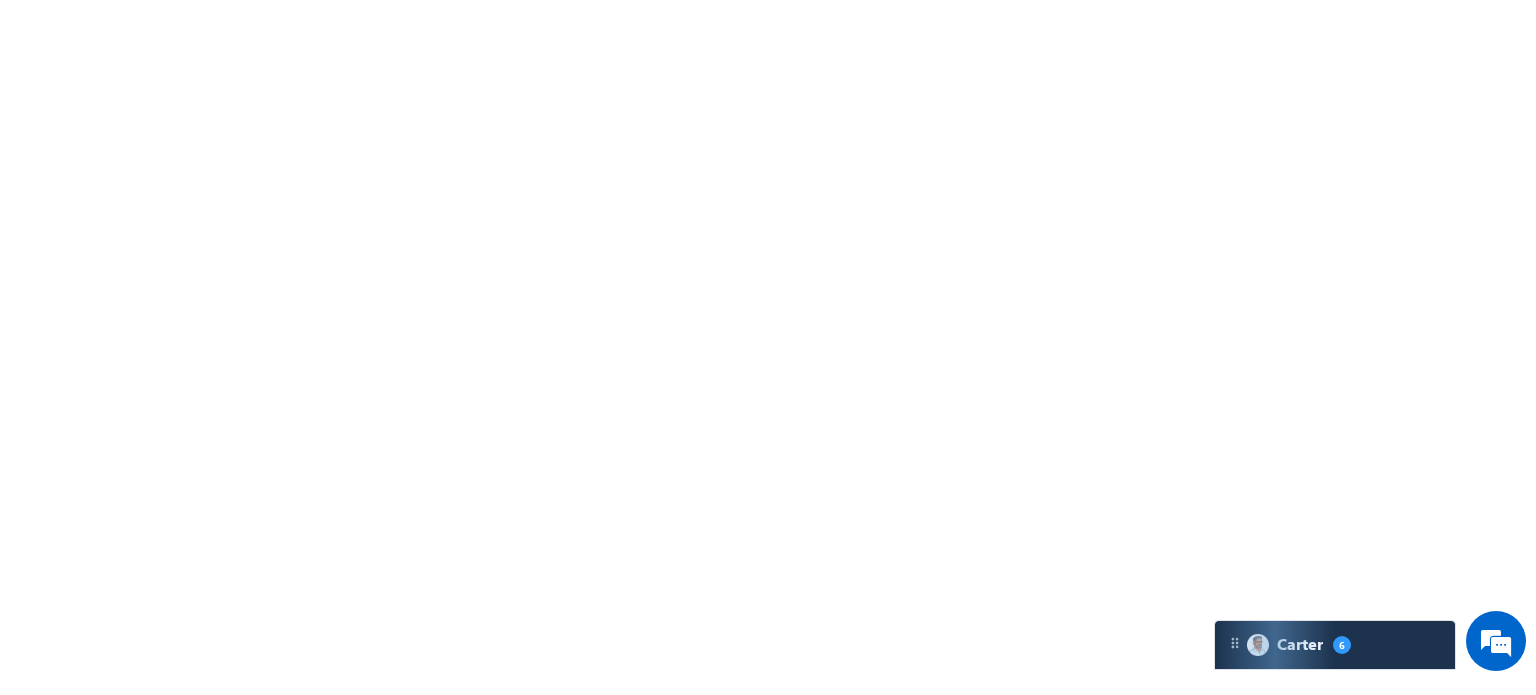 scroll, scrollTop: 0, scrollLeft: 0, axis: both 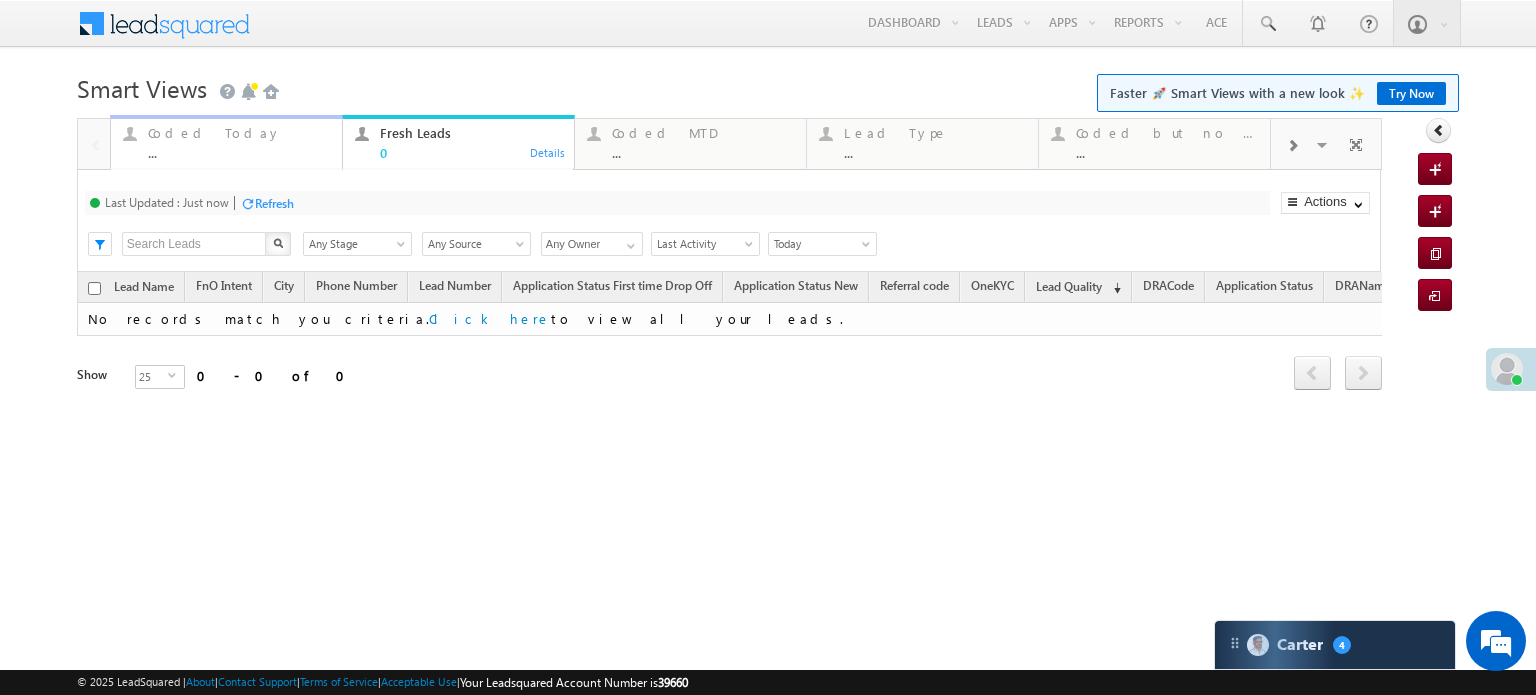 click on "Coded Today" at bounding box center [239, 133] 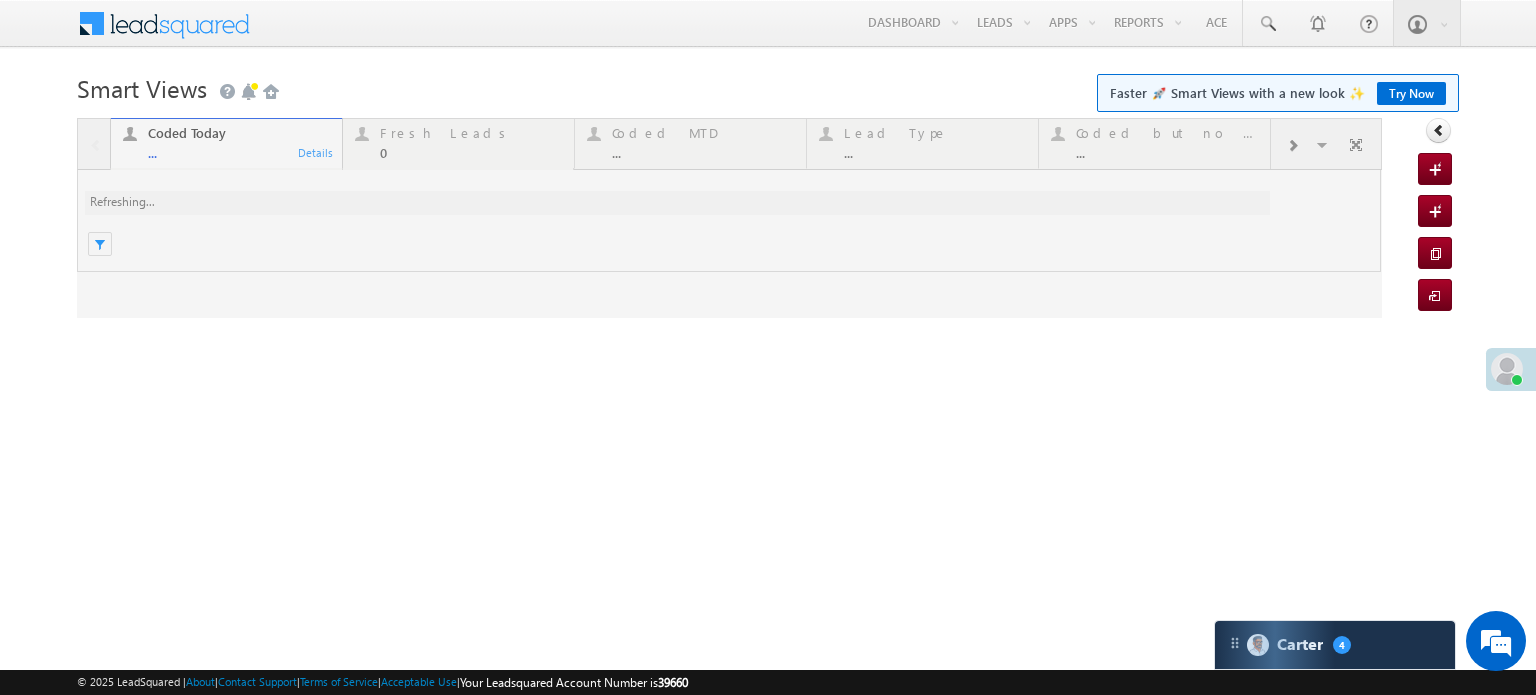scroll, scrollTop: 0, scrollLeft: 0, axis: both 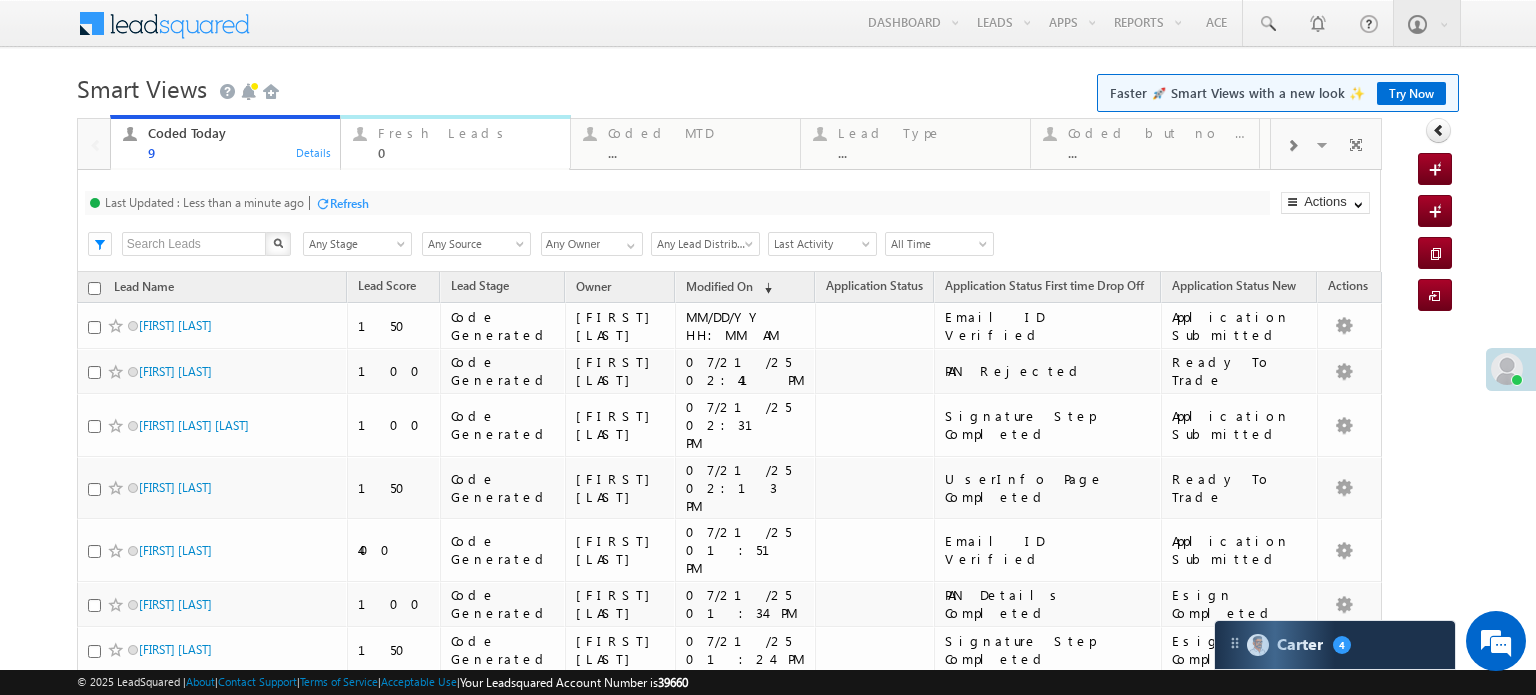 click on "Fresh Leads" at bounding box center (468, 133) 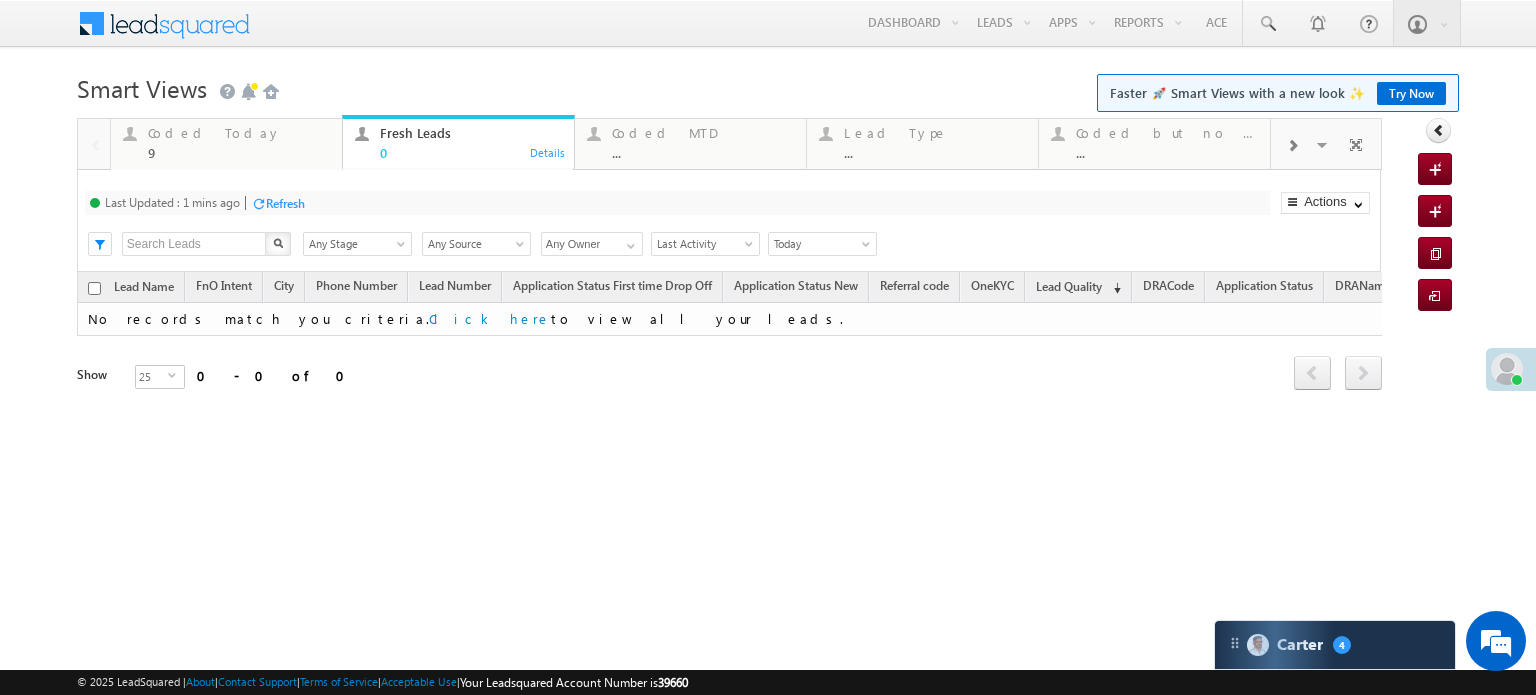 click on "Refresh" at bounding box center [285, 203] 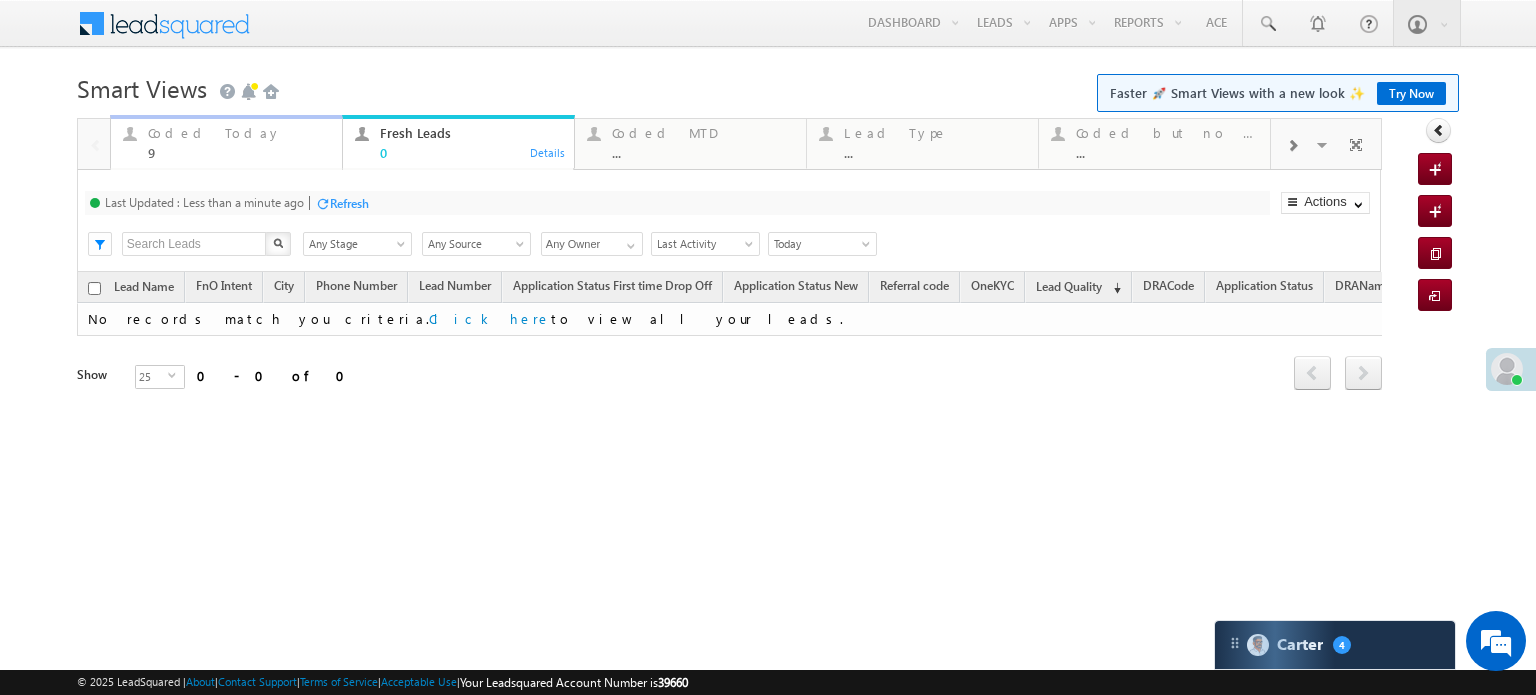 click on "Coded Today" at bounding box center [239, 133] 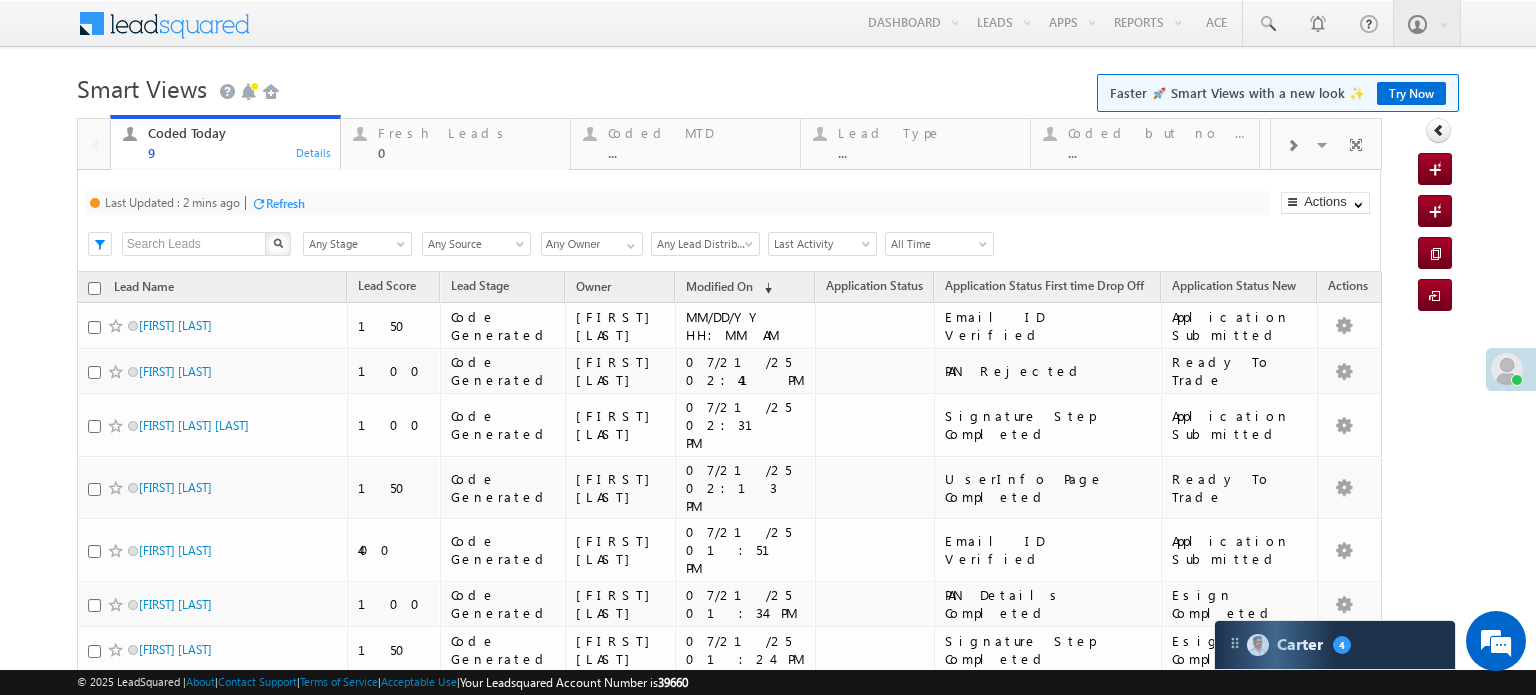 click on "Refresh" at bounding box center (285, 203) 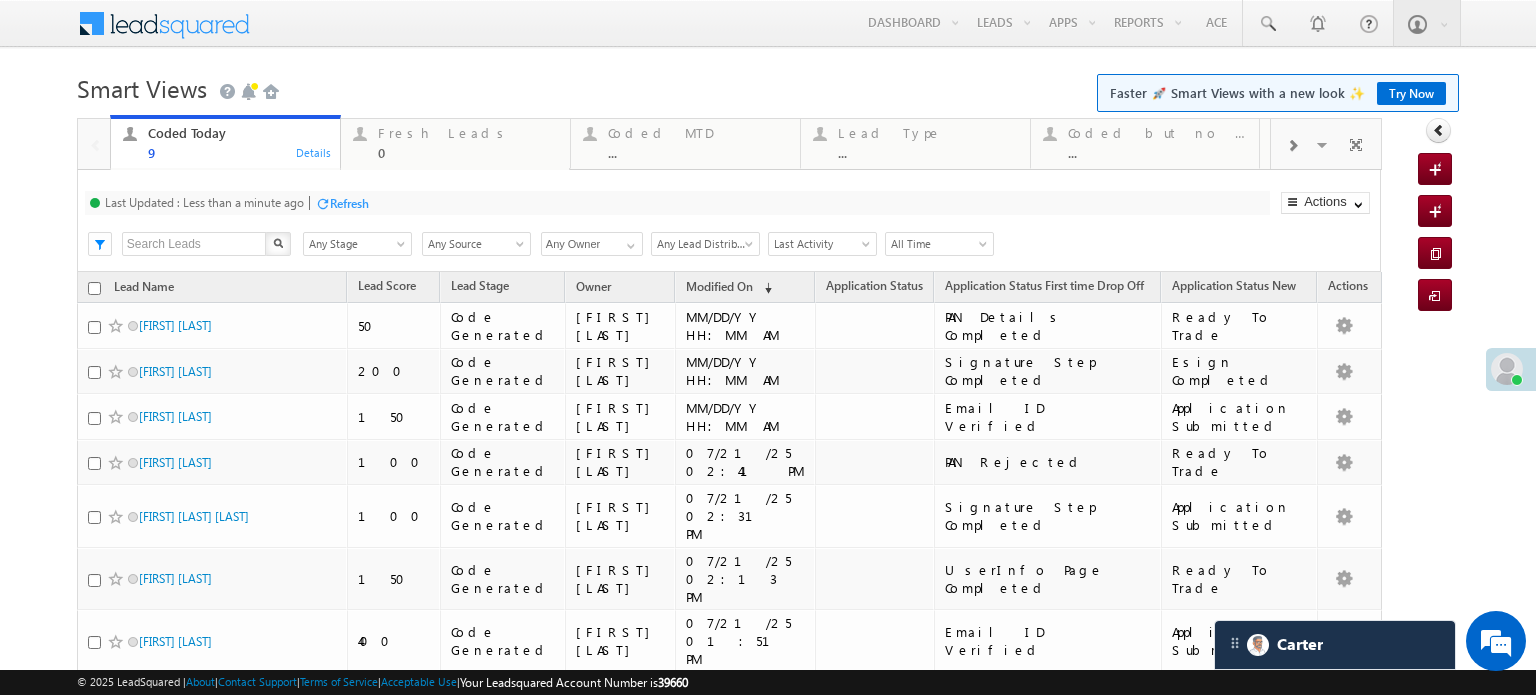 click on "Refresh" at bounding box center (349, 203) 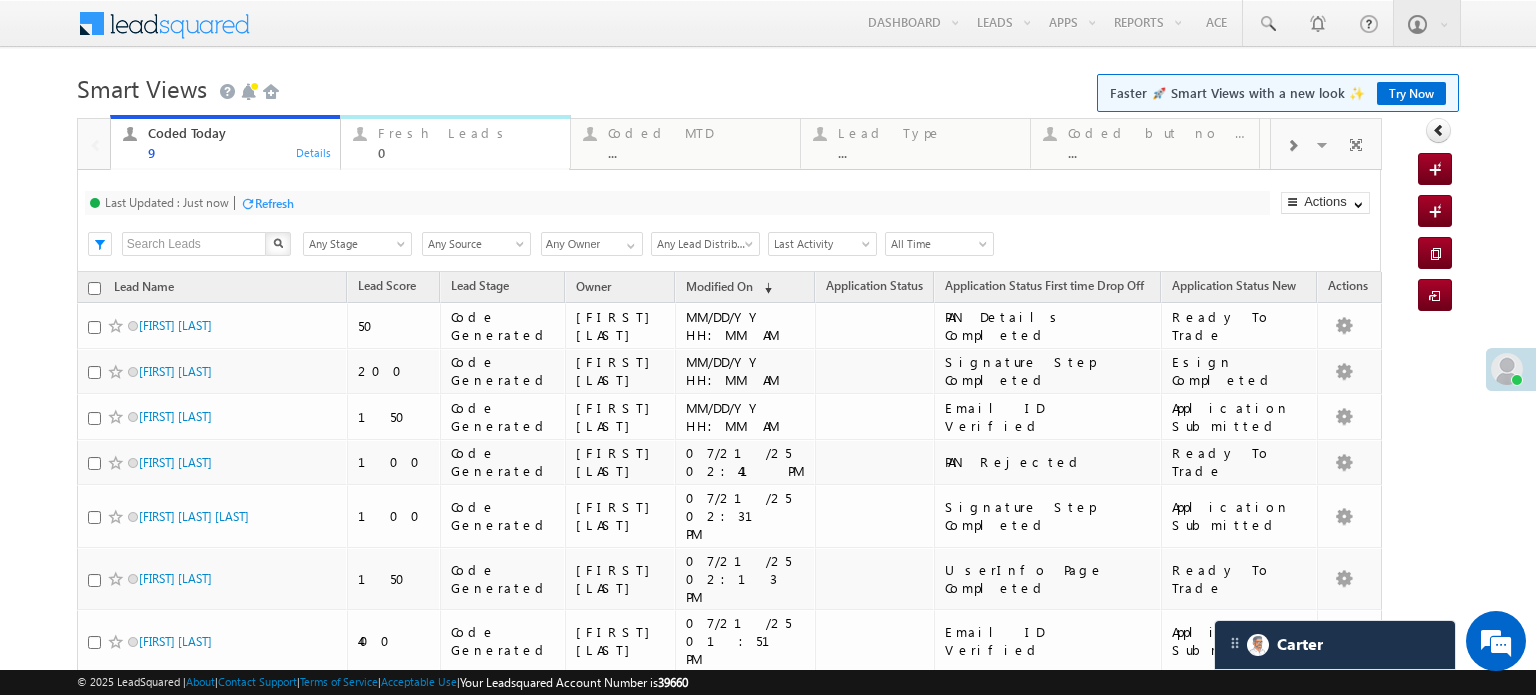 click on "0" at bounding box center (468, 152) 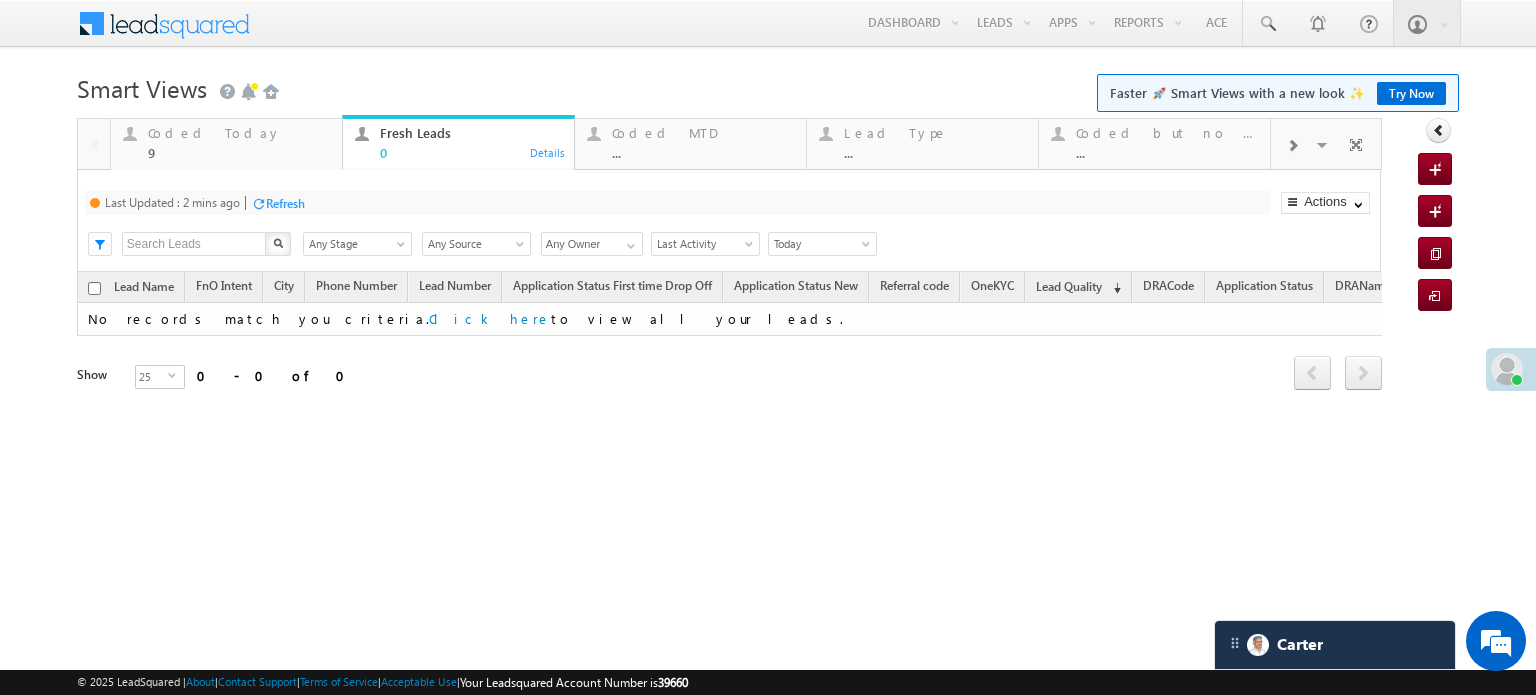 click on "Refresh" at bounding box center (285, 203) 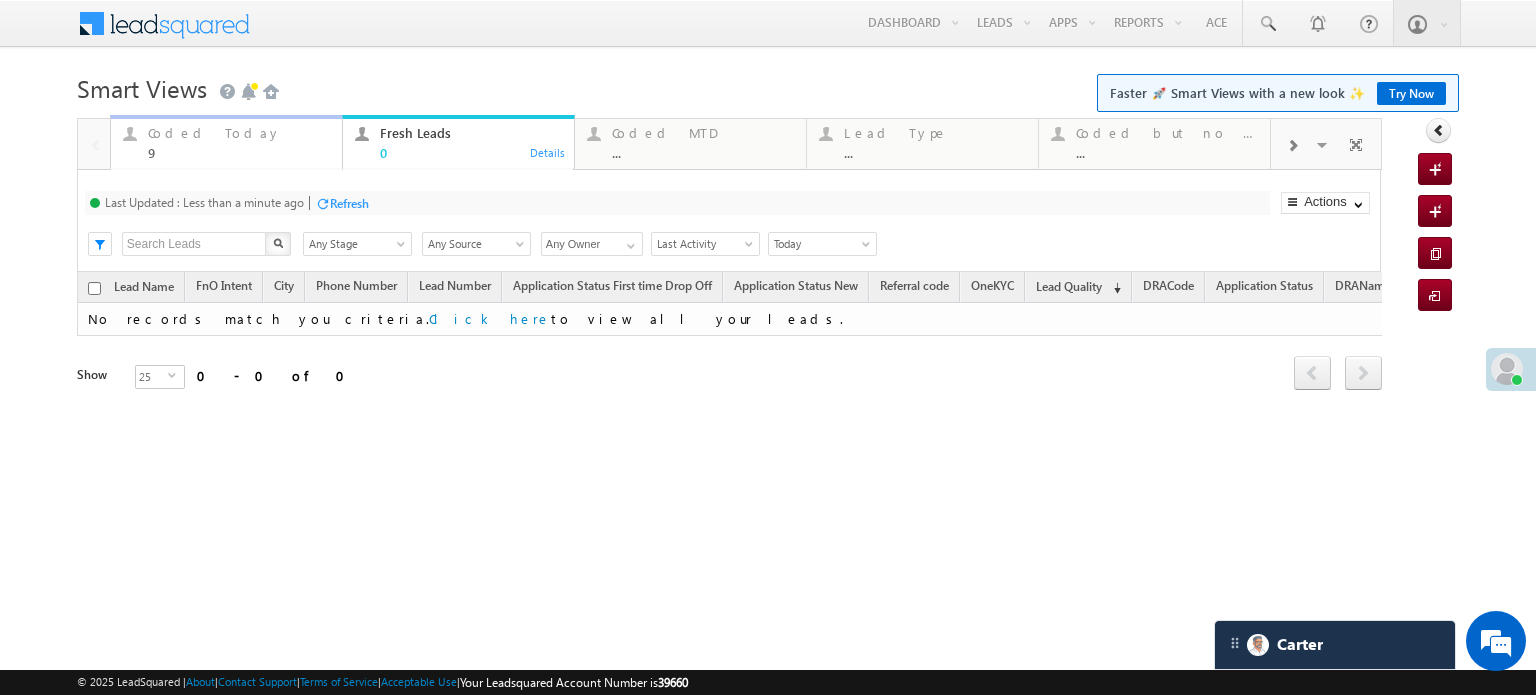 drag, startPoint x: 258, startPoint y: 125, endPoint x: 314, endPoint y: 167, distance: 70 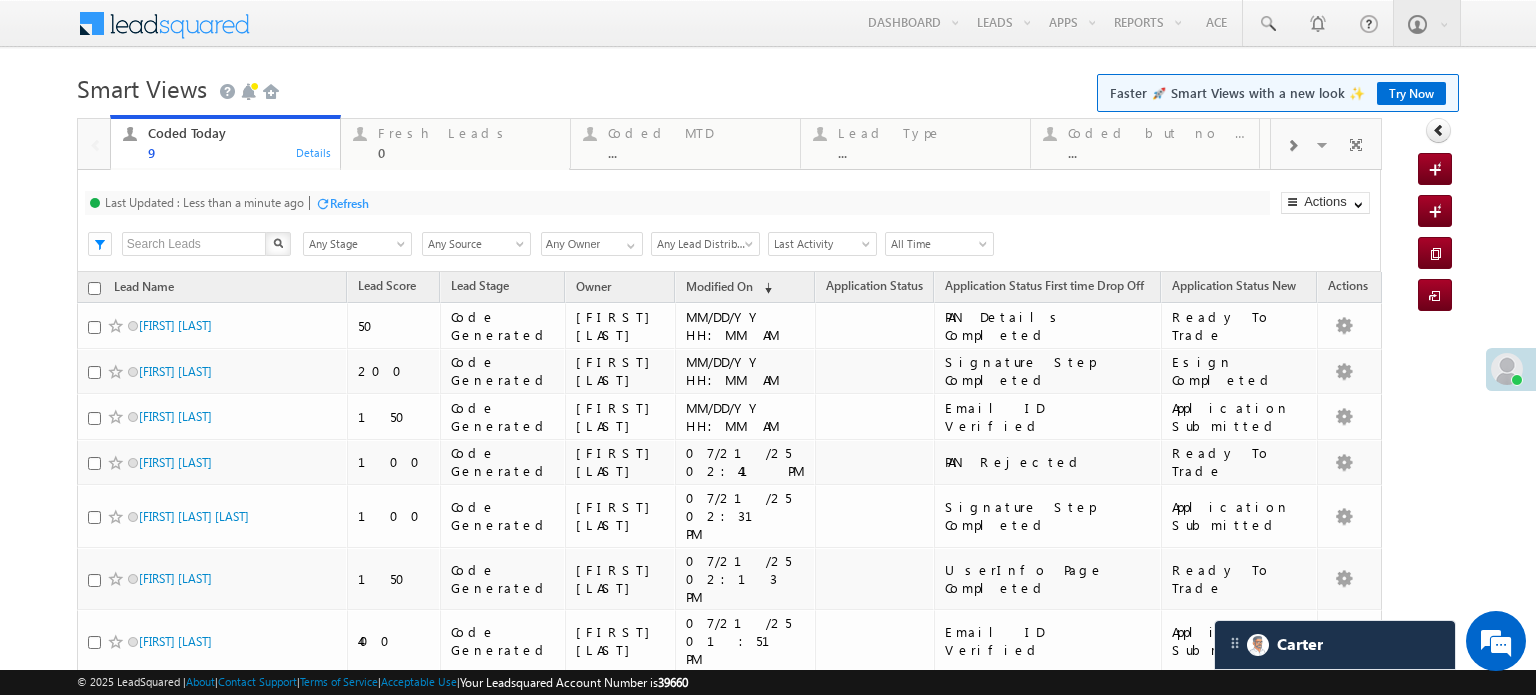 click on "Refresh" at bounding box center [349, 203] 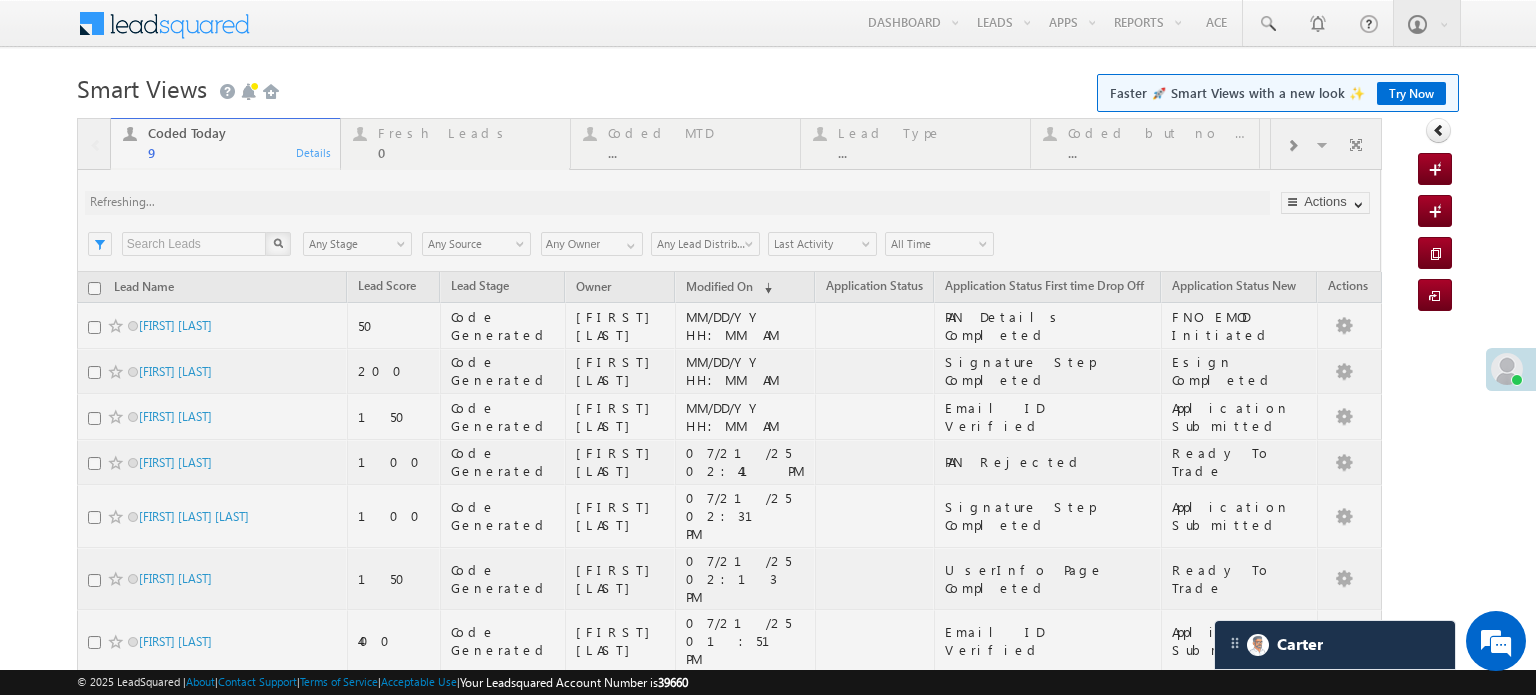 click on "Reports Home" at bounding box center (0, 0) 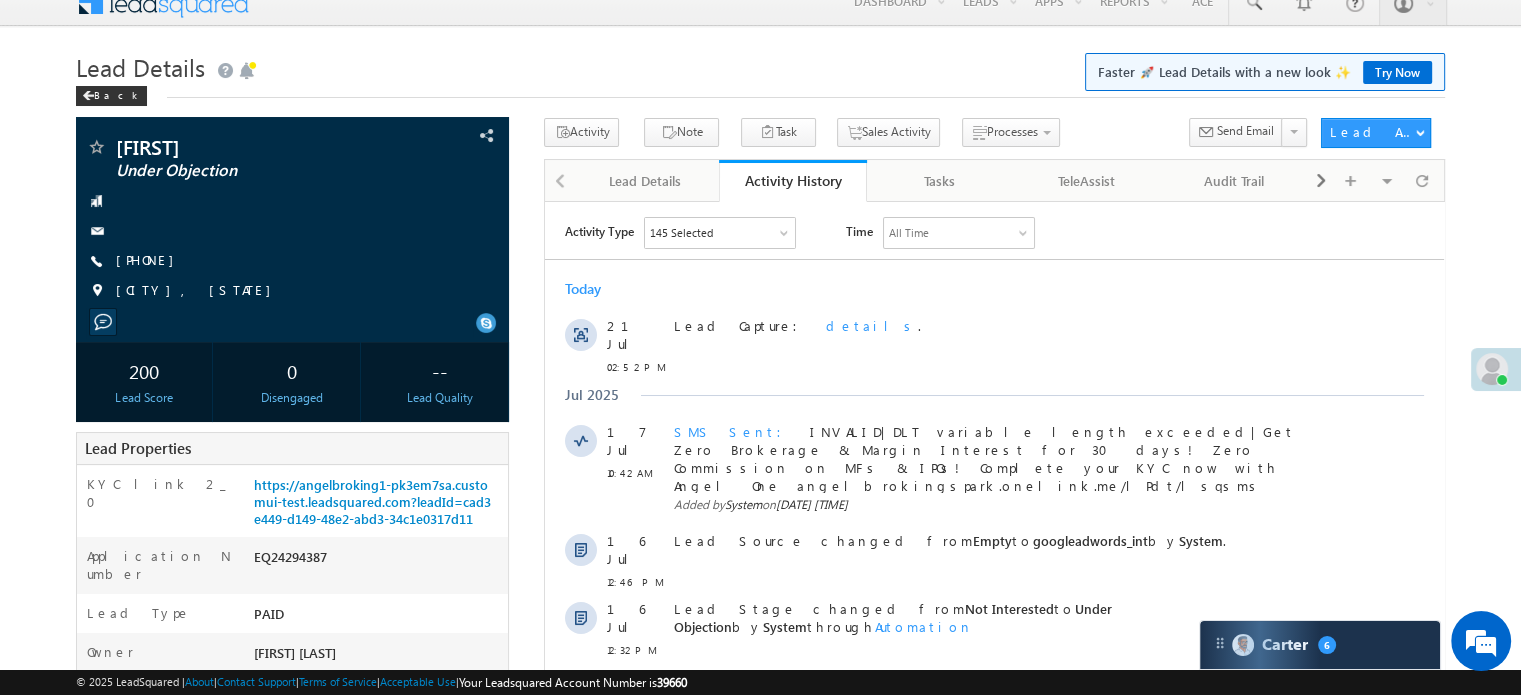 scroll, scrollTop: 0, scrollLeft: 0, axis: both 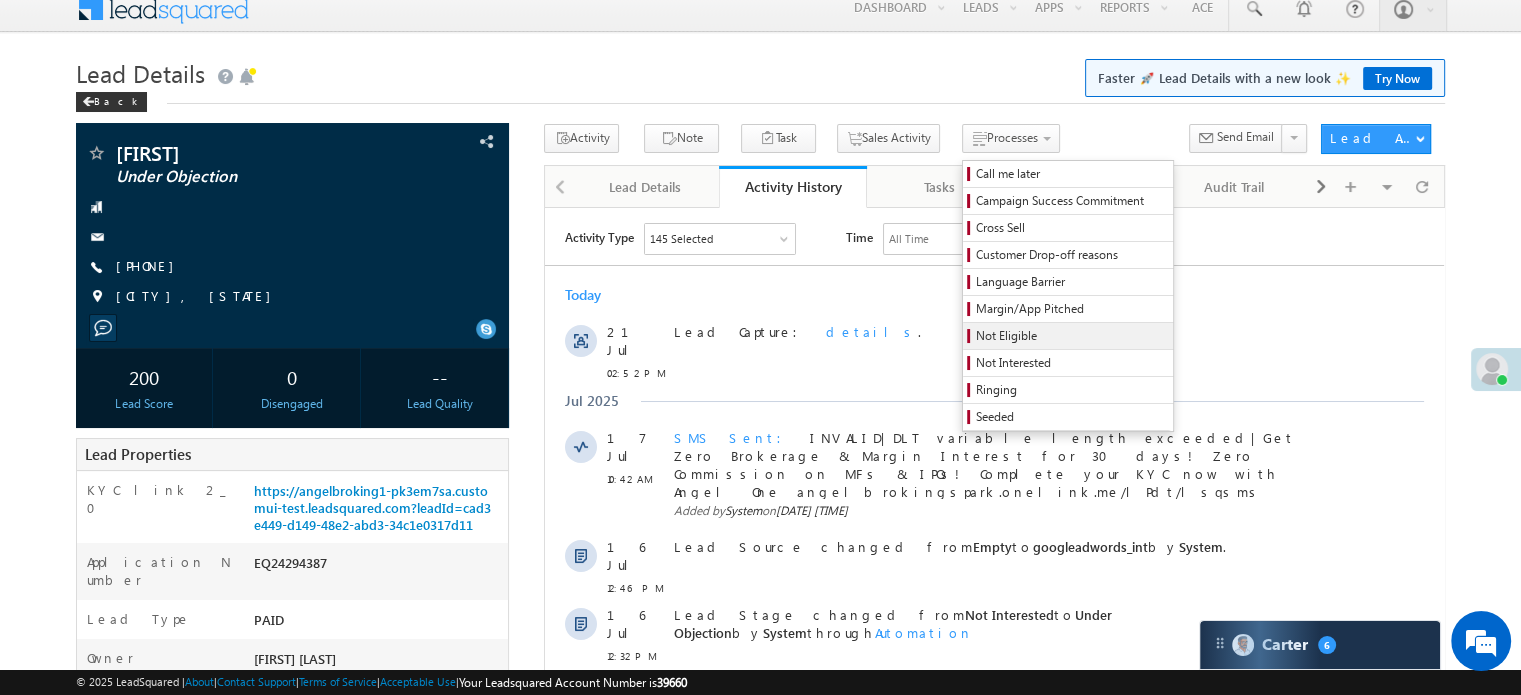 click on "Not Eligible" at bounding box center [1071, 336] 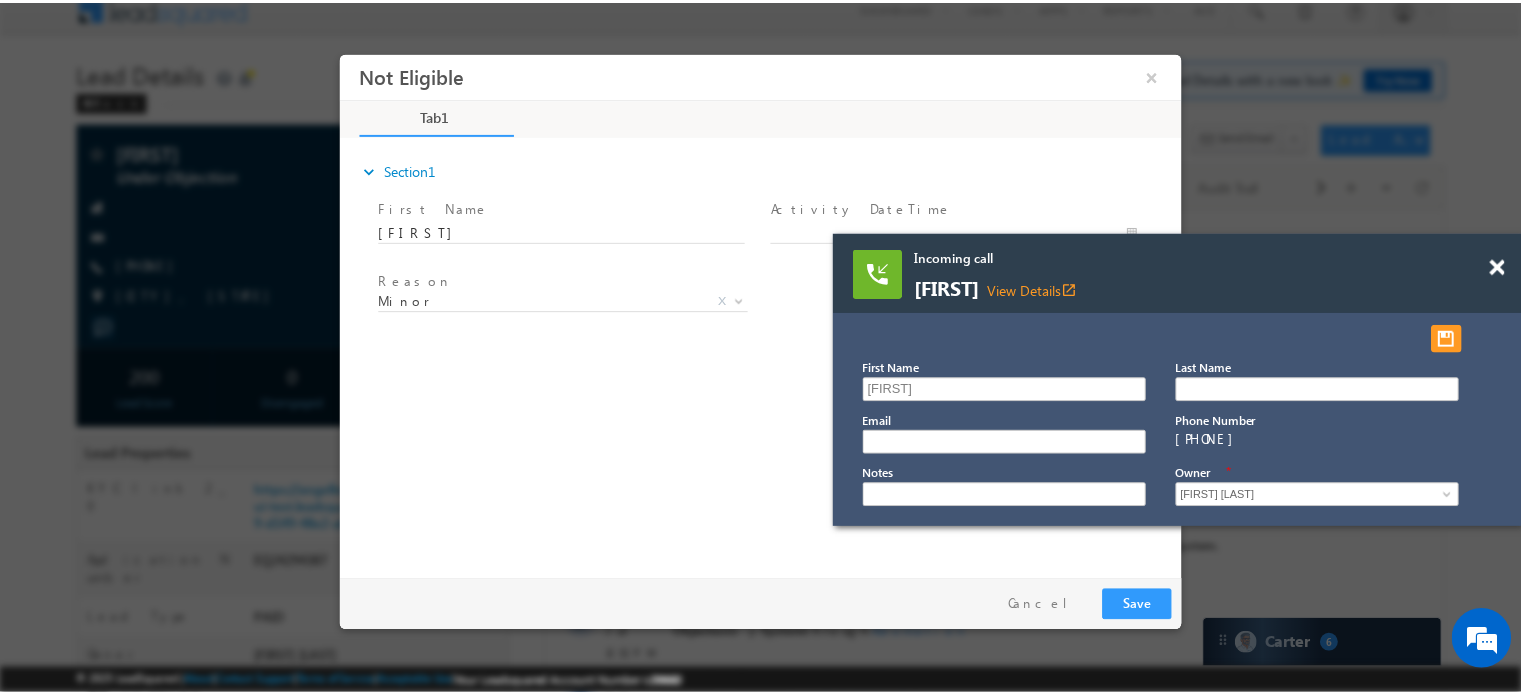 scroll, scrollTop: 0, scrollLeft: 0, axis: both 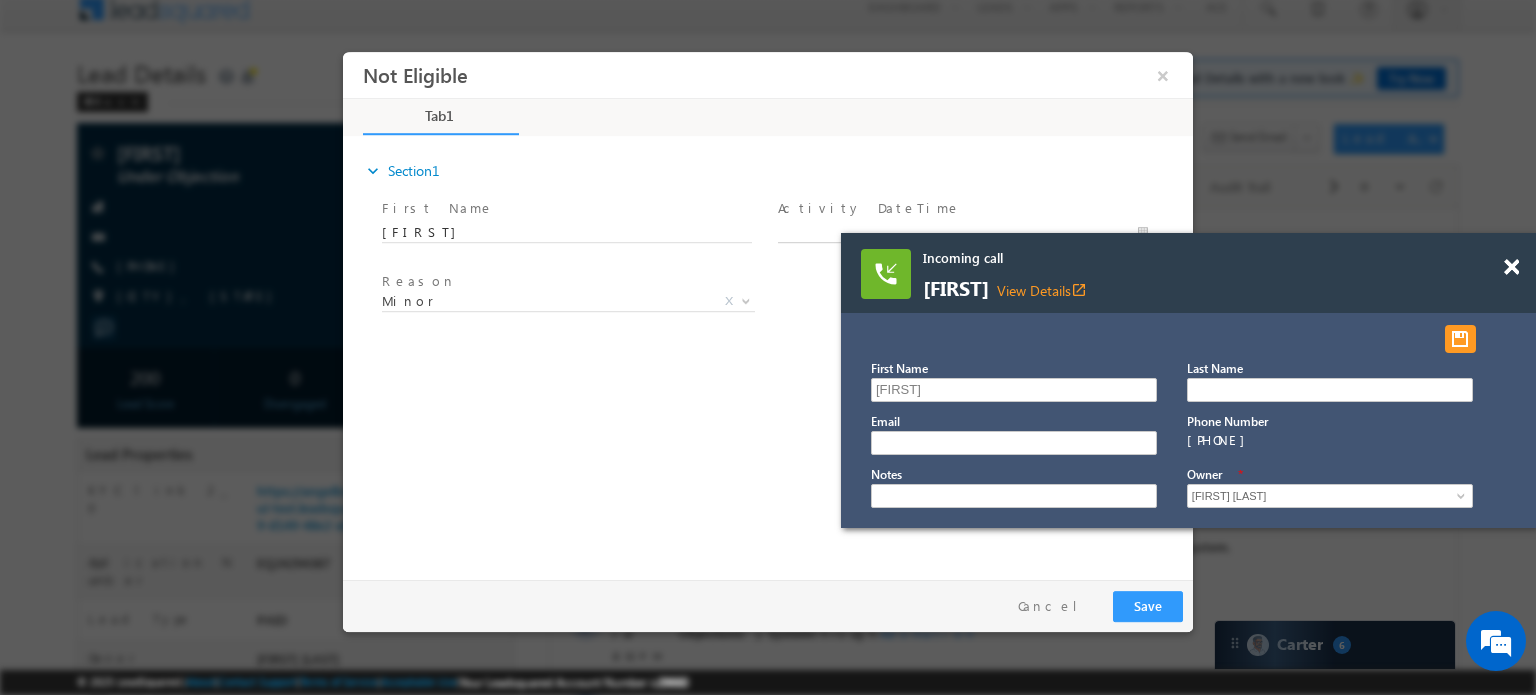 type on "07/21/25 2:56 PM" 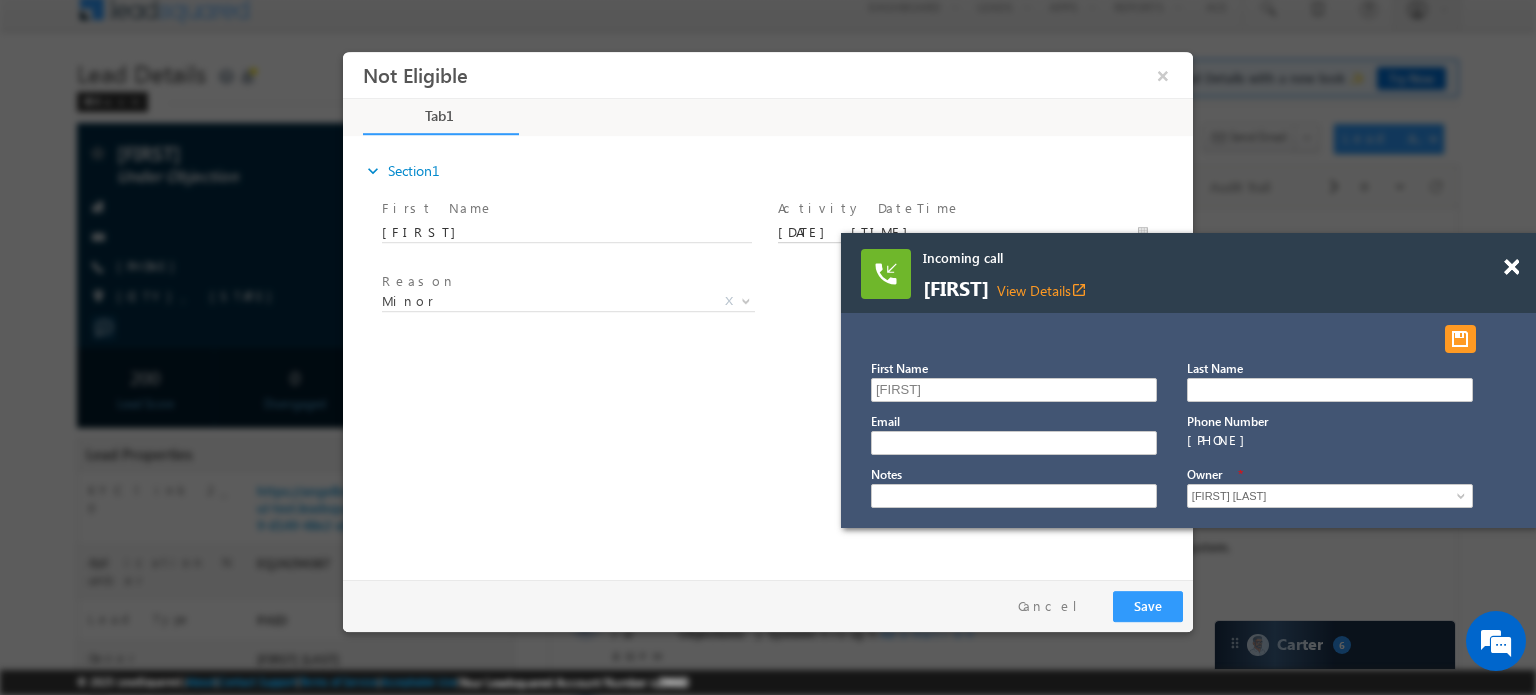 click on "07/21/25 2:56 PM" at bounding box center (963, 232) 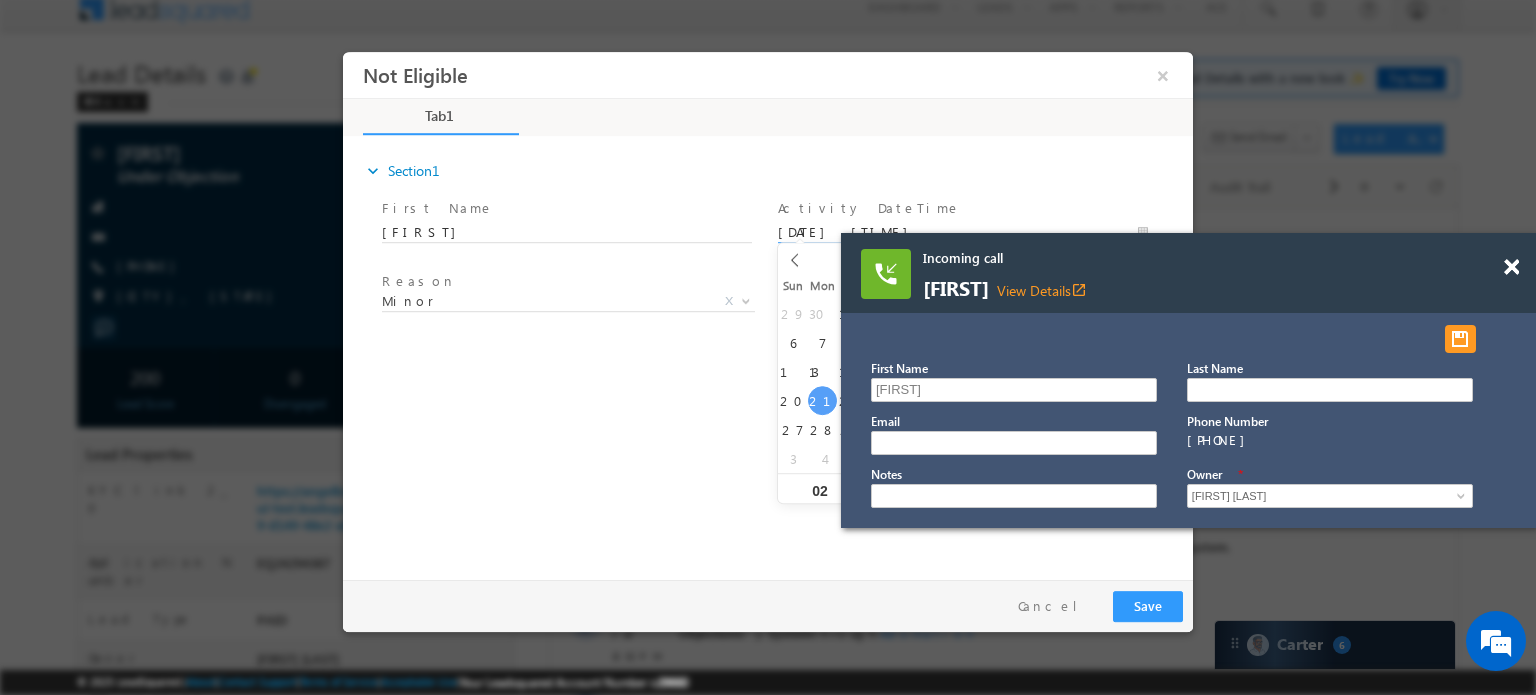 drag, startPoint x: 1515, startPoint y: 266, endPoint x: 1424, endPoint y: 279, distance: 91.92388 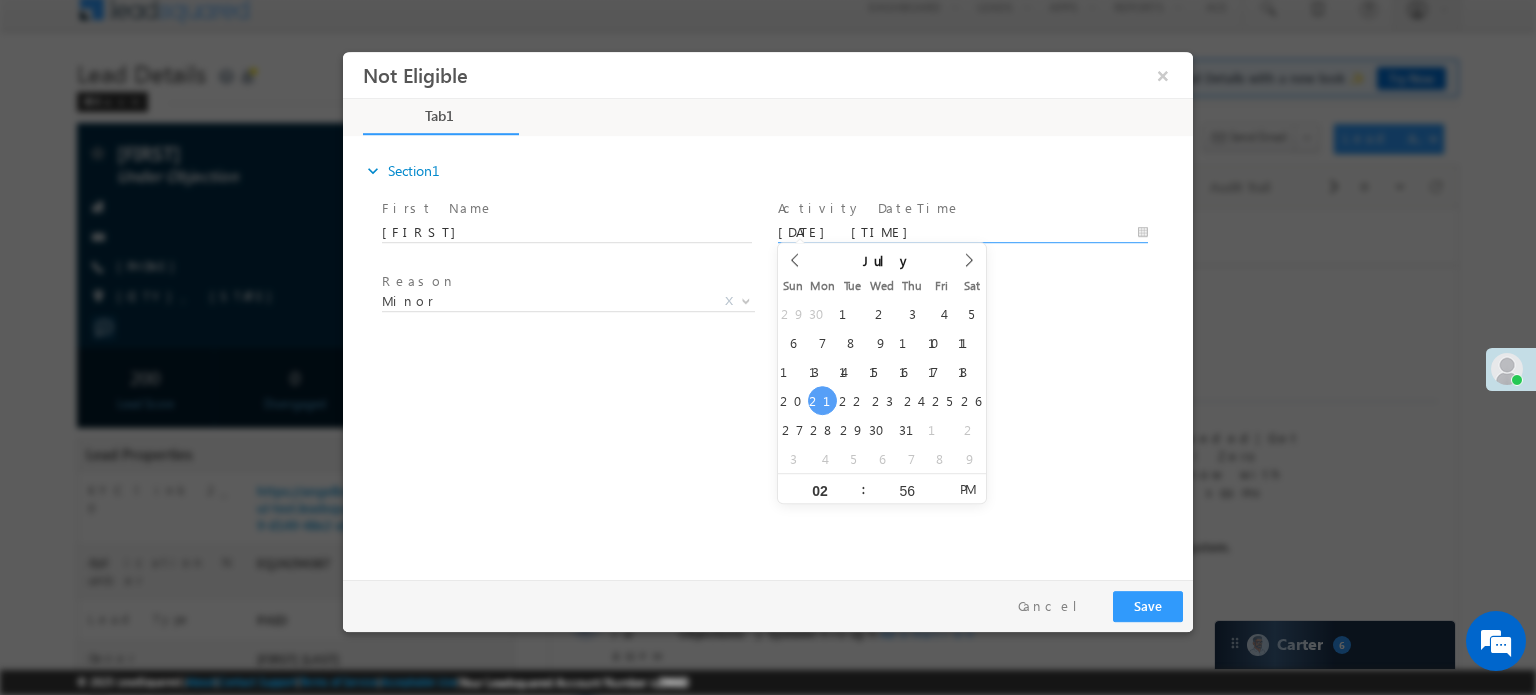 drag, startPoint x: 826, startPoint y: 395, endPoint x: 707, endPoint y: 378, distance: 120.20815 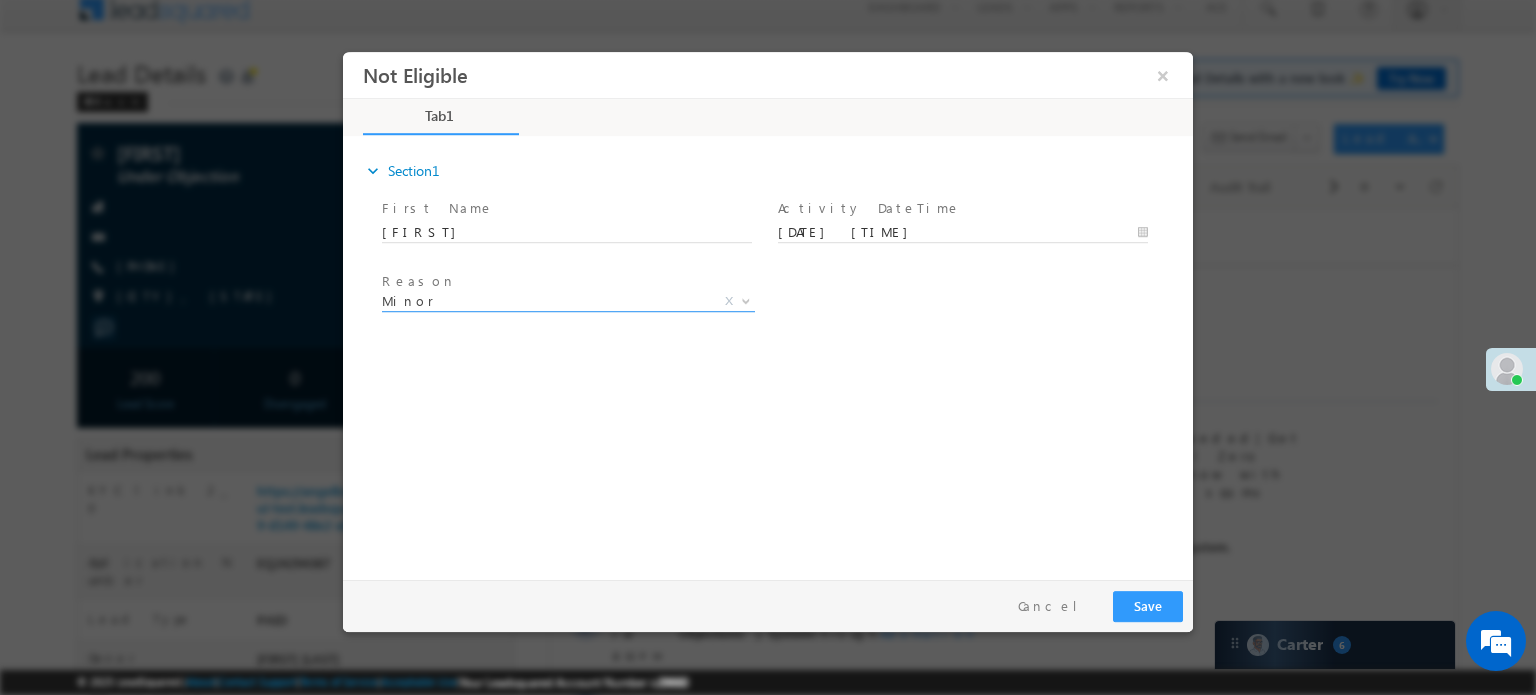 click on "Minor X" at bounding box center (568, 305) 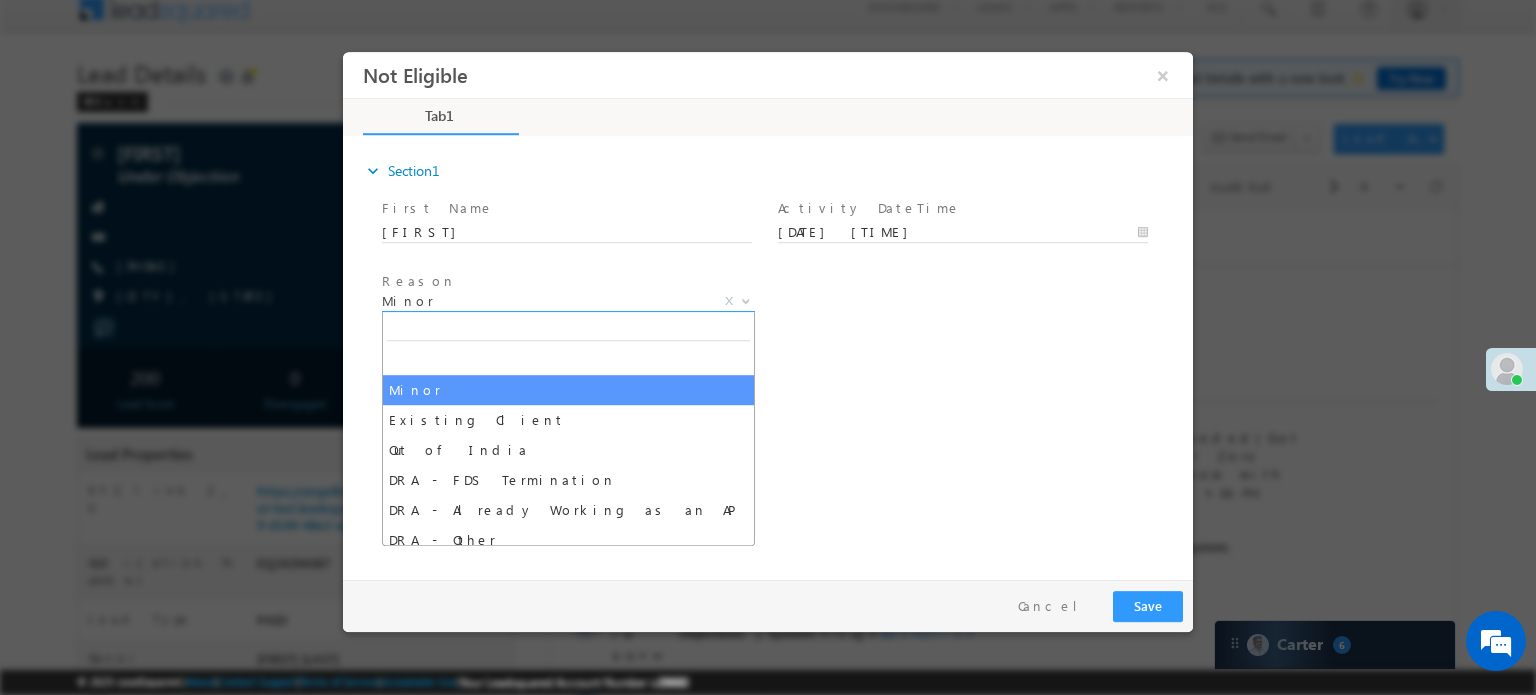 click on "Minor" at bounding box center [544, 300] 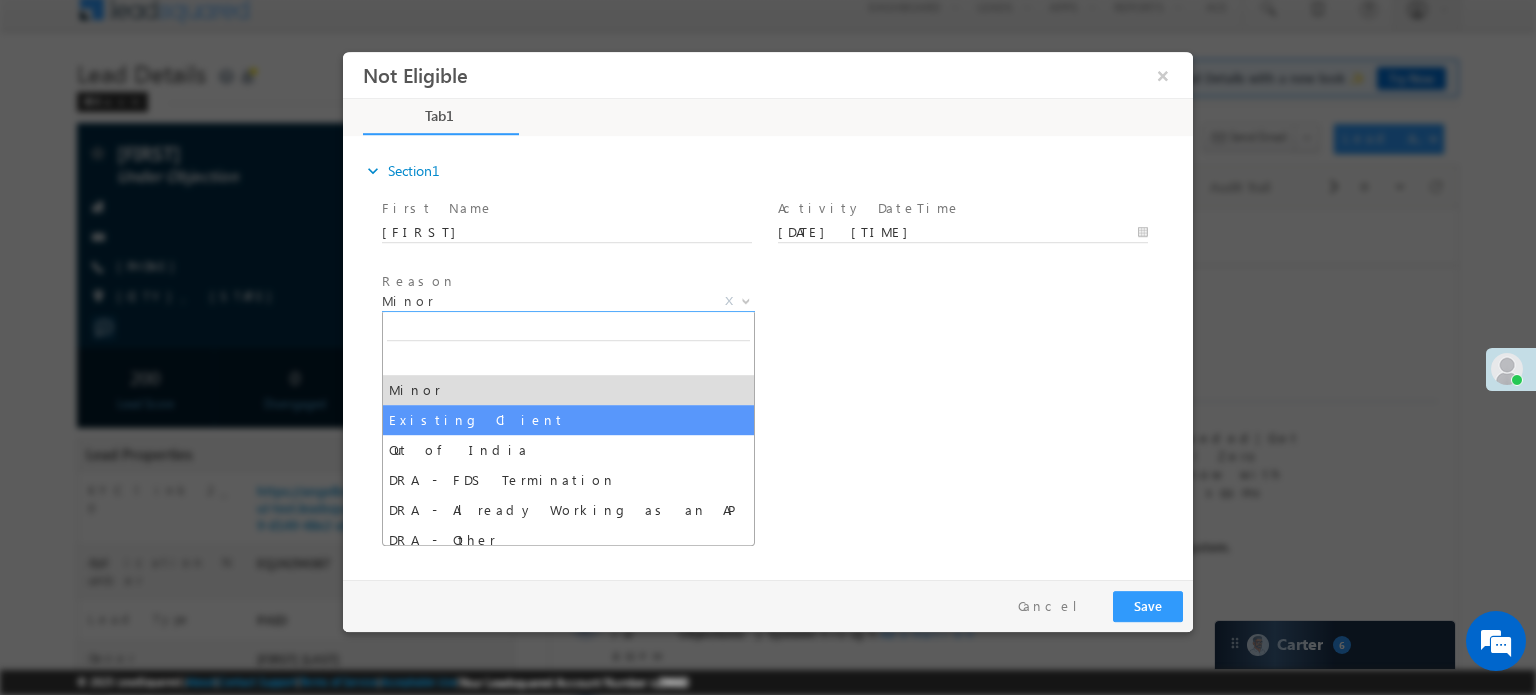 select on "Existing Client" 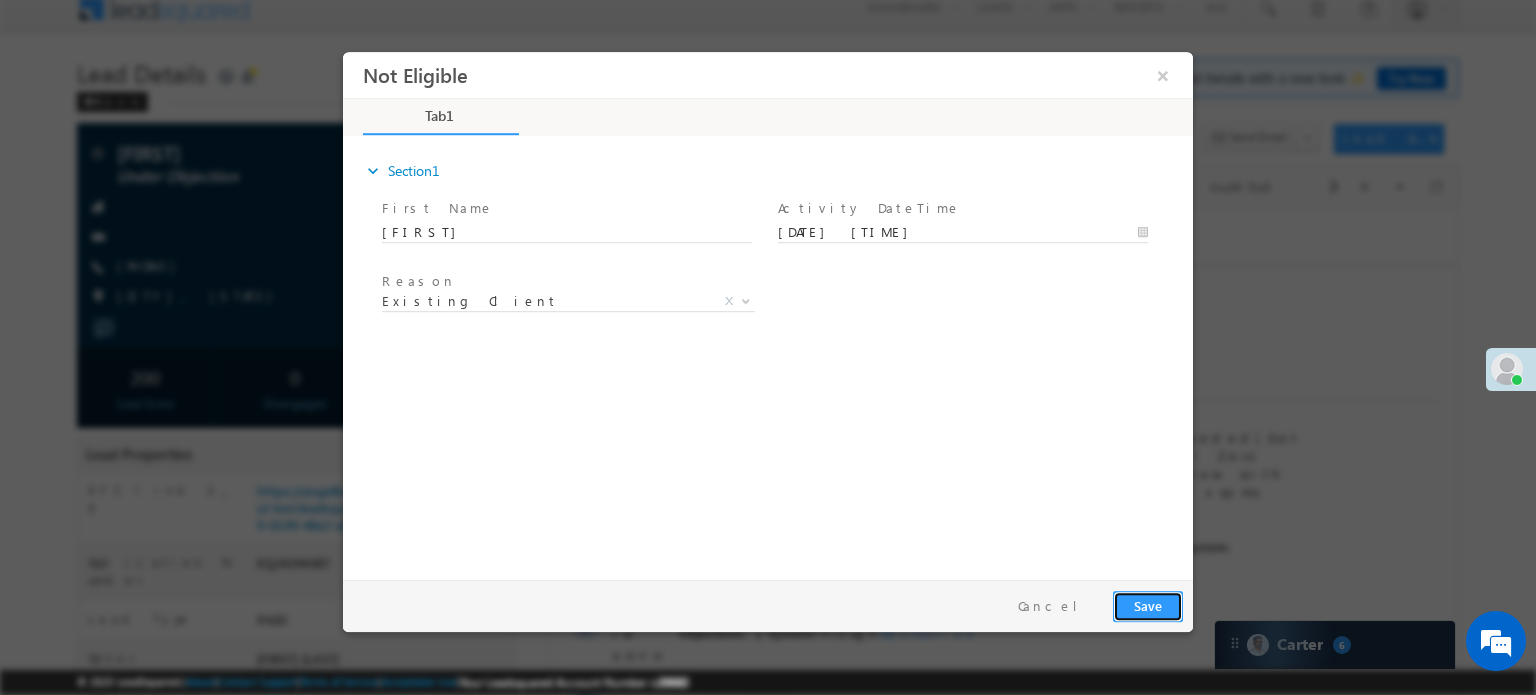 click on "Save" at bounding box center [1148, 605] 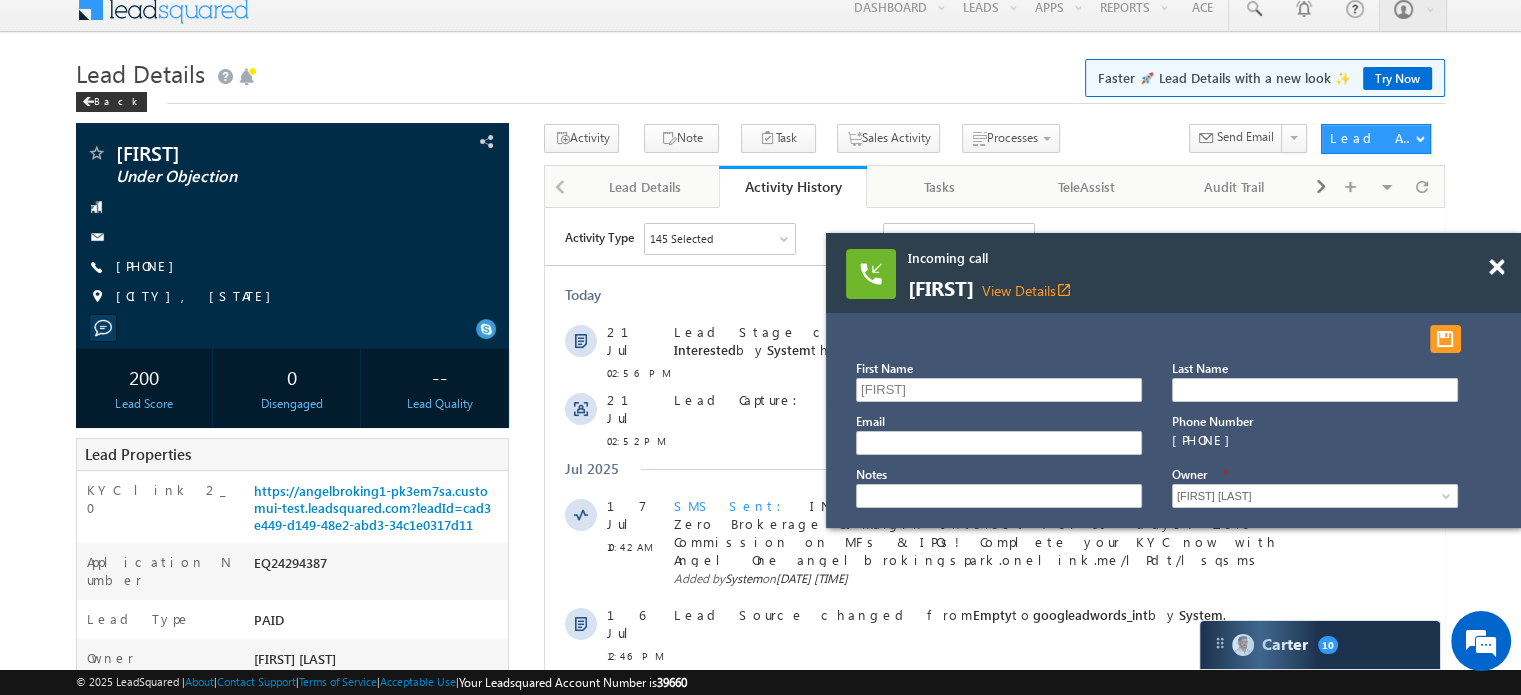 scroll, scrollTop: 9467, scrollLeft: 0, axis: vertical 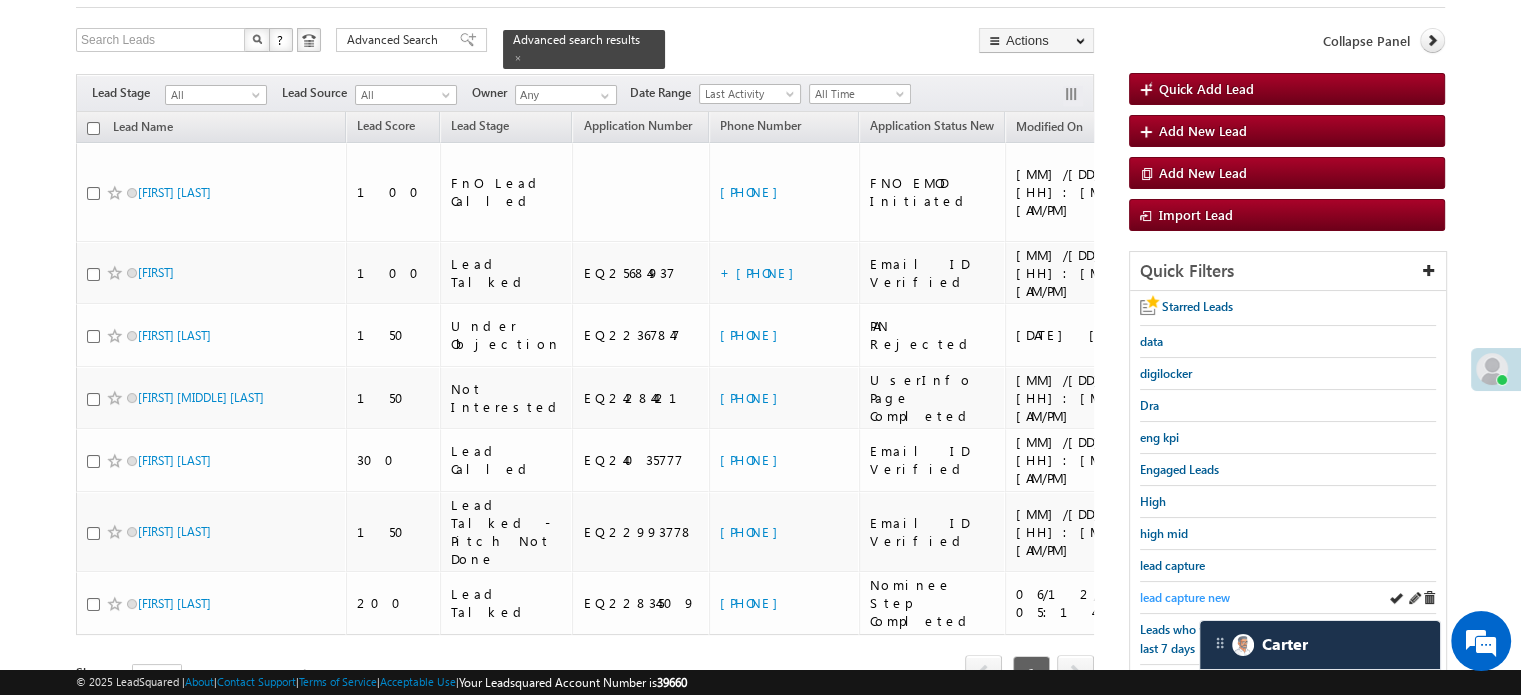 click on "lead capture new" at bounding box center (1185, 597) 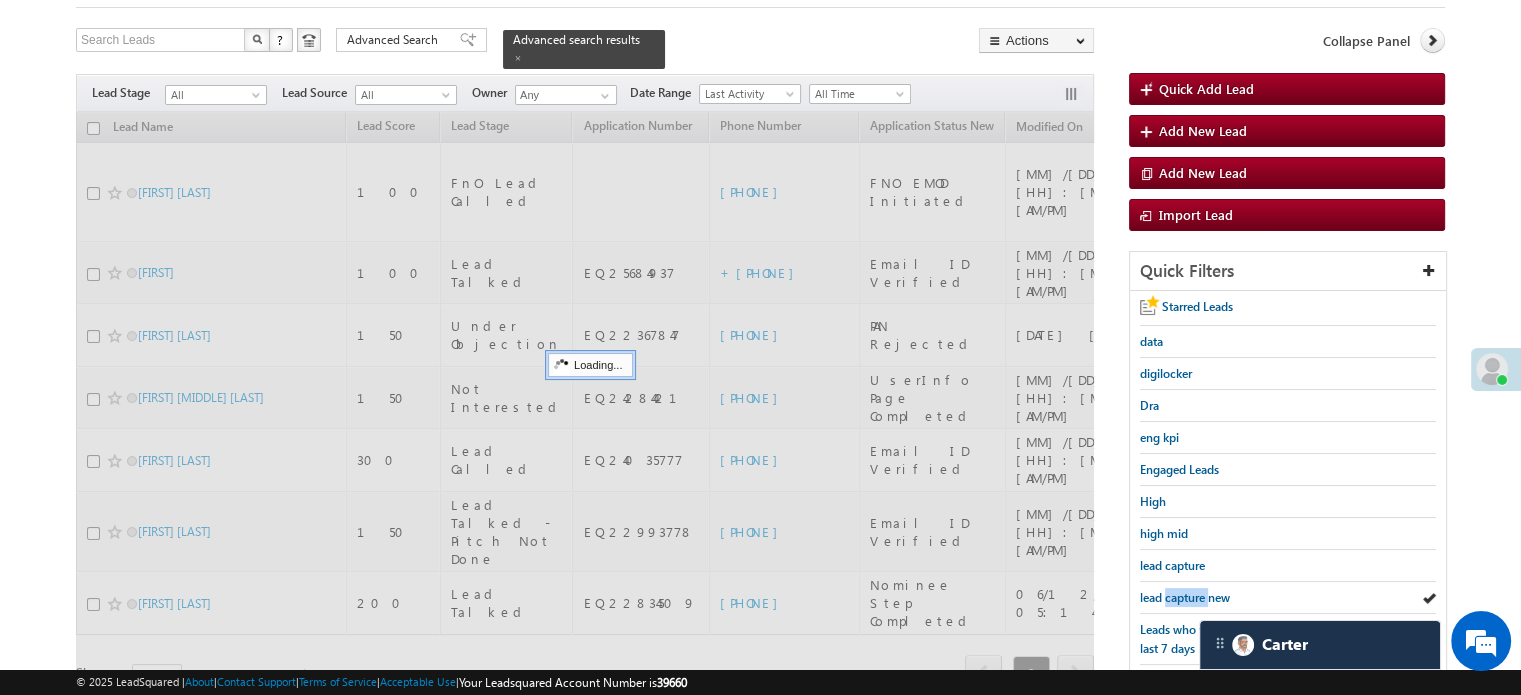 click on "lead capture new" at bounding box center (1185, 597) 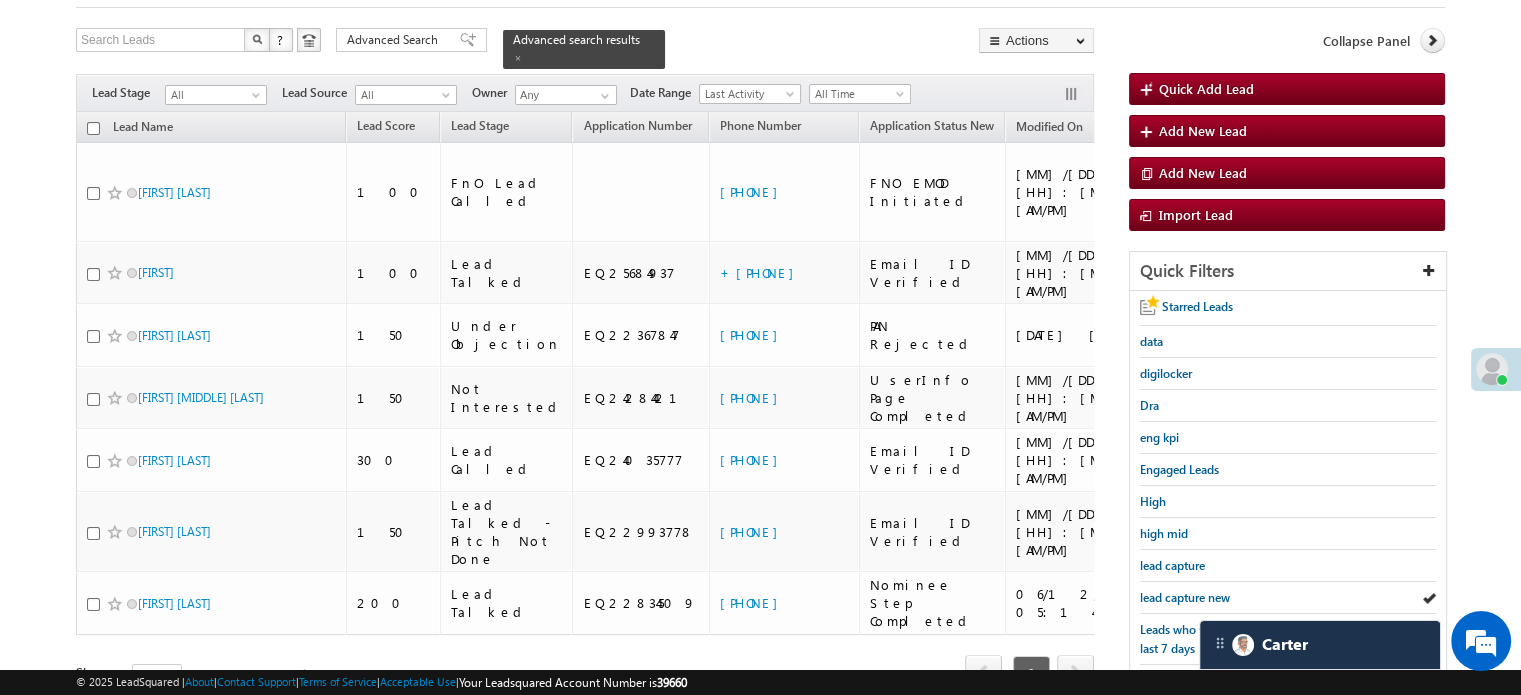 scroll, scrollTop: 429, scrollLeft: 0, axis: vertical 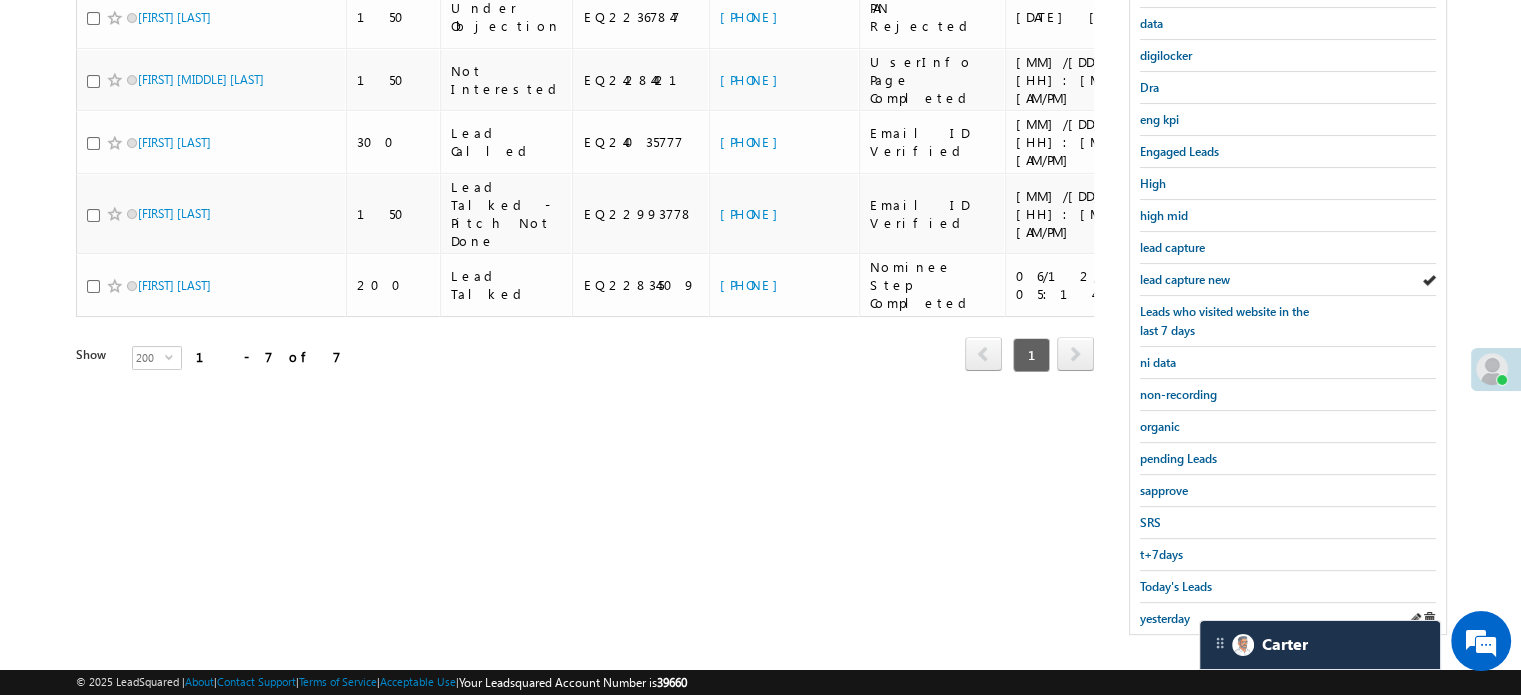 click on "yesterday" at bounding box center (1288, 618) 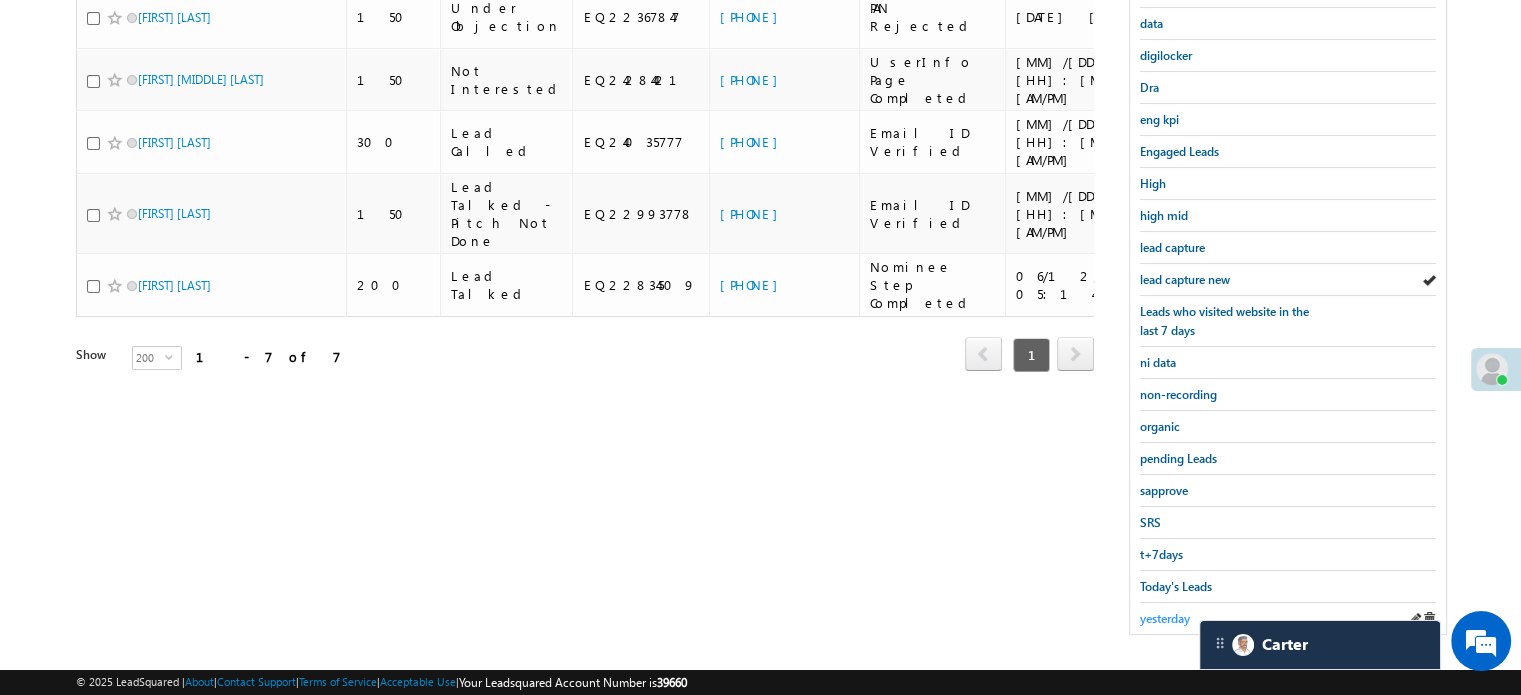 click on "yesterday" at bounding box center (1165, 618) 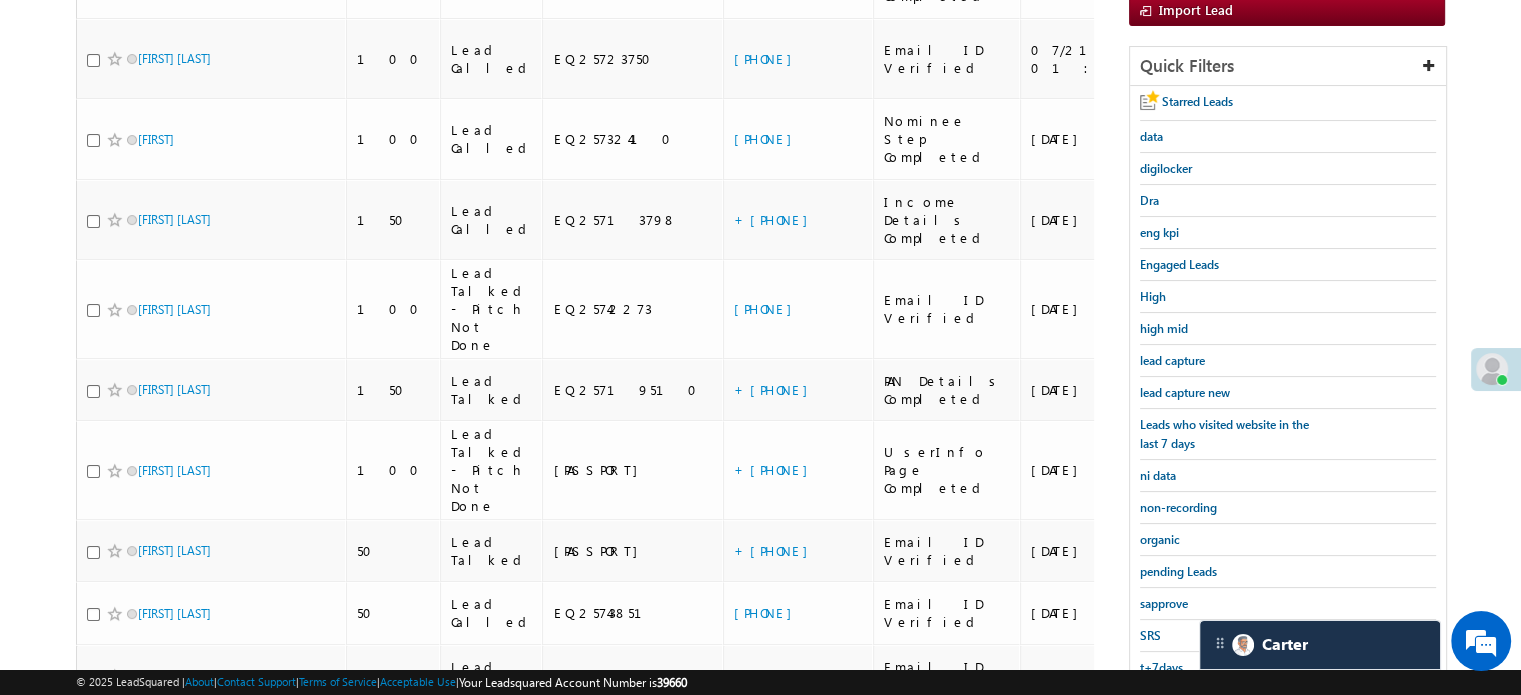 scroll, scrollTop: 604, scrollLeft: 0, axis: vertical 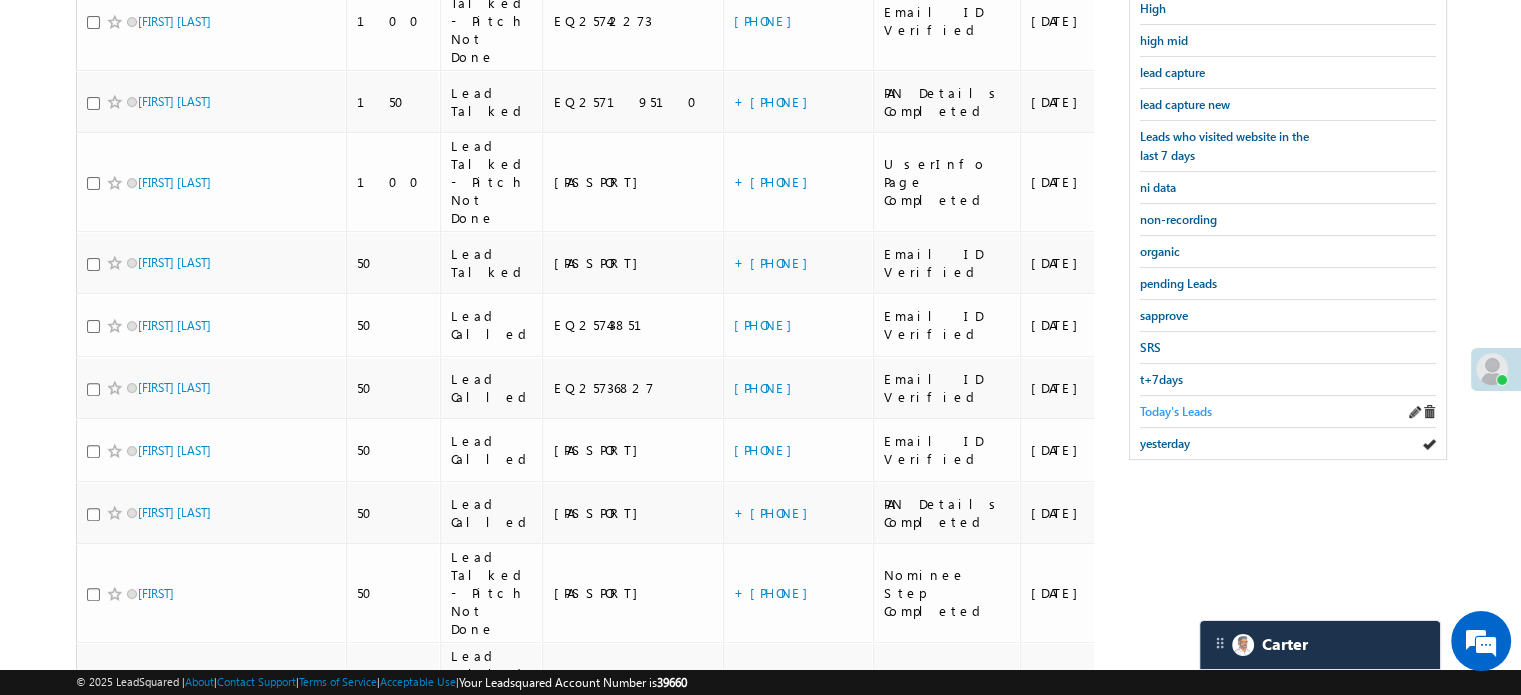 click on "Today's Leads" at bounding box center (1176, 411) 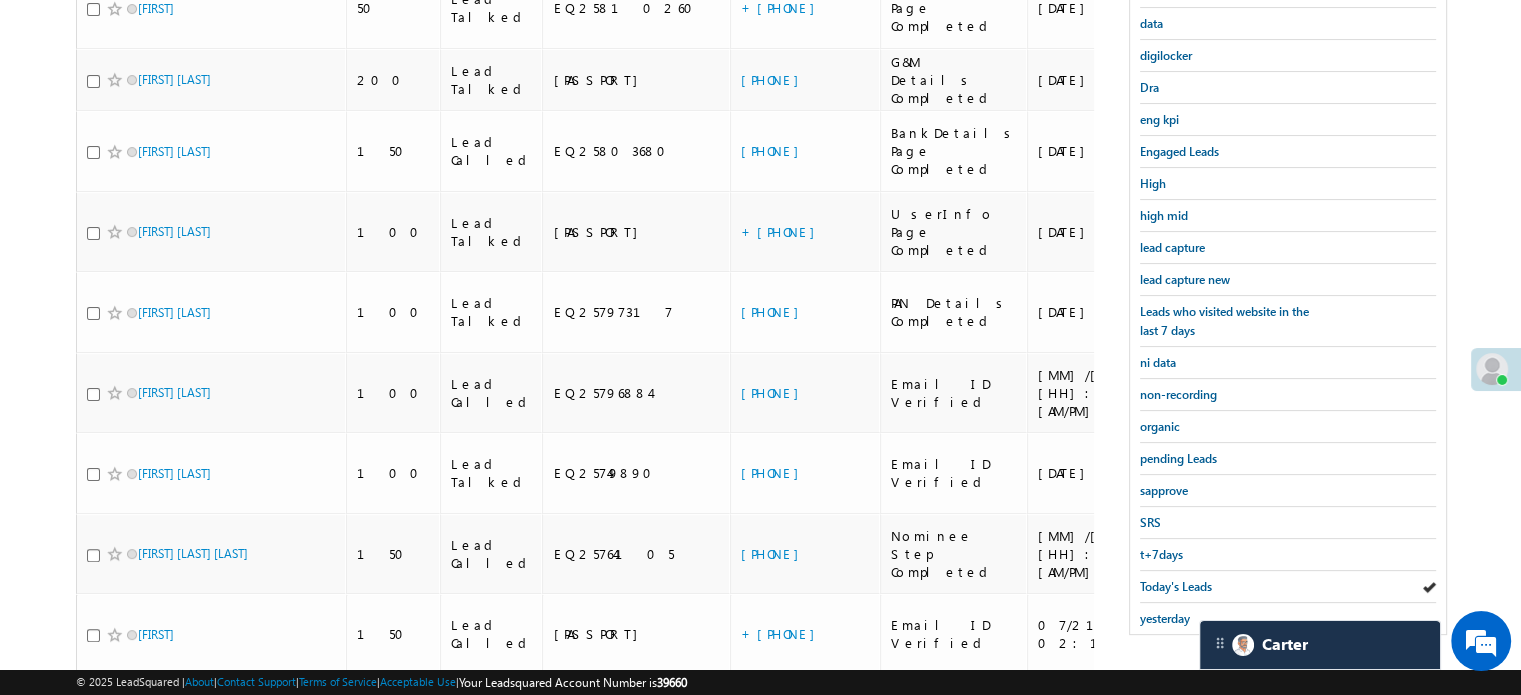 scroll, scrollTop: 2477, scrollLeft: 0, axis: vertical 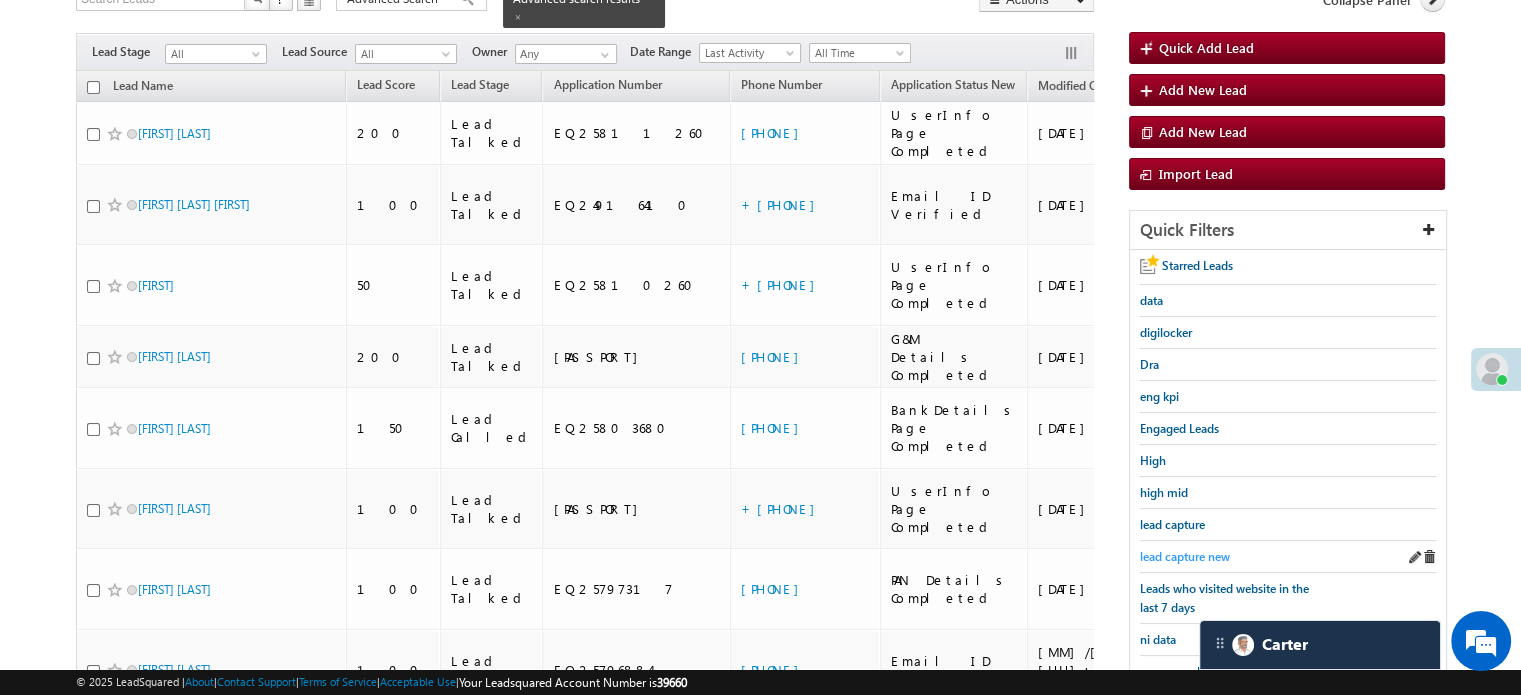 click on "lead capture new" at bounding box center [1185, 556] 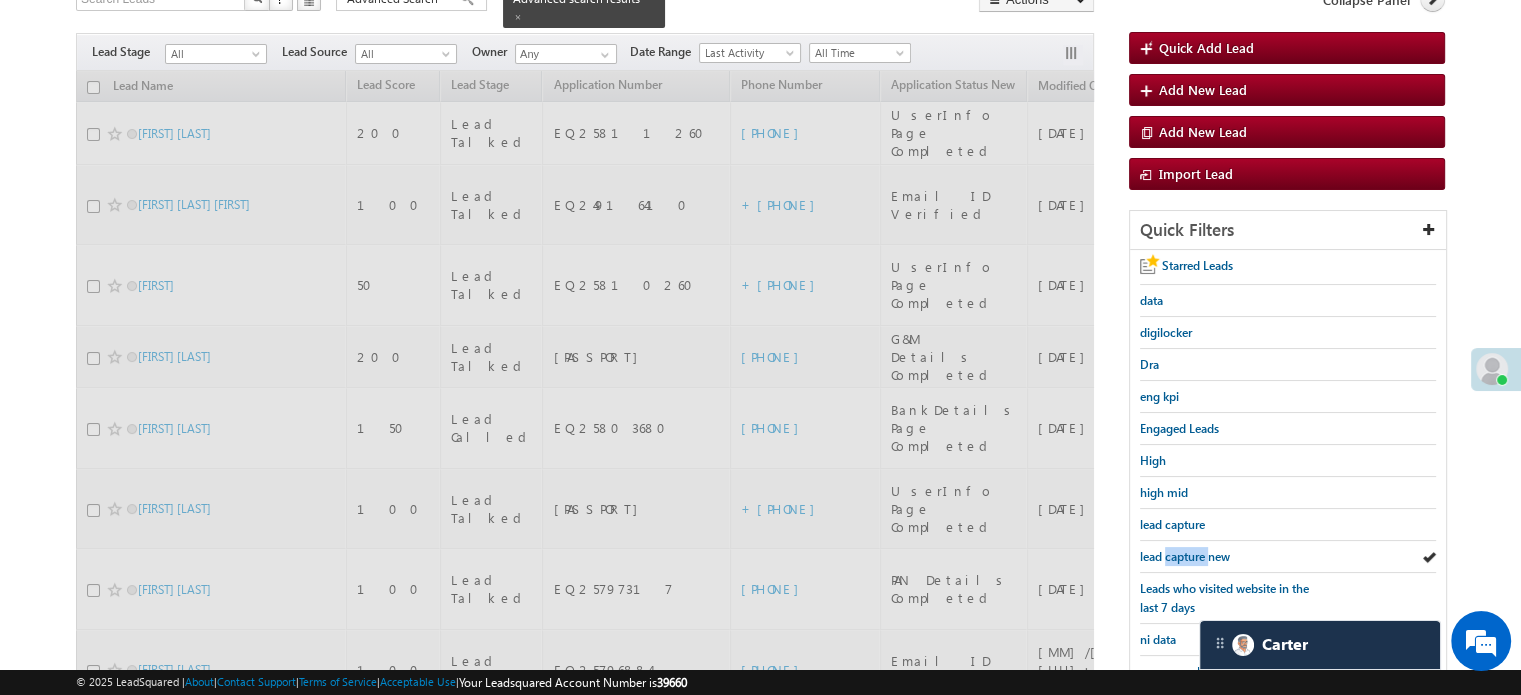 click on "lead capture new" at bounding box center [1185, 556] 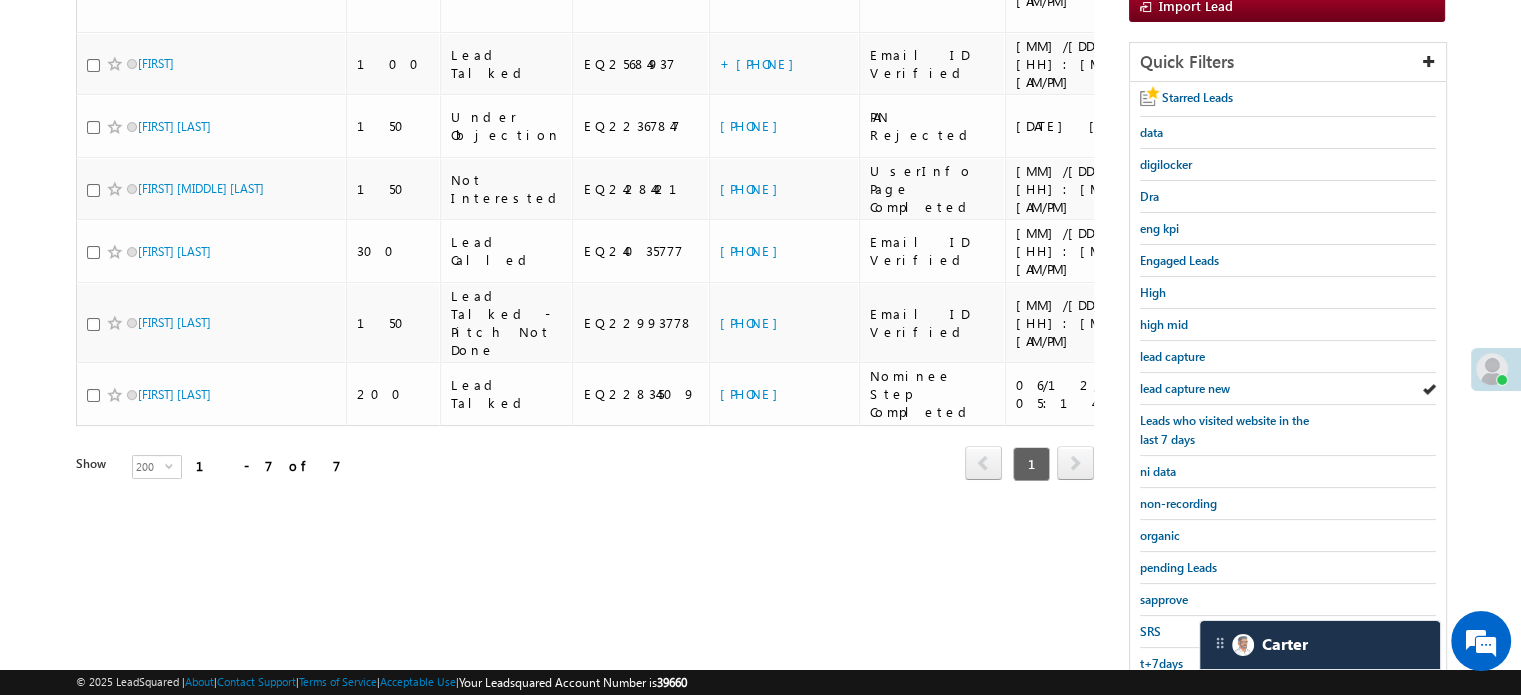 scroll, scrollTop: 352, scrollLeft: 0, axis: vertical 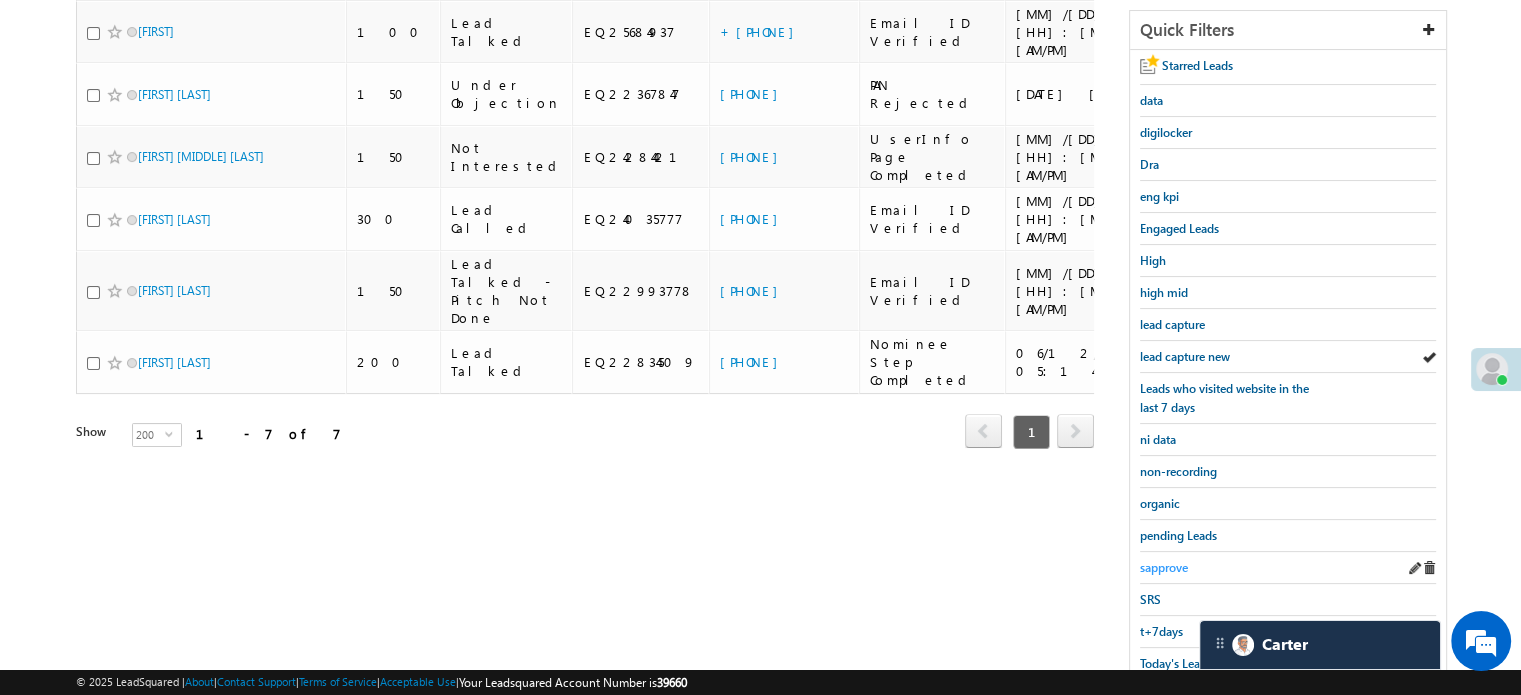 click on "sapprove" at bounding box center [1164, 567] 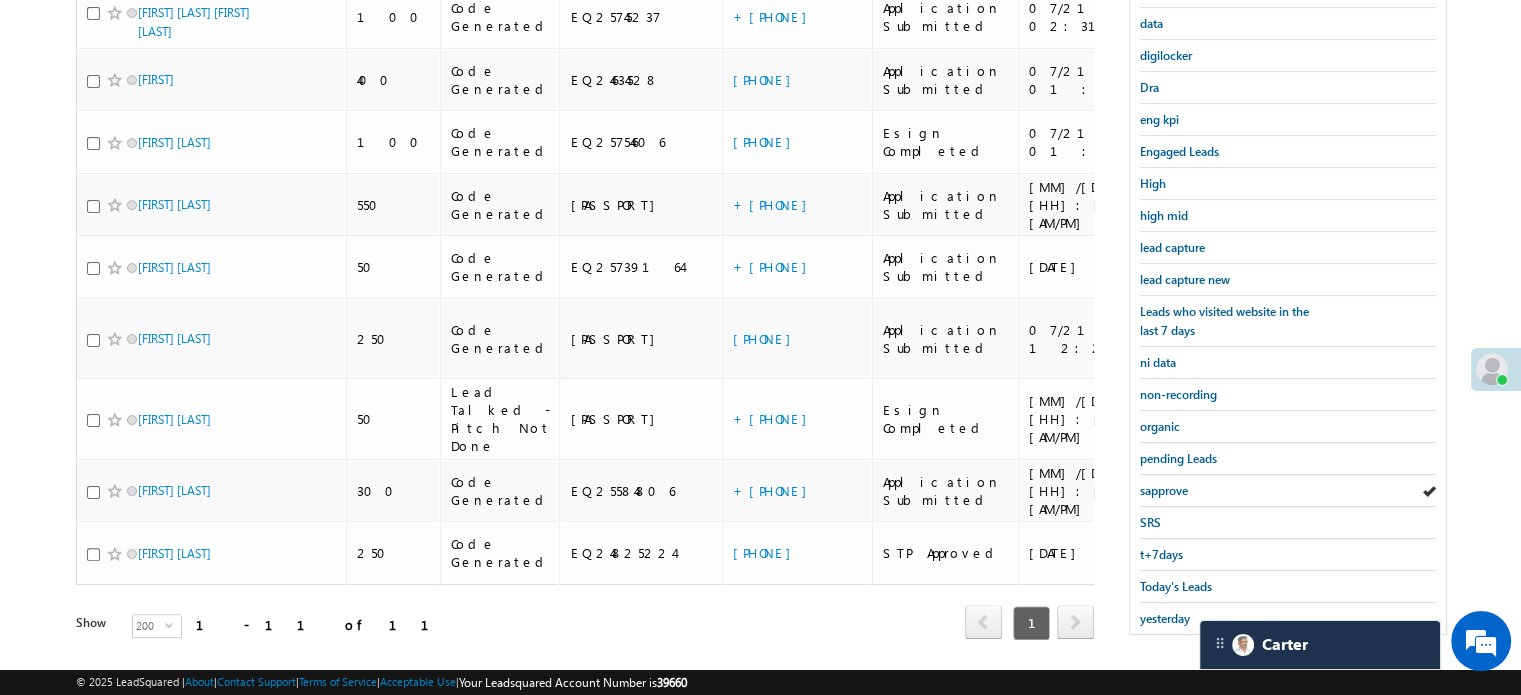 scroll, scrollTop: 0, scrollLeft: 0, axis: both 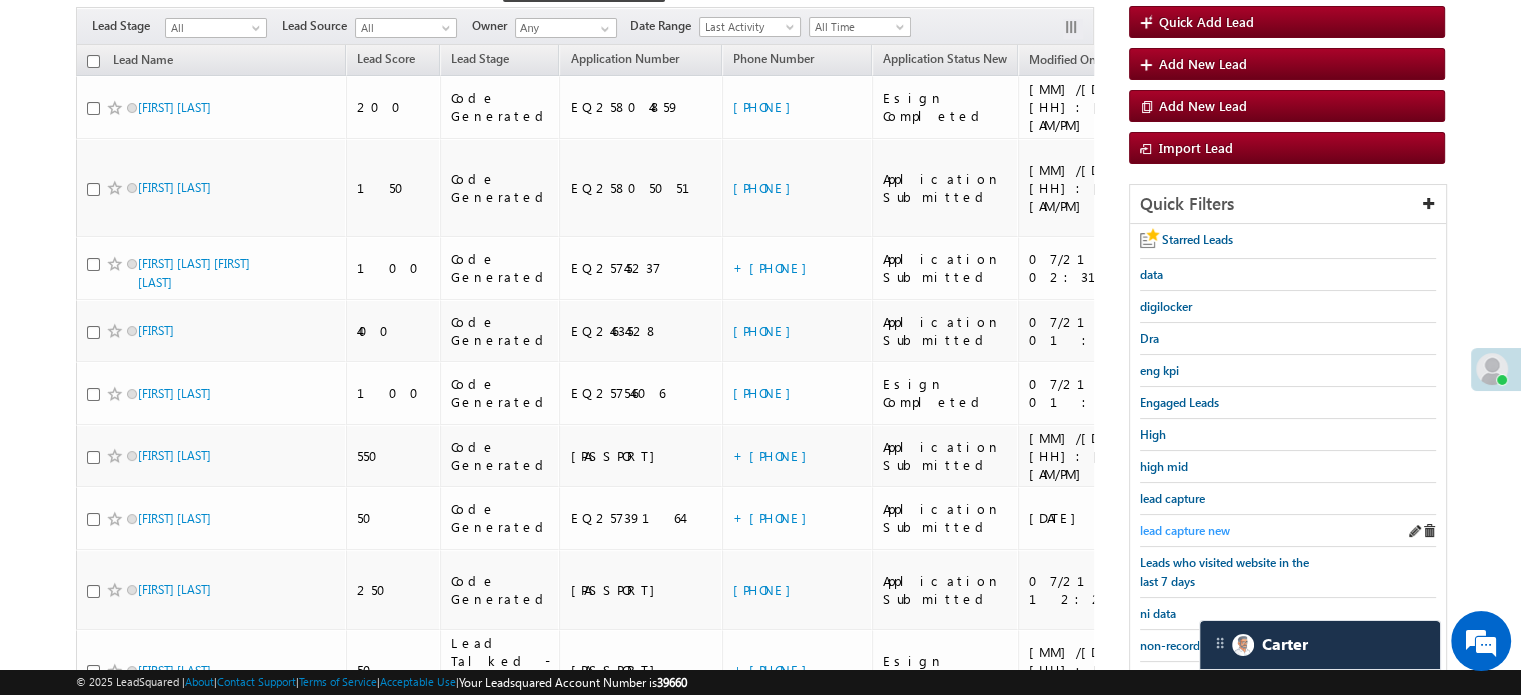click on "lead capture new" at bounding box center (1185, 530) 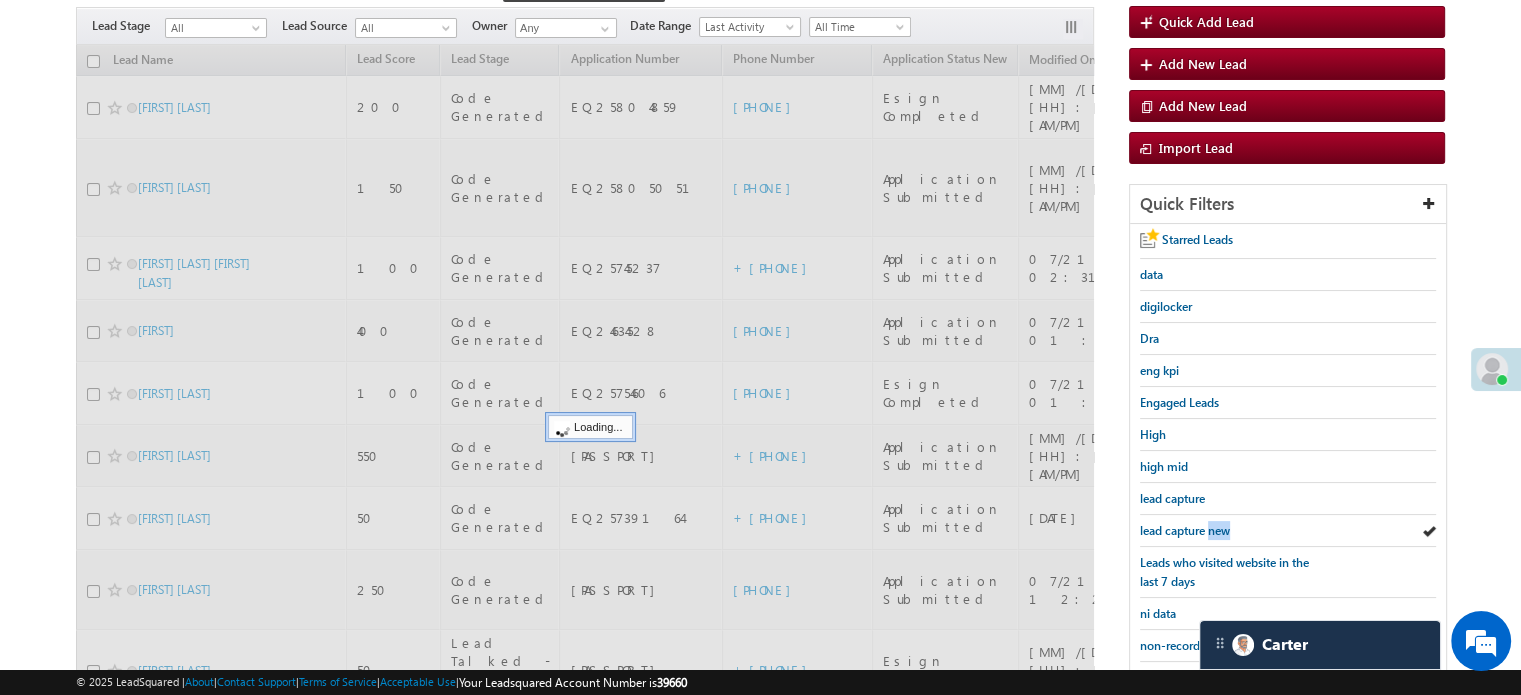 click on "lead capture new" at bounding box center [1185, 530] 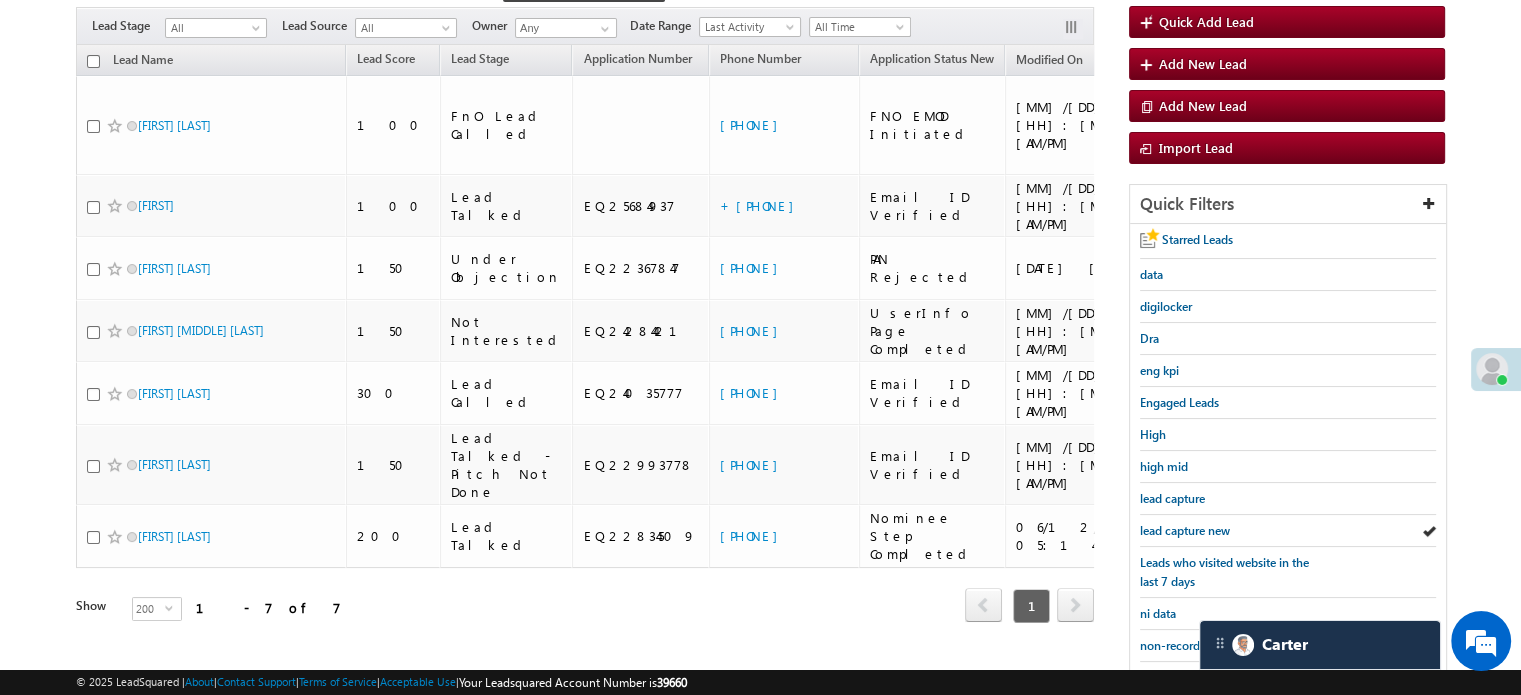 click on "lead capture new" at bounding box center [1185, 530] 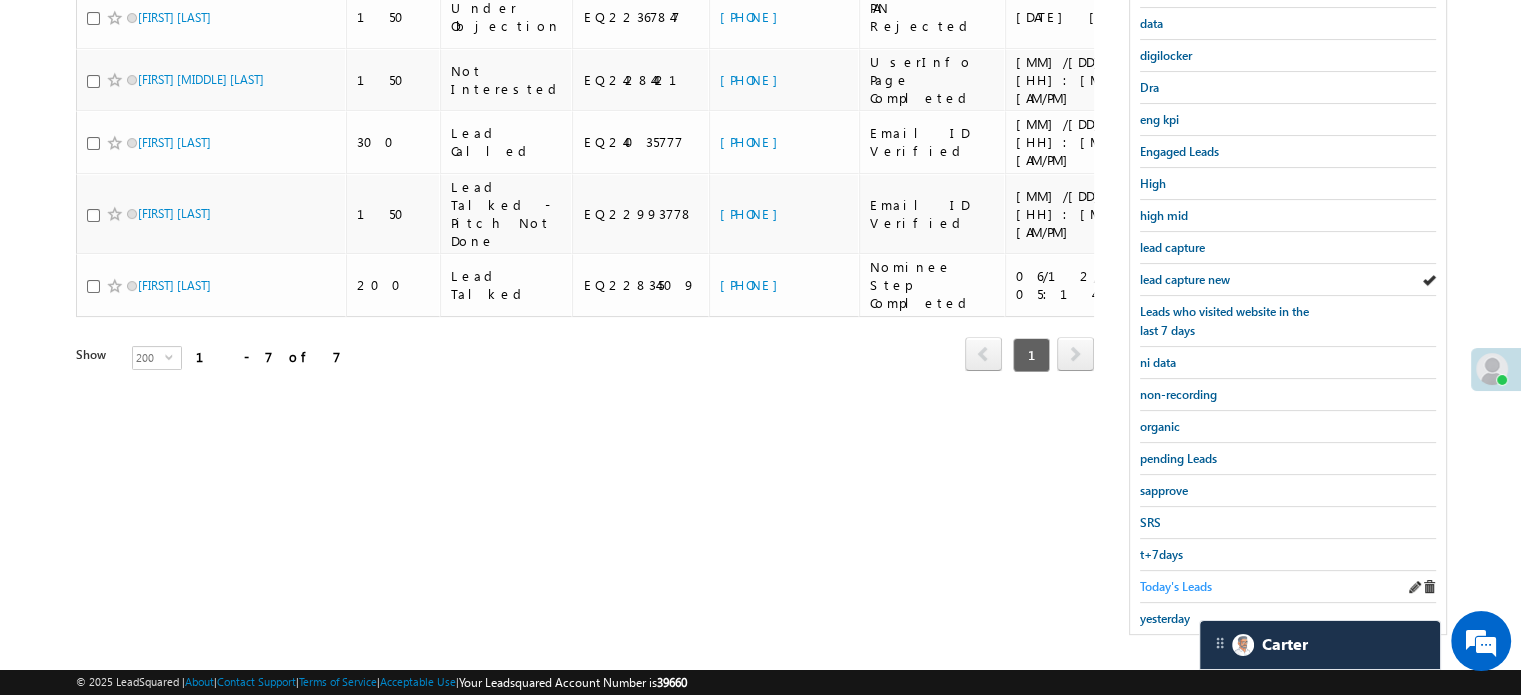 click on "Today's Leads" at bounding box center (1176, 586) 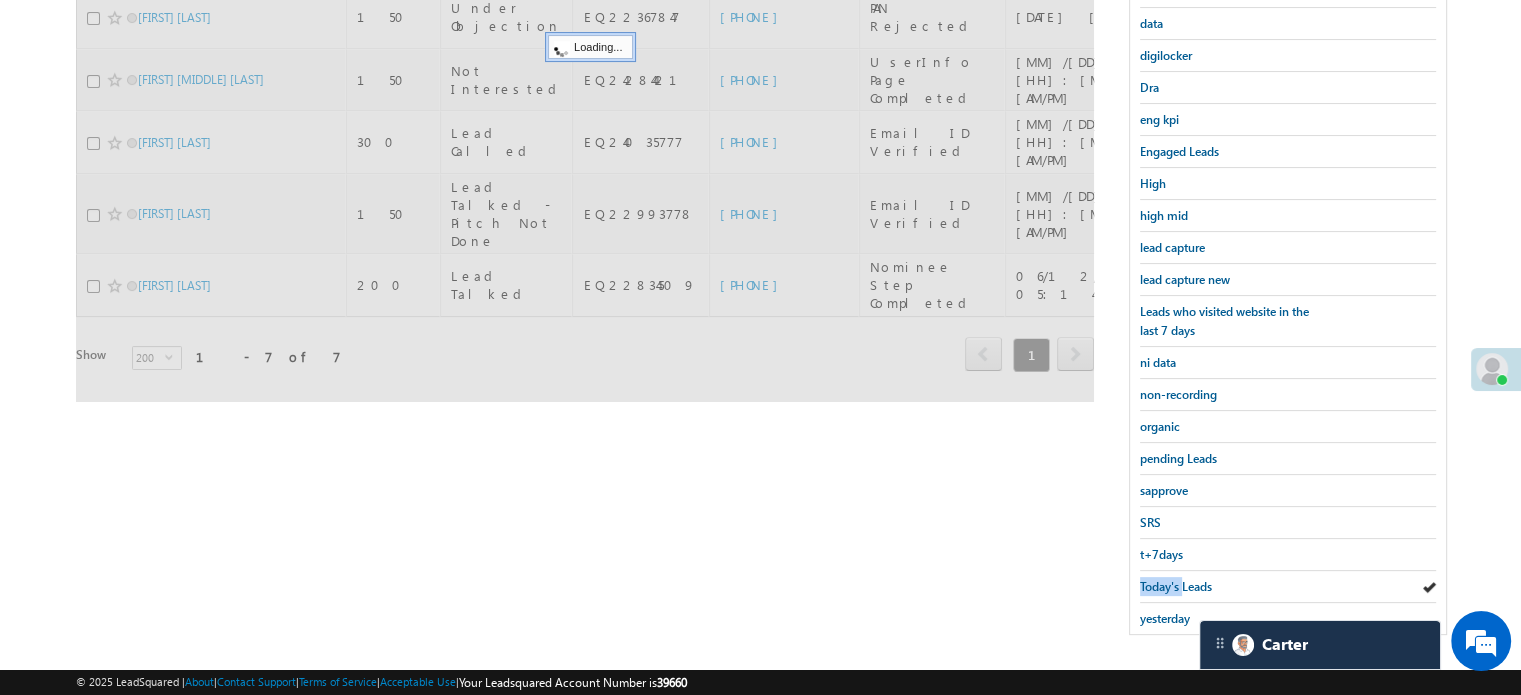 click on "Today's Leads" at bounding box center (1176, 586) 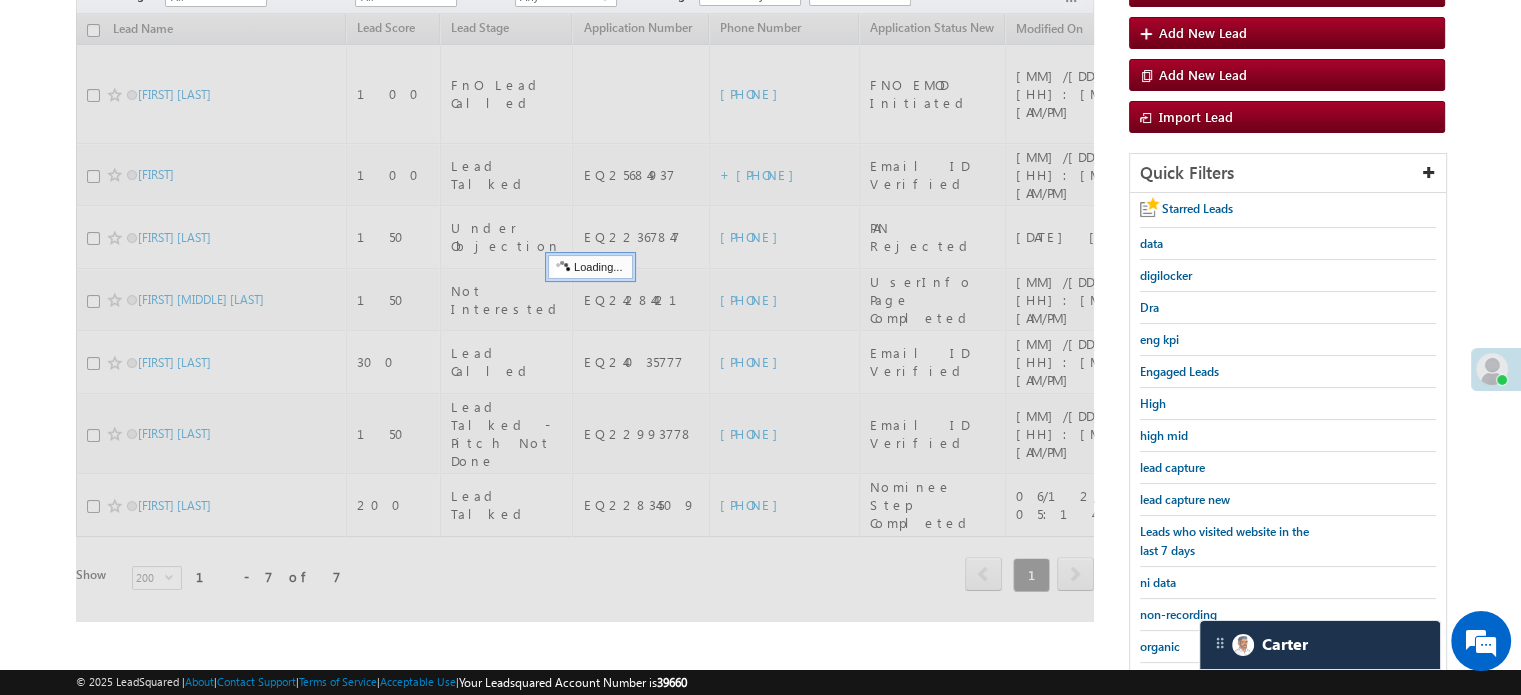 scroll, scrollTop: 136, scrollLeft: 0, axis: vertical 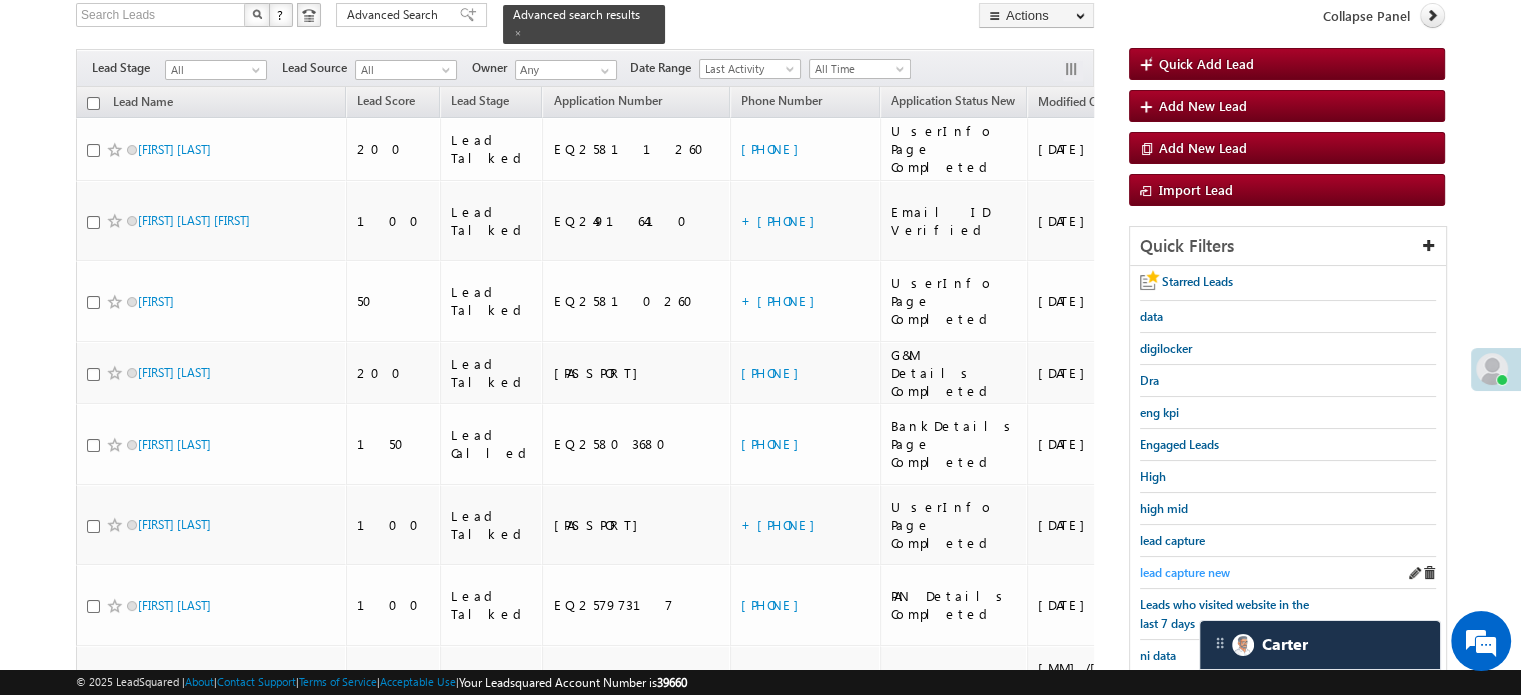 click on "lead capture new" at bounding box center (1185, 572) 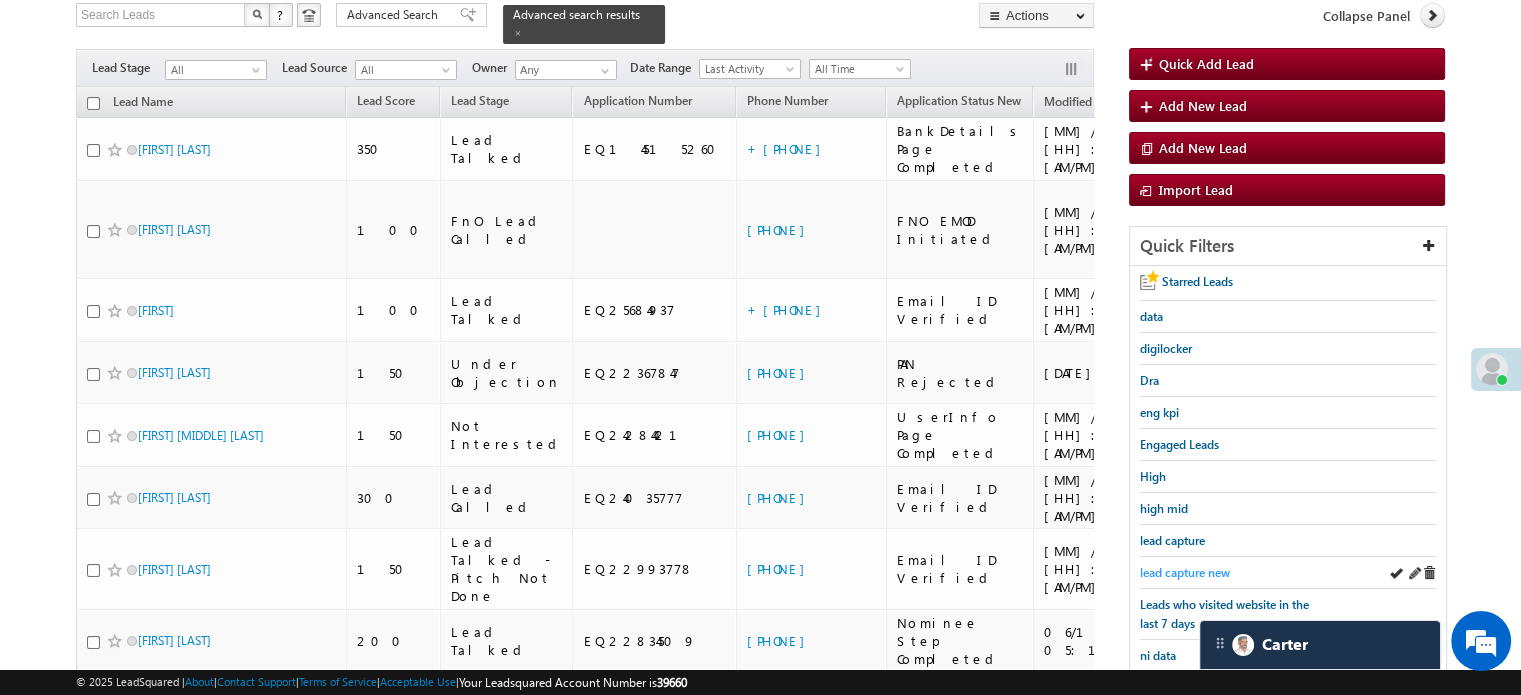 click on "lead capture new" at bounding box center [1185, 572] 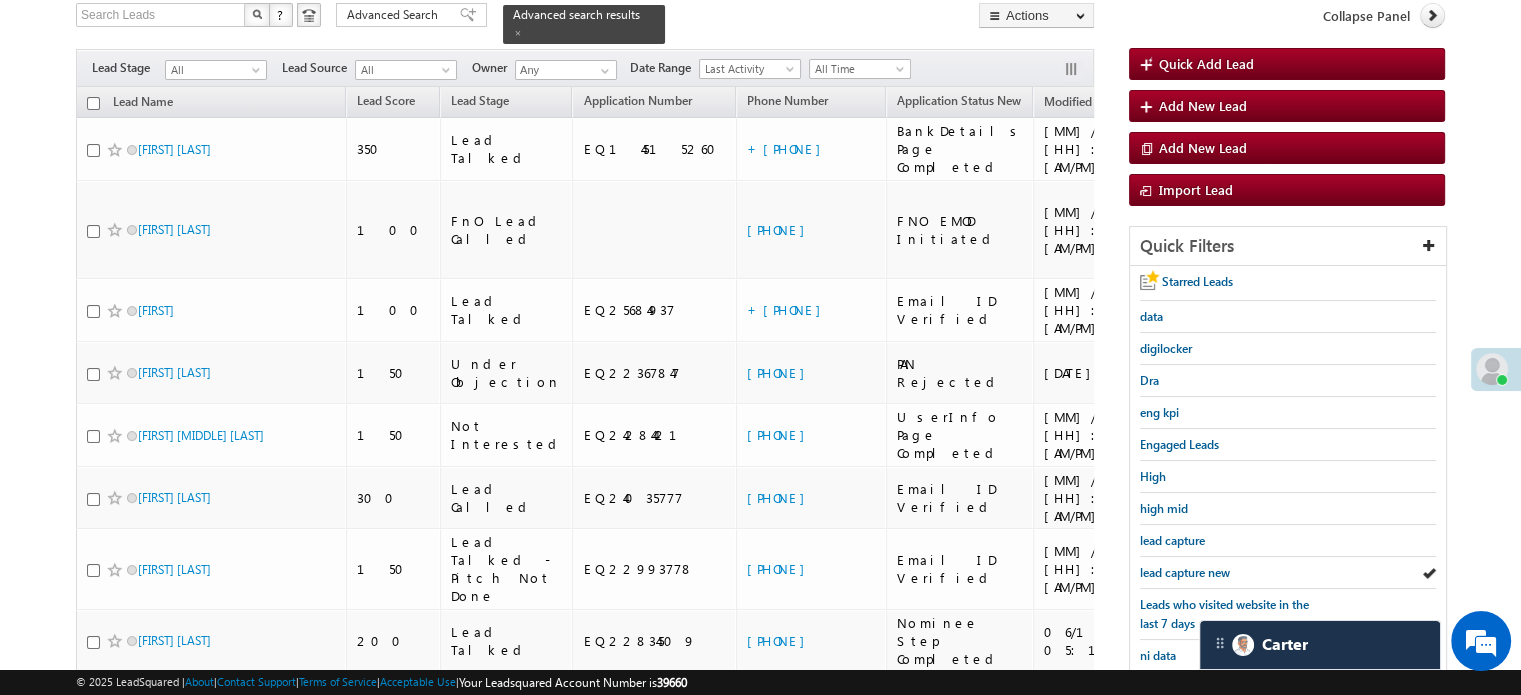 click on "lead capture new" at bounding box center (1185, 572) 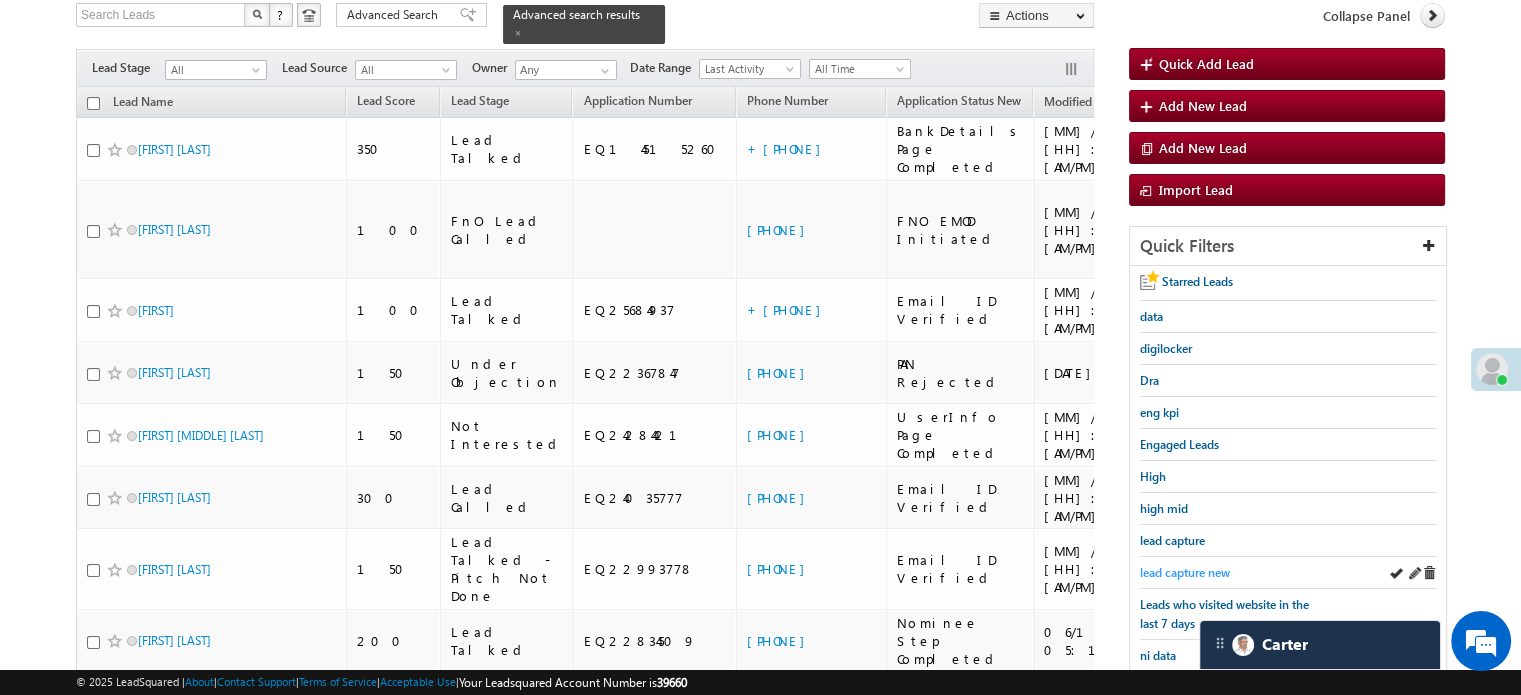 click on "lead capture new" at bounding box center [1185, 572] 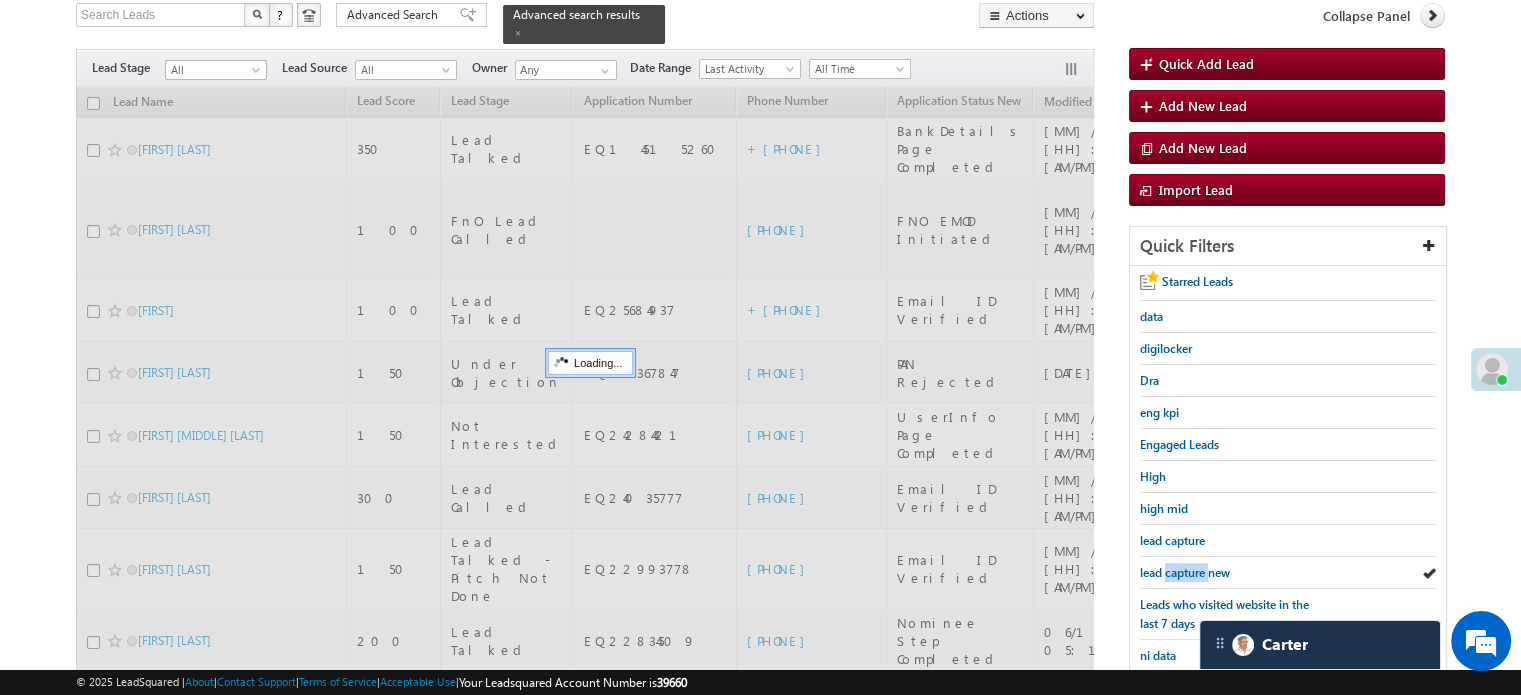 click on "lead capture new" at bounding box center (1185, 572) 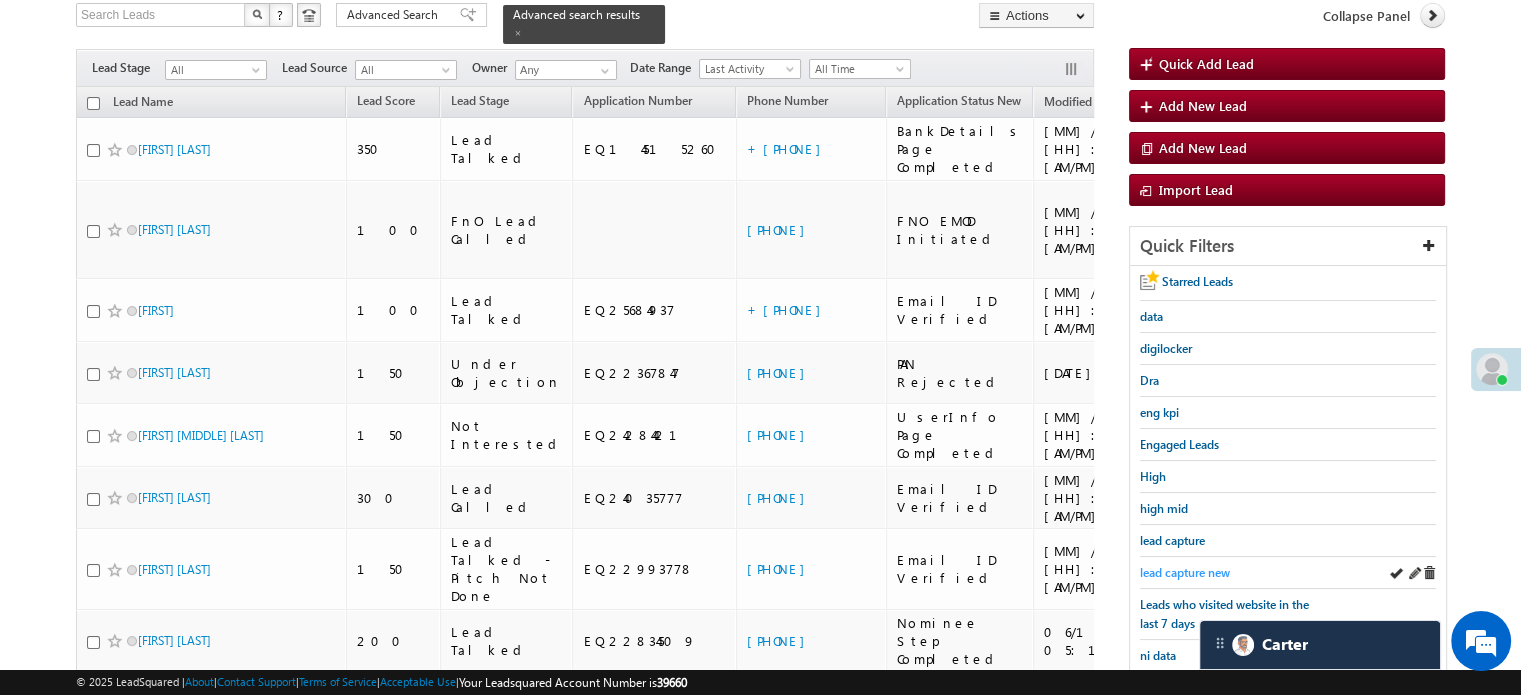click on "lead capture new" at bounding box center (1185, 572) 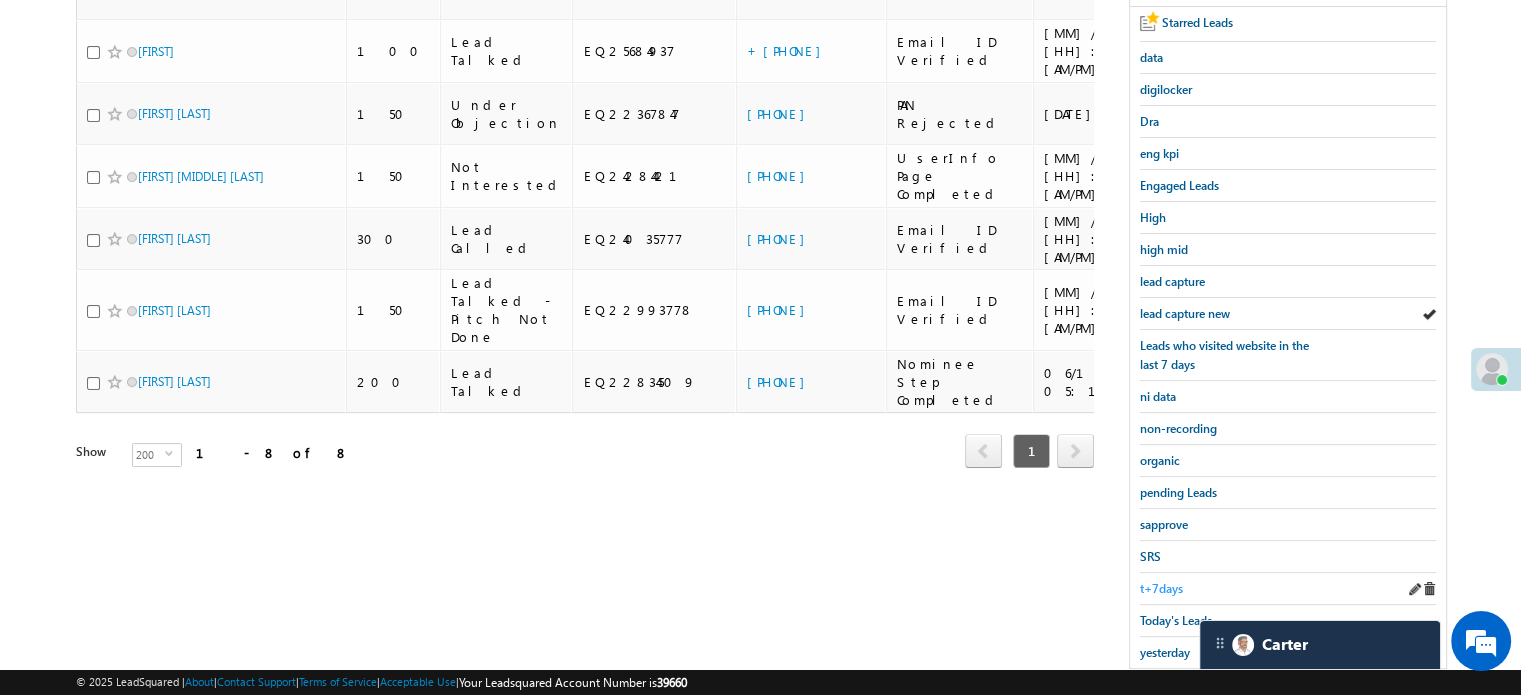 scroll, scrollTop: 429, scrollLeft: 0, axis: vertical 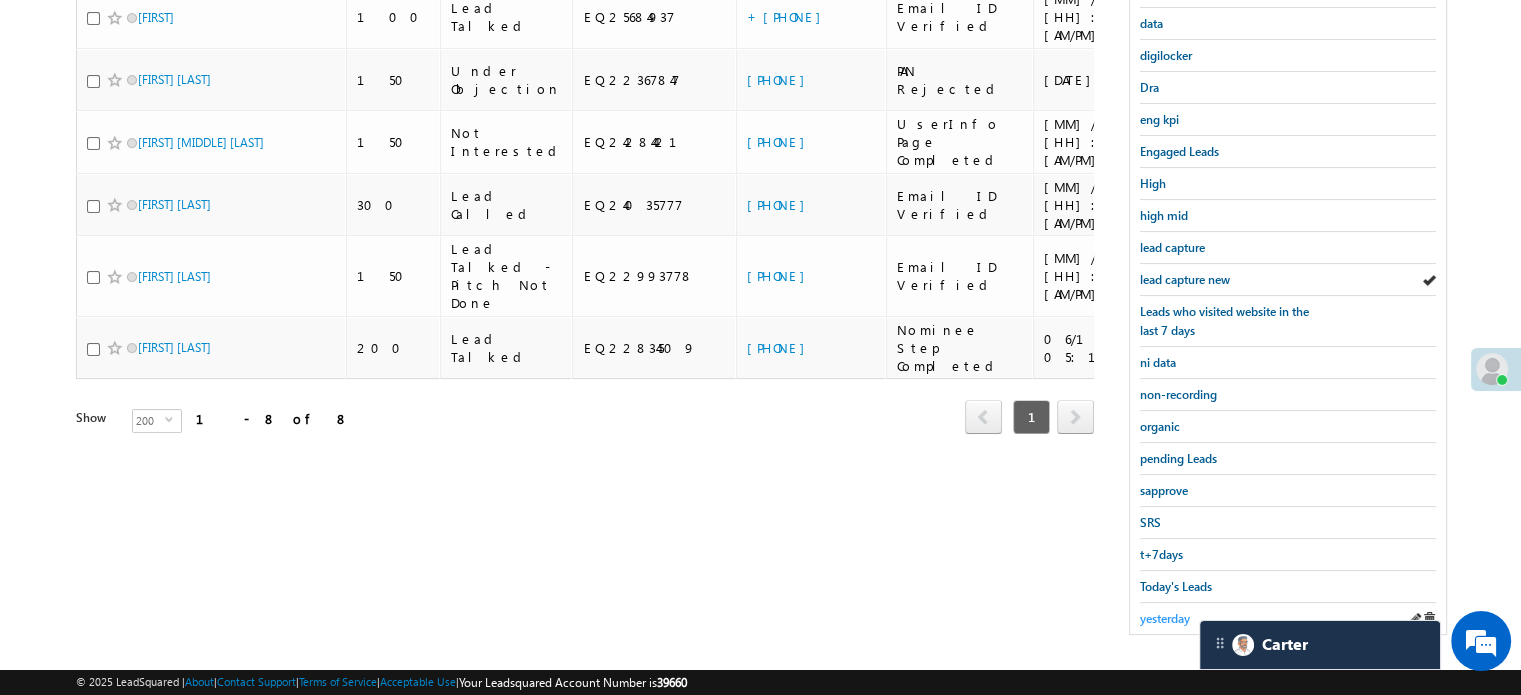 click on "yesterday" at bounding box center (1165, 618) 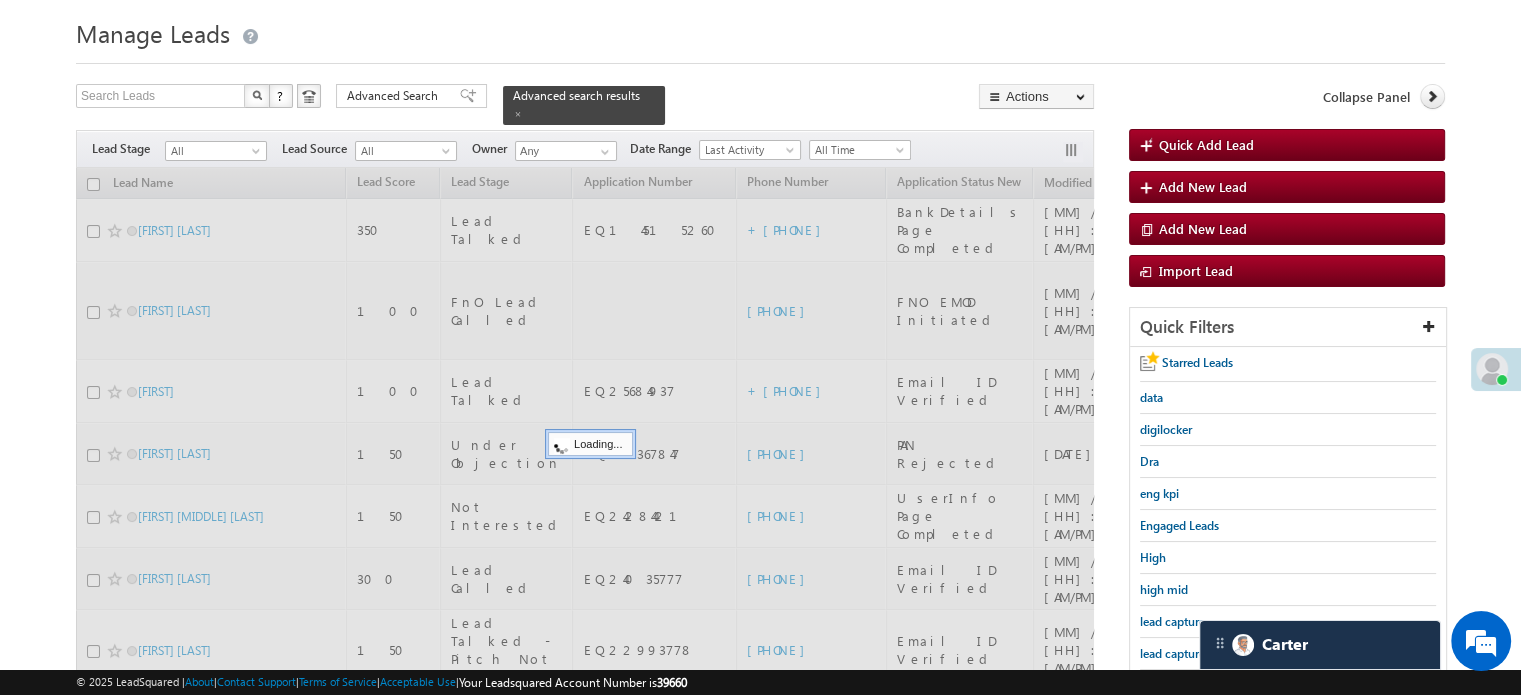 scroll, scrollTop: 49, scrollLeft: 0, axis: vertical 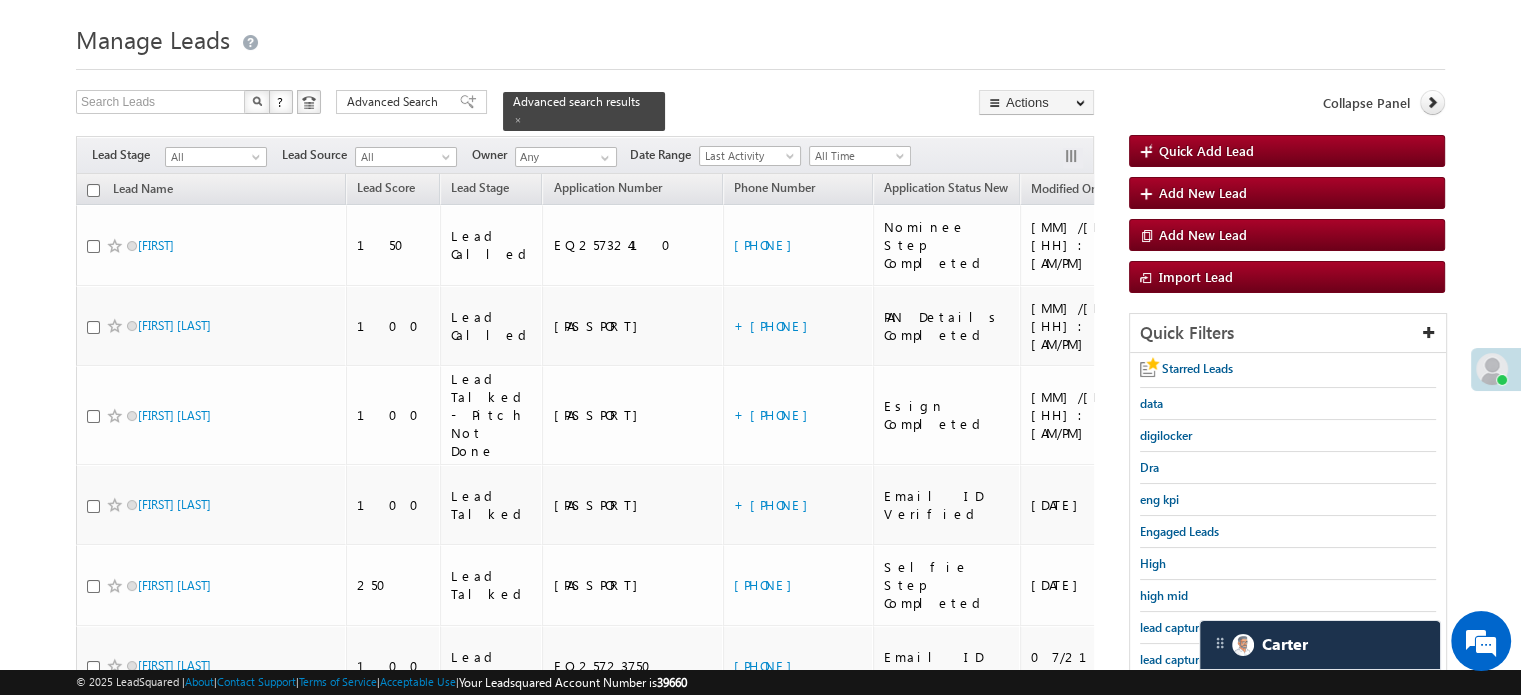 click on "Starred Leads data digilocker Dra eng kpi Engaged Leads High high mid lead capture lead capture new Leads who visited website in the last 7 days ni data non-recording organic pending Leads sapprove SRS t+7days Today's Leads yesterday" at bounding box center (1288, 683) 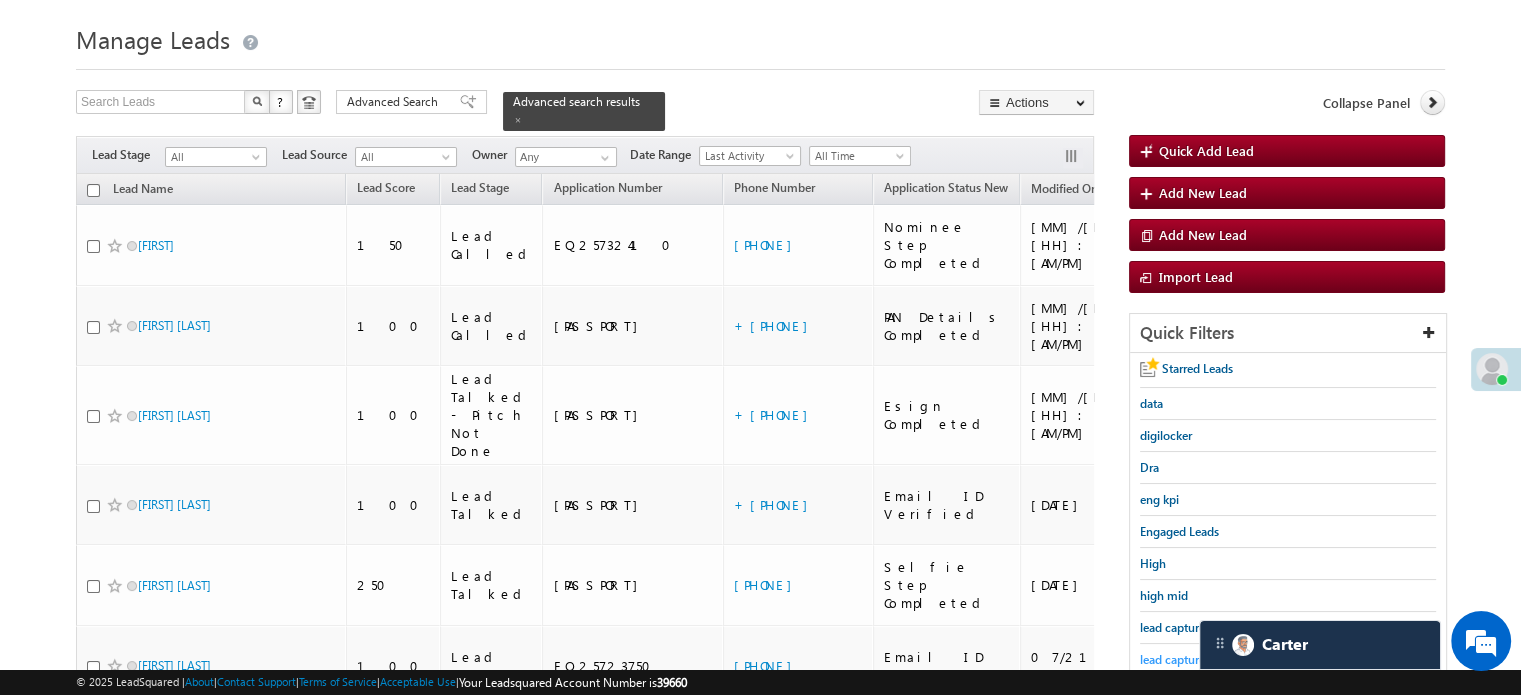 click on "lead capture new" at bounding box center (1185, 659) 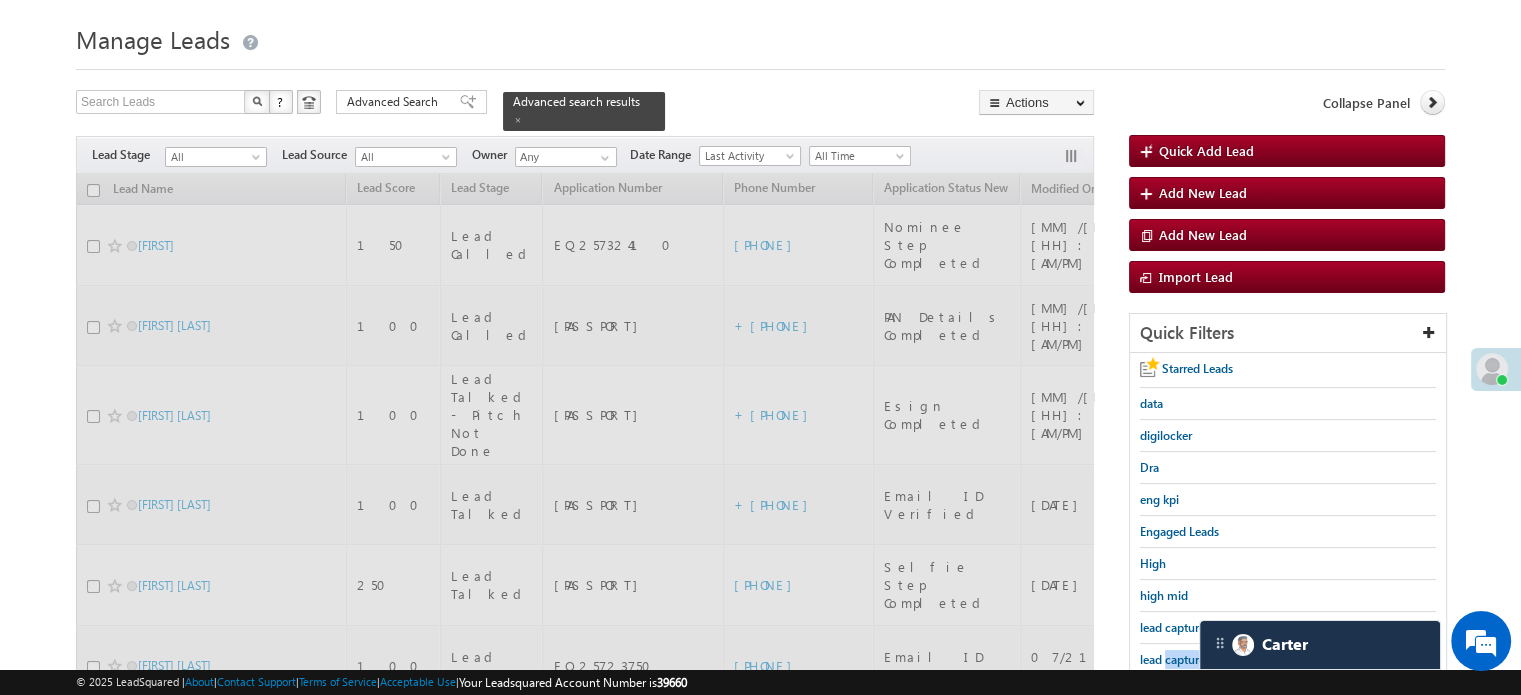 click on "lead capture new" at bounding box center [1185, 659] 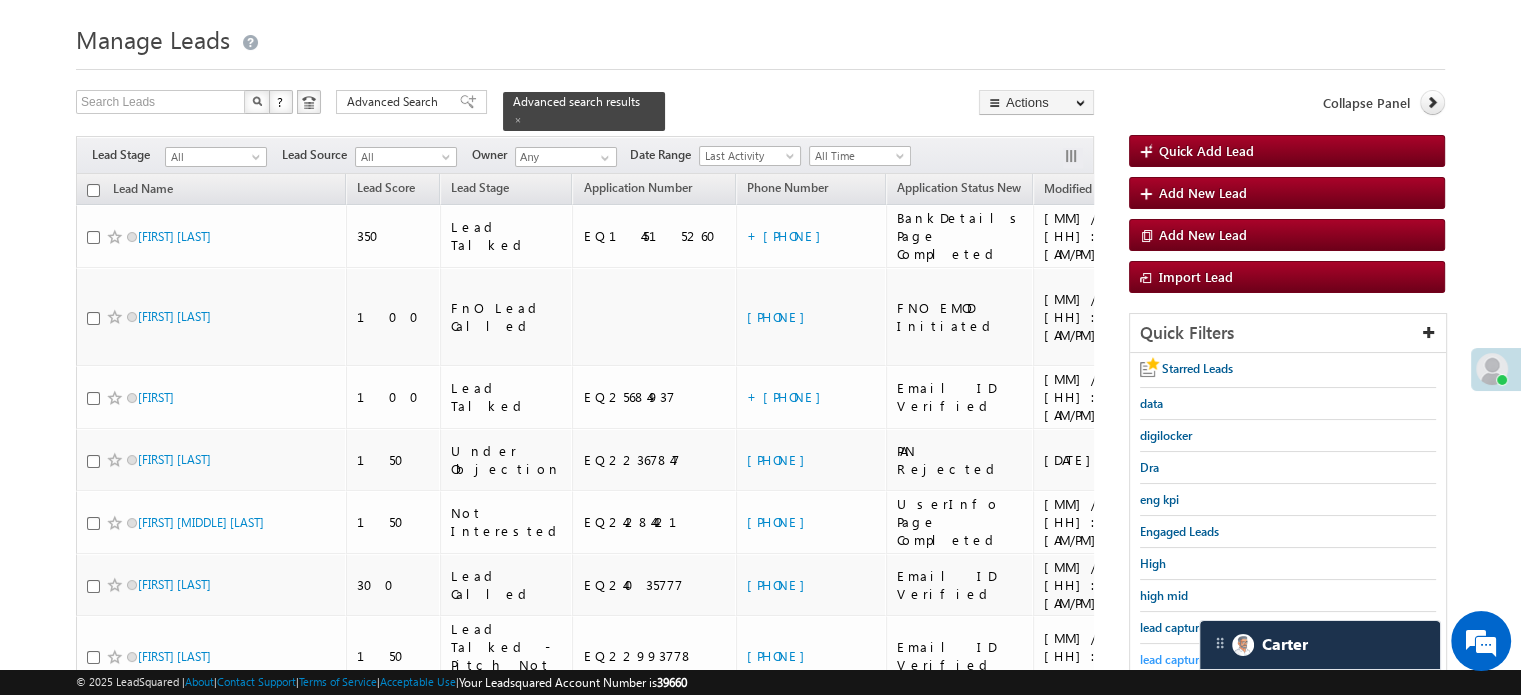 click on "lead capture new" at bounding box center (1185, 659) 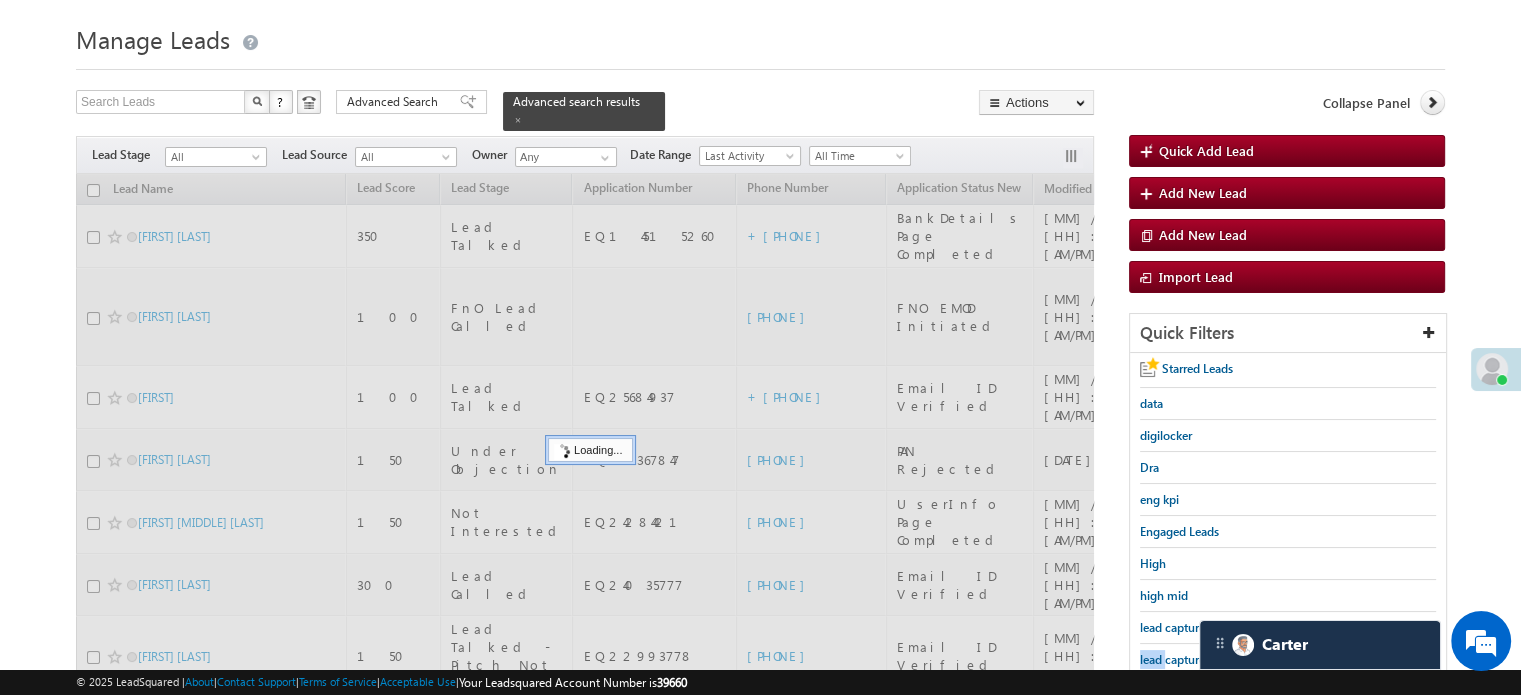 click on "lead capture new" at bounding box center [1185, 659] 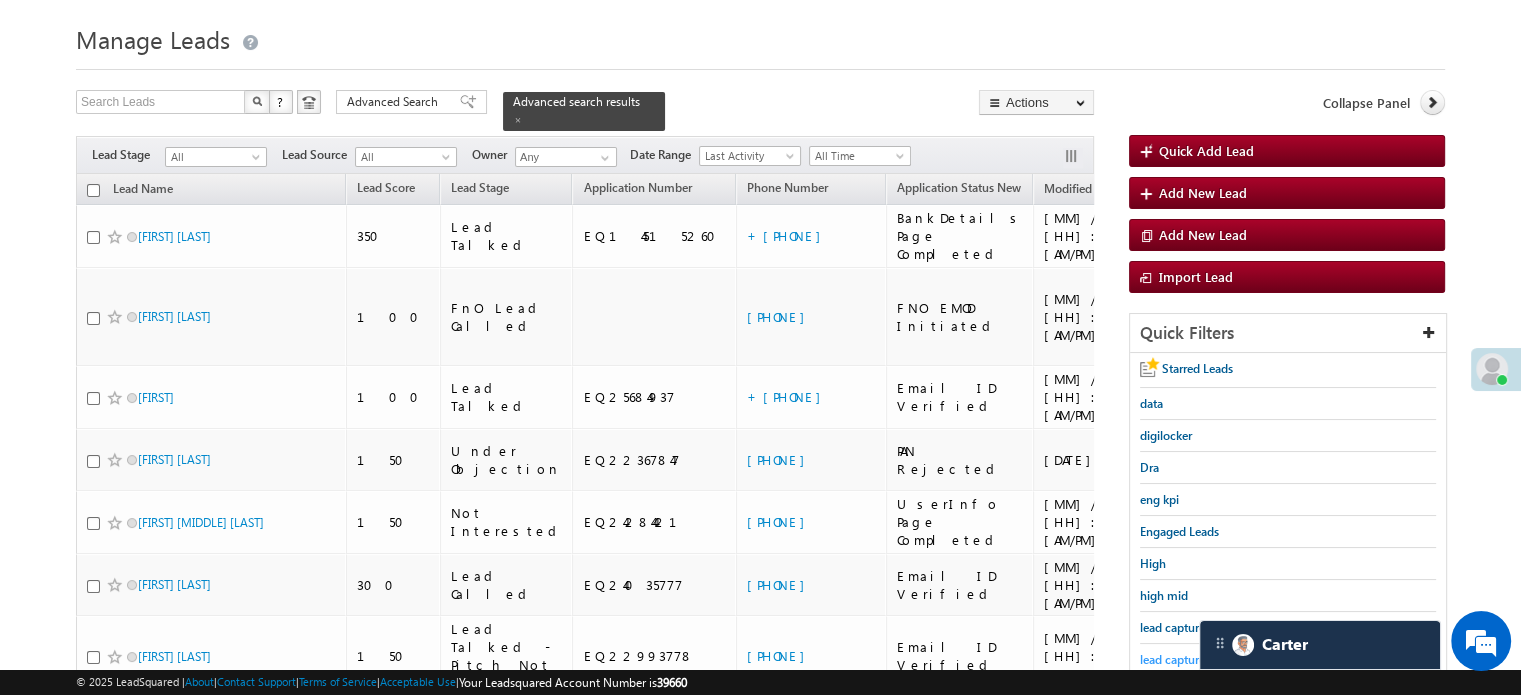 click on "lead capture new" at bounding box center (1185, 659) 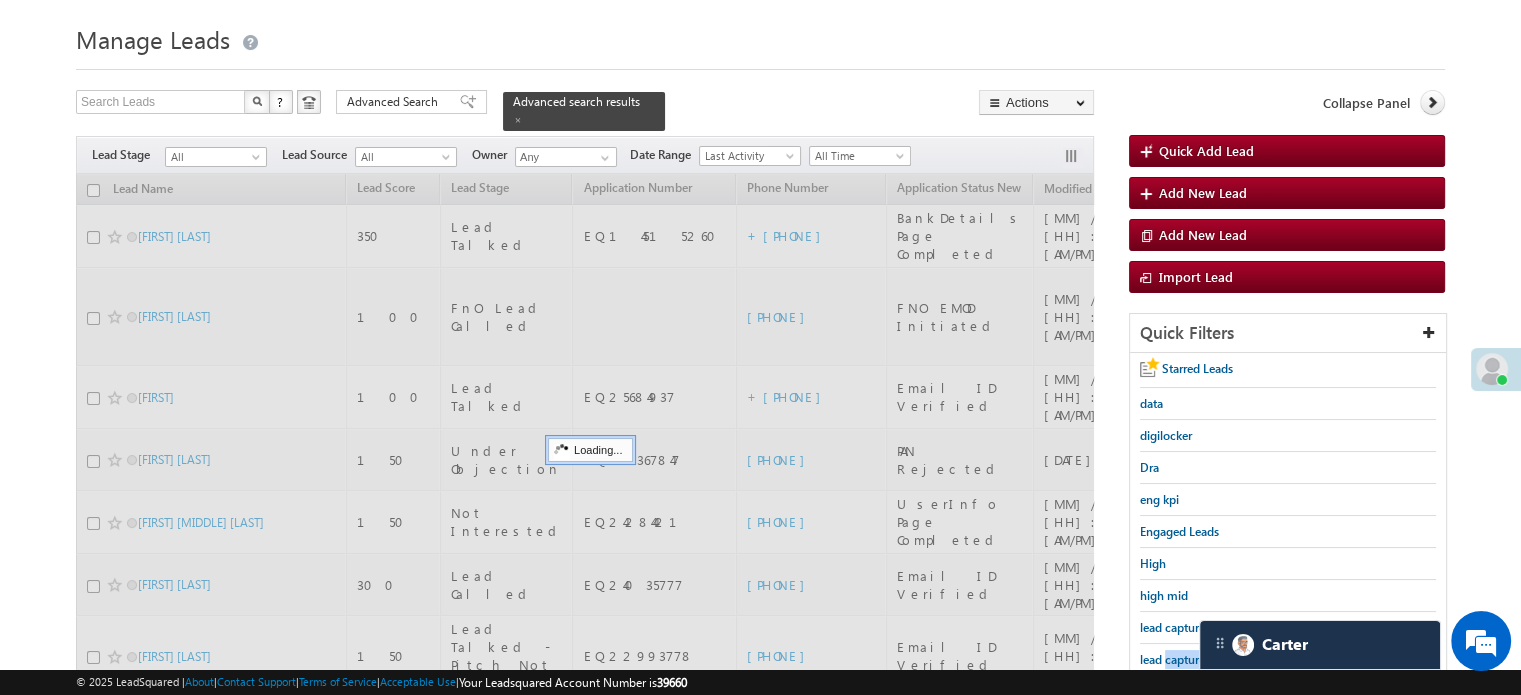 click on "lead capture new" at bounding box center (1185, 659) 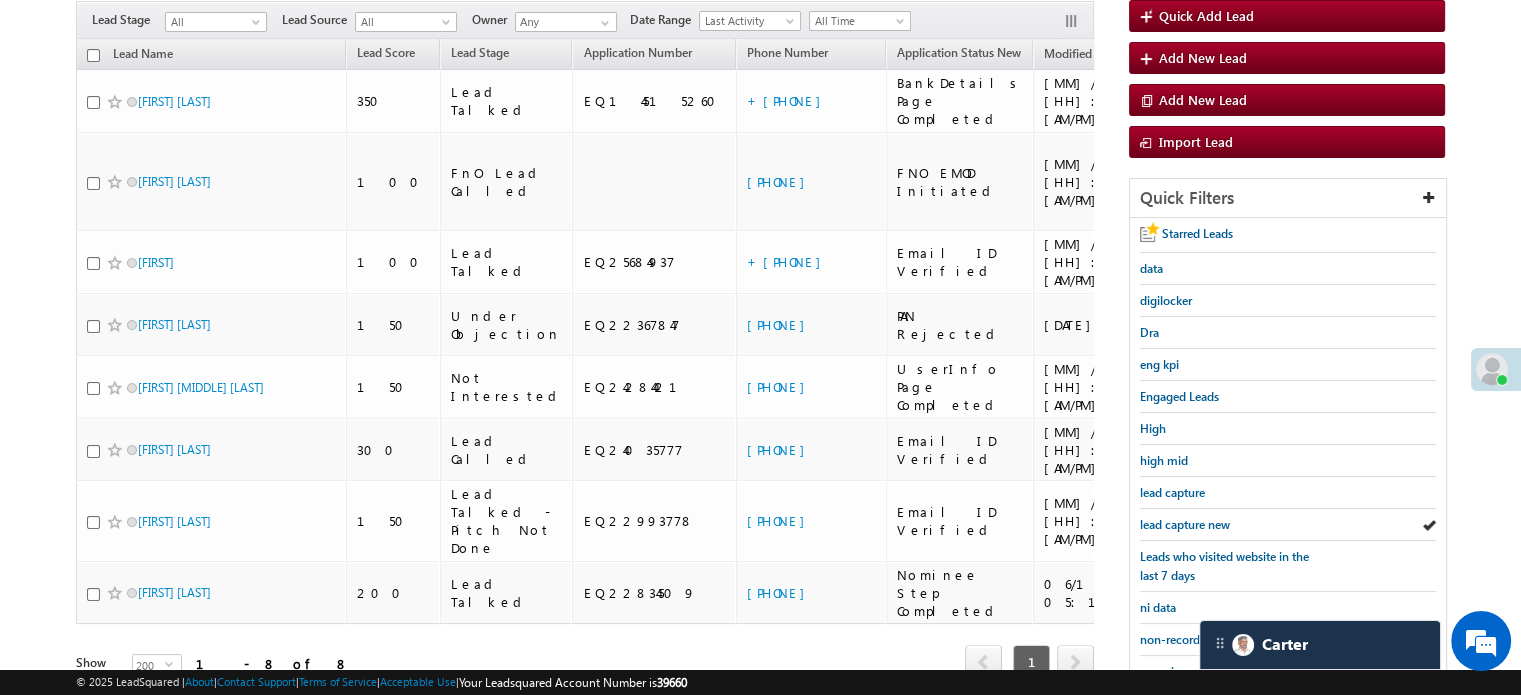 scroll, scrollTop: 200, scrollLeft: 0, axis: vertical 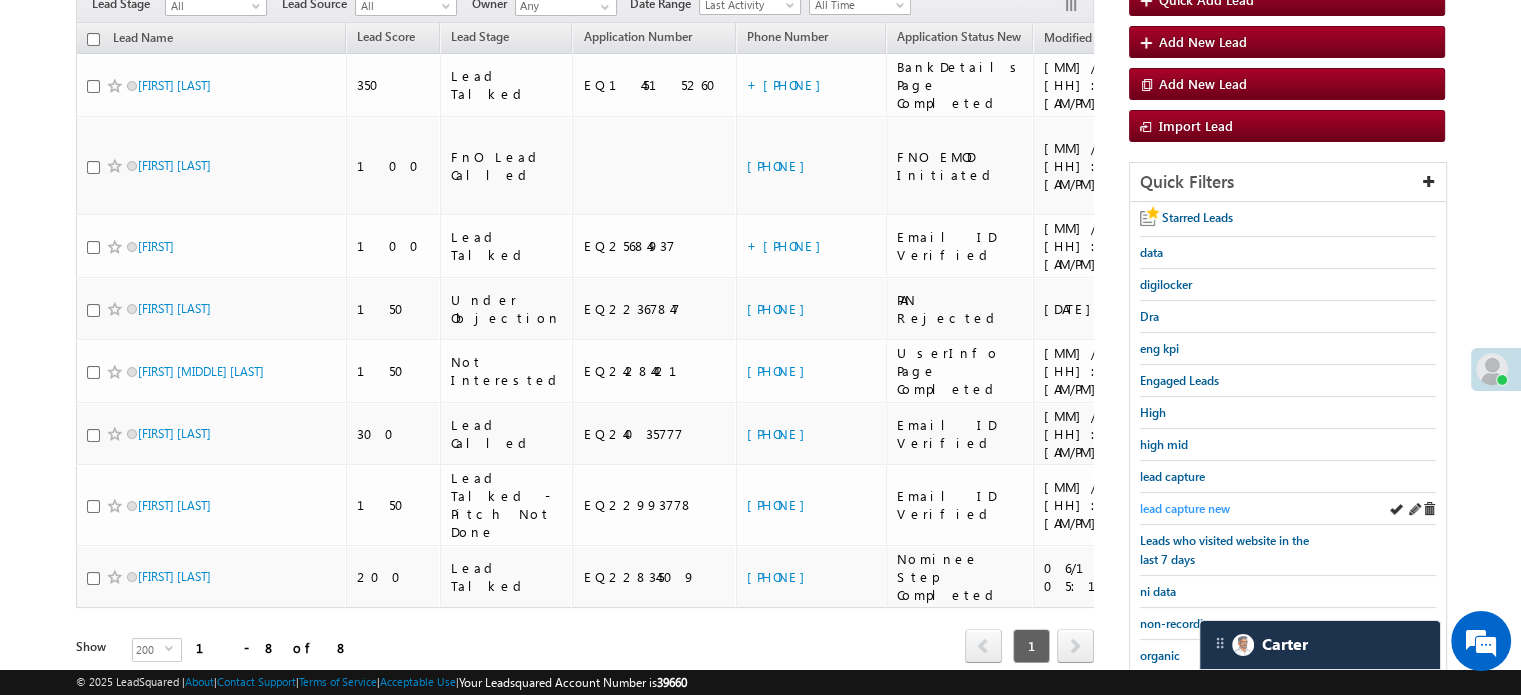 click on "lead capture new" at bounding box center (1185, 508) 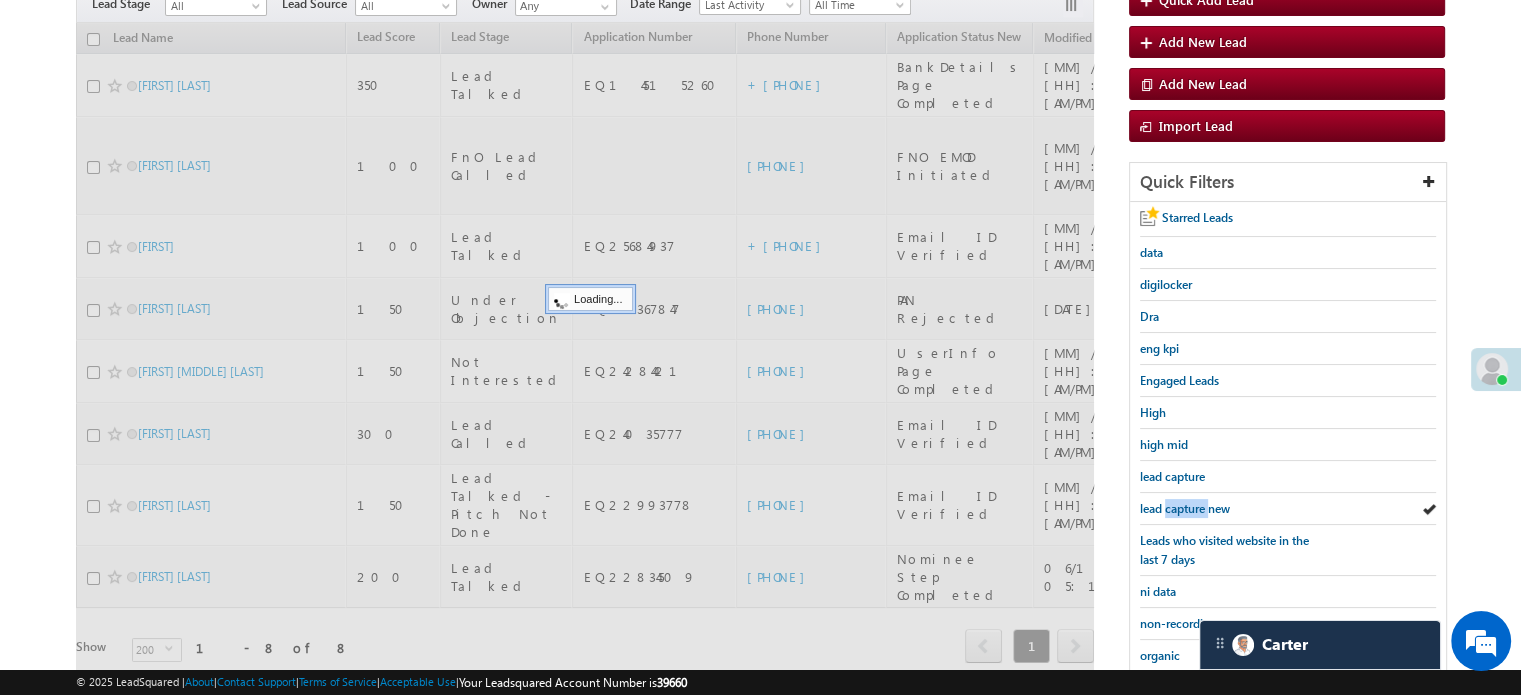 click on "lead capture new" at bounding box center (1185, 508) 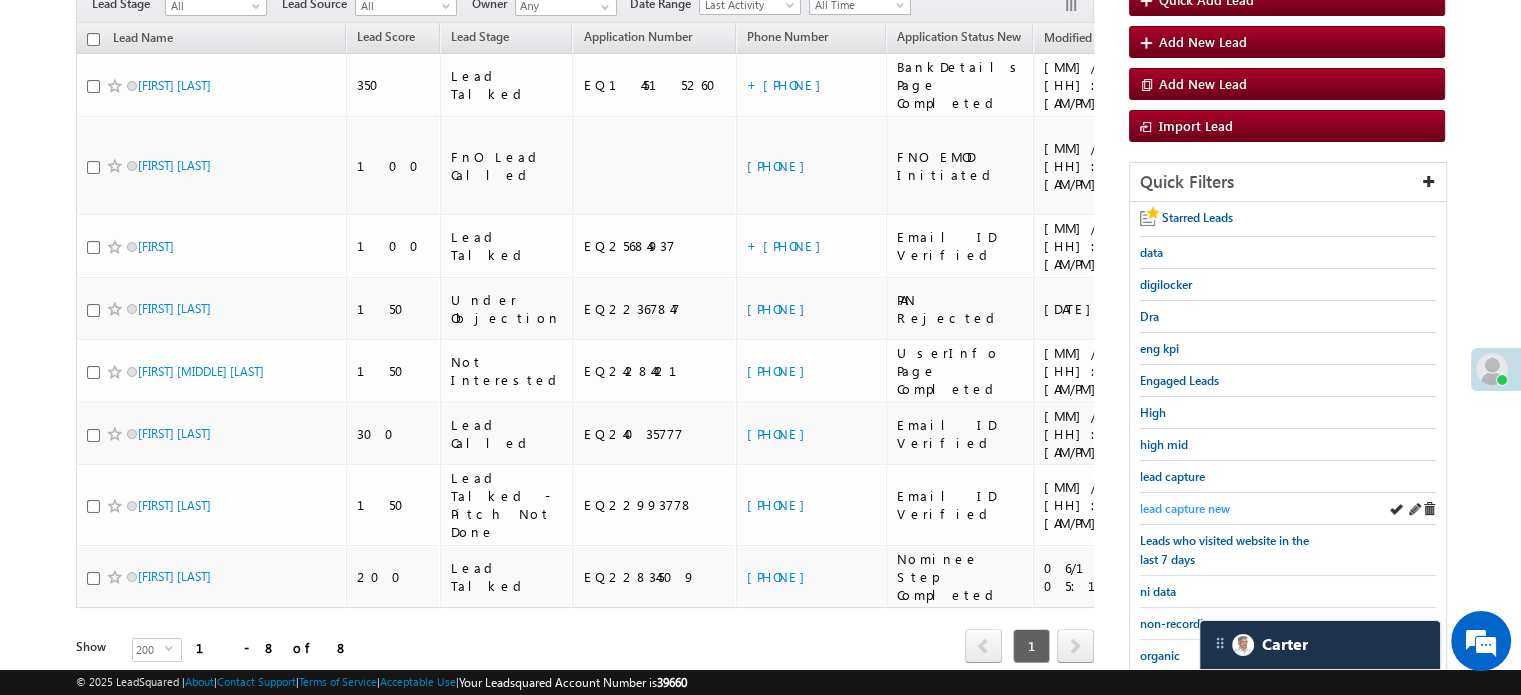 click on "lead capture new" at bounding box center [1185, 508] 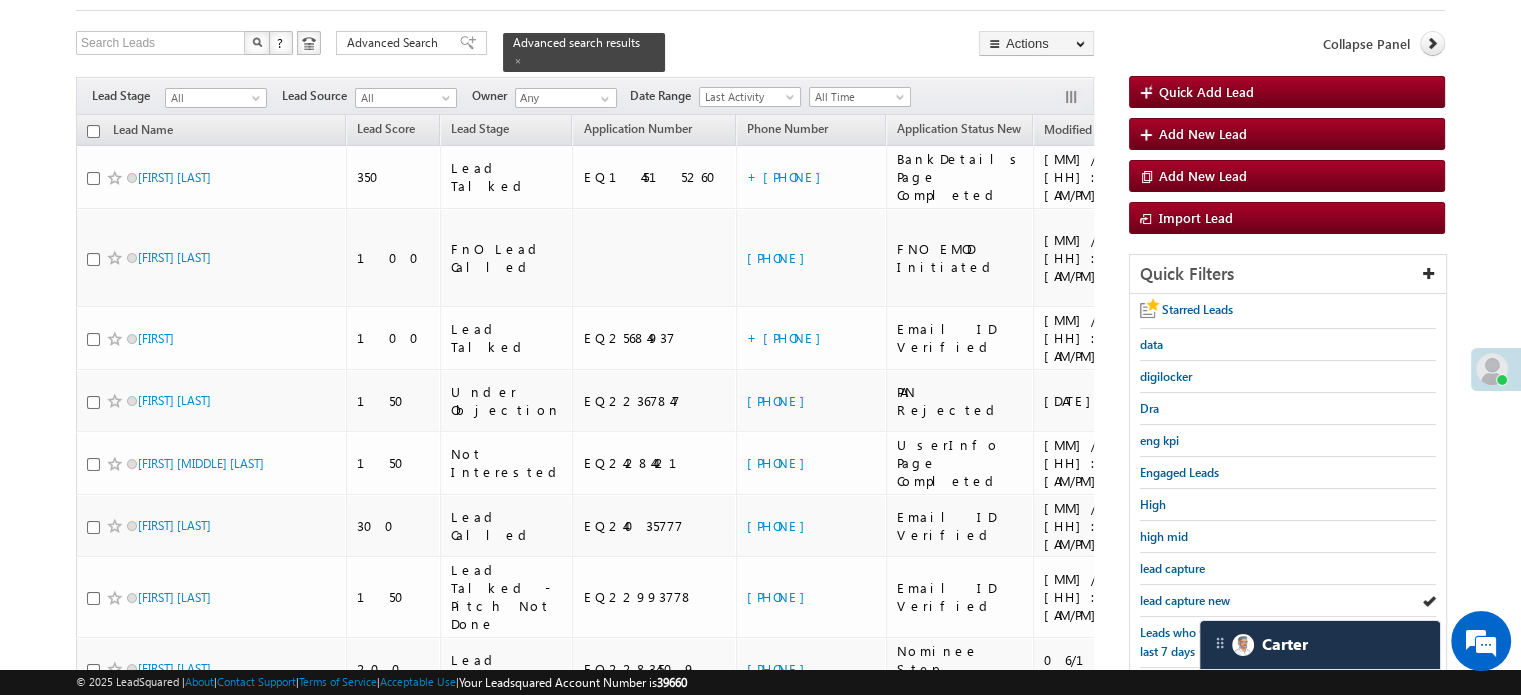scroll, scrollTop: 429, scrollLeft: 0, axis: vertical 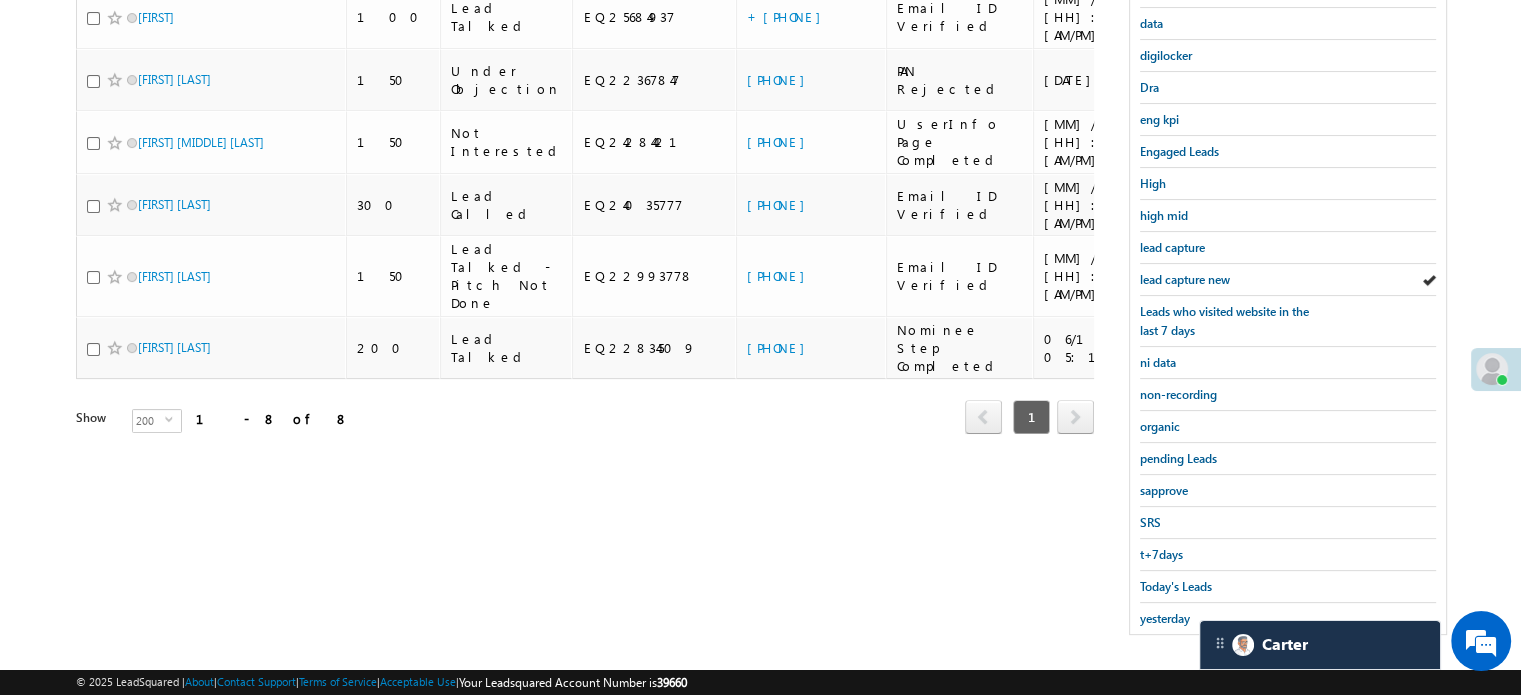 click on "Starred Leads data digilocker Dra eng kpi Engaged Leads High high mid lead capture lead capture new Leads who visited website in the last 7 days ni data non-recording organic pending Leads sapprove SRS t+7days Today's Leads yesterday" at bounding box center [1288, 303] 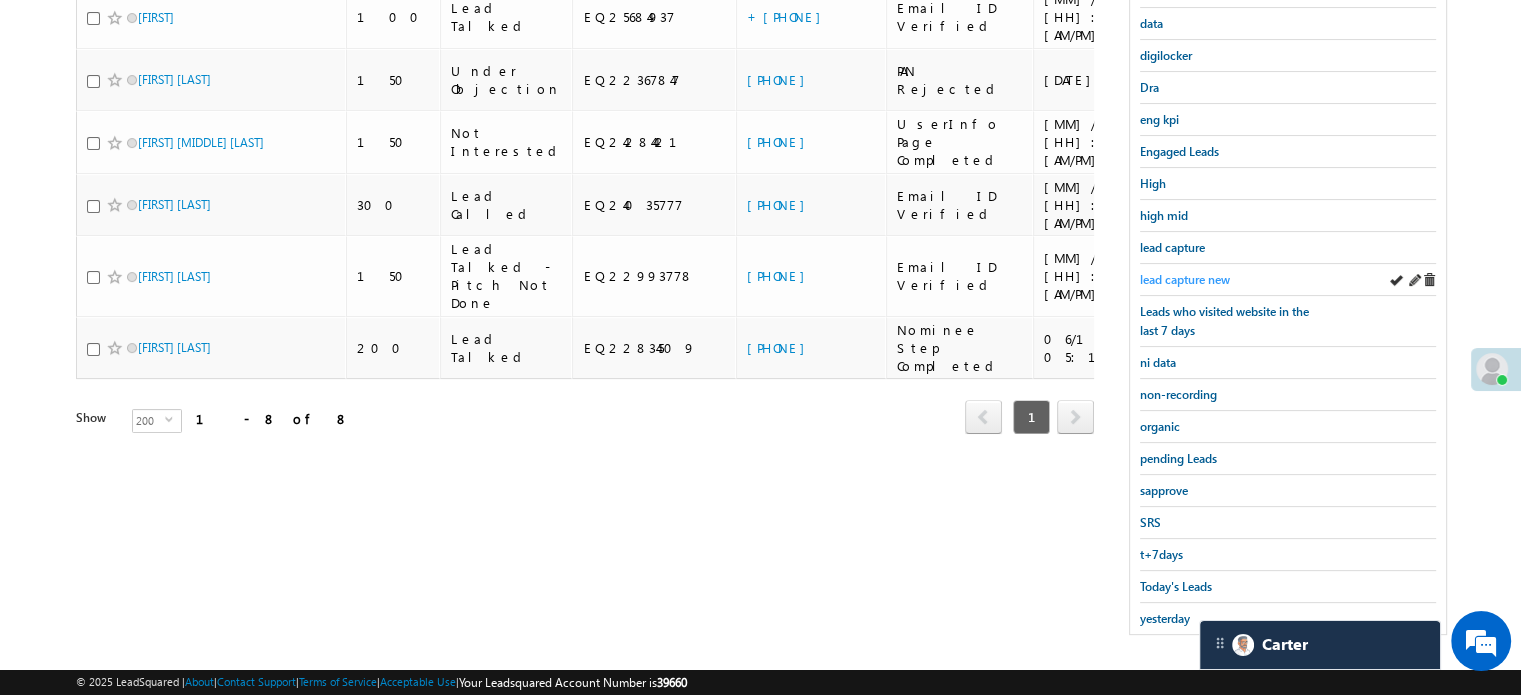 click on "lead capture new" at bounding box center [1185, 279] 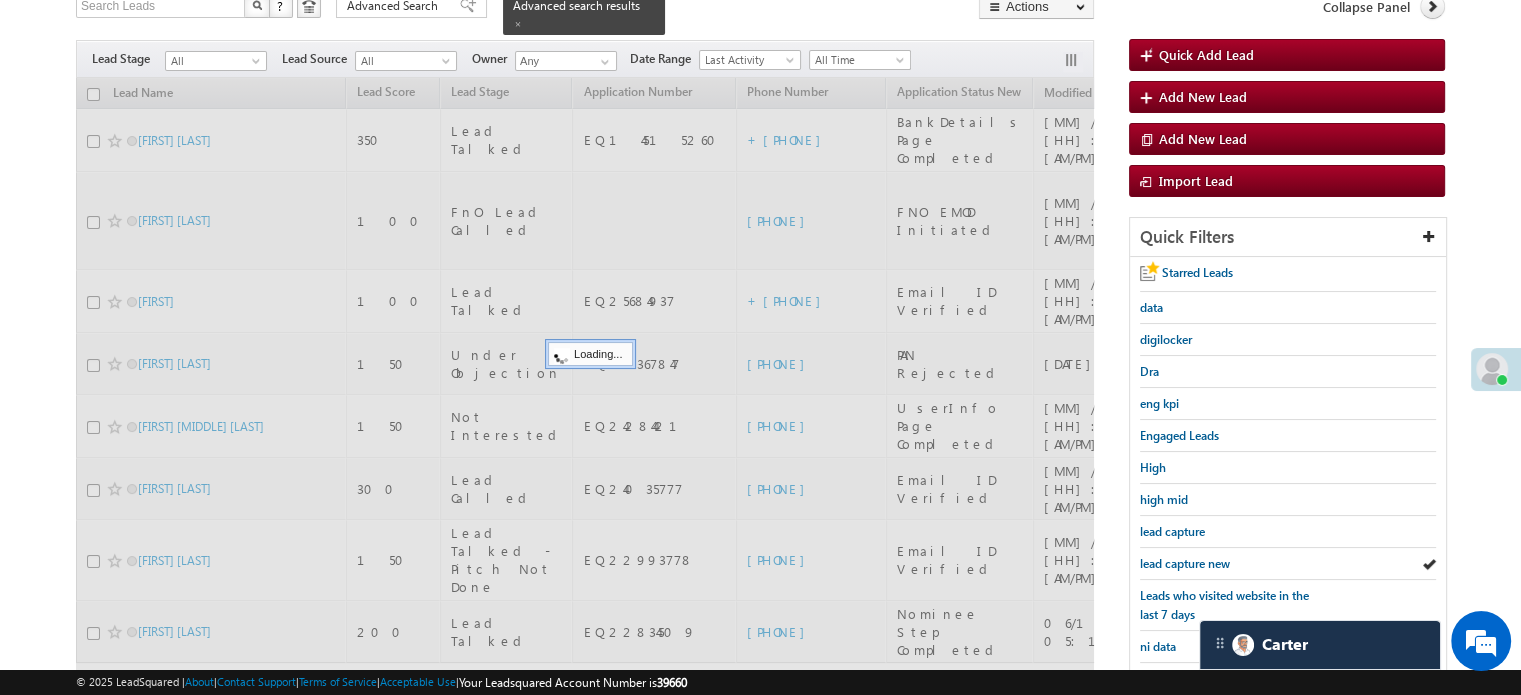 scroll, scrollTop: 132, scrollLeft: 0, axis: vertical 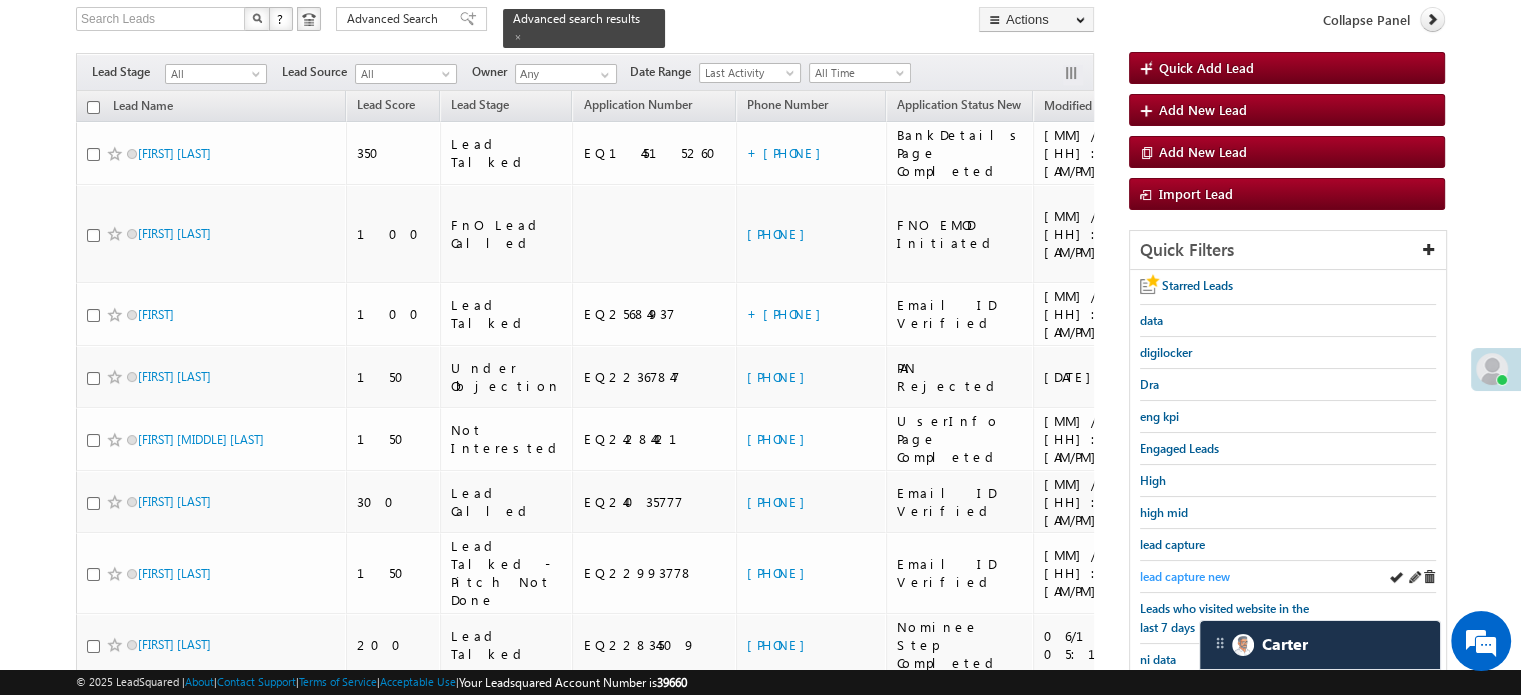 click on "lead capture new" at bounding box center (1185, 576) 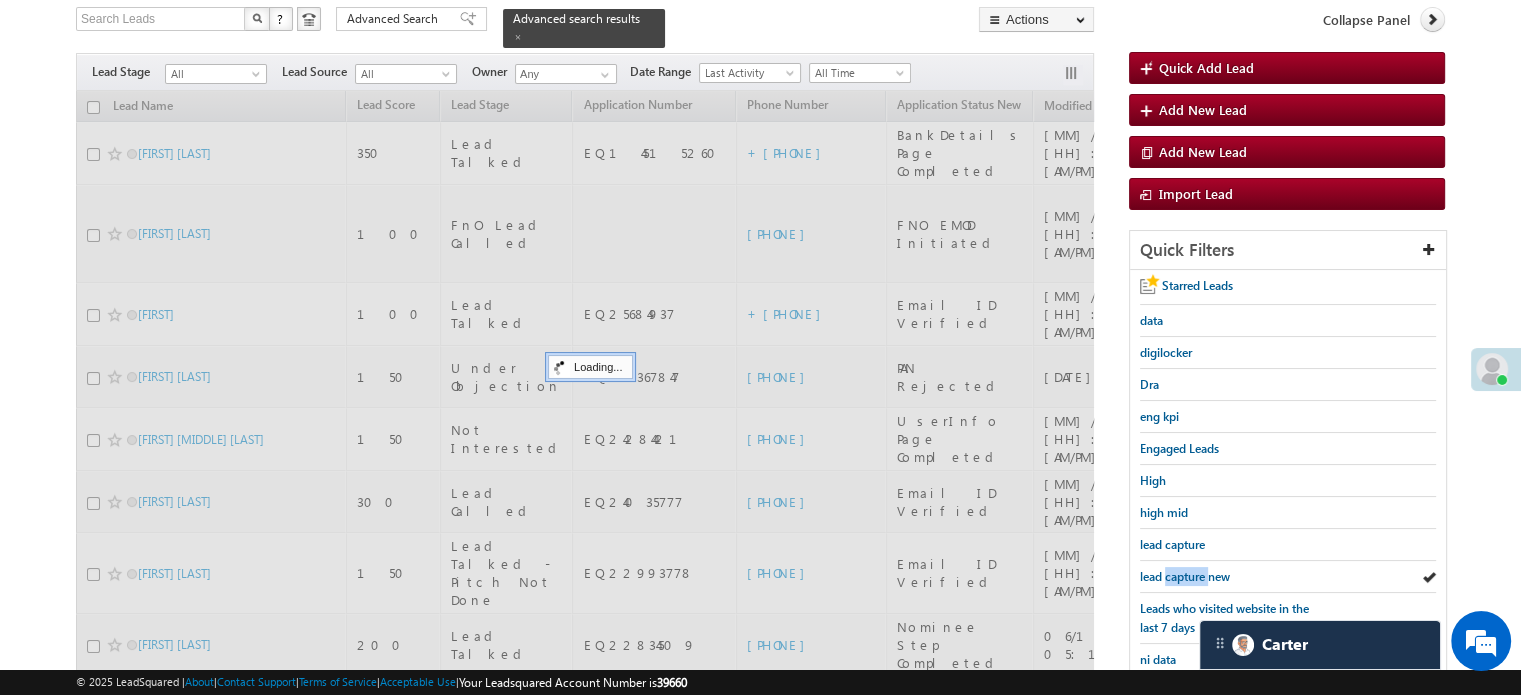 click on "lead capture new" at bounding box center [1185, 576] 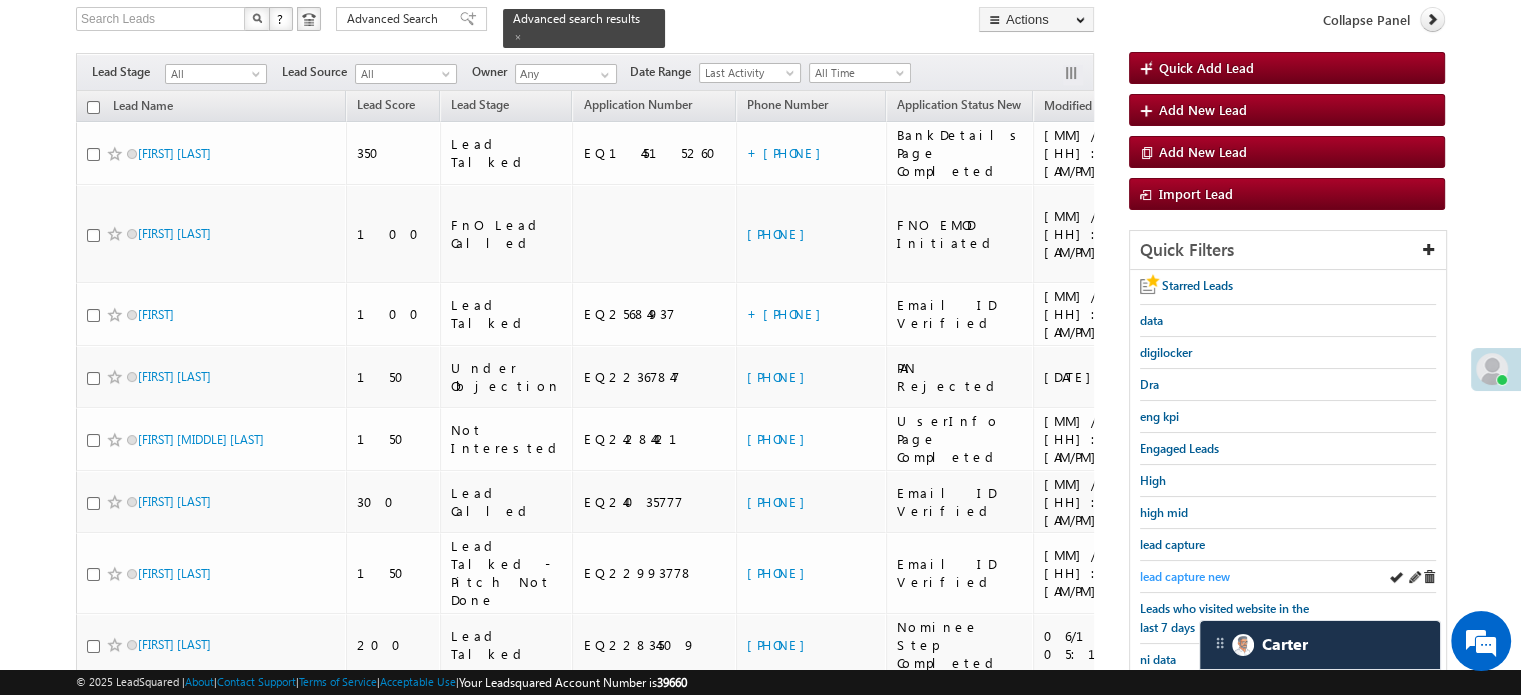 click on "lead capture new" at bounding box center (1185, 576) 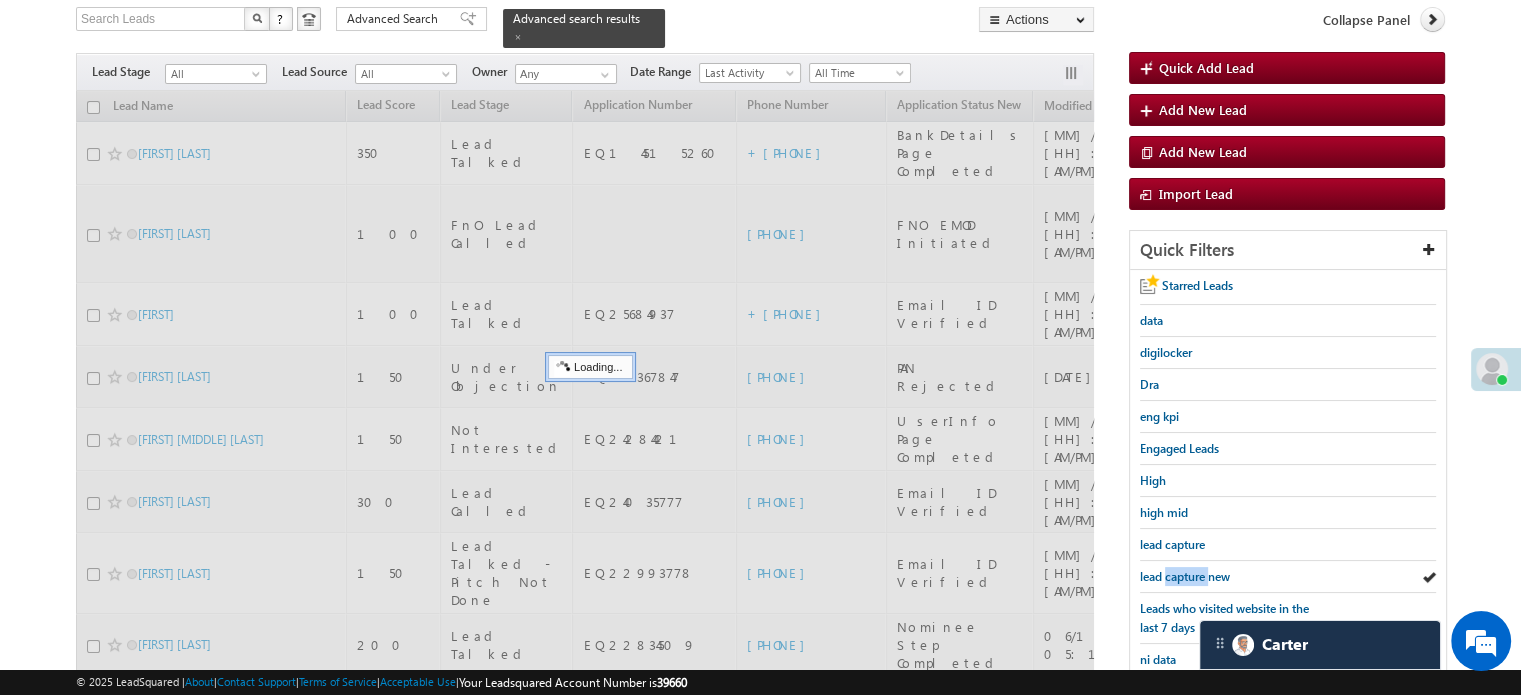 click on "lead capture new" at bounding box center (1185, 576) 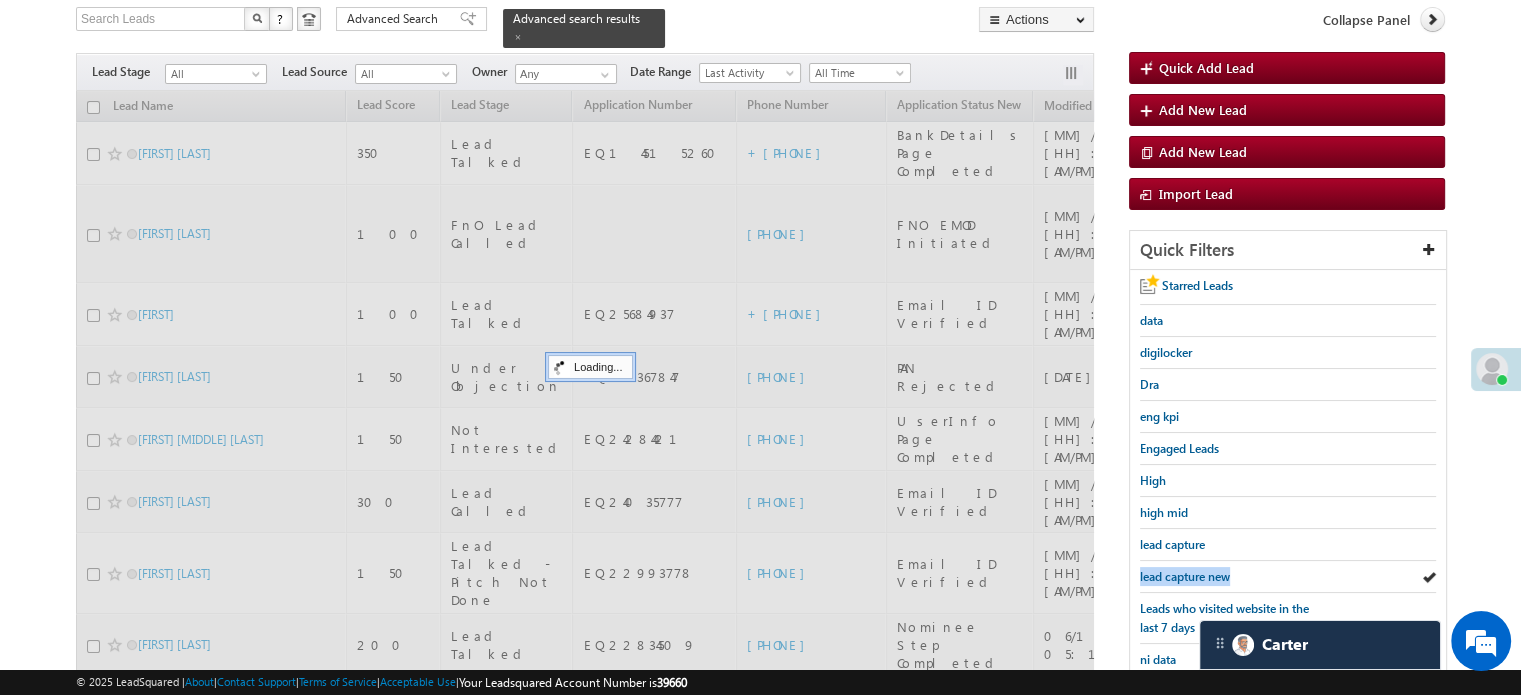 click on "lead capture new" at bounding box center (1185, 576) 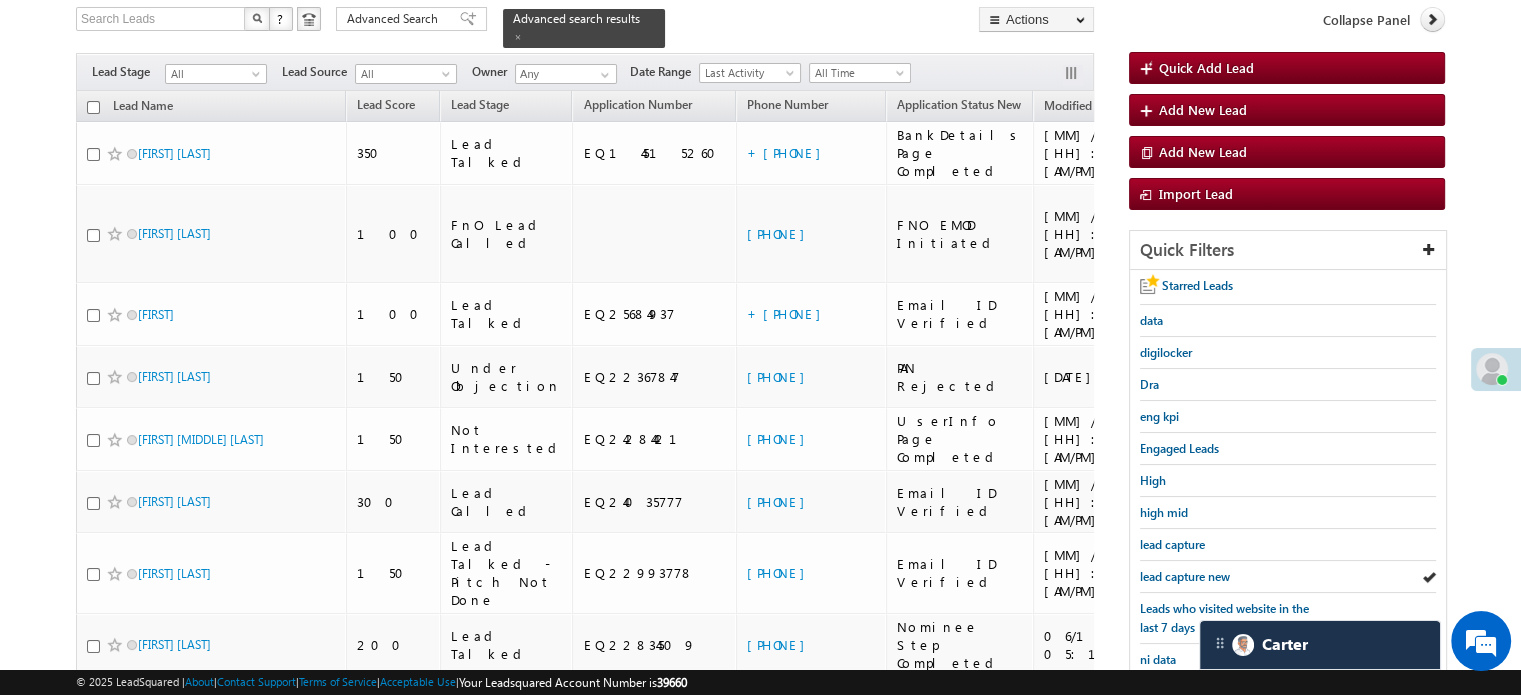 click on "lead capture new" at bounding box center [1185, 576] 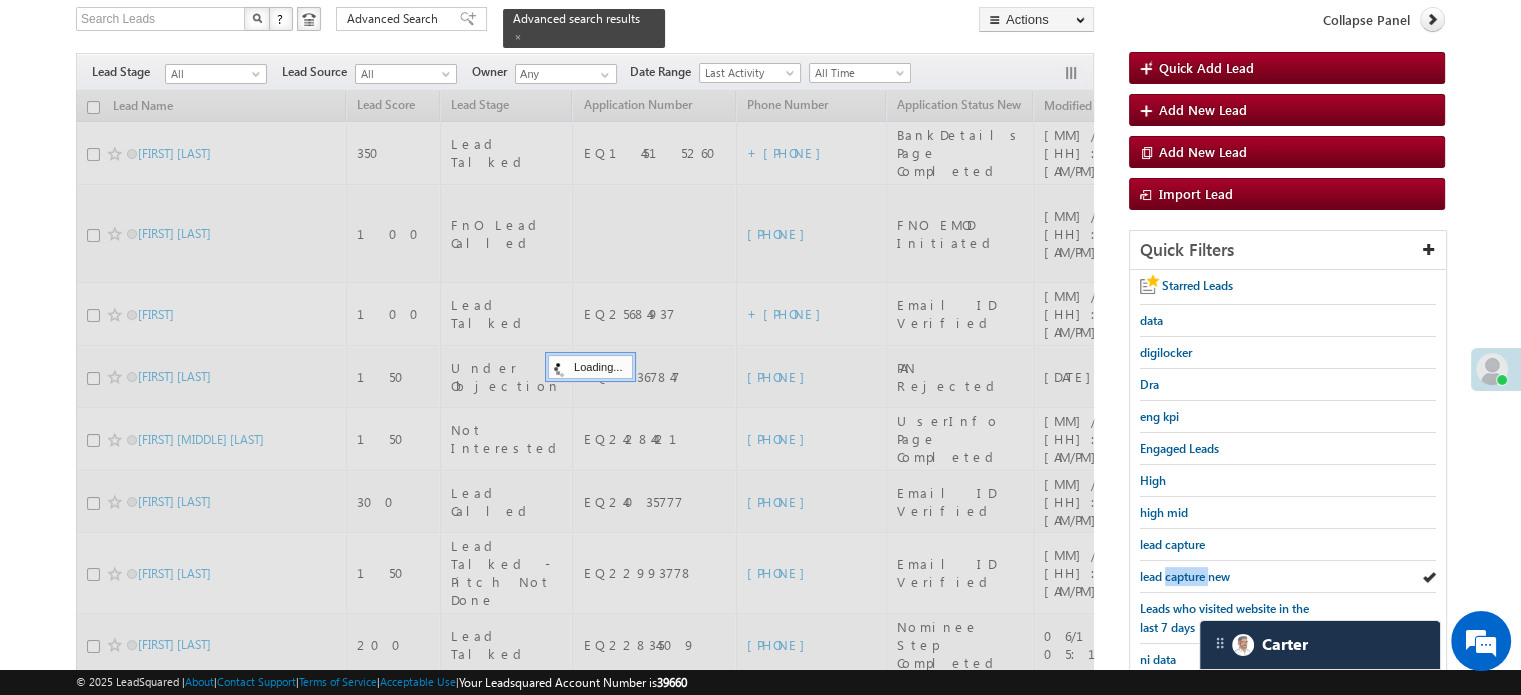 click on "lead capture new" at bounding box center [1185, 576] 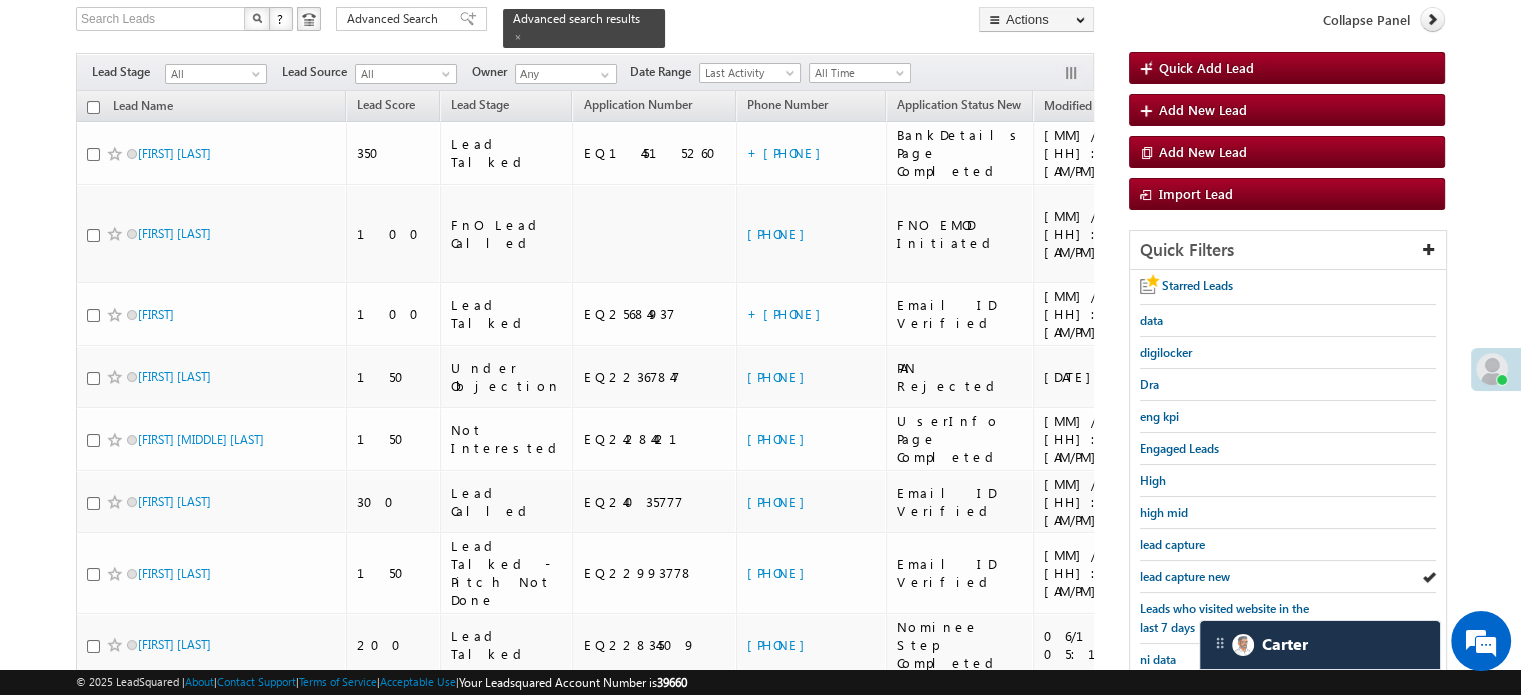click on "lead capture new" at bounding box center (1185, 576) 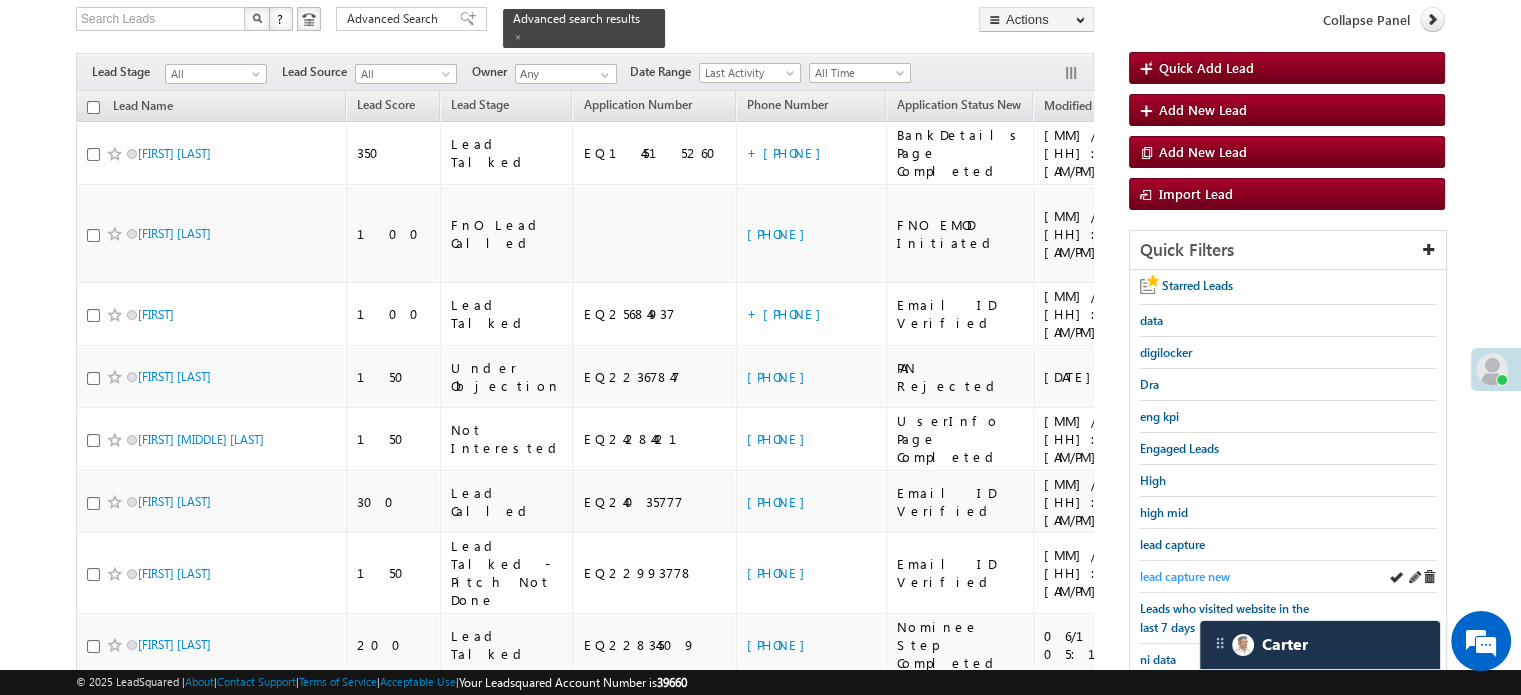 drag, startPoint x: 1175, startPoint y: 547, endPoint x: 1175, endPoint y: 562, distance: 15 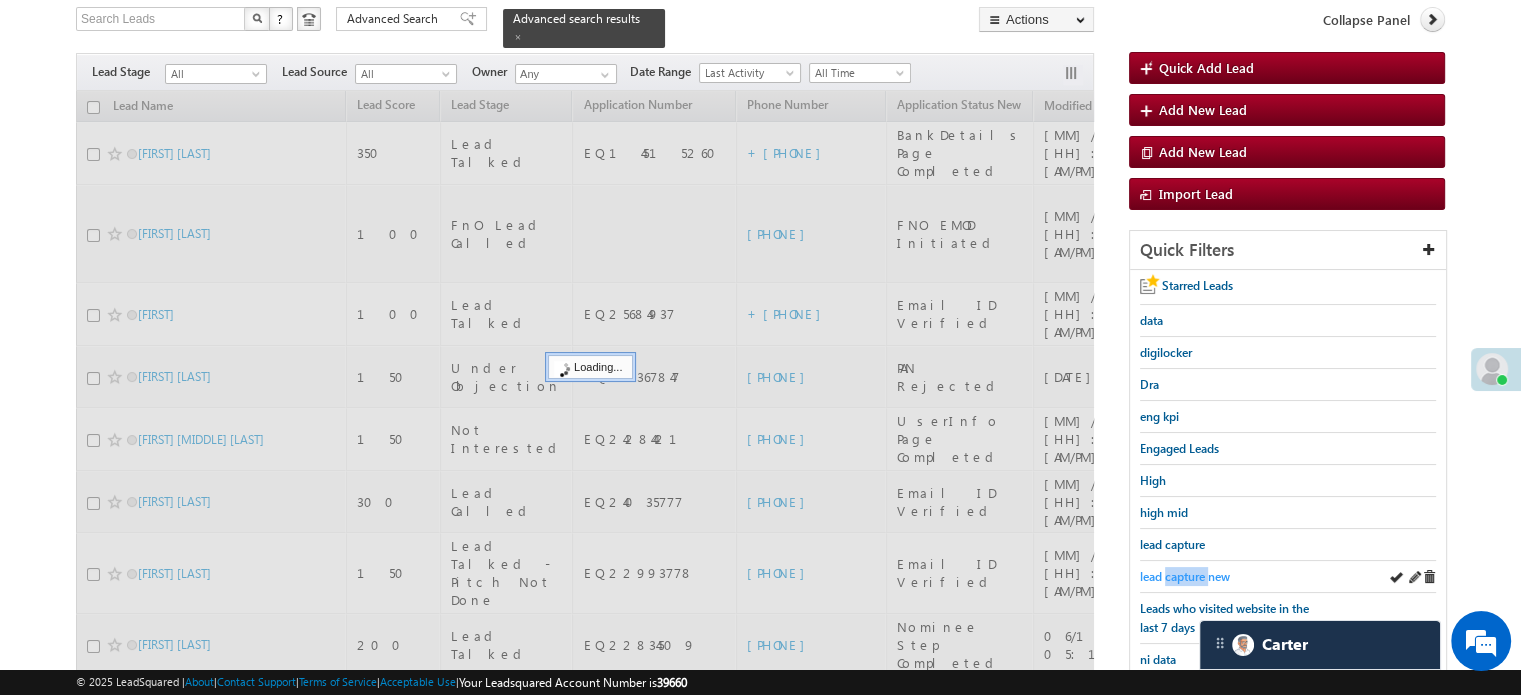 click on "lead capture new" at bounding box center (1185, 576) 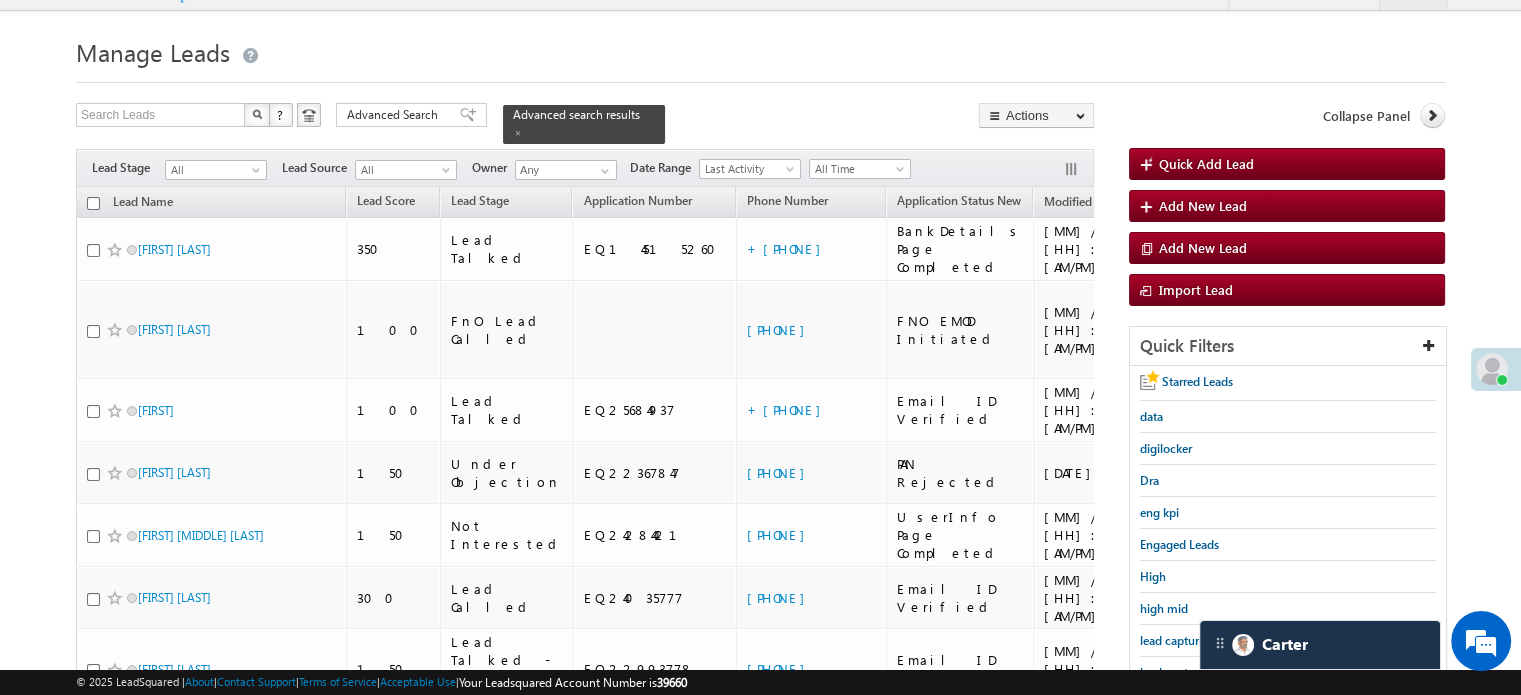 scroll, scrollTop: 429, scrollLeft: 0, axis: vertical 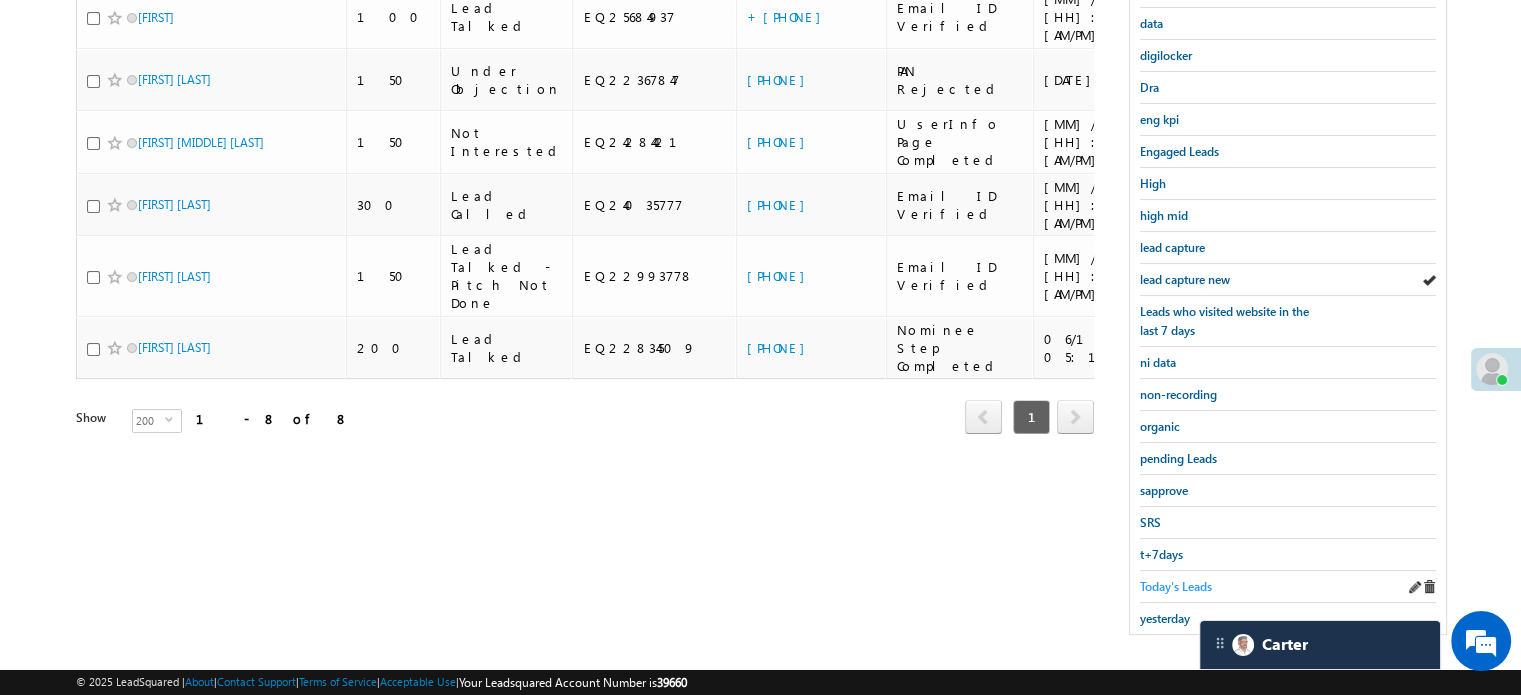 click on "Today's Leads" at bounding box center (1176, 586) 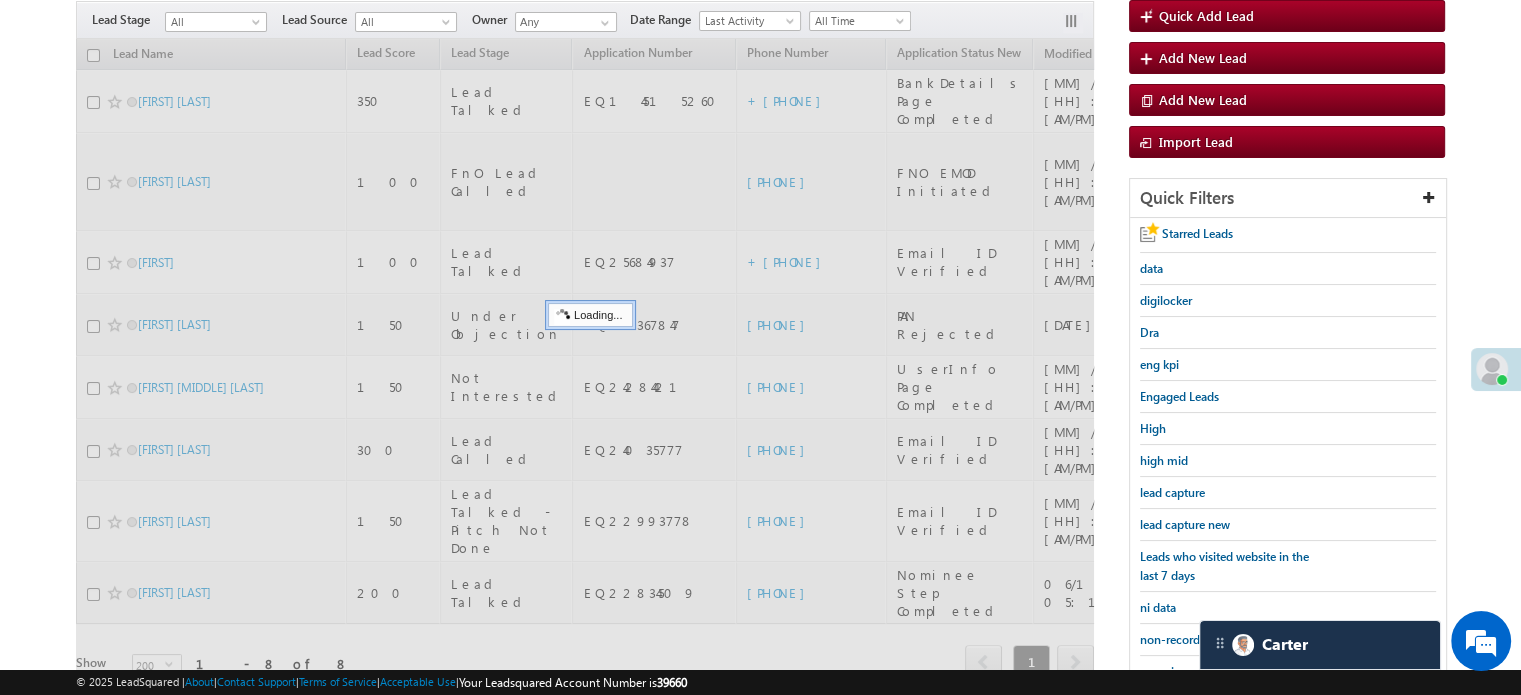 scroll, scrollTop: 179, scrollLeft: 0, axis: vertical 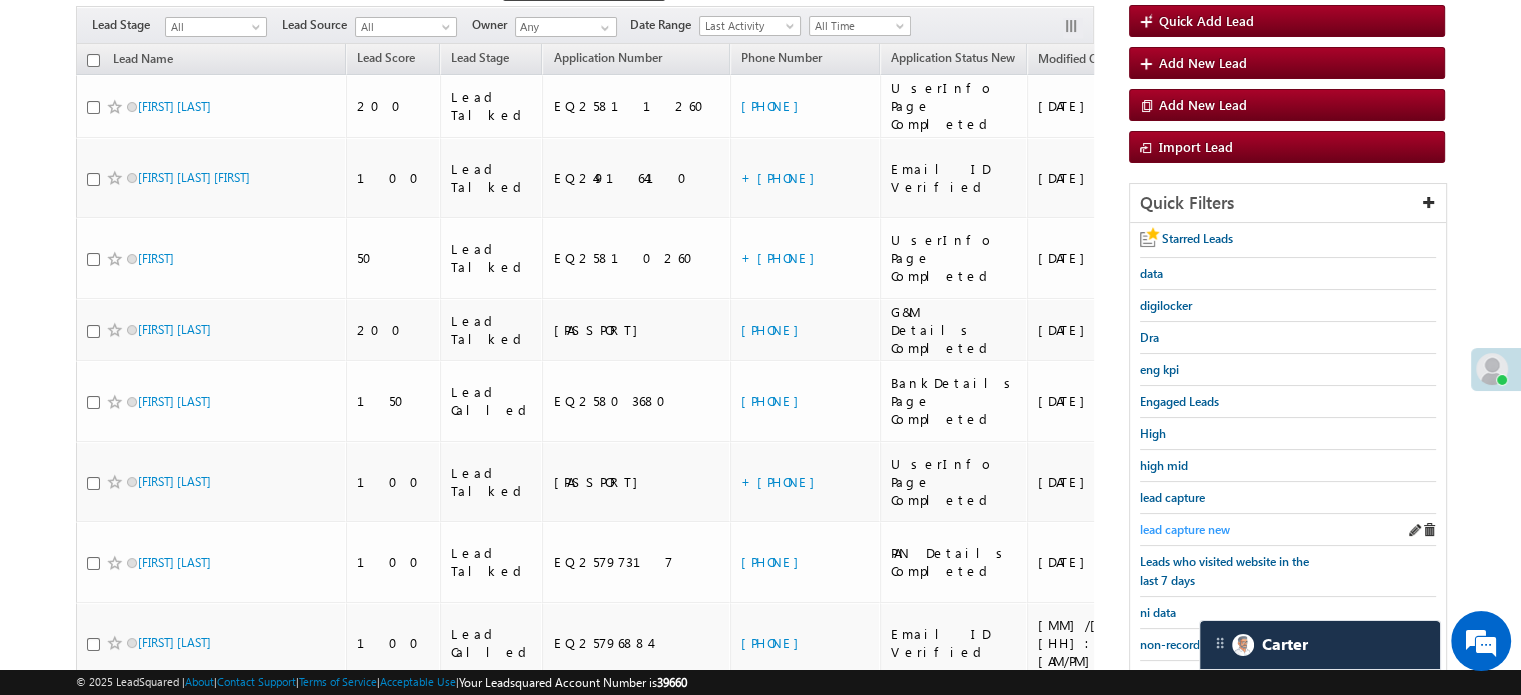 click on "lead capture new" at bounding box center (1185, 529) 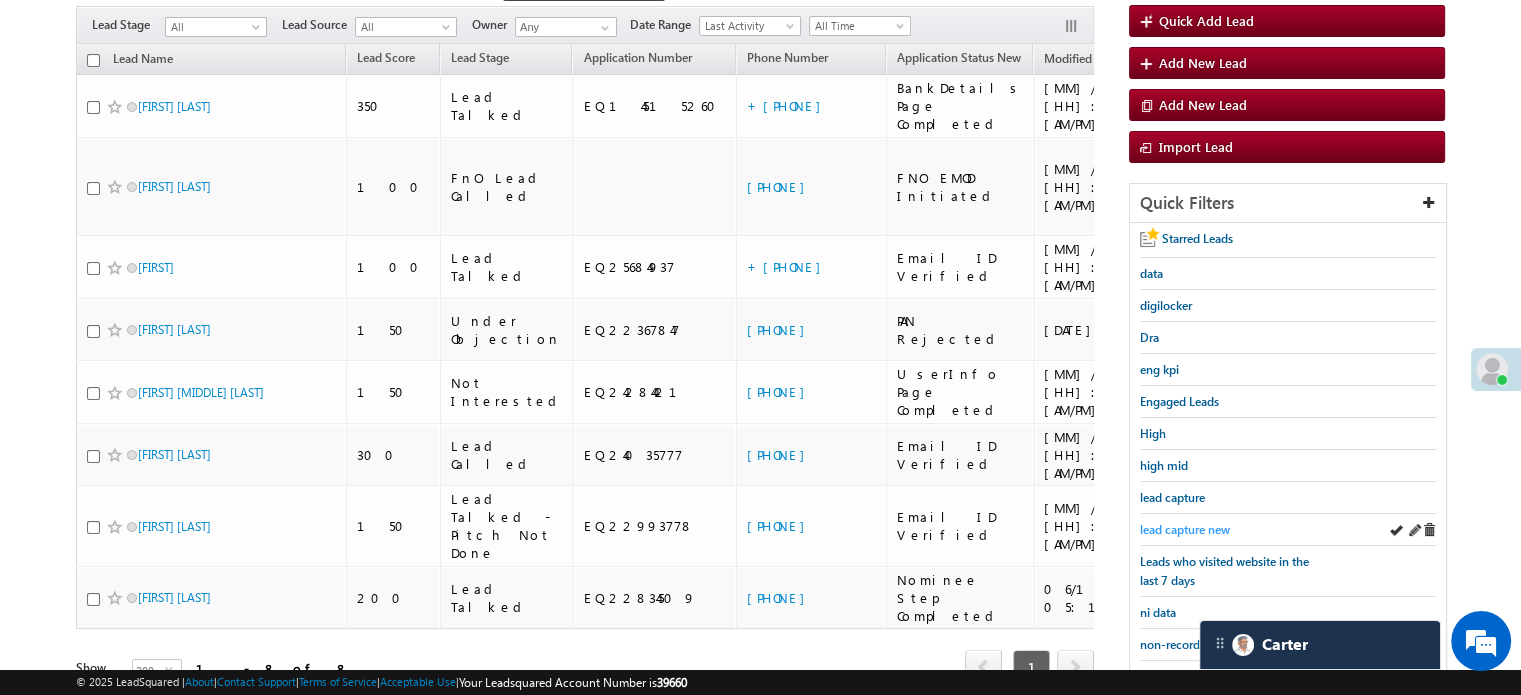 click on "lead capture new" at bounding box center (1185, 529) 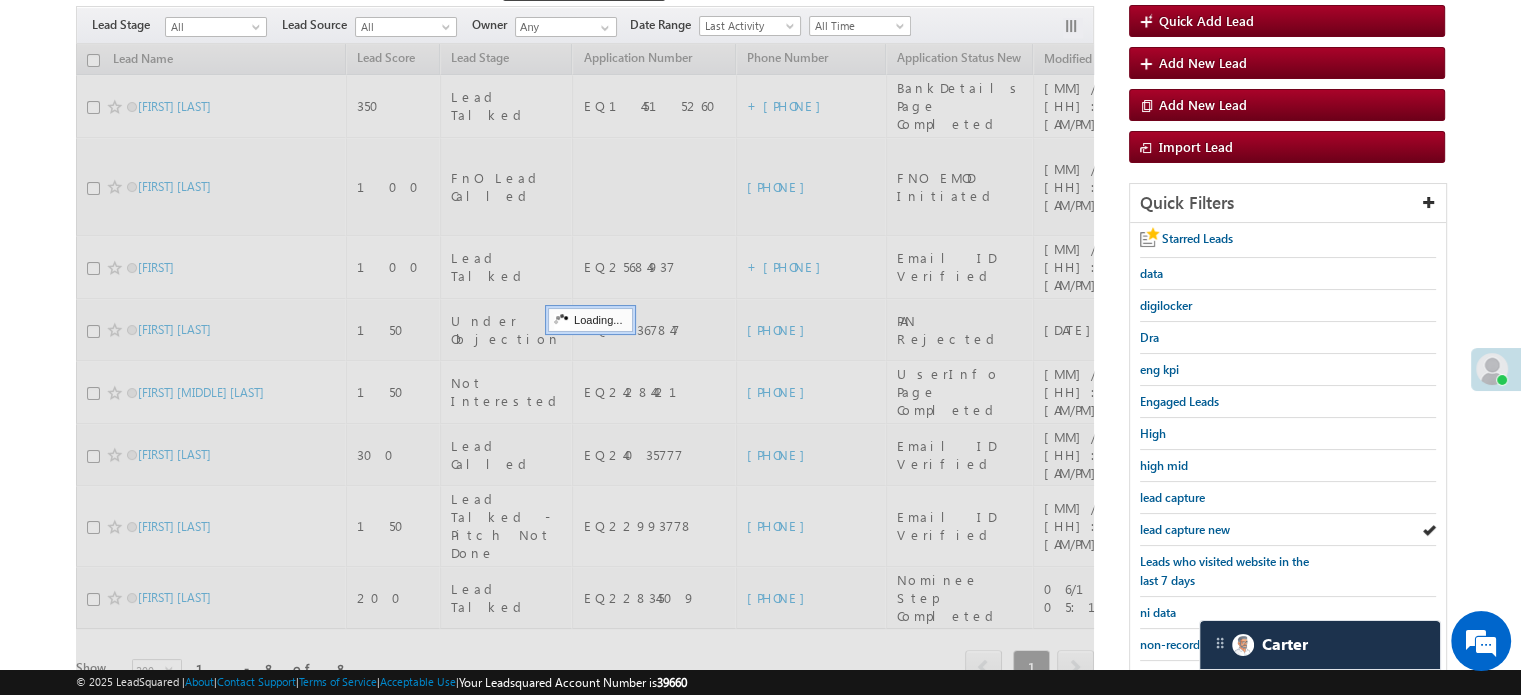 click on "lead capture new" at bounding box center (1185, 529) 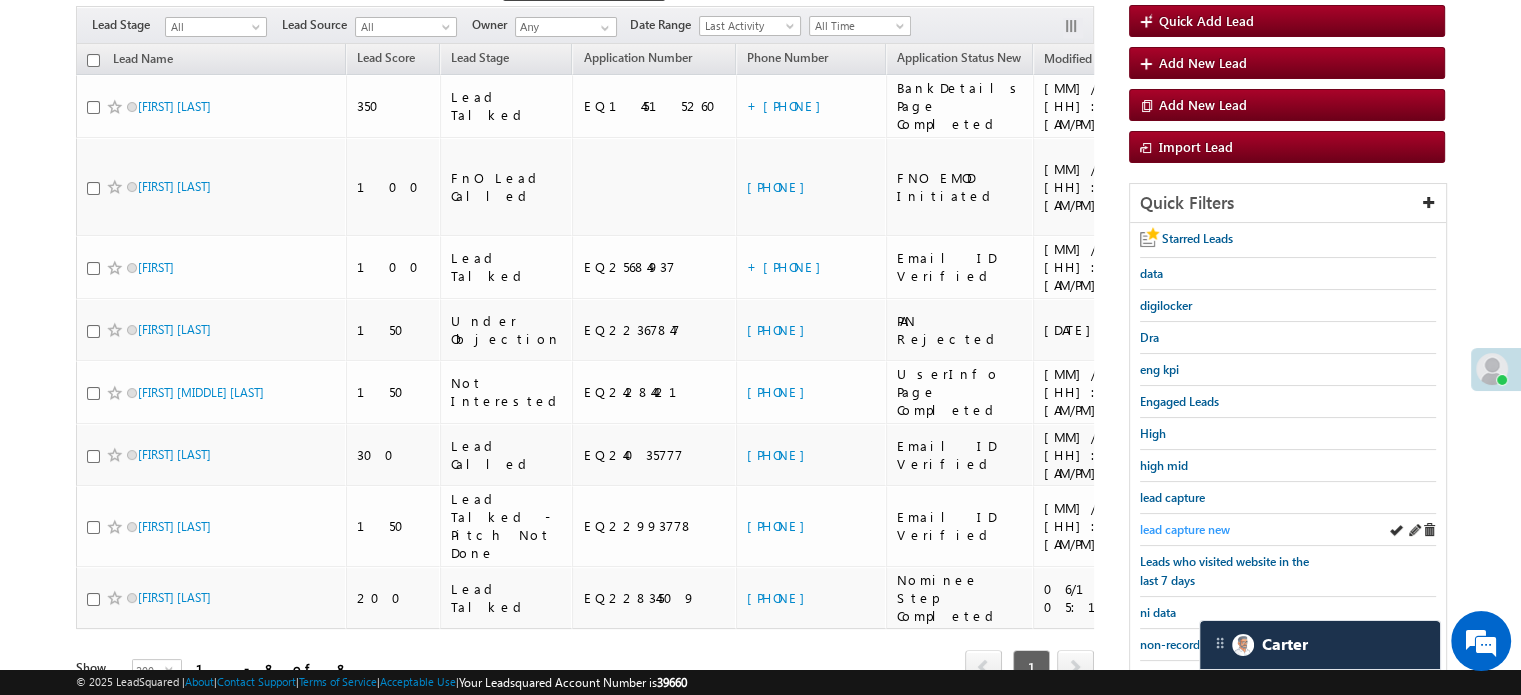 click on "lead capture new" at bounding box center (1185, 529) 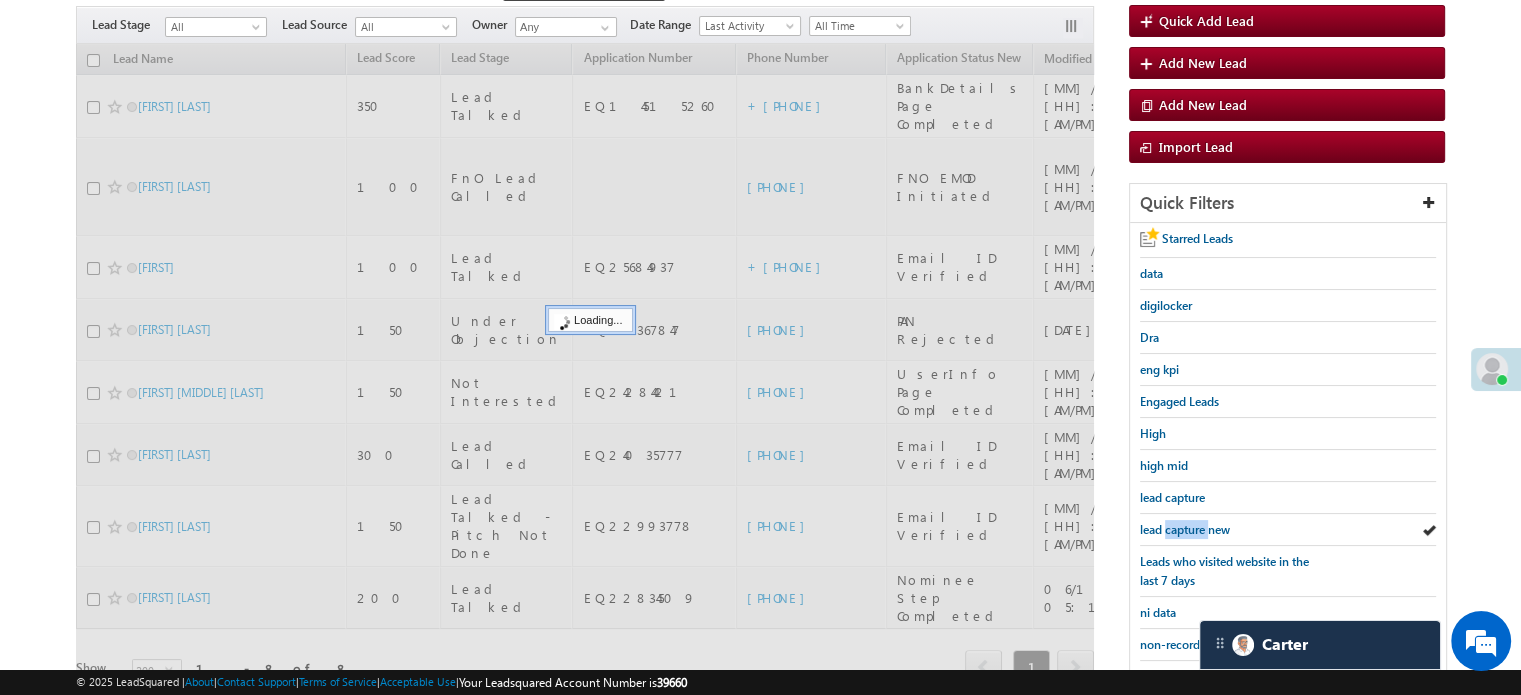 click on "lead capture new" at bounding box center (1185, 529) 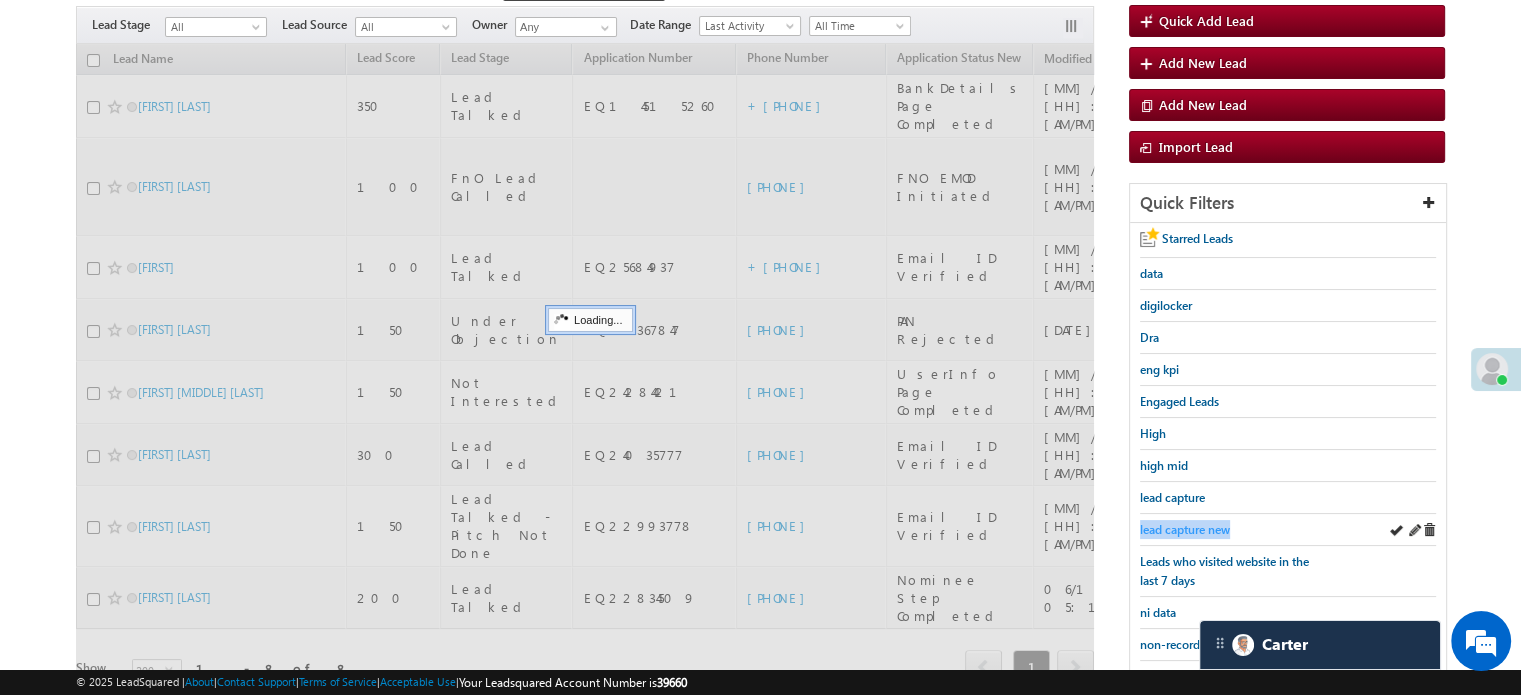 click on "lead capture new" at bounding box center (1185, 529) 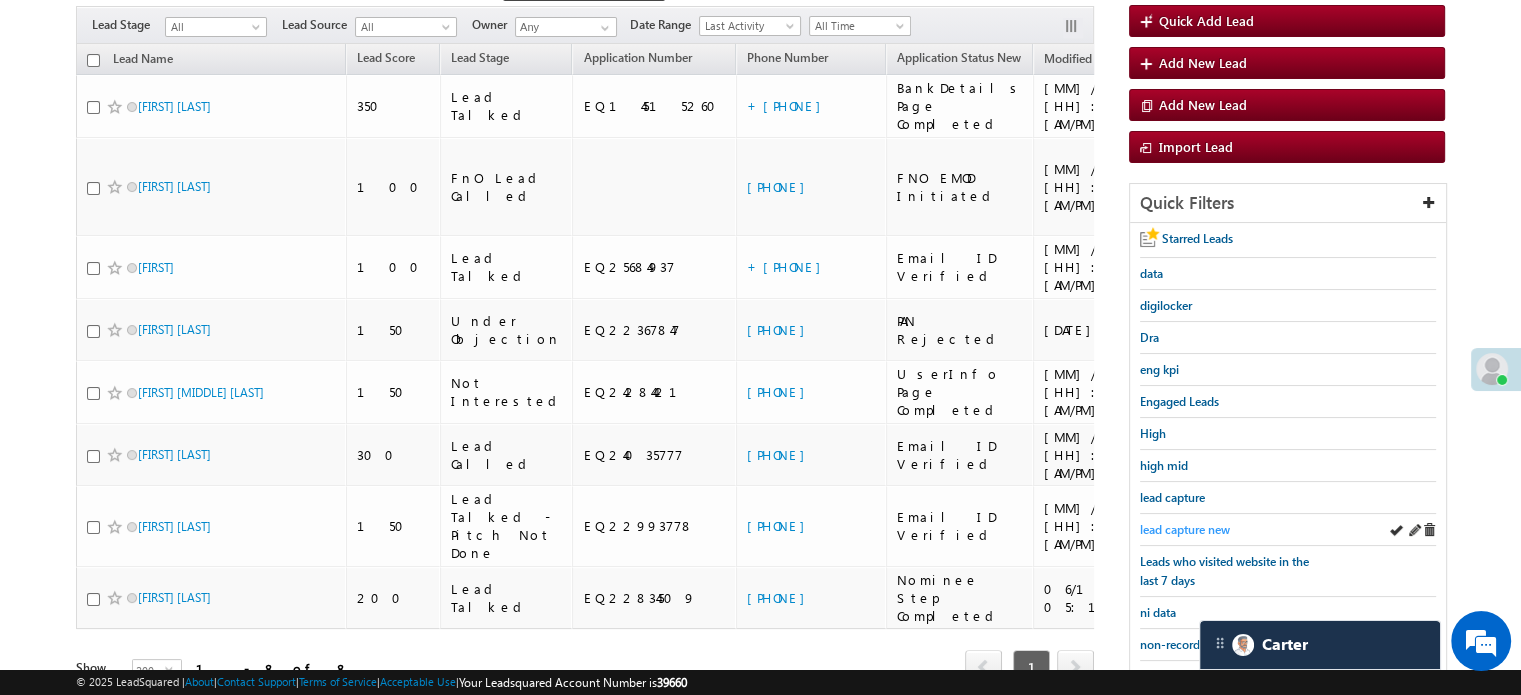 click on "lead capture new" at bounding box center (1185, 529) 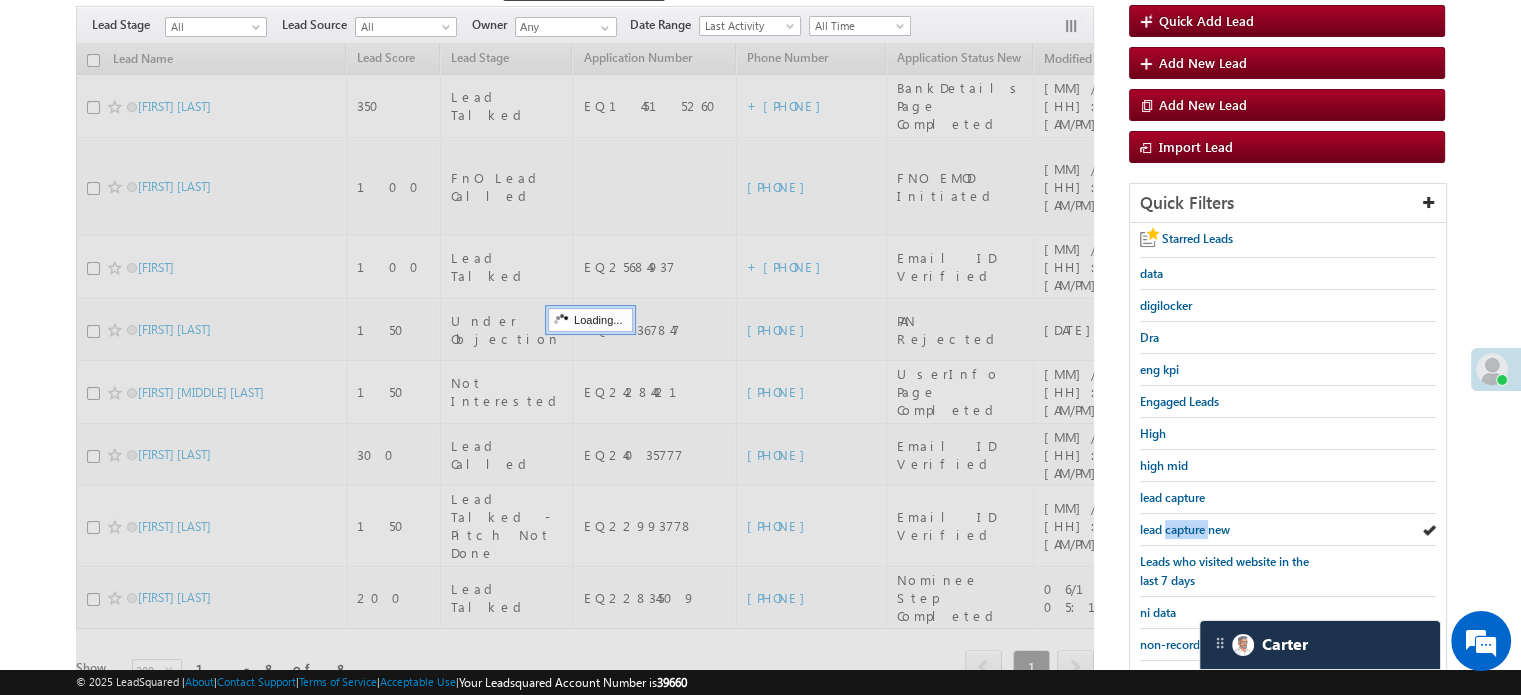 click on "lead capture new" at bounding box center (1185, 529) 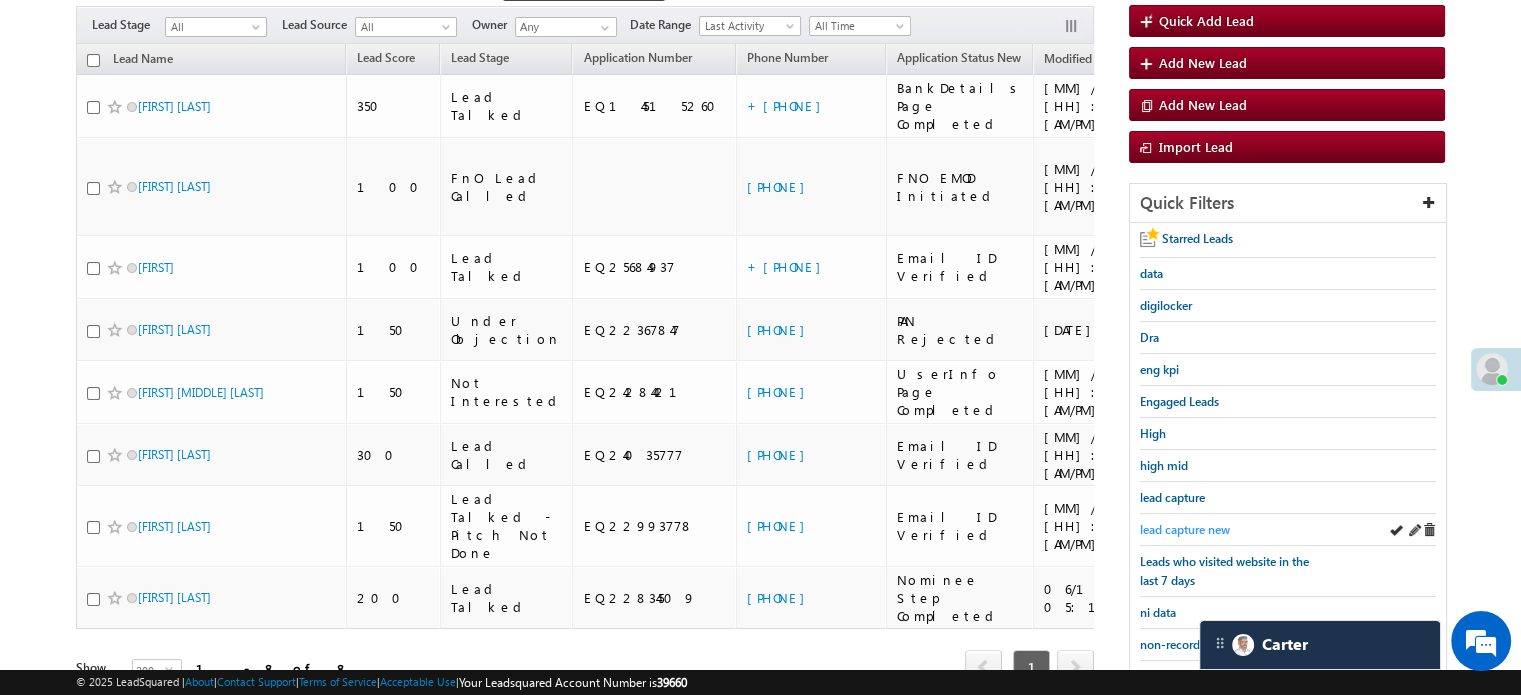 click on "lead capture new" at bounding box center [1288, 530] 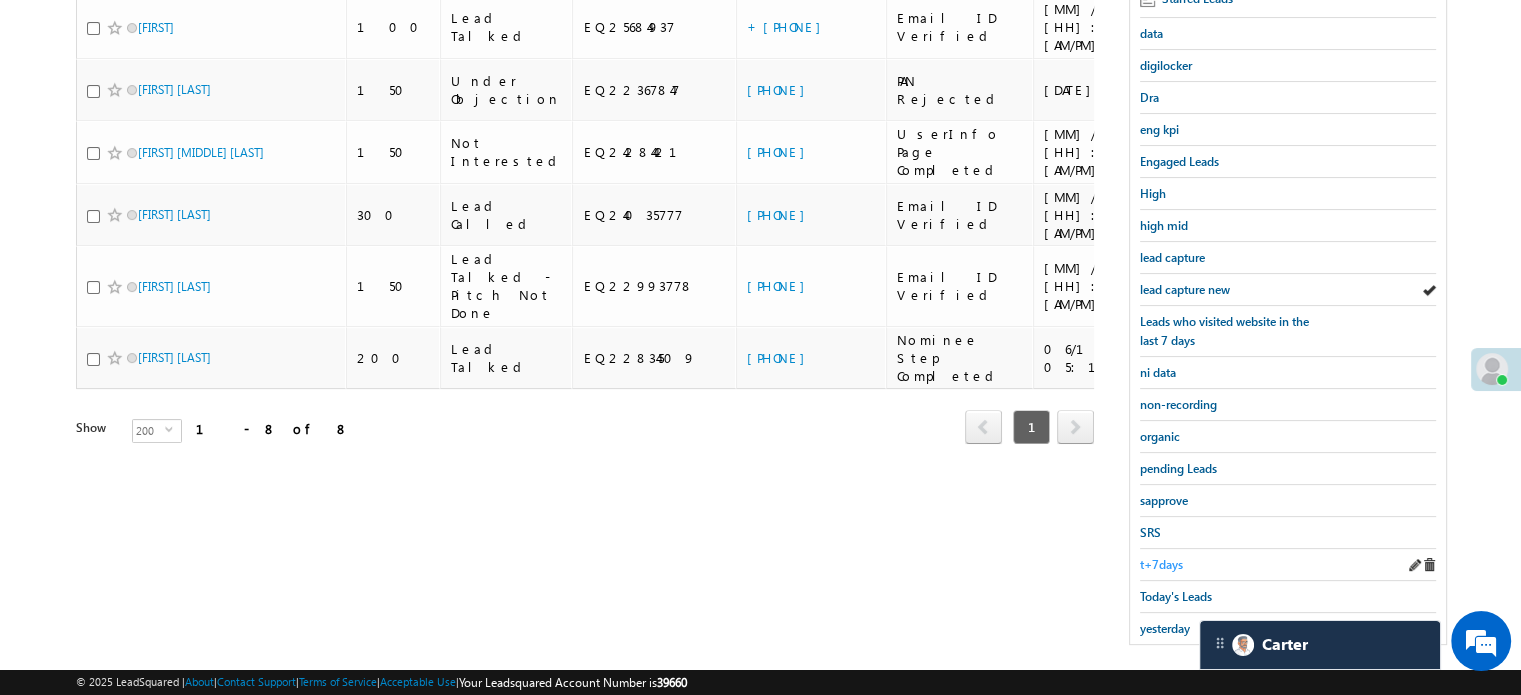 scroll, scrollTop: 429, scrollLeft: 0, axis: vertical 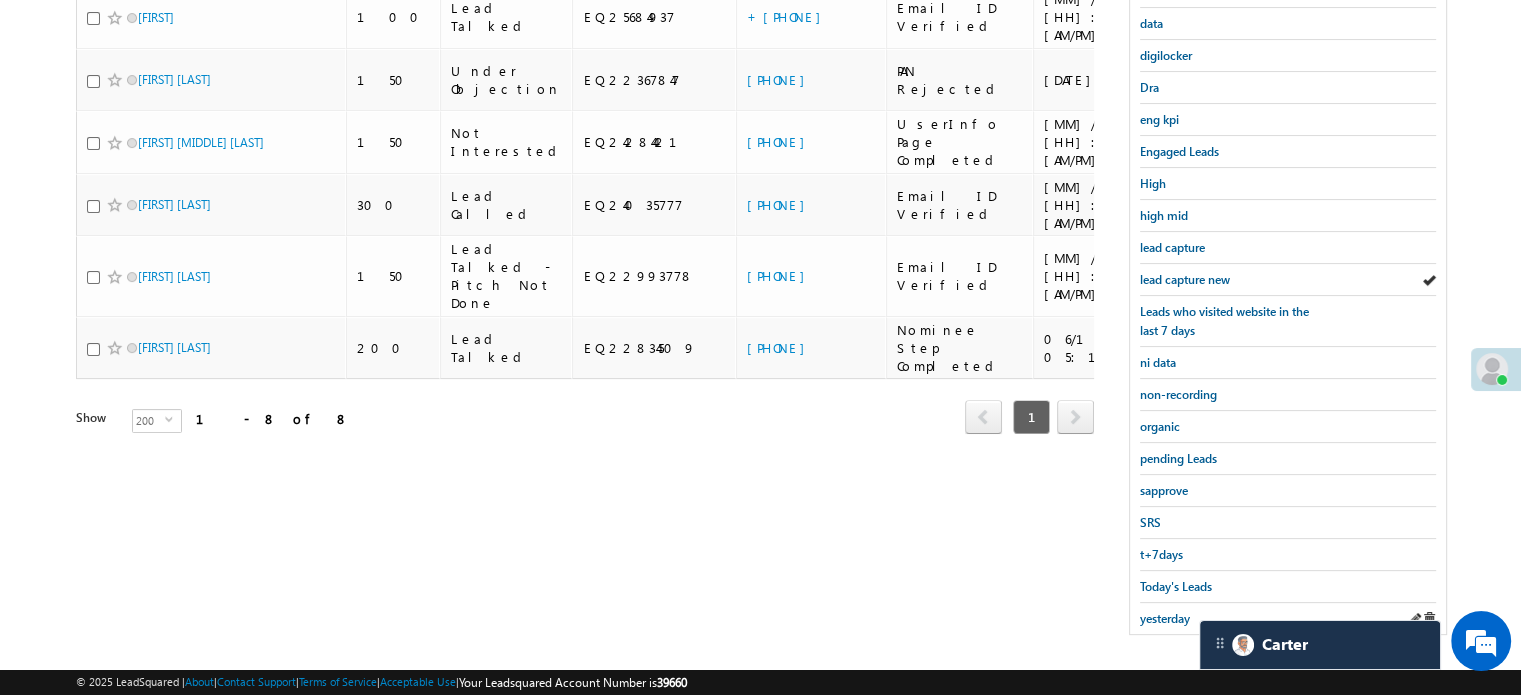 click on "yesterday" at bounding box center (1288, 618) 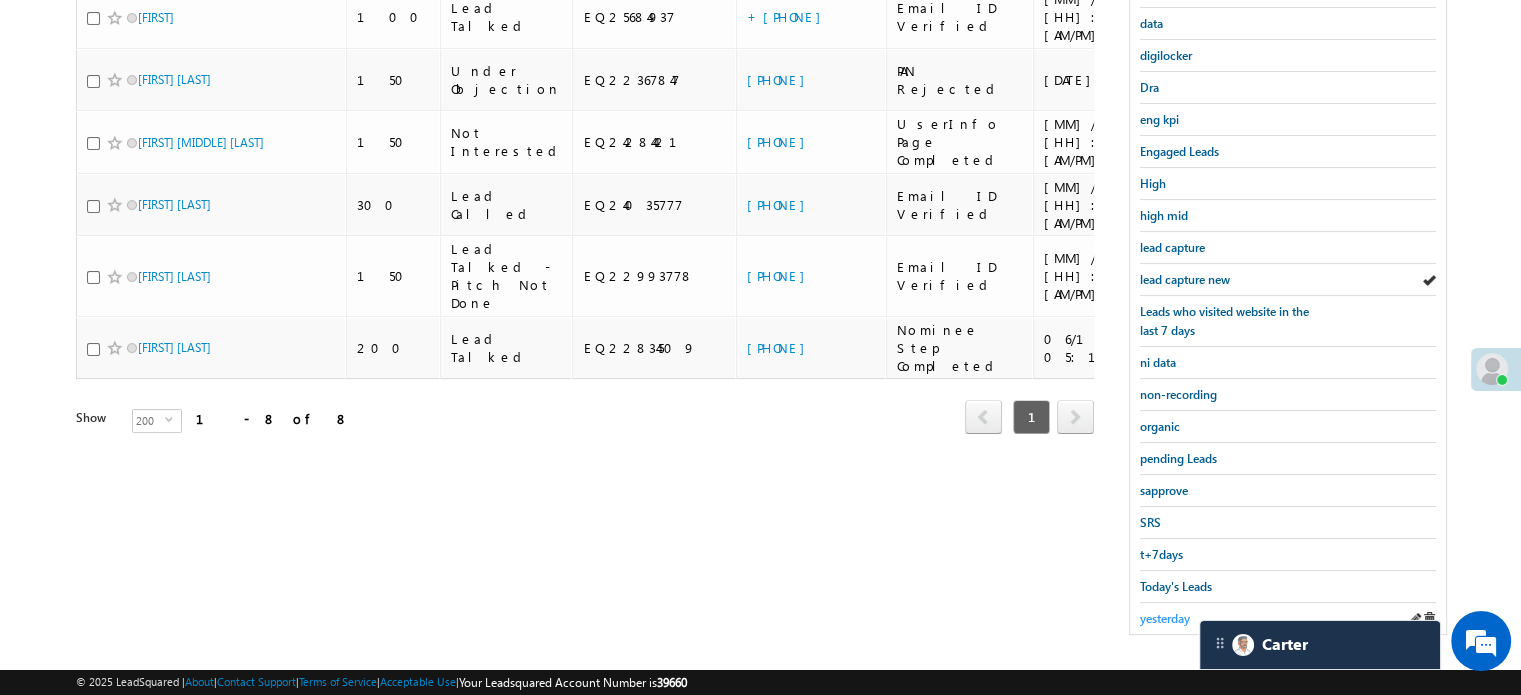 click on "yesterday" at bounding box center (1165, 618) 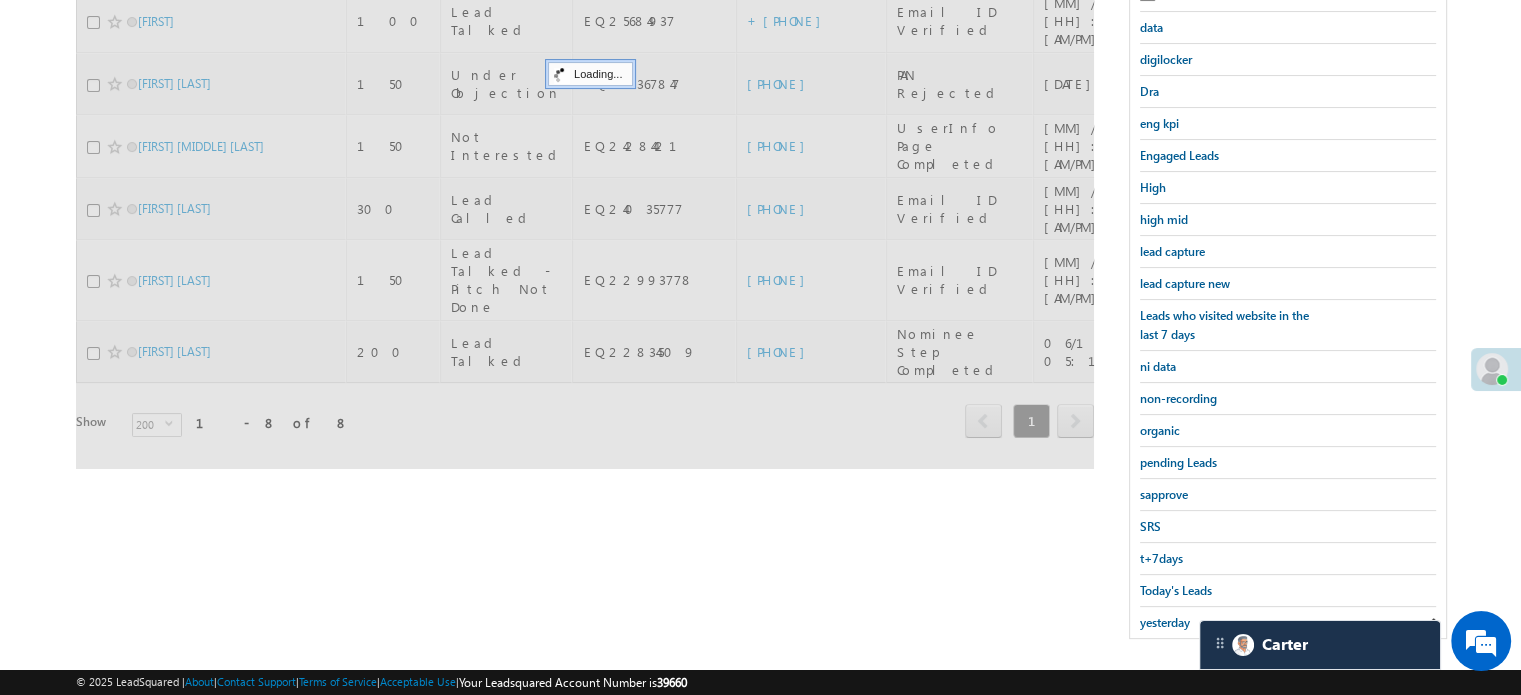 scroll, scrollTop: 265, scrollLeft: 0, axis: vertical 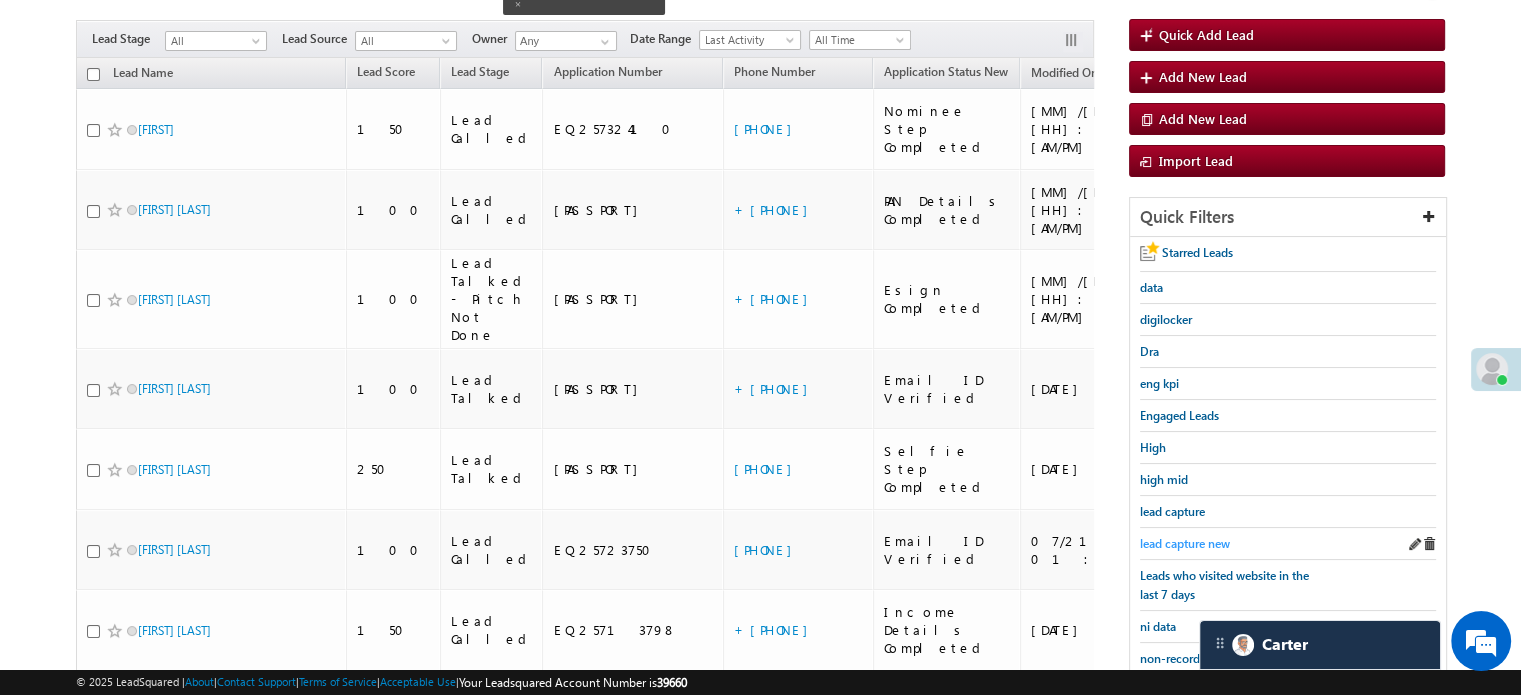 click on "lead capture new" at bounding box center (1185, 543) 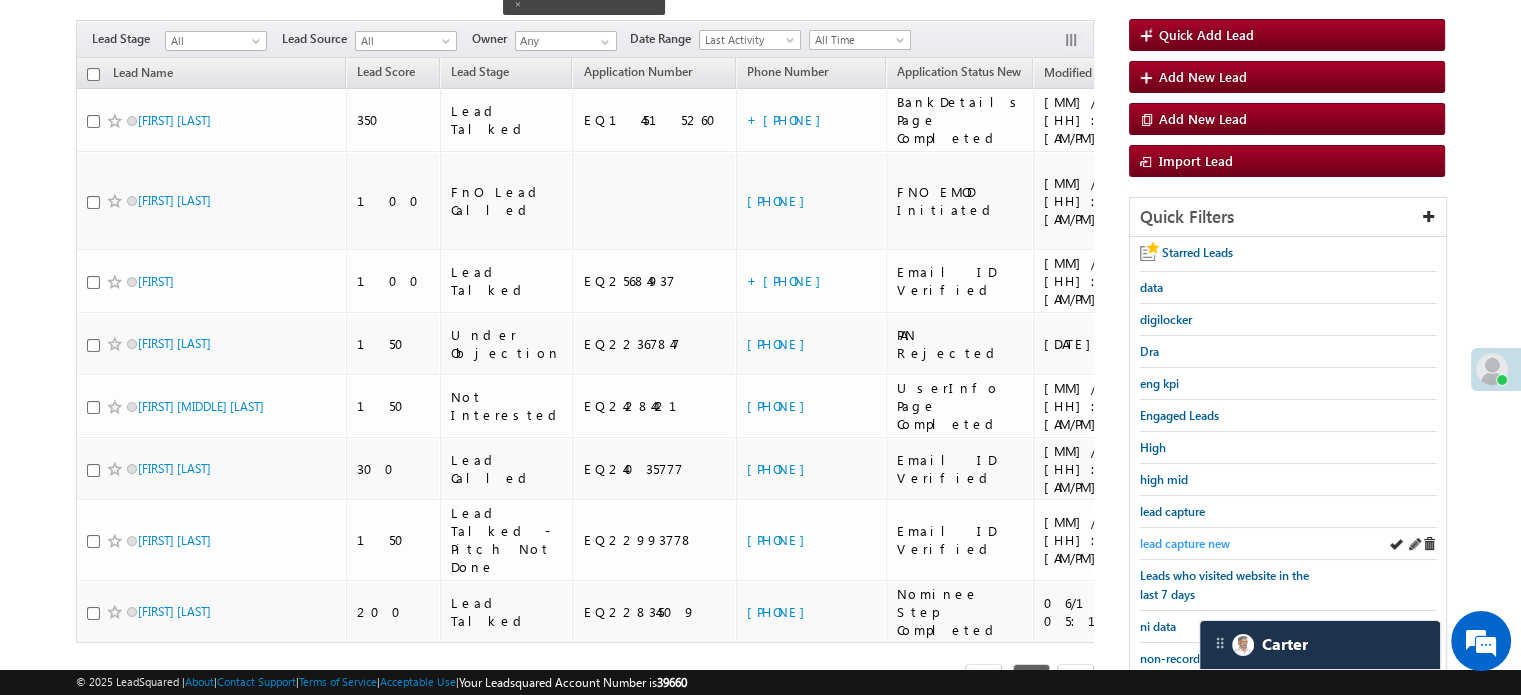 click on "lead capture new" at bounding box center [1185, 543] 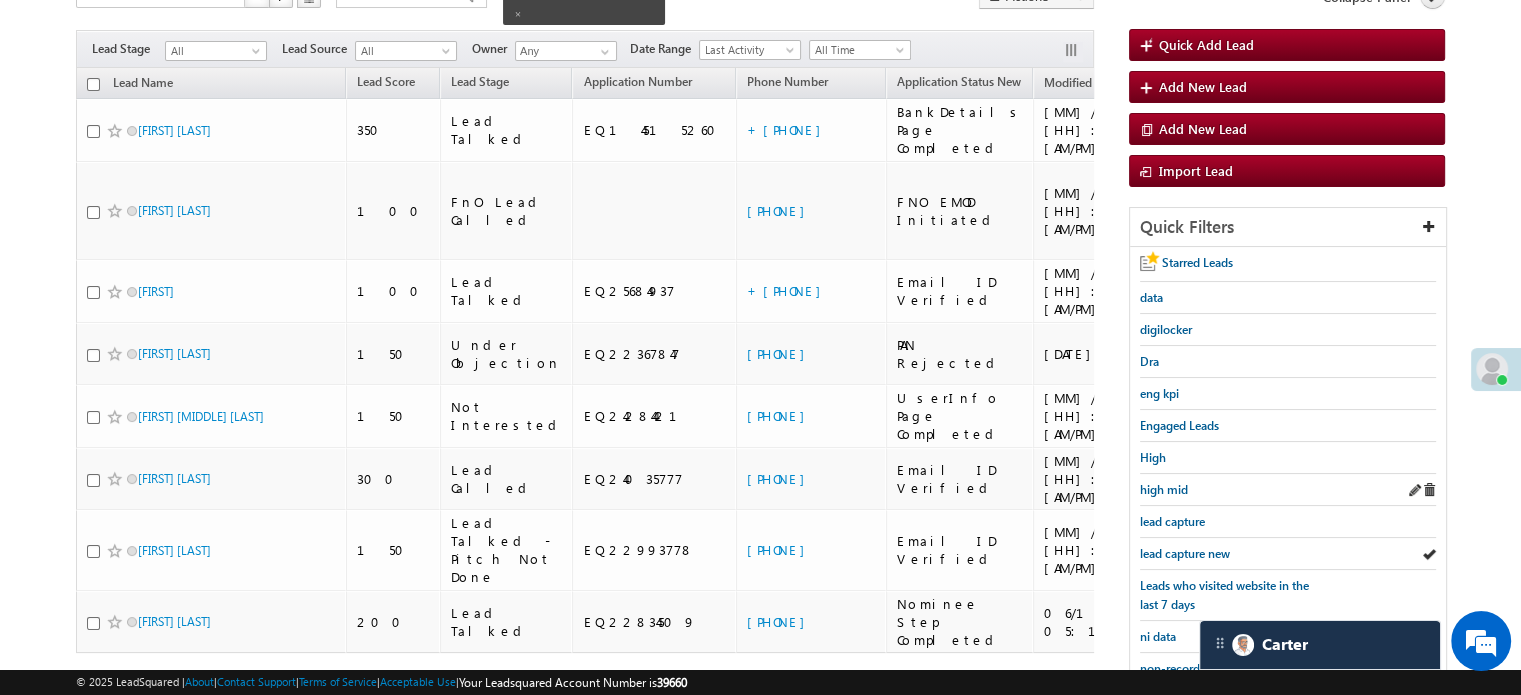 scroll, scrollTop: 165, scrollLeft: 0, axis: vertical 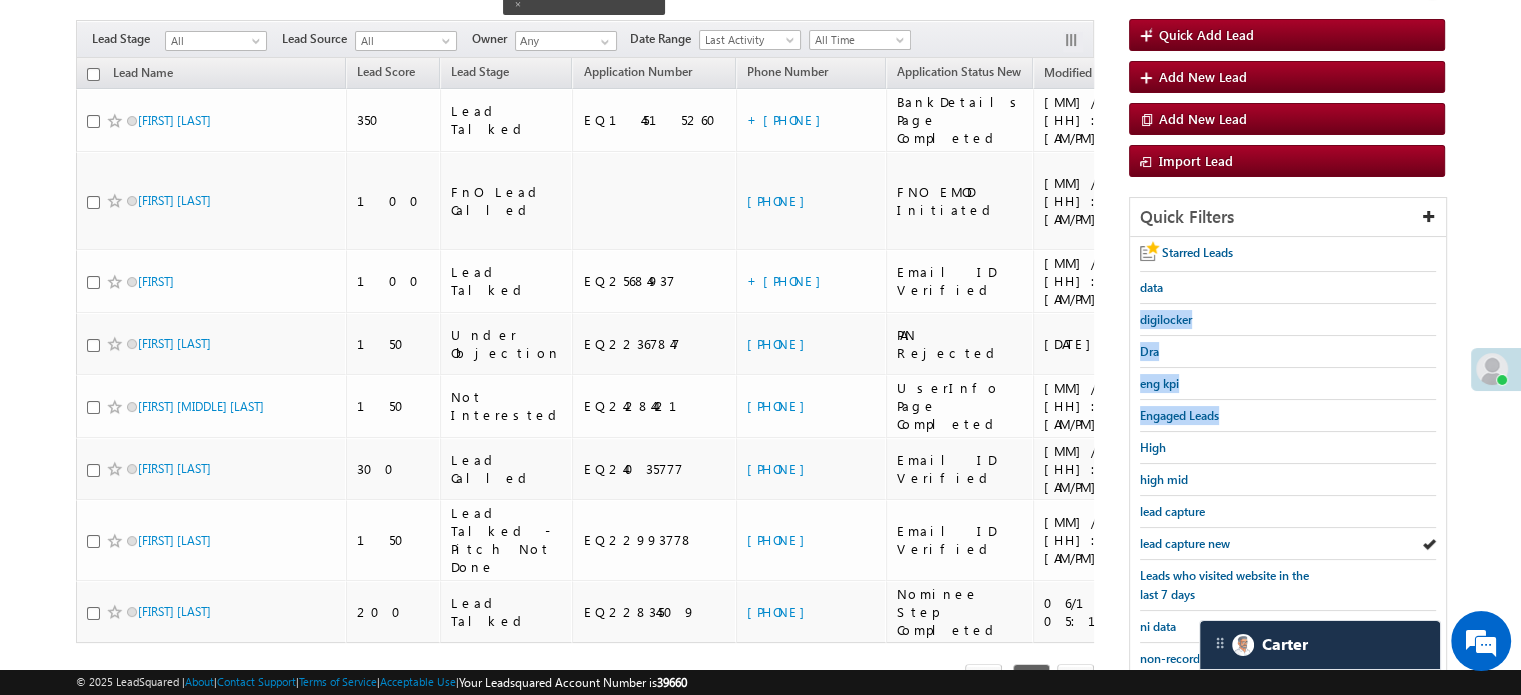 drag, startPoint x: 1511, startPoint y: 296, endPoint x: 1534, endPoint y: 397, distance: 103.58572 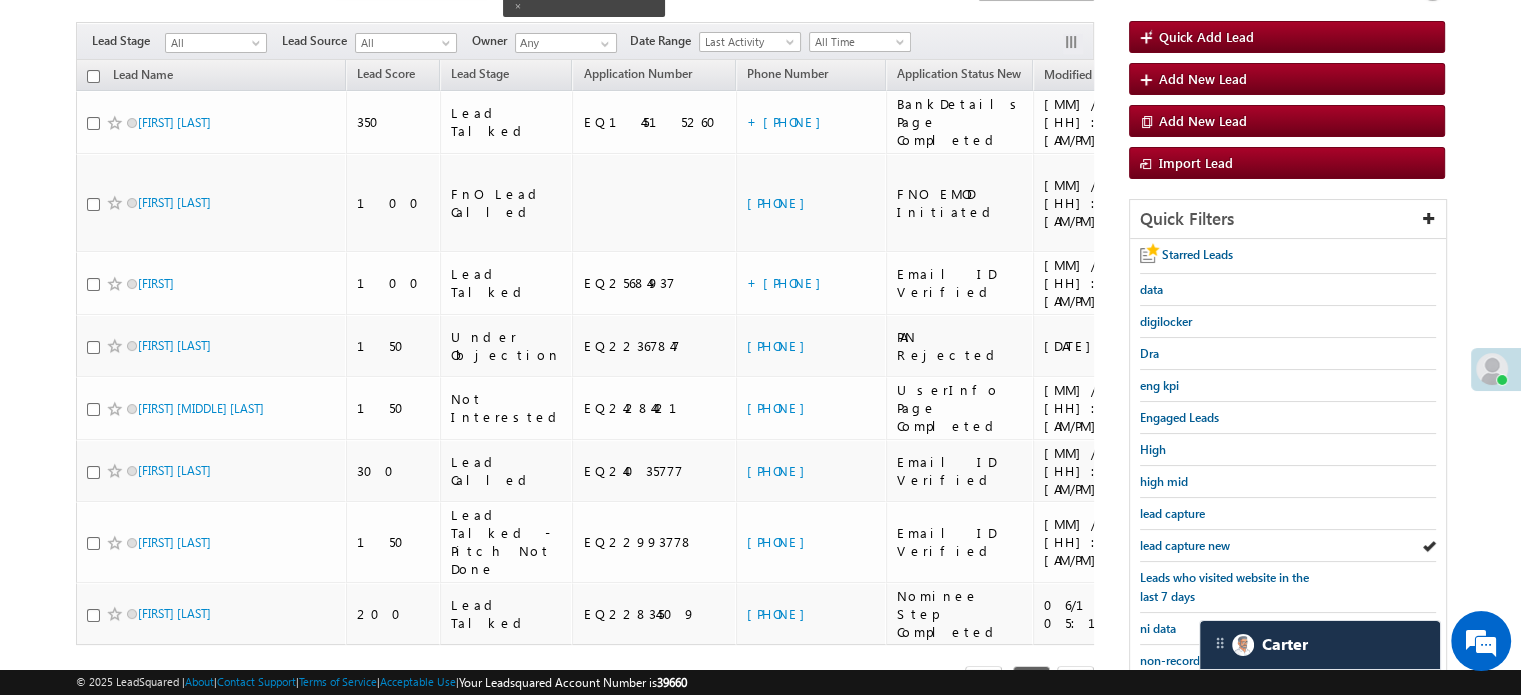 click on "Menu
Priya Rathore
priya .rath ore@a ngelb rokin g.com" at bounding box center (760, 379) 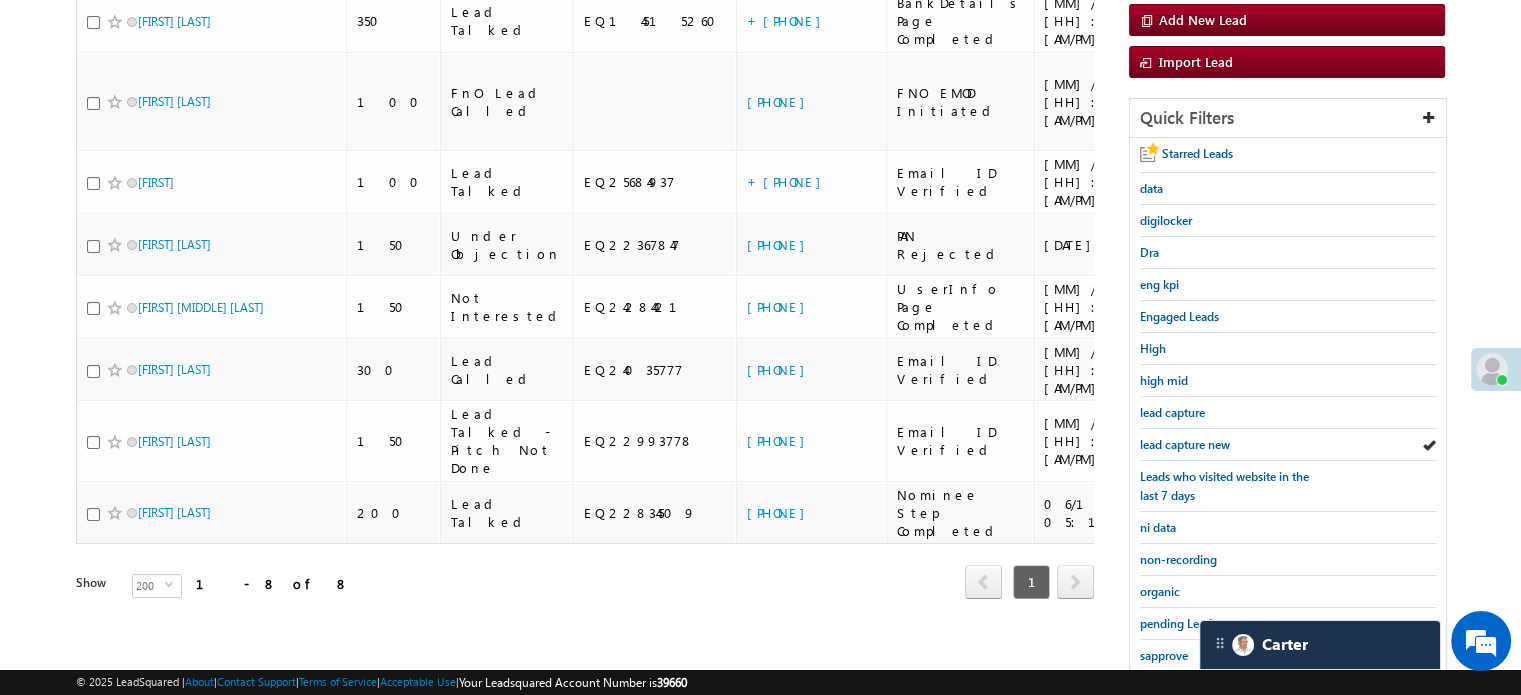 scroll, scrollTop: 429, scrollLeft: 0, axis: vertical 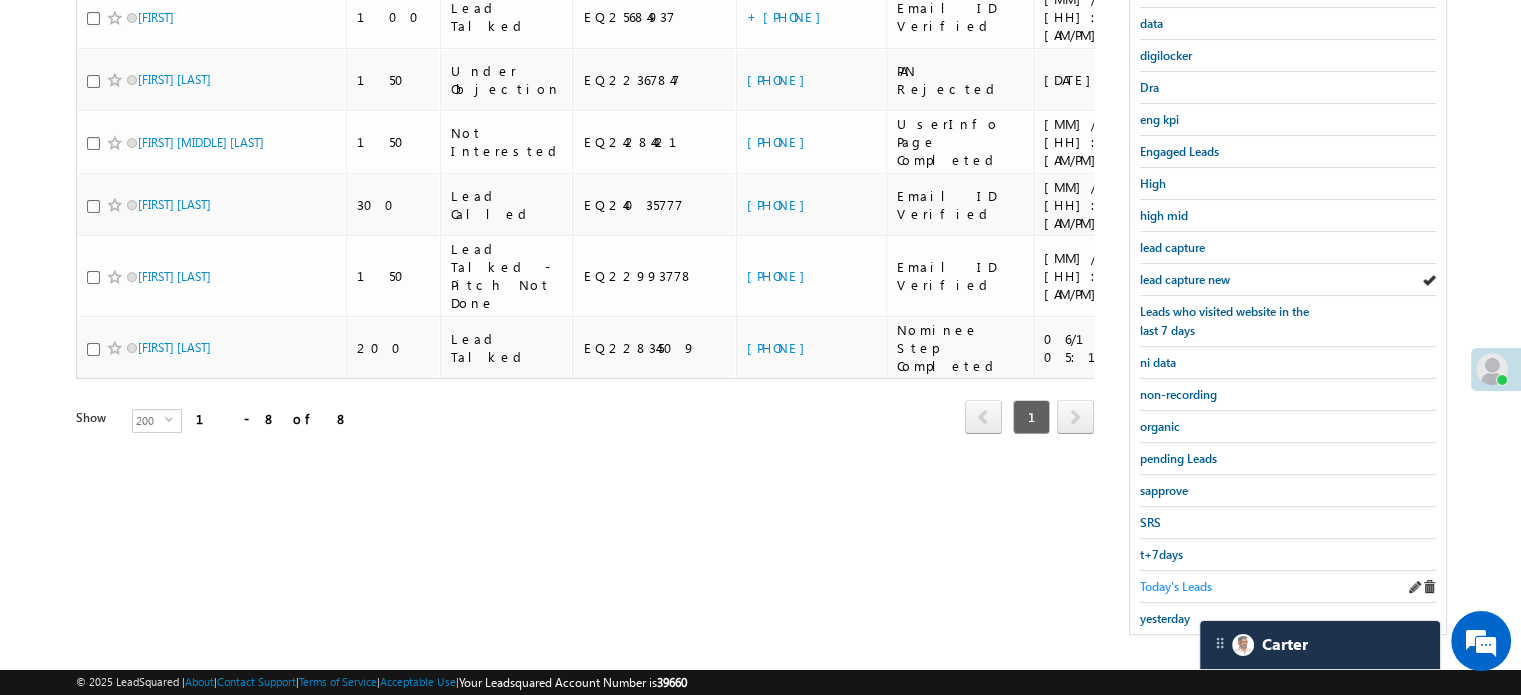 click on "Today's Leads" at bounding box center (1176, 586) 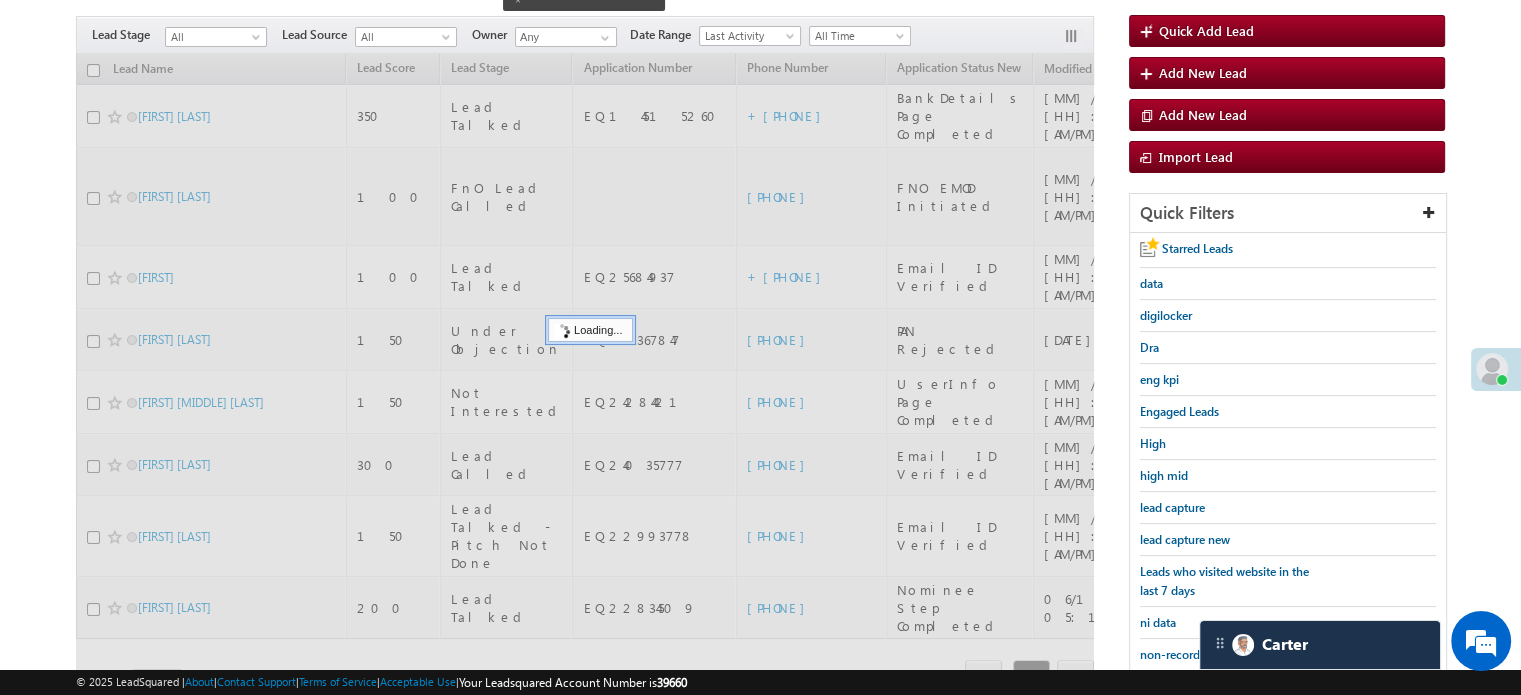 scroll, scrollTop: 144, scrollLeft: 0, axis: vertical 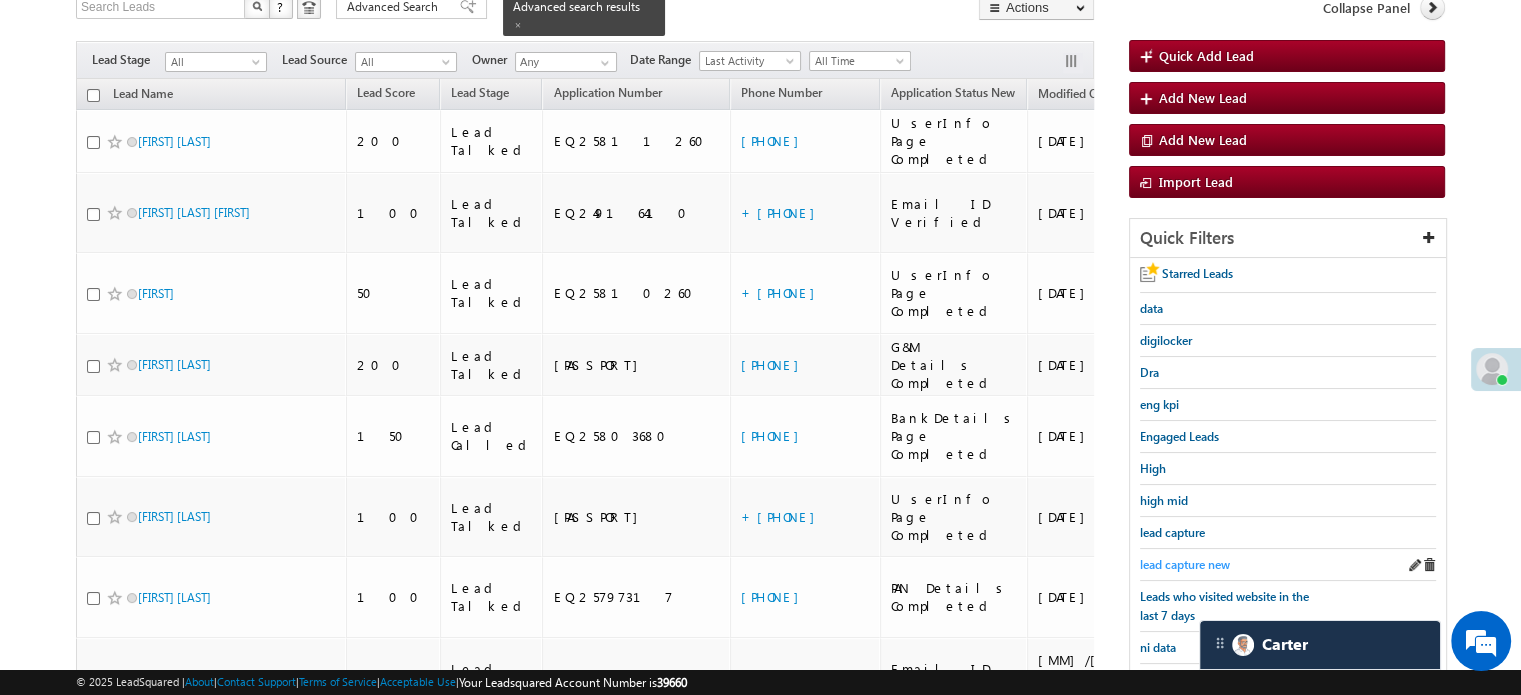click on "lead capture new" at bounding box center [1185, 564] 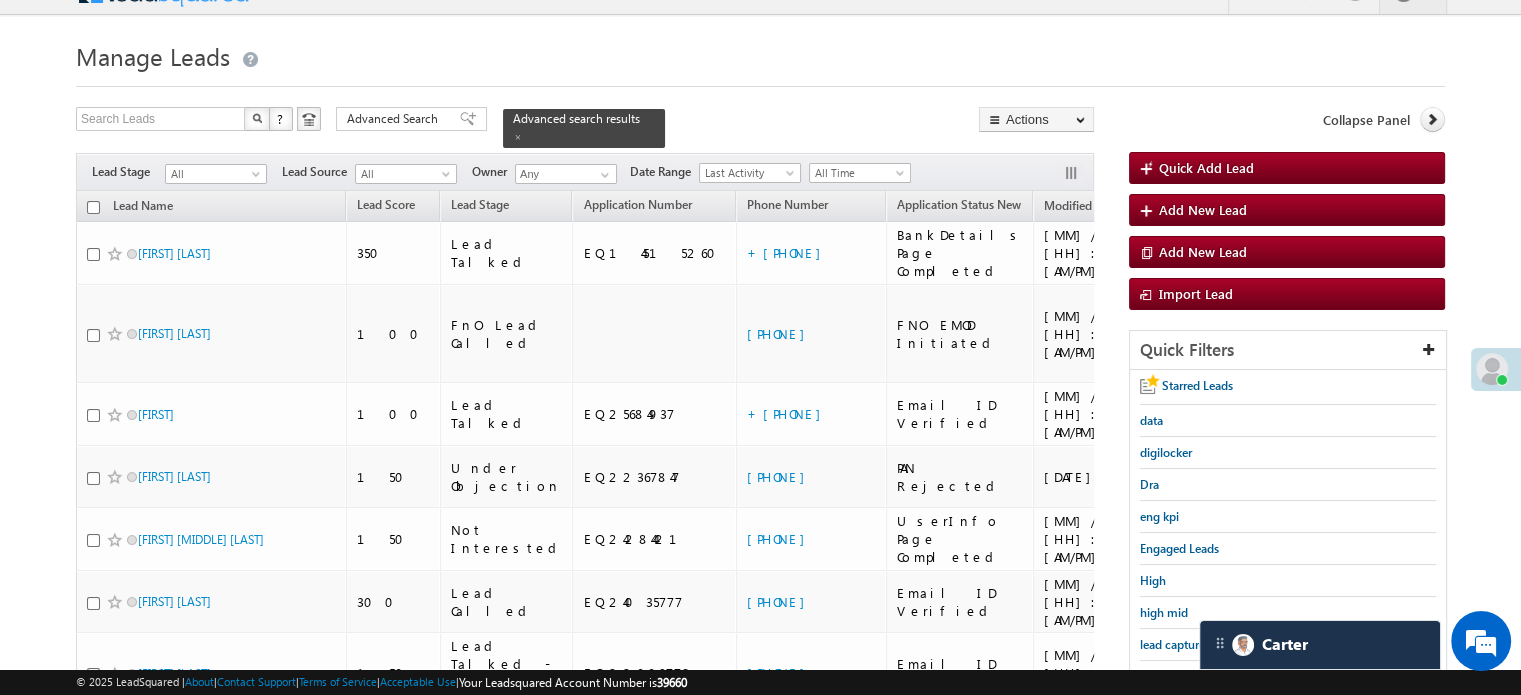 scroll, scrollTop: 429, scrollLeft: 0, axis: vertical 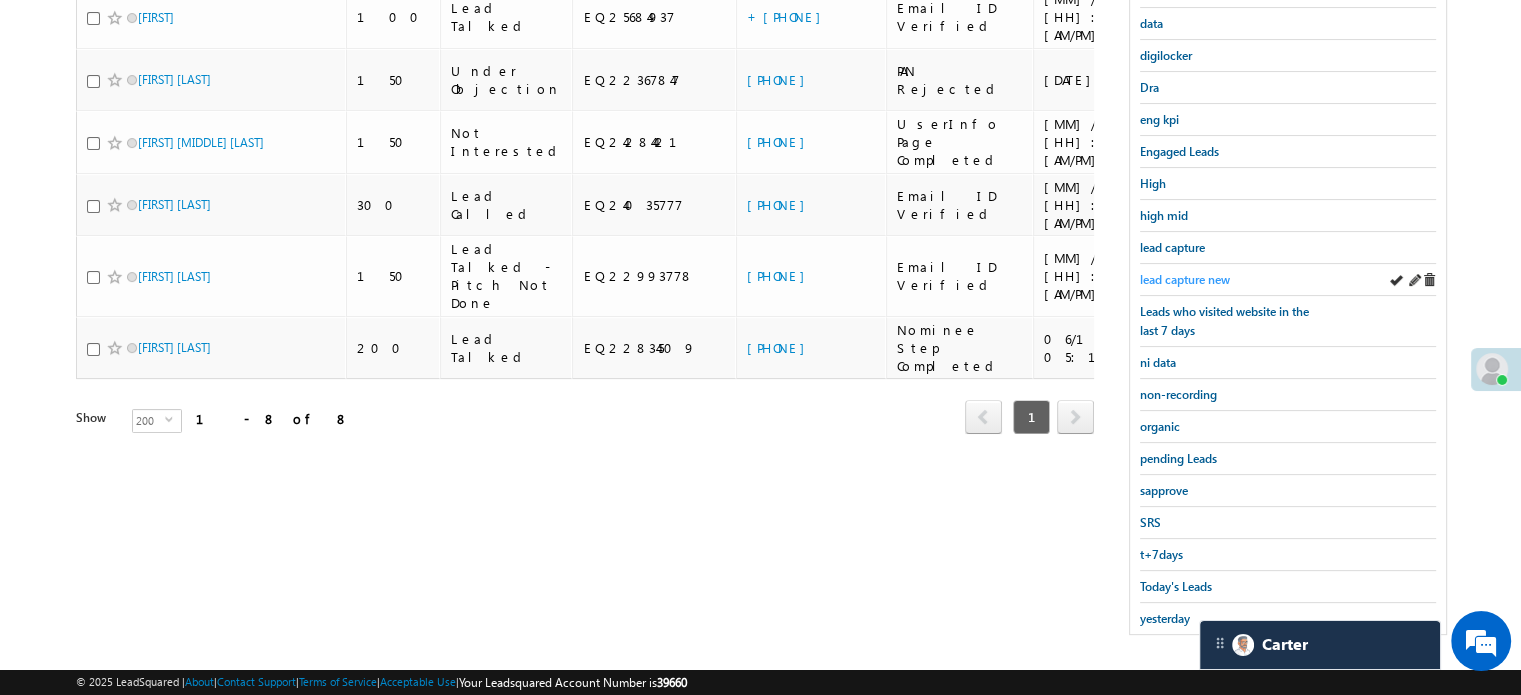 click on "lead capture new" at bounding box center (1185, 279) 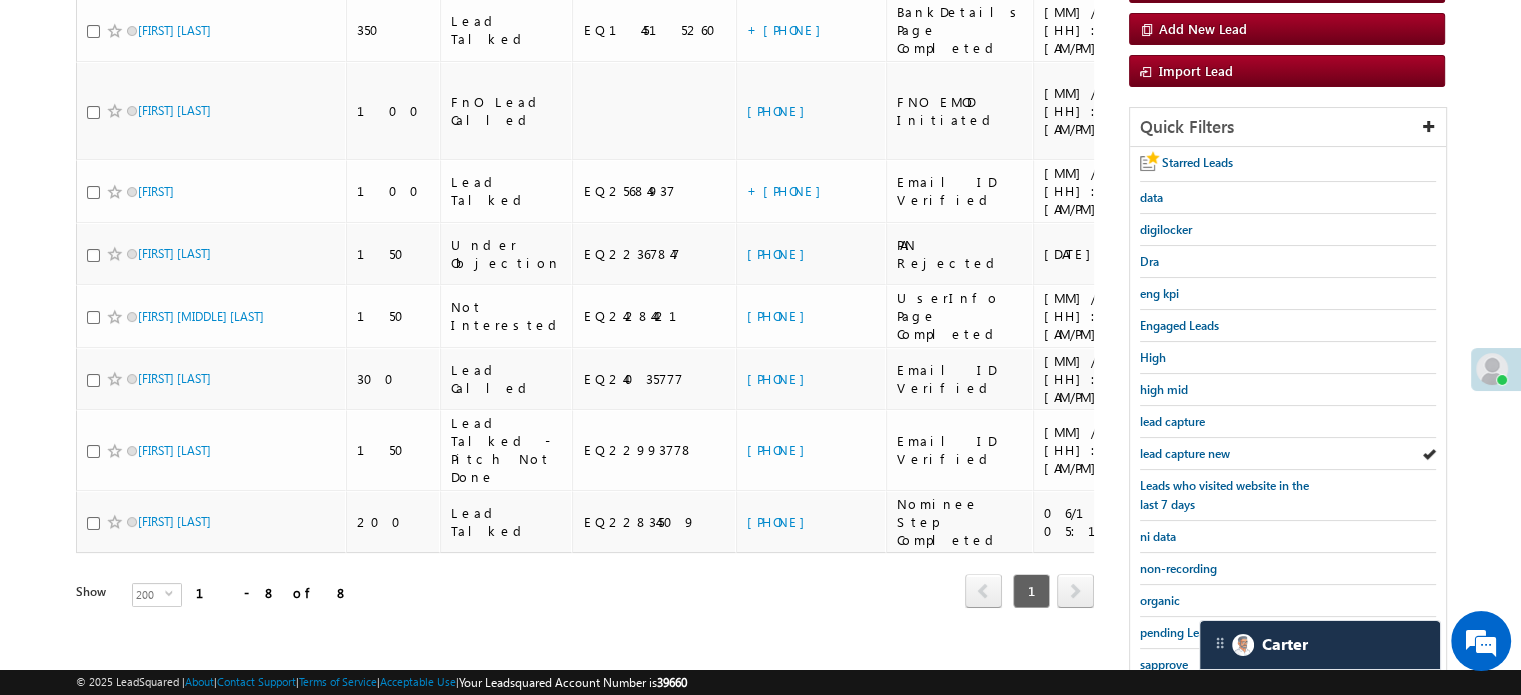 scroll, scrollTop: 429, scrollLeft: 0, axis: vertical 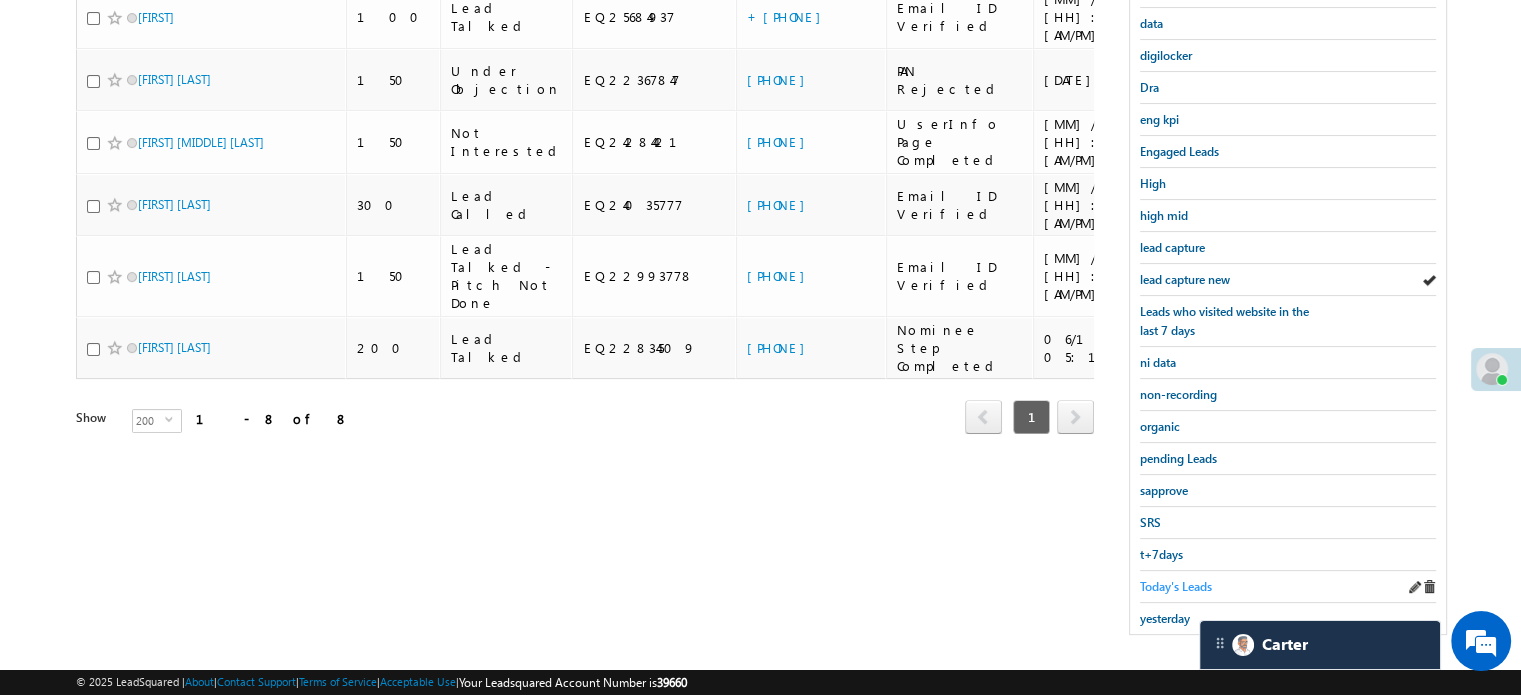 click on "Today's Leads" at bounding box center (1176, 586) 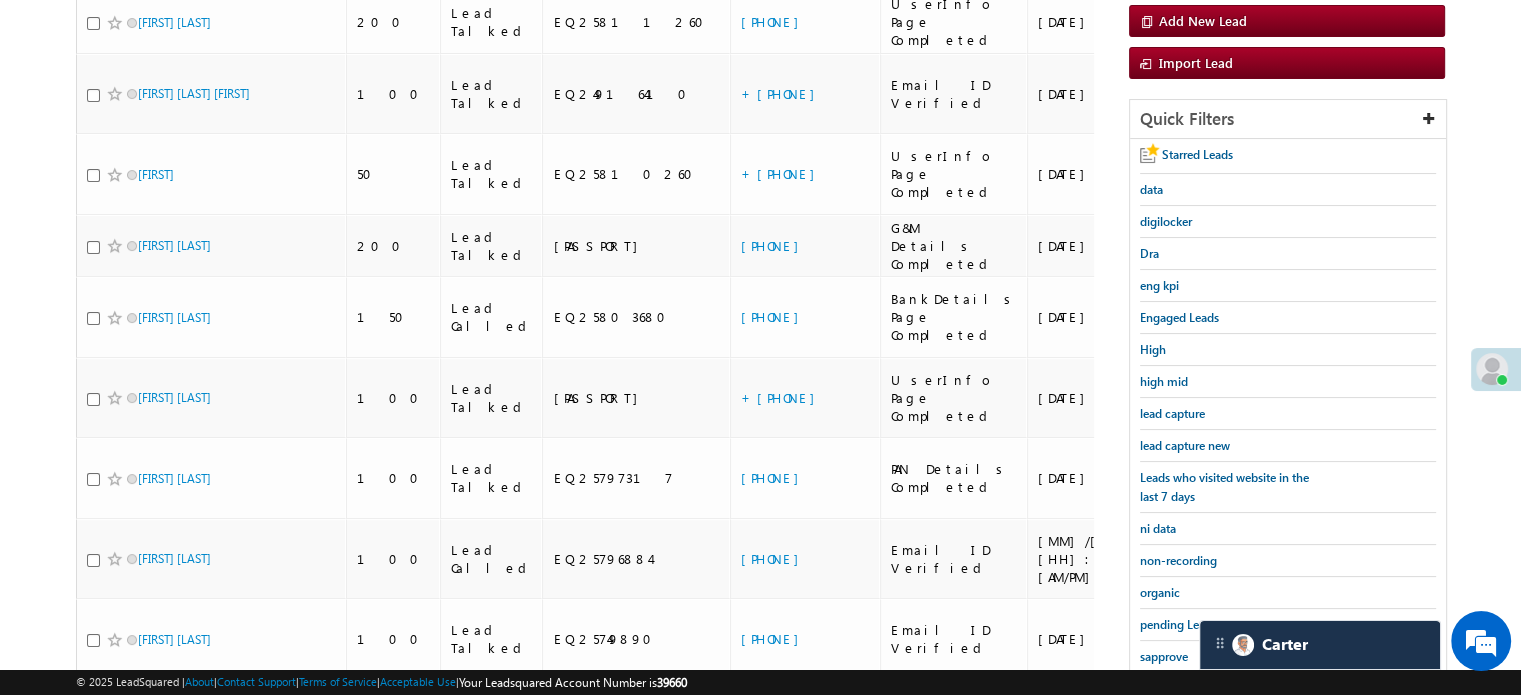 scroll, scrollTop: 212, scrollLeft: 0, axis: vertical 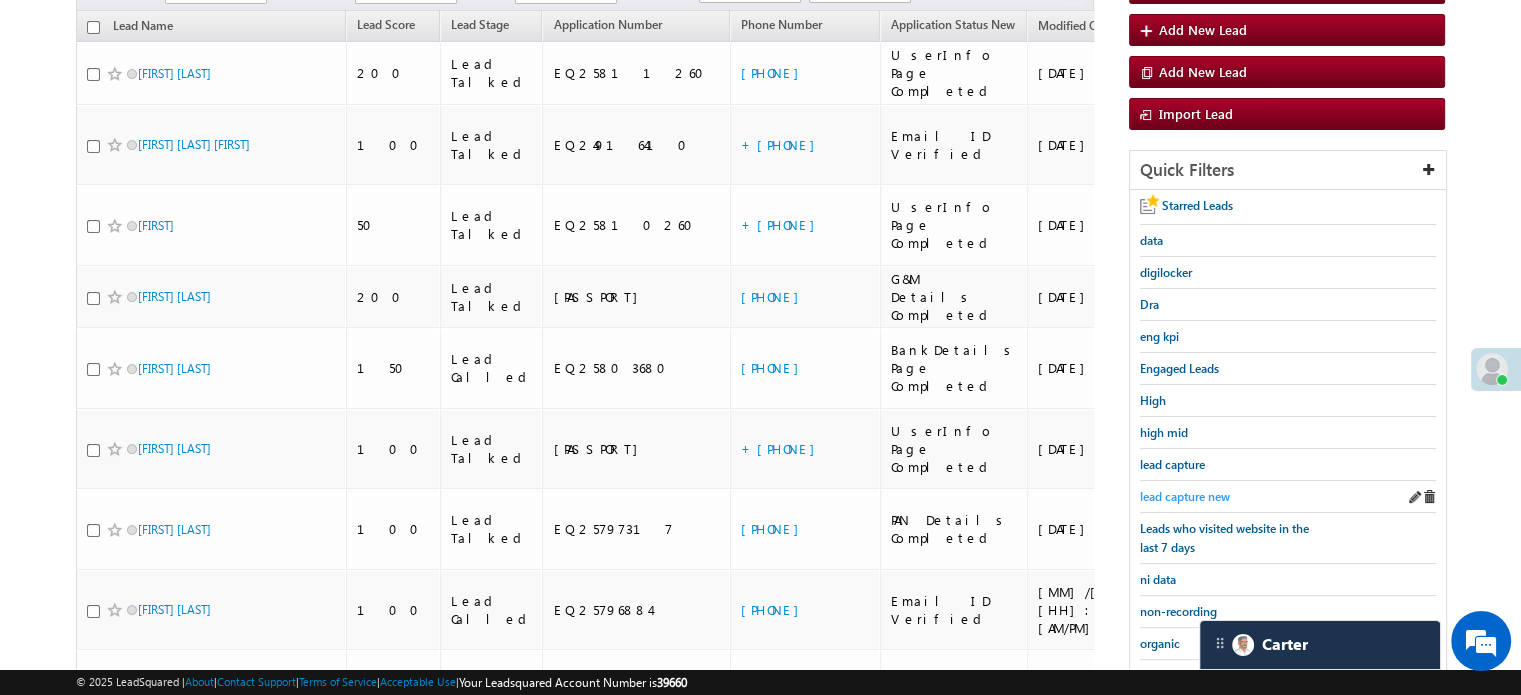 click on "lead capture new" at bounding box center [1185, 496] 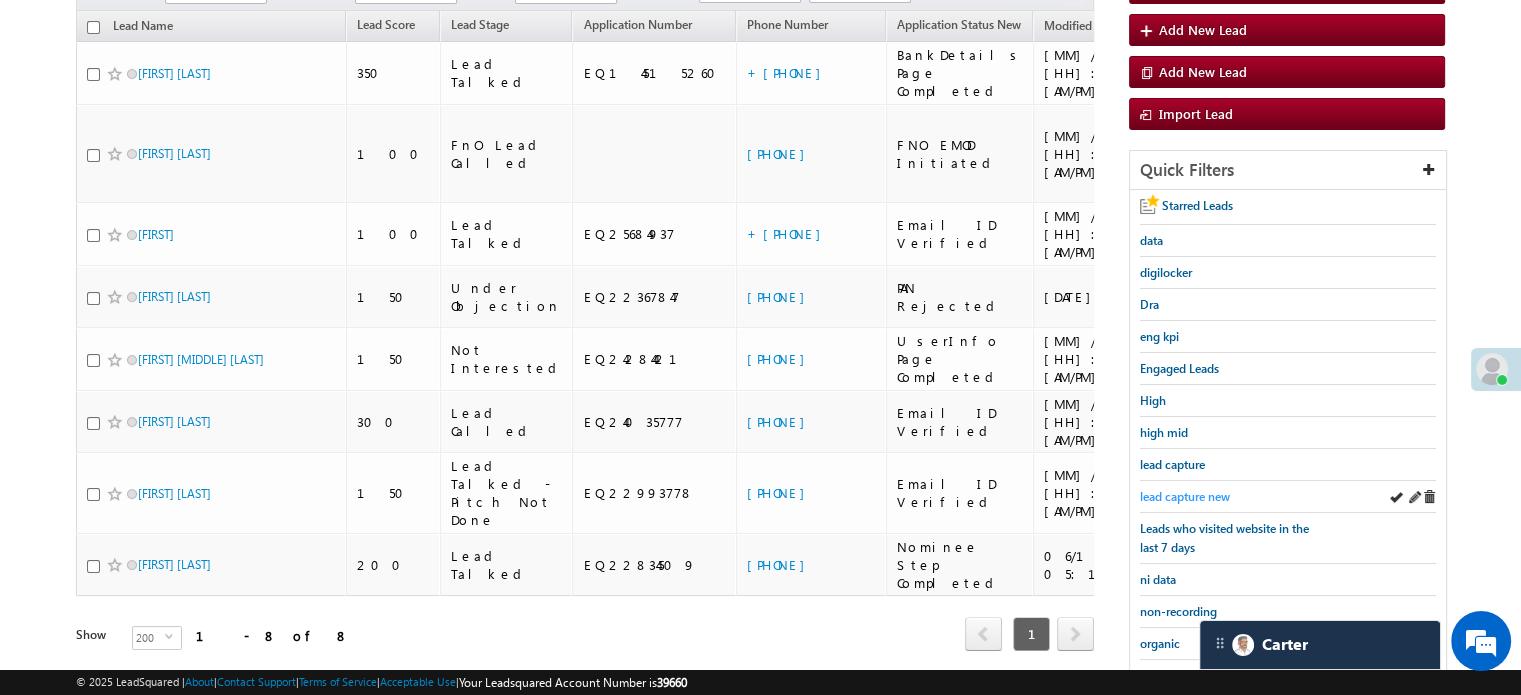 click on "lead capture new" at bounding box center [1185, 496] 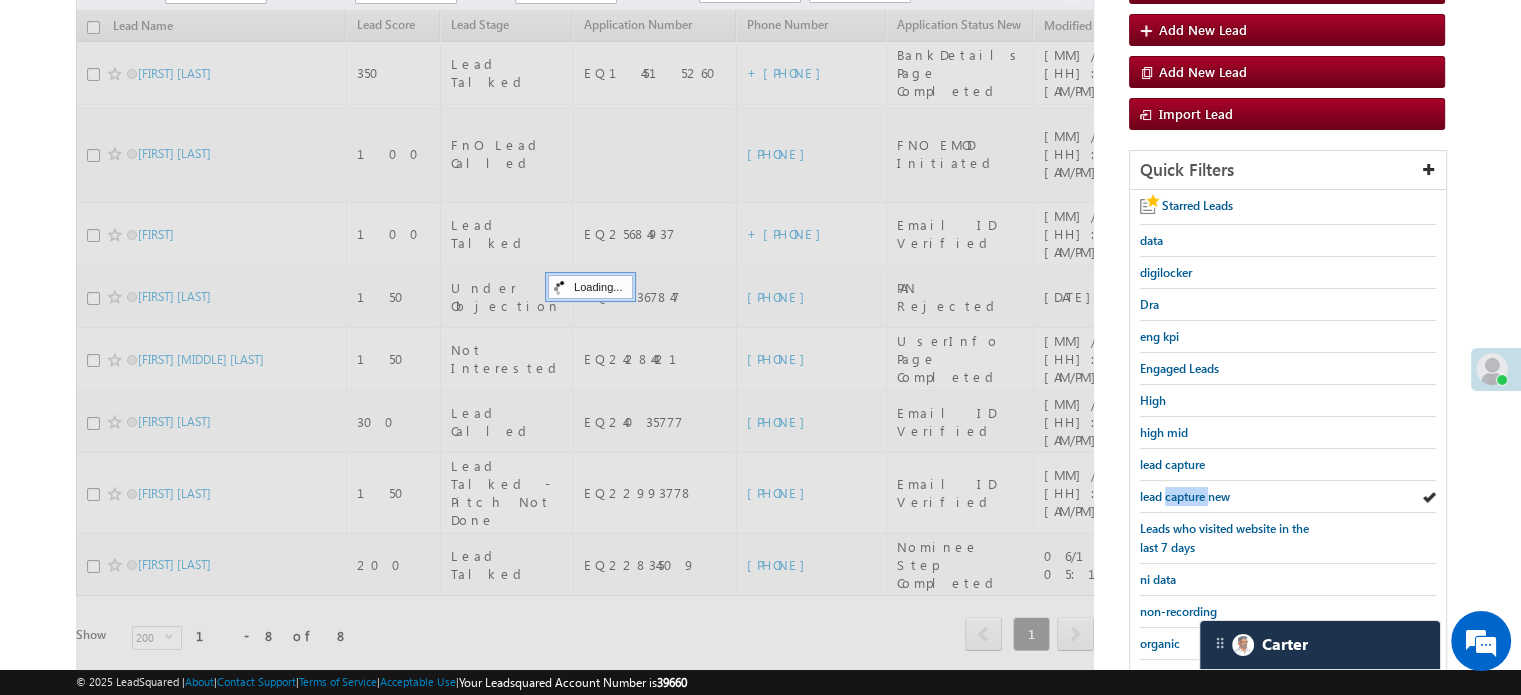 click on "lead capture new" at bounding box center [1185, 496] 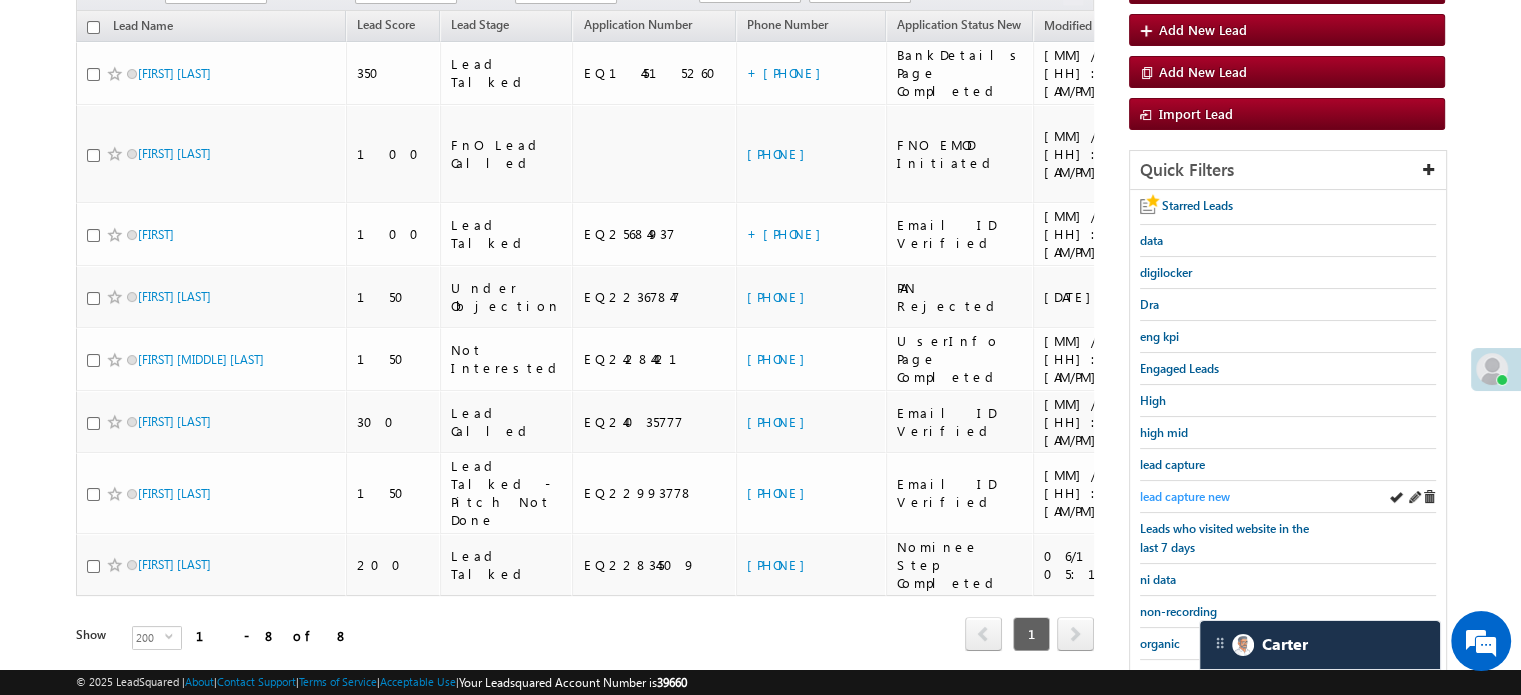 click on "lead capture new" at bounding box center [1185, 496] 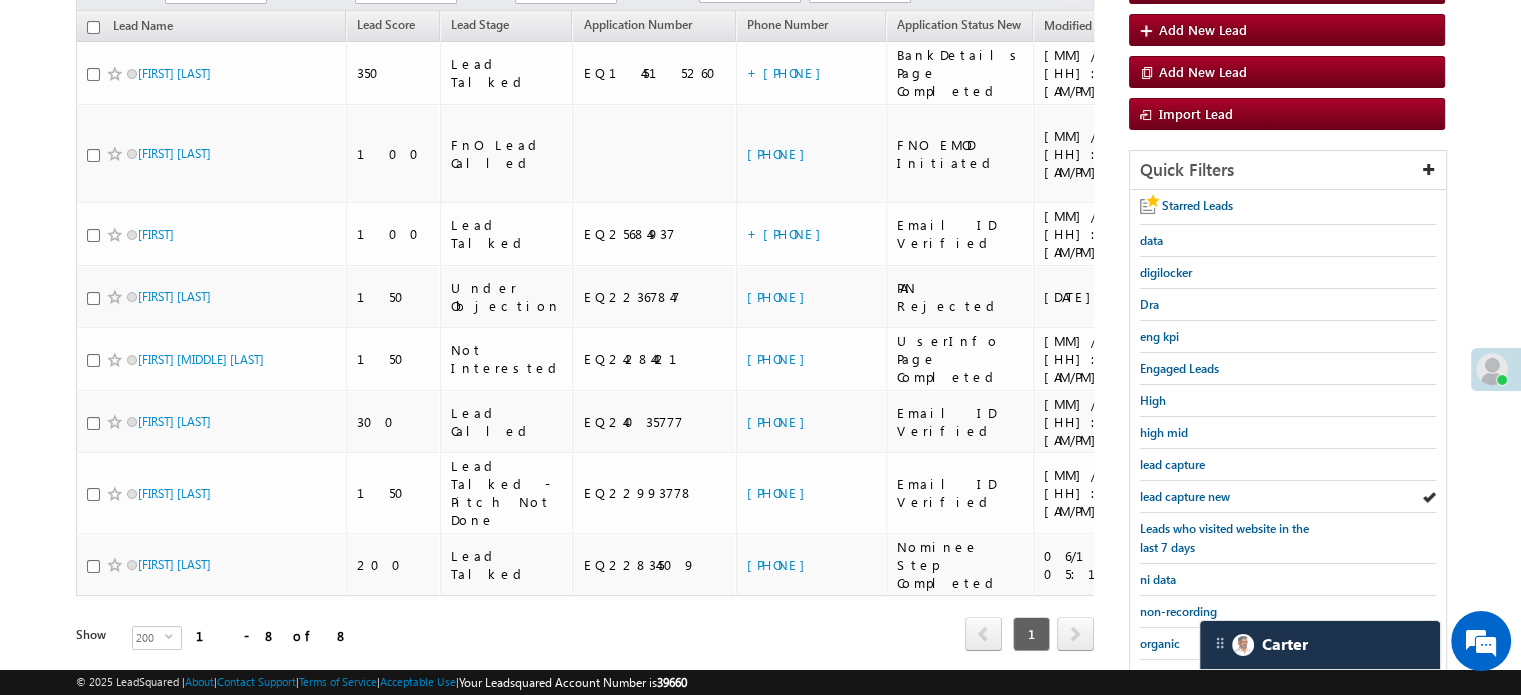 click on "lead capture new" at bounding box center (1185, 496) 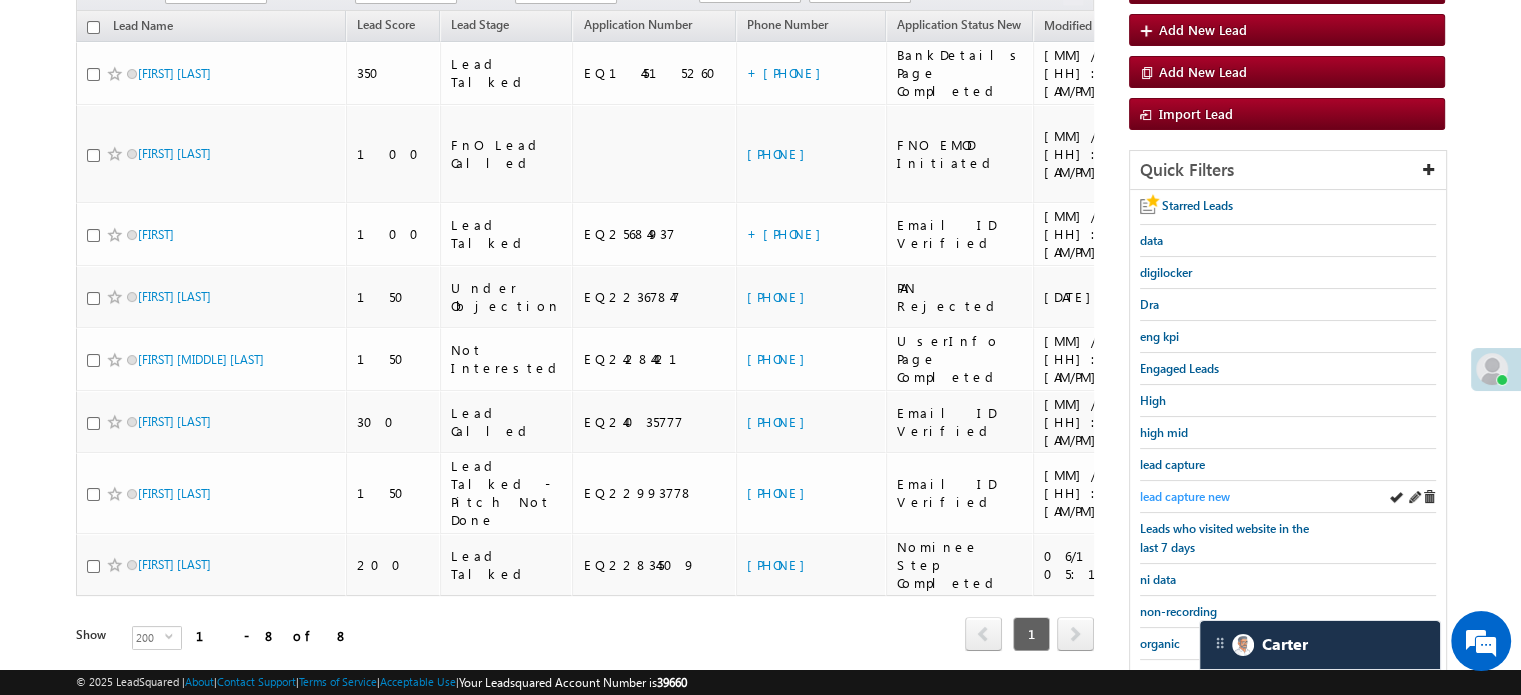click on "lead capture new" at bounding box center (1185, 496) 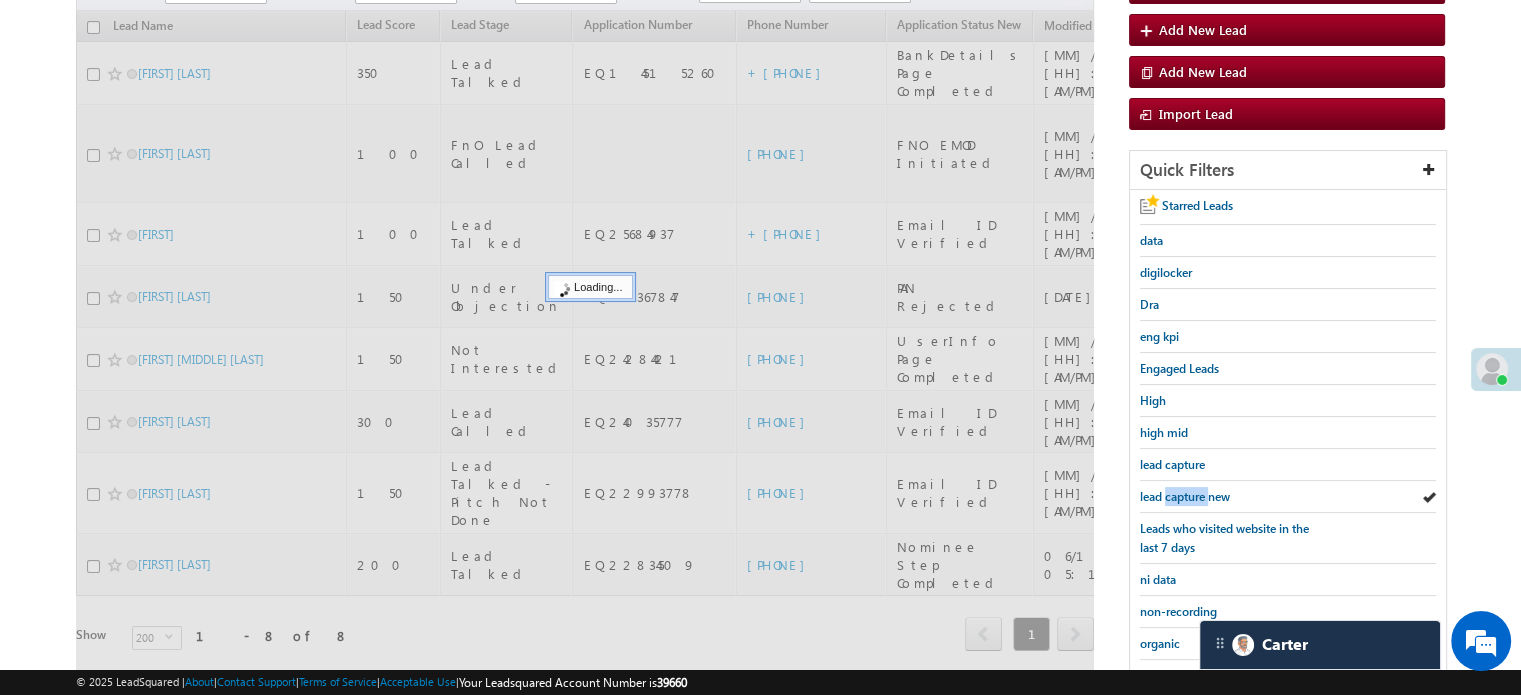click on "lead capture new" at bounding box center [1185, 496] 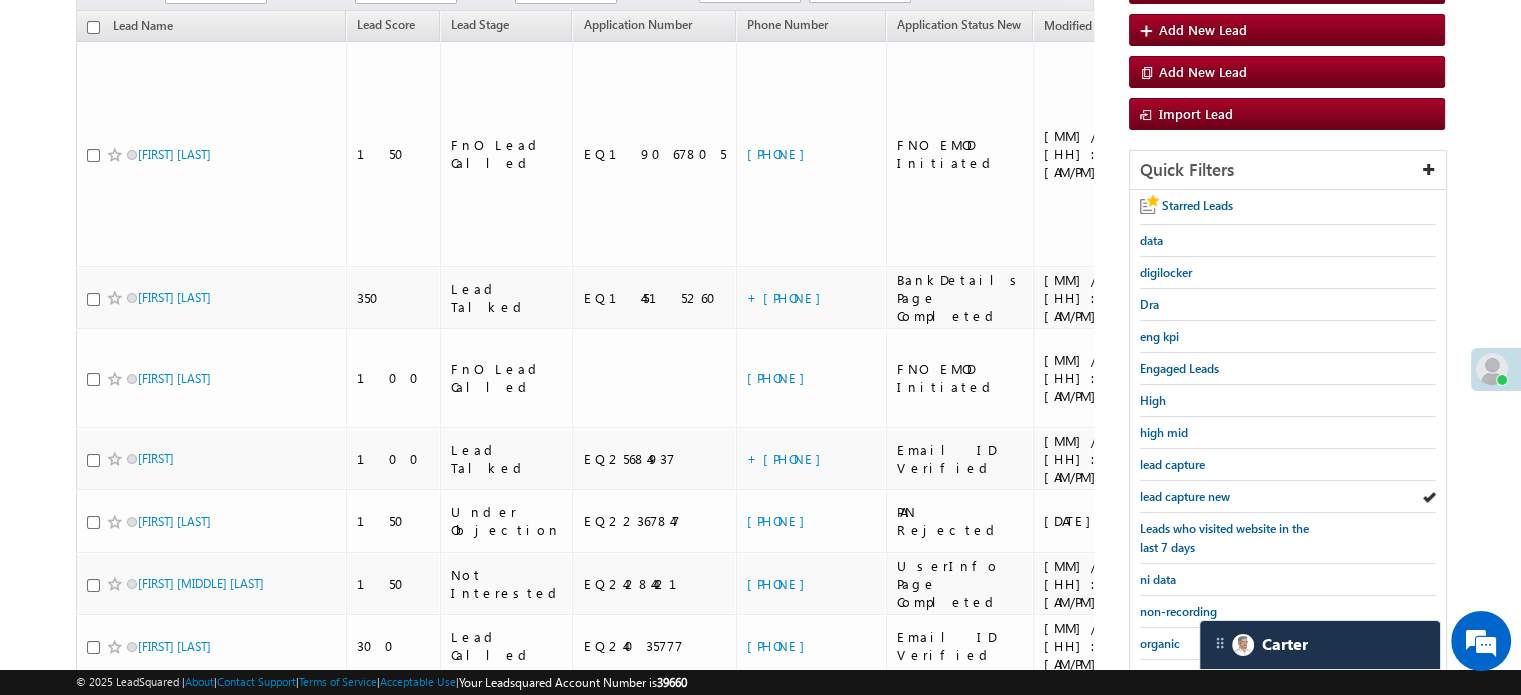 click on "lead capture new" at bounding box center [1185, 496] 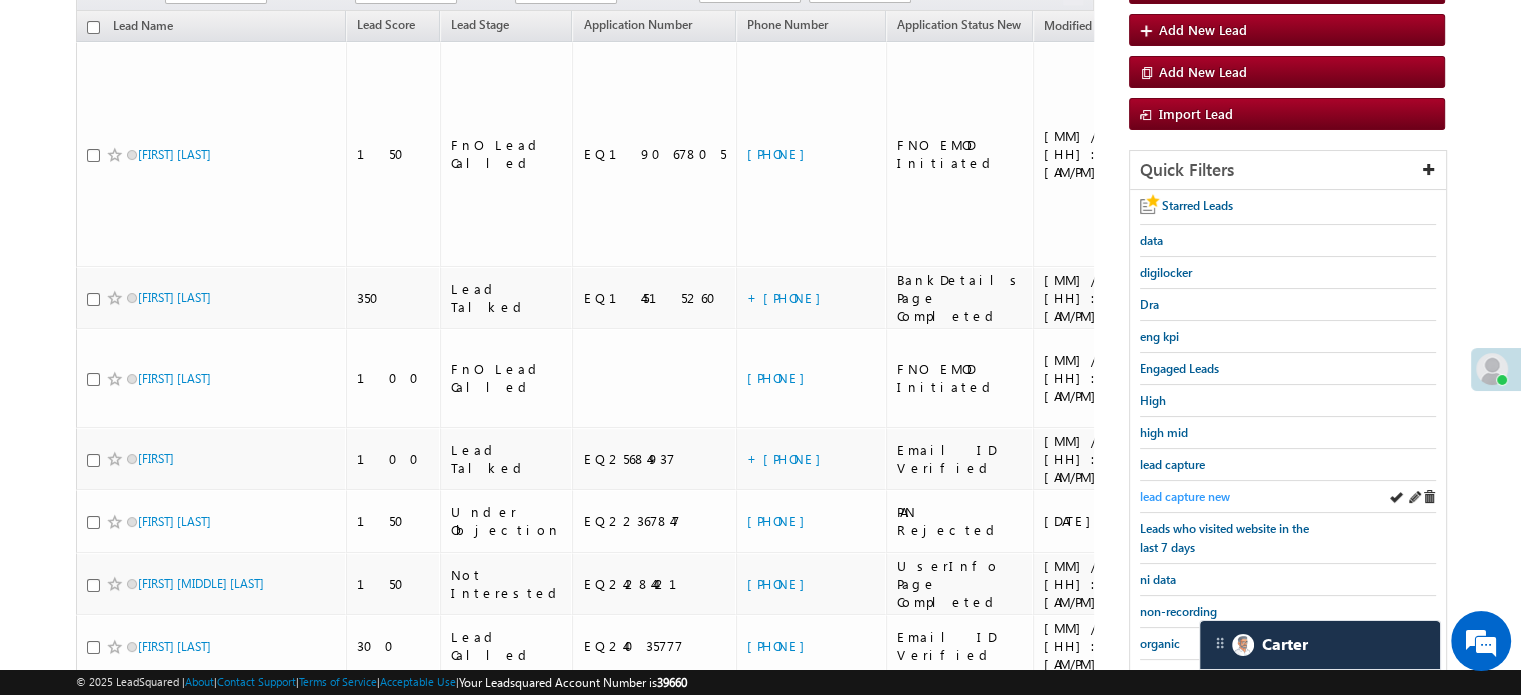 click on "lead capture new" at bounding box center [1185, 496] 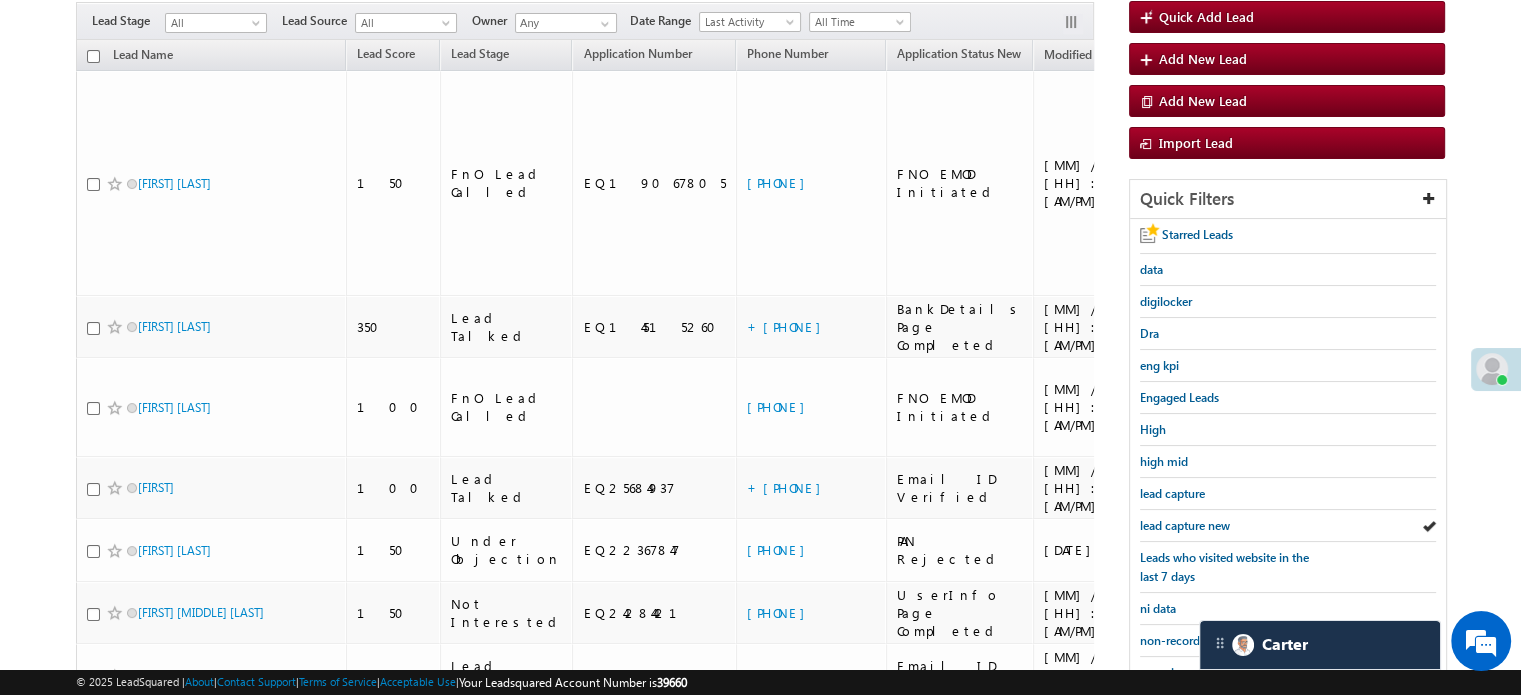 scroll, scrollTop: 429, scrollLeft: 0, axis: vertical 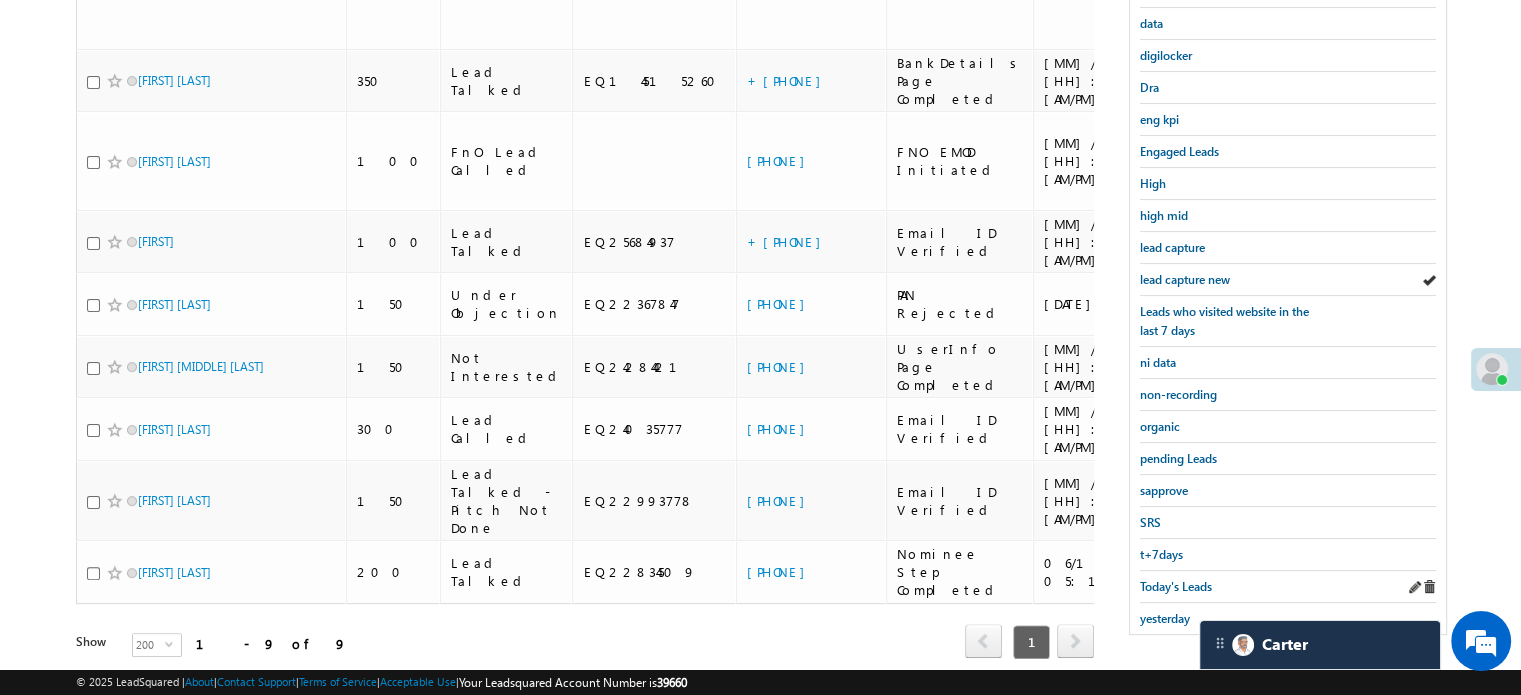 click on "Today's Leads" at bounding box center [1288, 587] 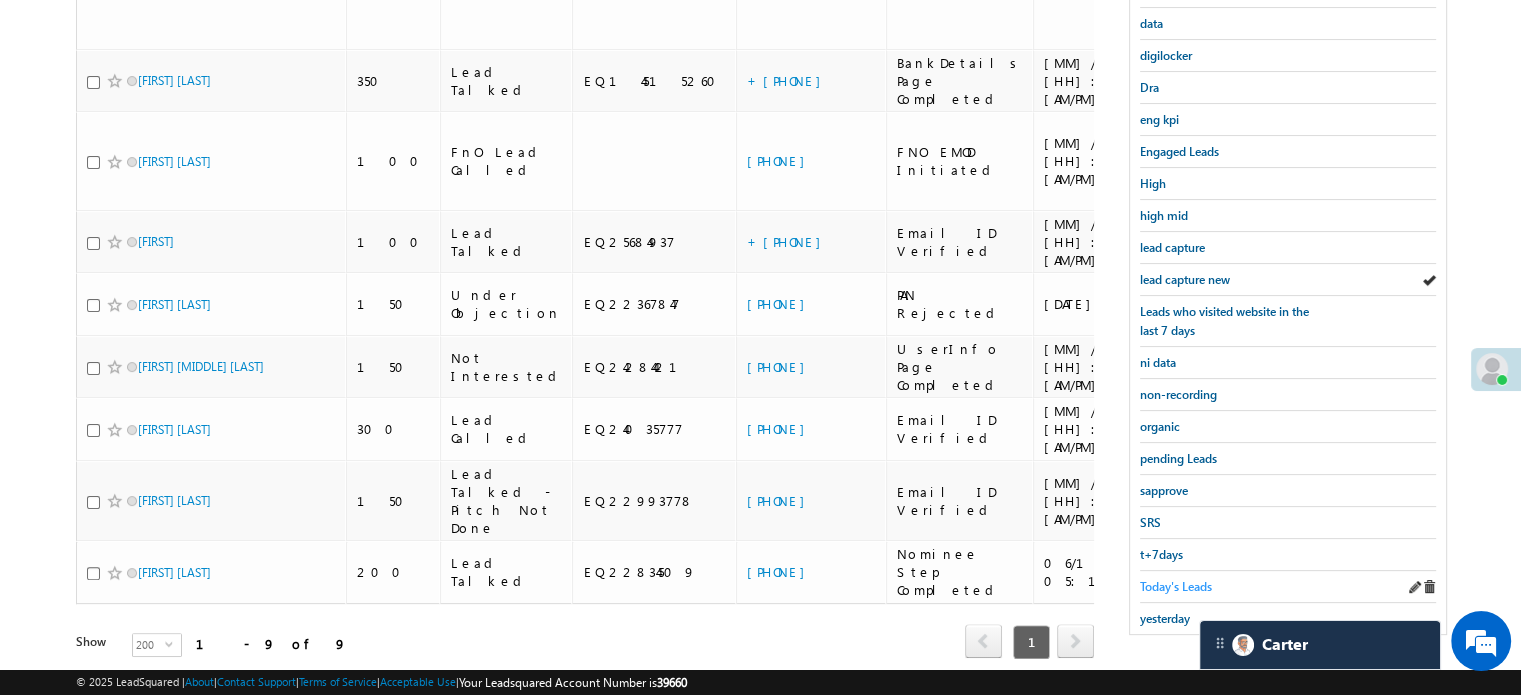 click on "Today's Leads" at bounding box center [1176, 586] 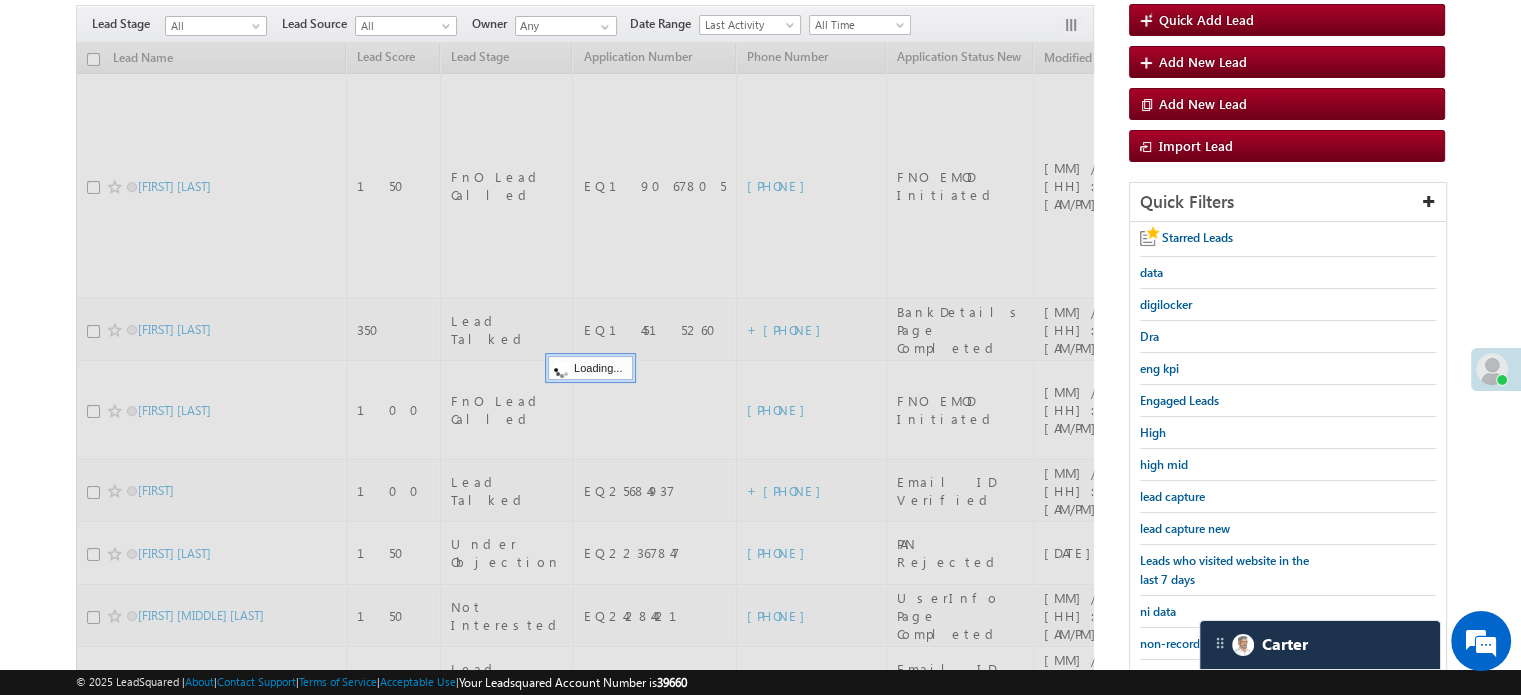 scroll, scrollTop: 178, scrollLeft: 0, axis: vertical 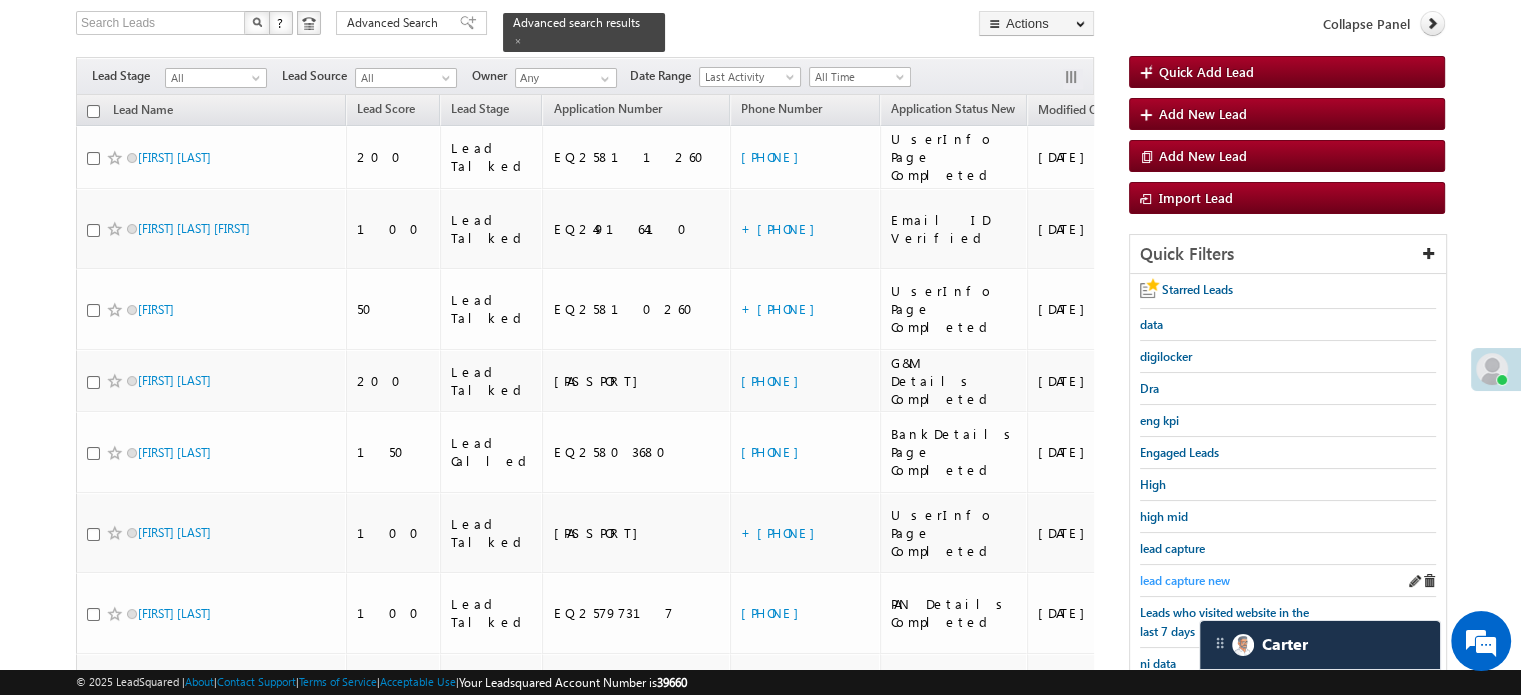 click on "lead capture new" at bounding box center [1185, 580] 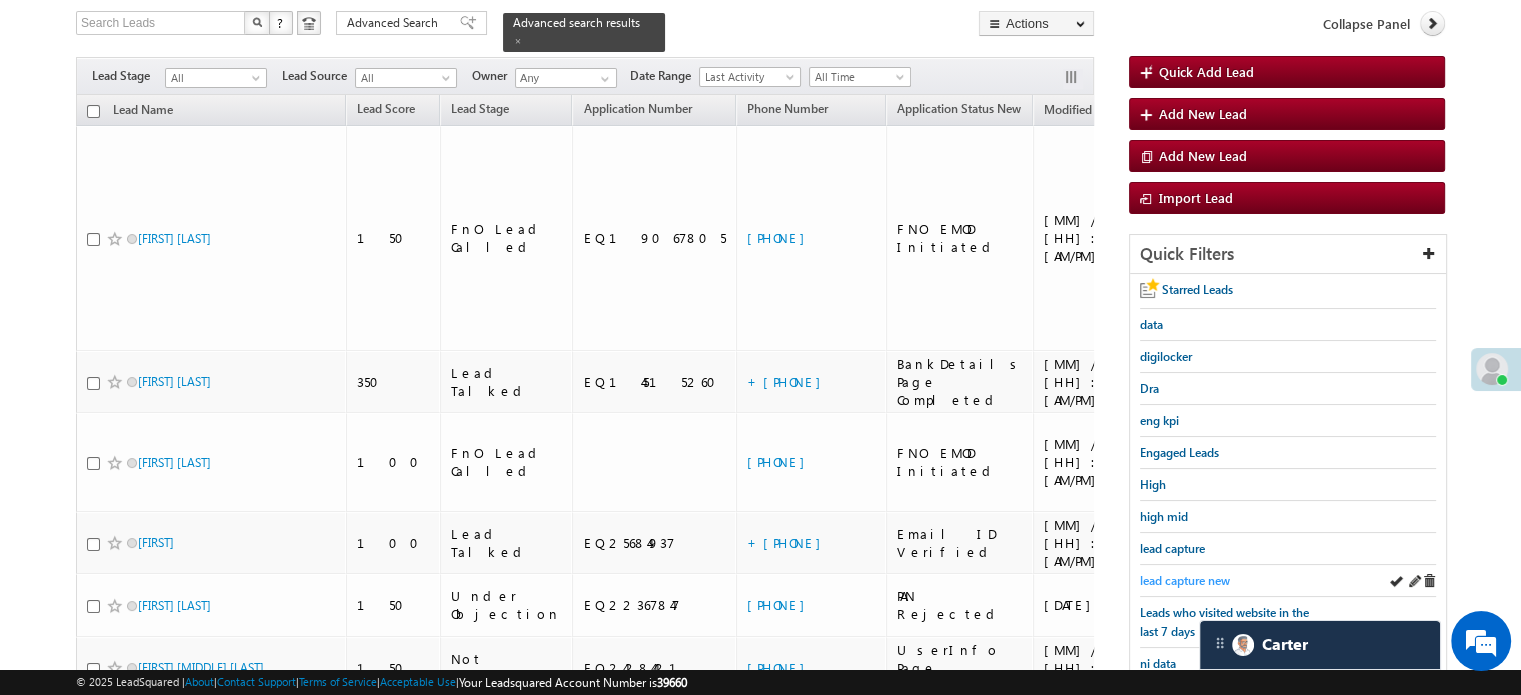 click on "lead capture new" at bounding box center [1185, 580] 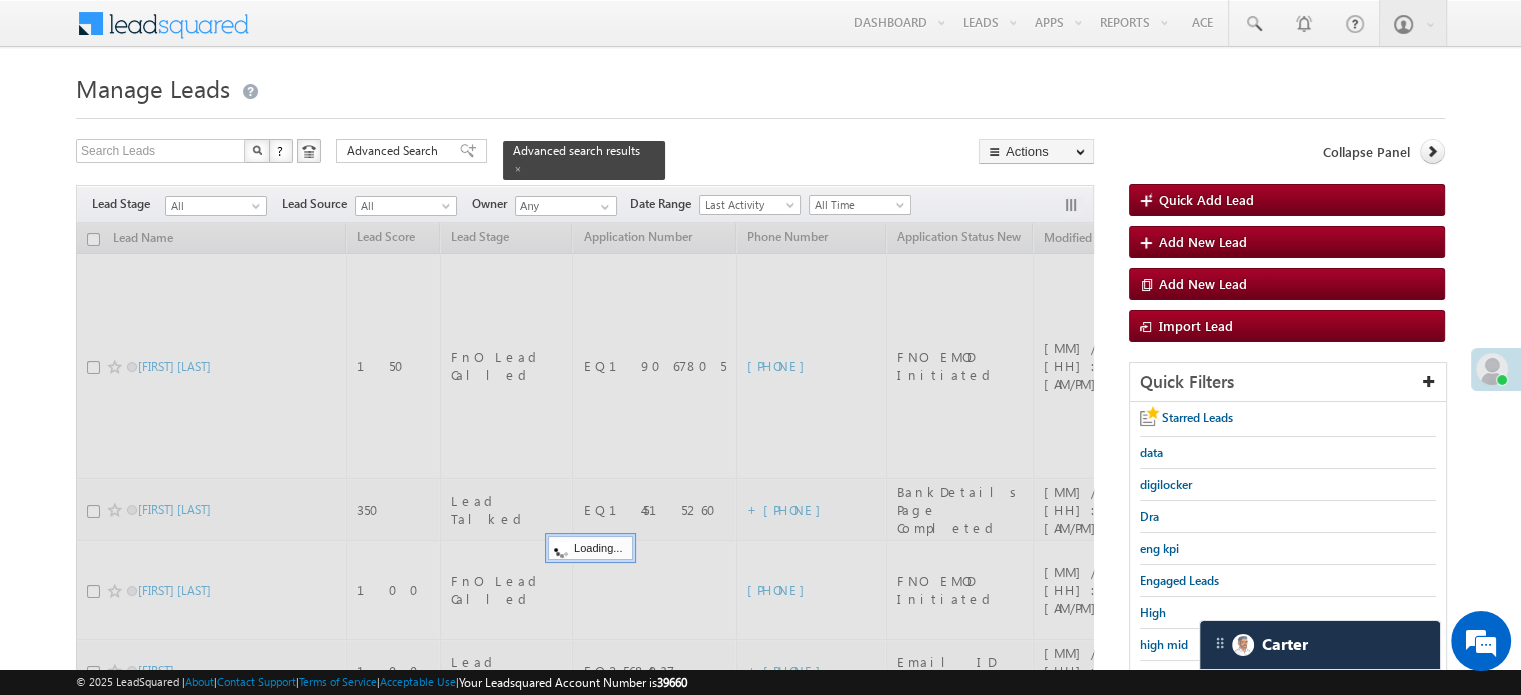 scroll, scrollTop: 4, scrollLeft: 0, axis: vertical 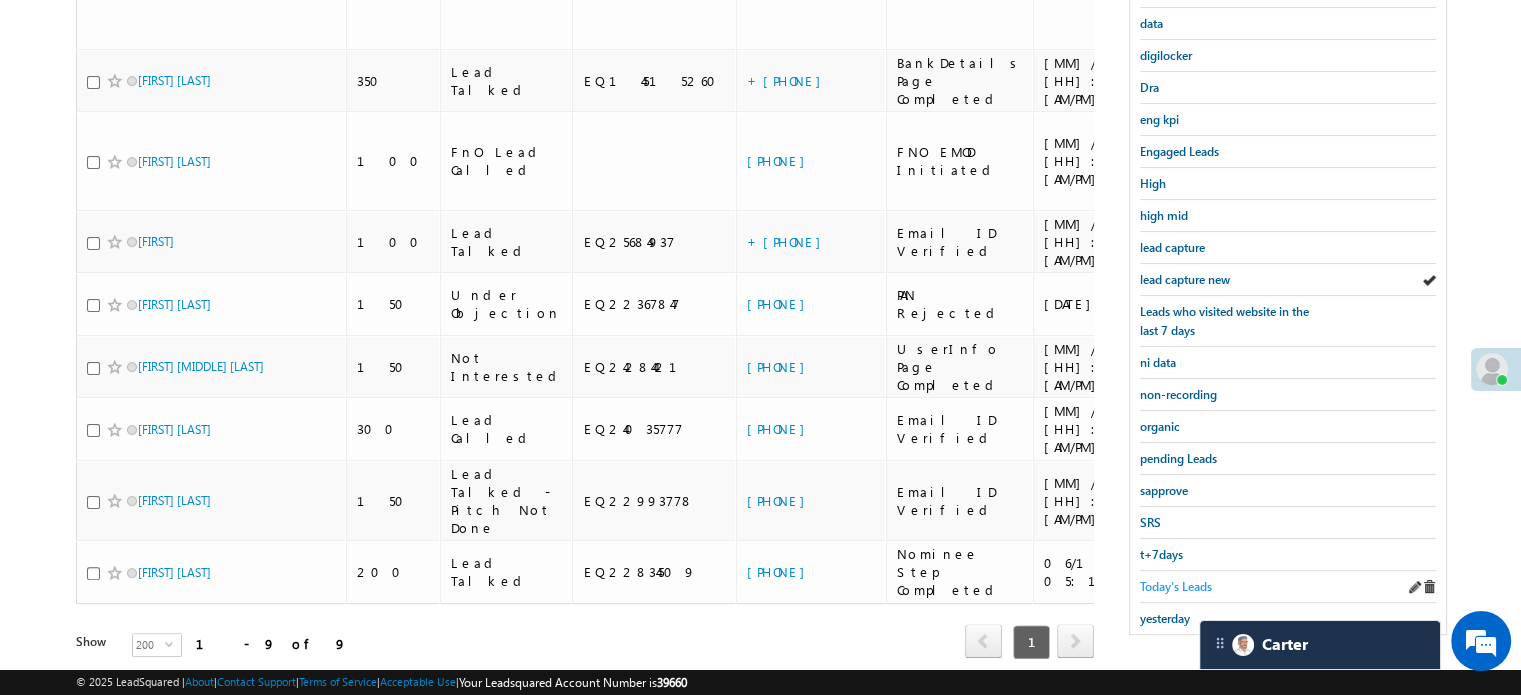 click on "Today's Leads" at bounding box center (1176, 586) 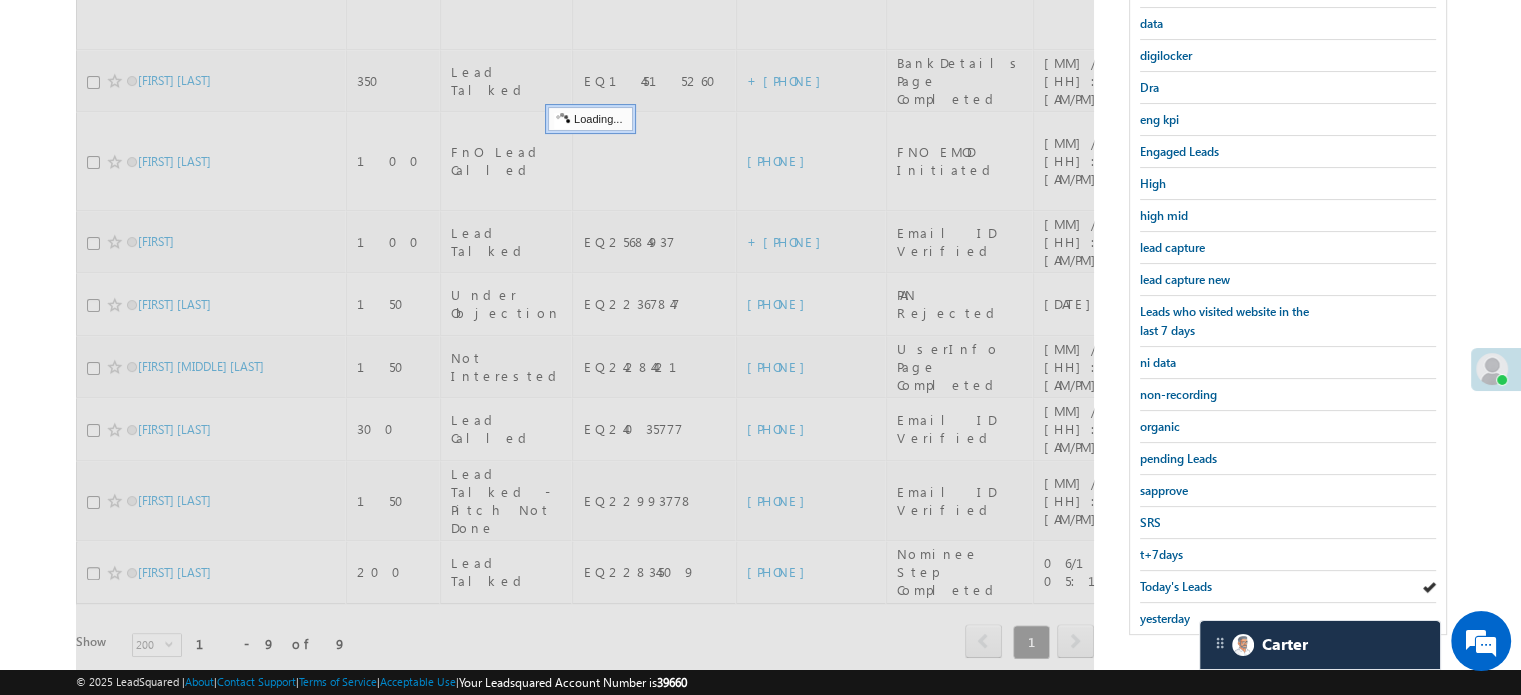scroll, scrollTop: 115, scrollLeft: 0, axis: vertical 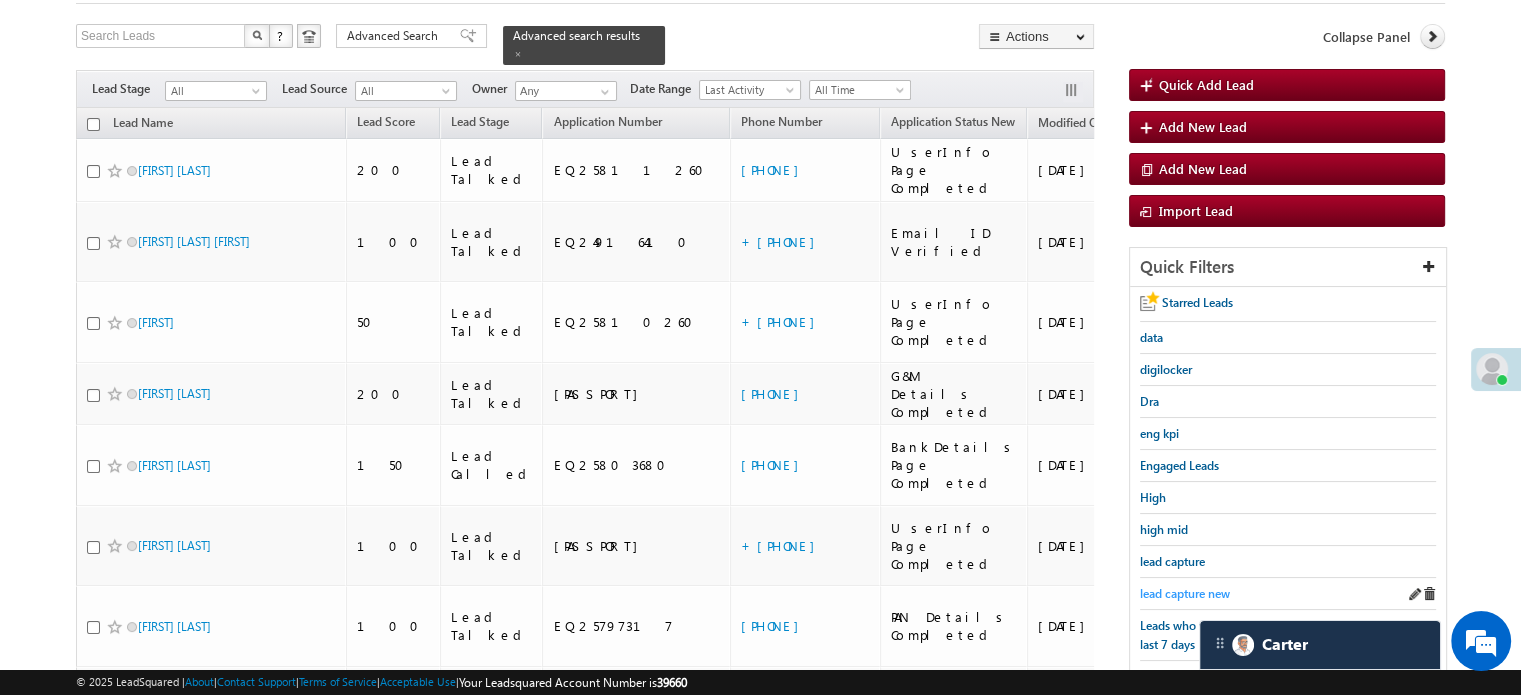click on "lead capture new" at bounding box center [1185, 593] 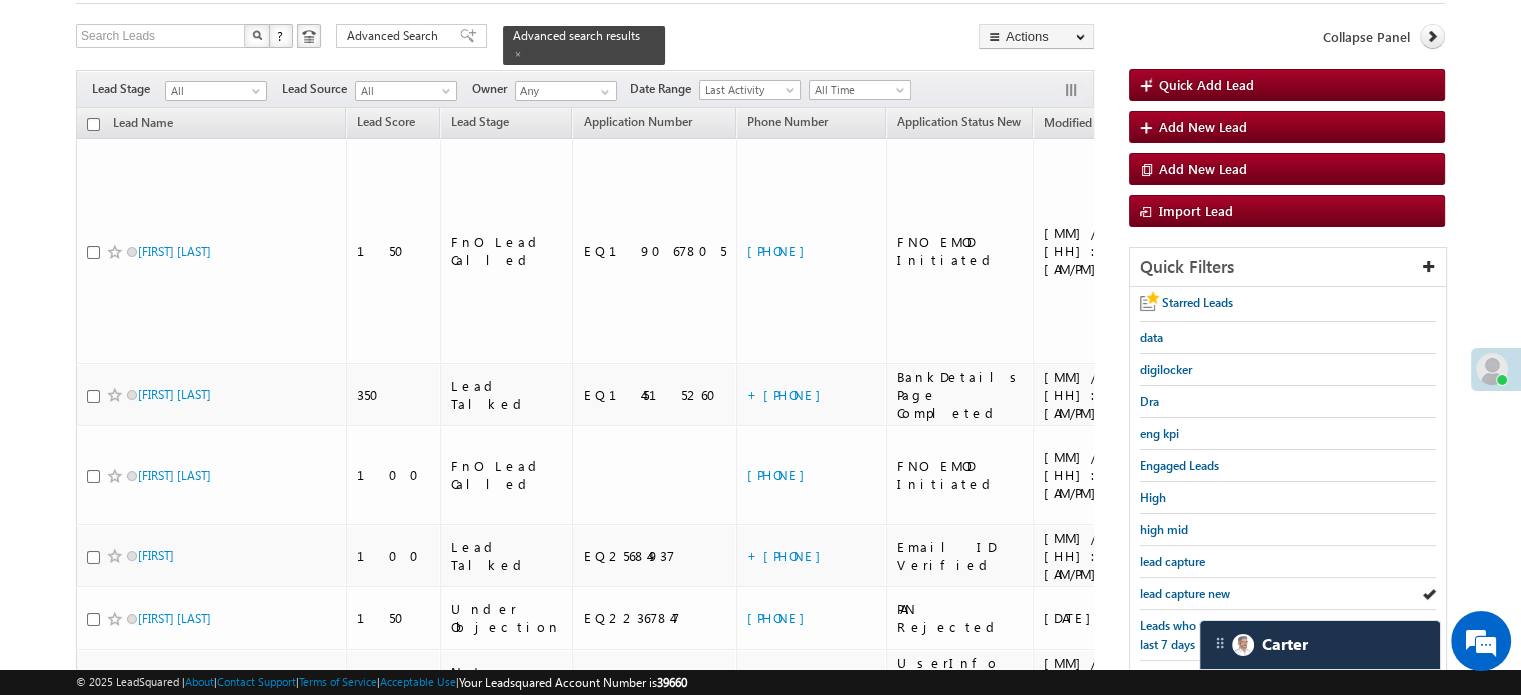 click on "lead capture new" at bounding box center [1185, 593] 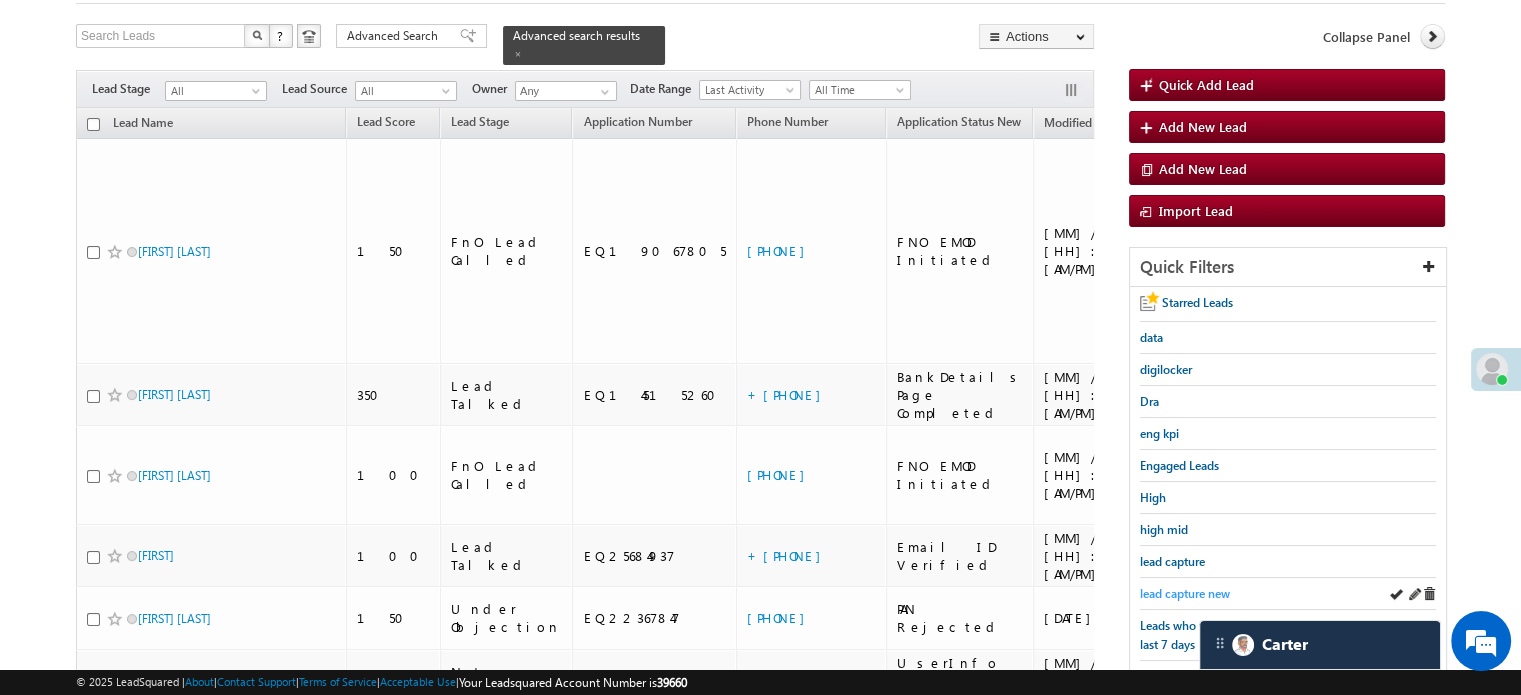 click on "lead capture new" at bounding box center [1185, 593] 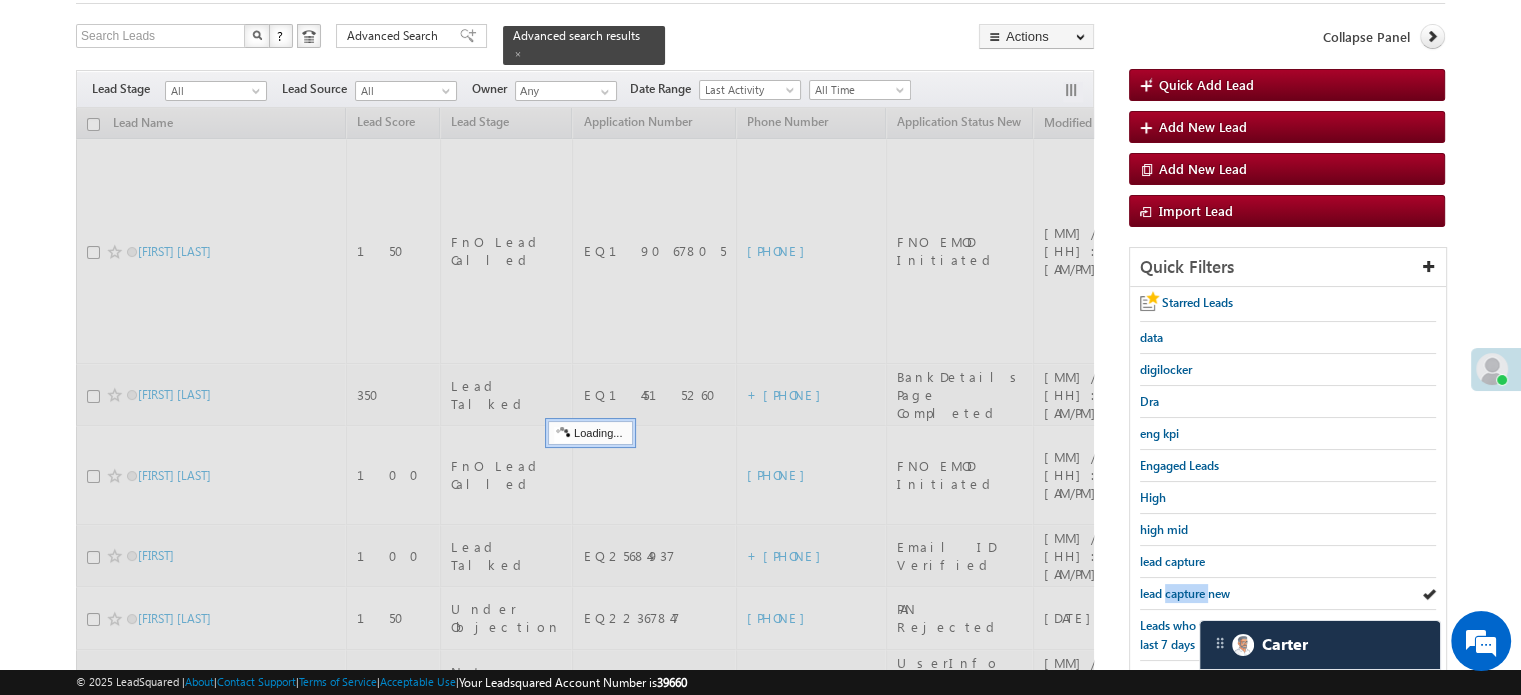 click on "lead capture new" at bounding box center [1185, 593] 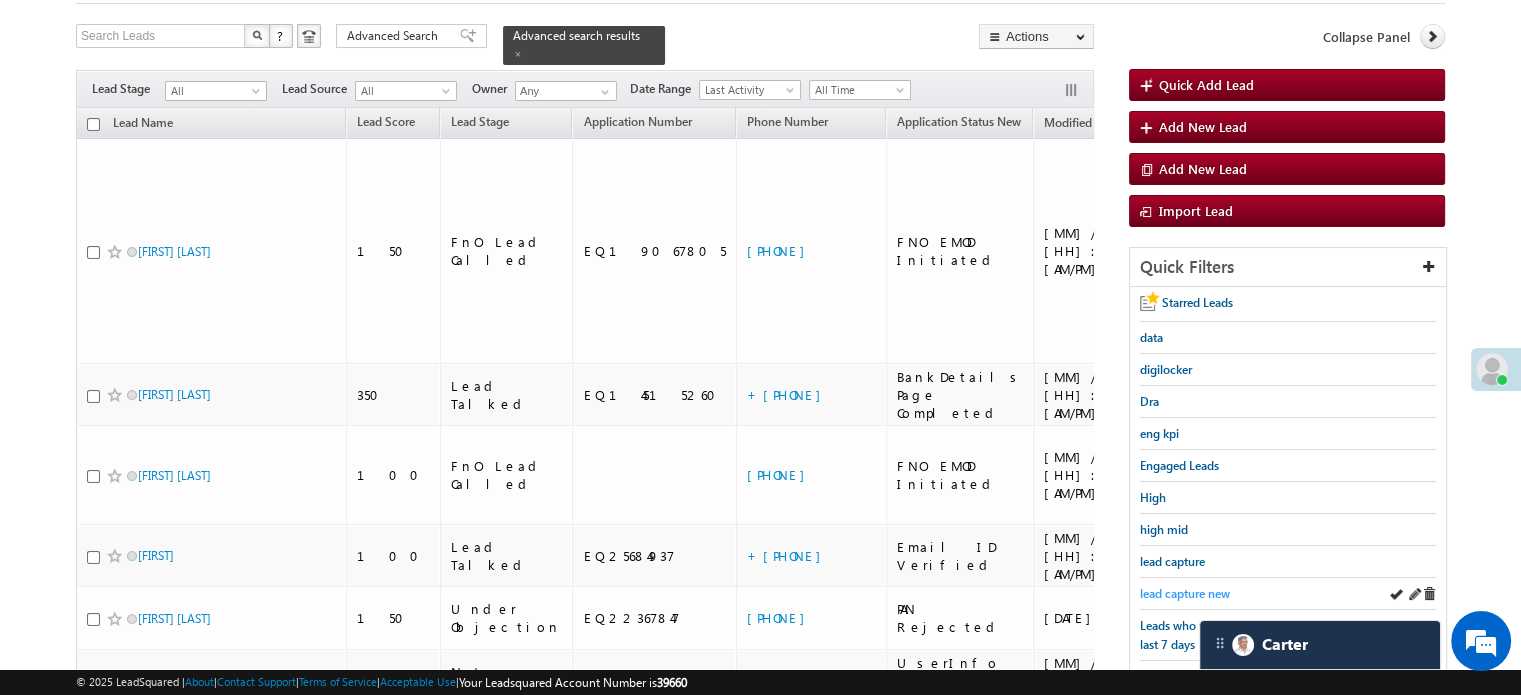 click on "lead capture new" at bounding box center [1185, 593] 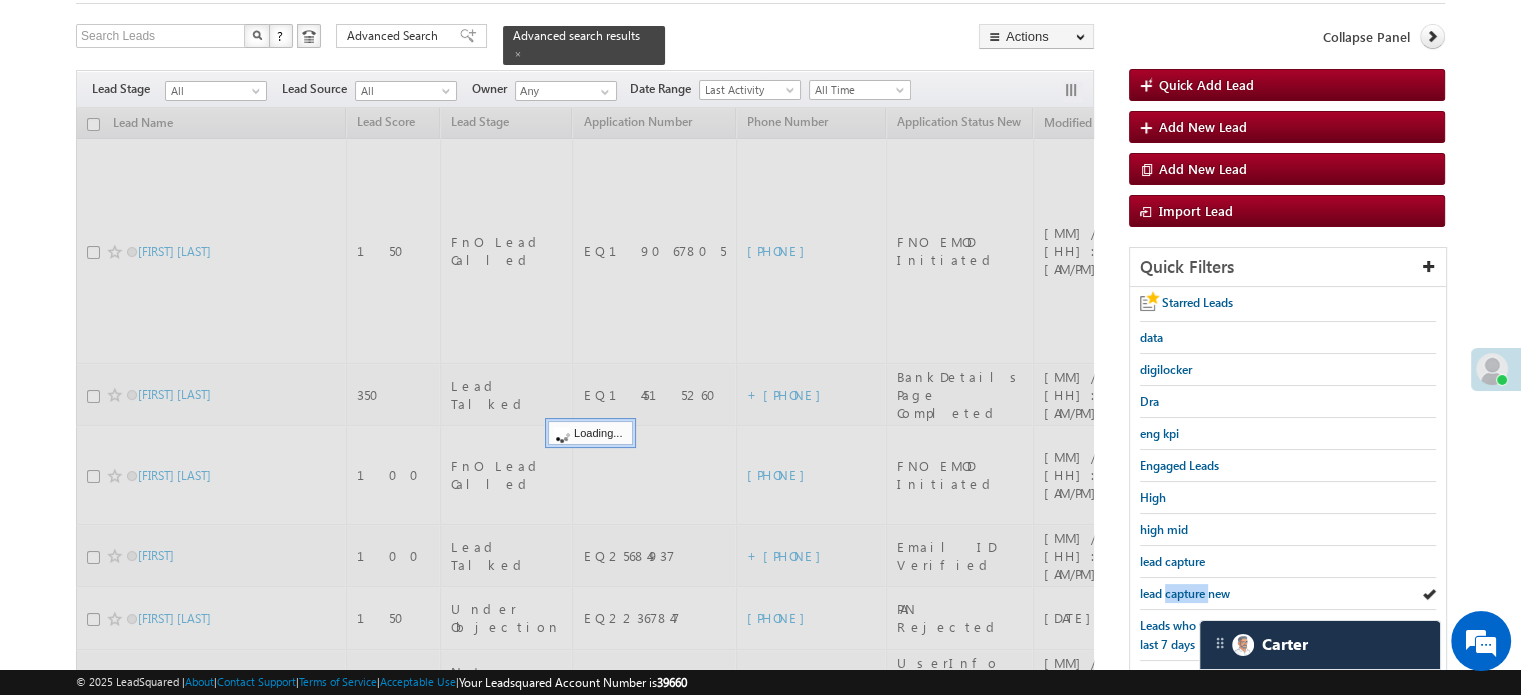 click on "lead capture new" at bounding box center [1185, 593] 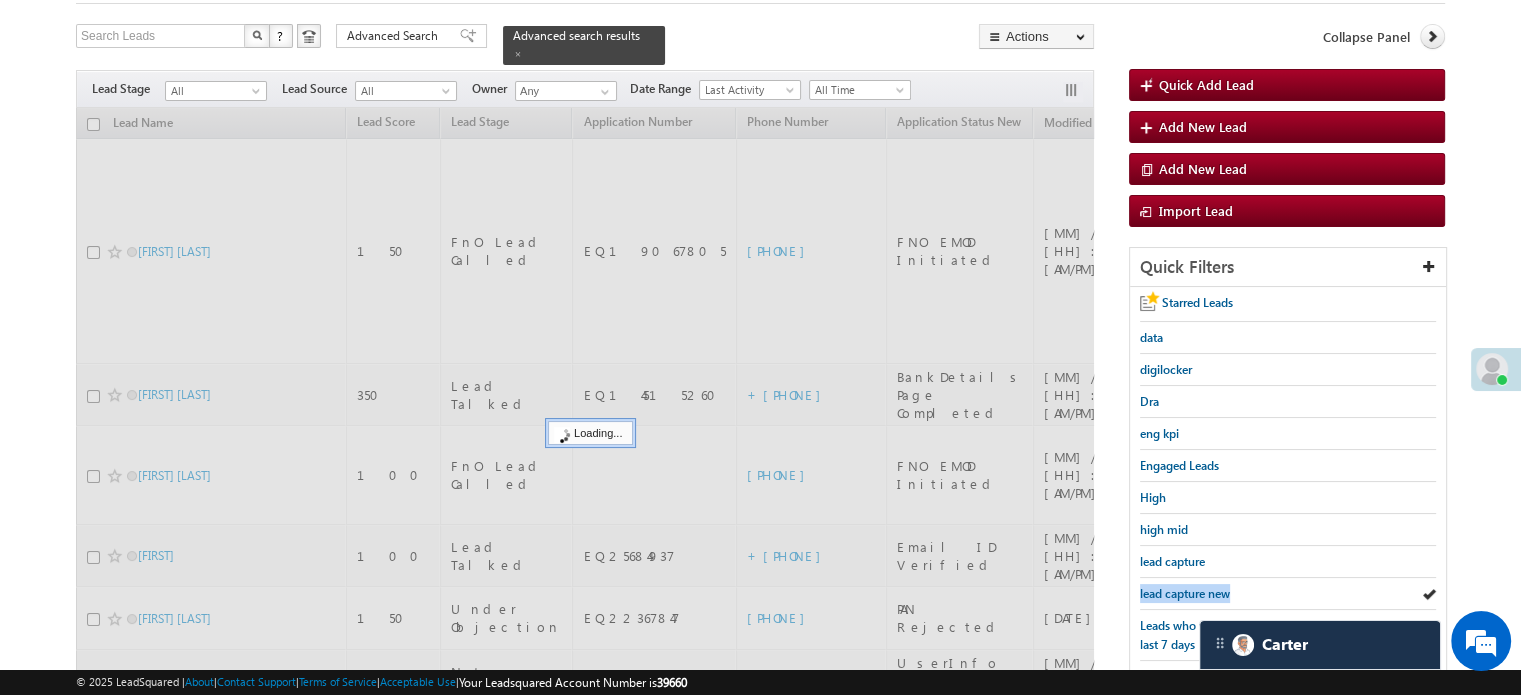 click on "lead capture new" at bounding box center [1185, 593] 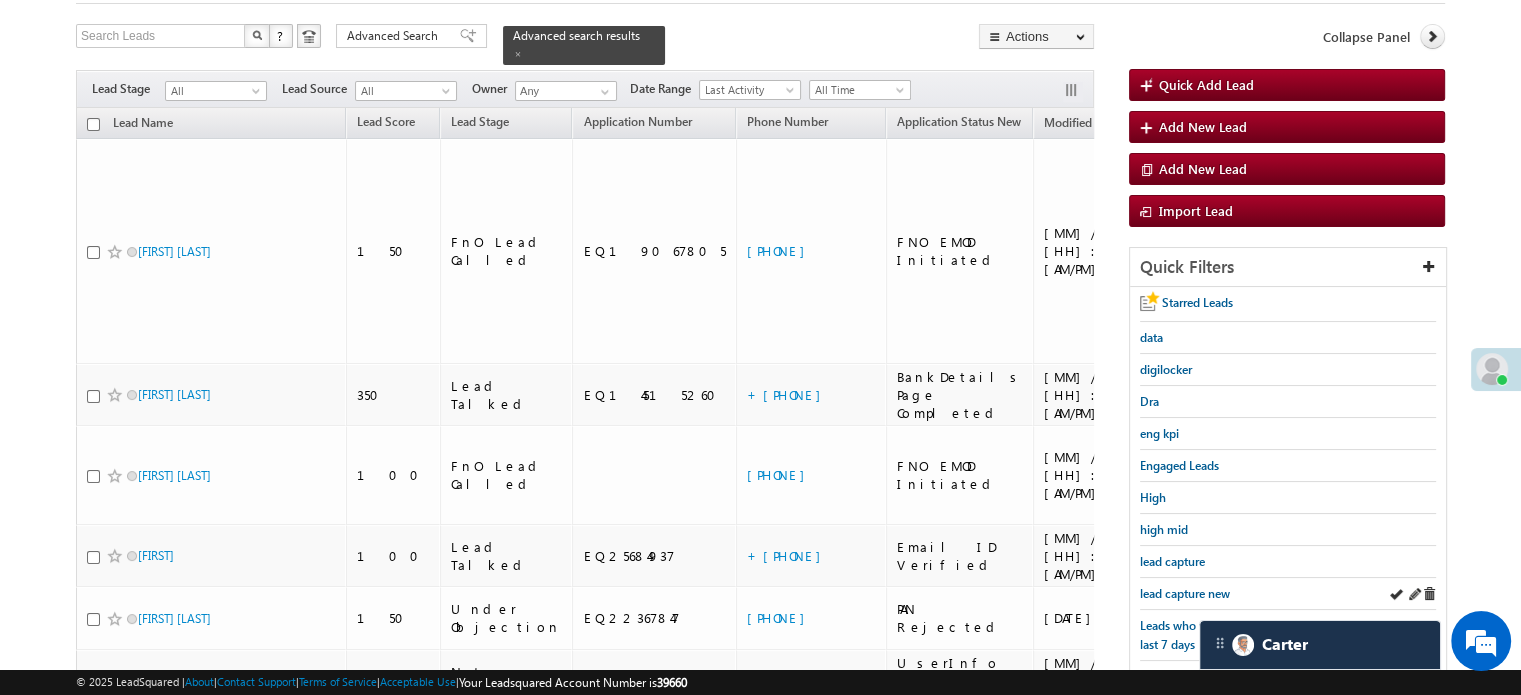 click on "lead capture new" at bounding box center (1288, 594) 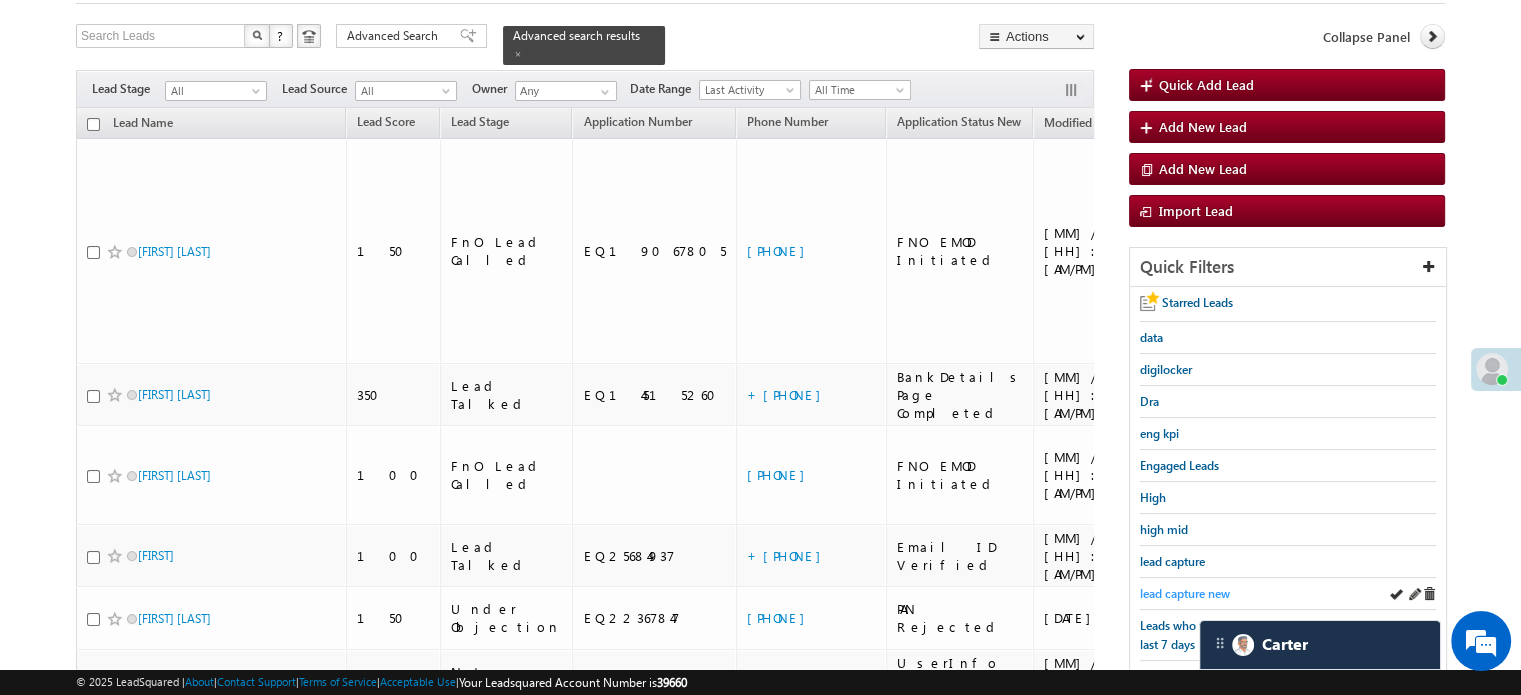 click on "lead capture new" at bounding box center (1185, 593) 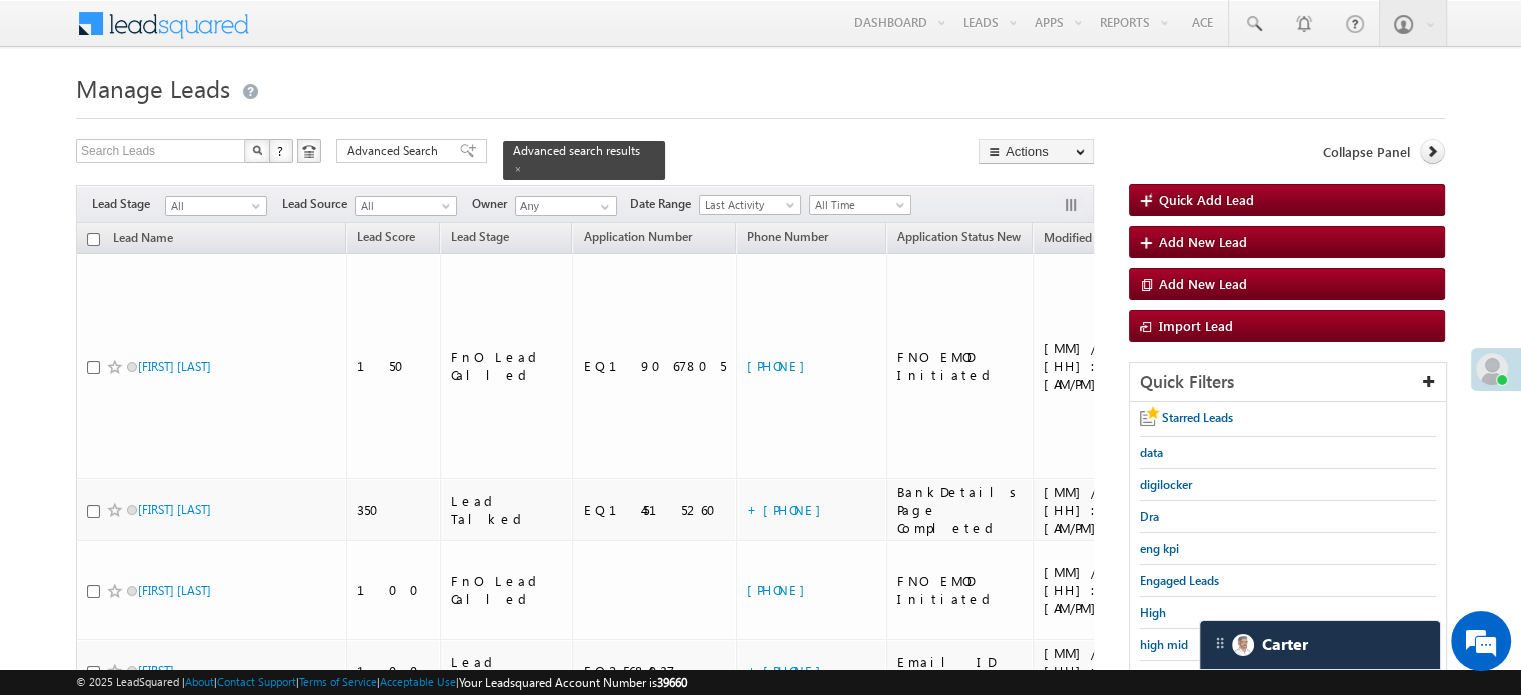 scroll, scrollTop: 429, scrollLeft: 0, axis: vertical 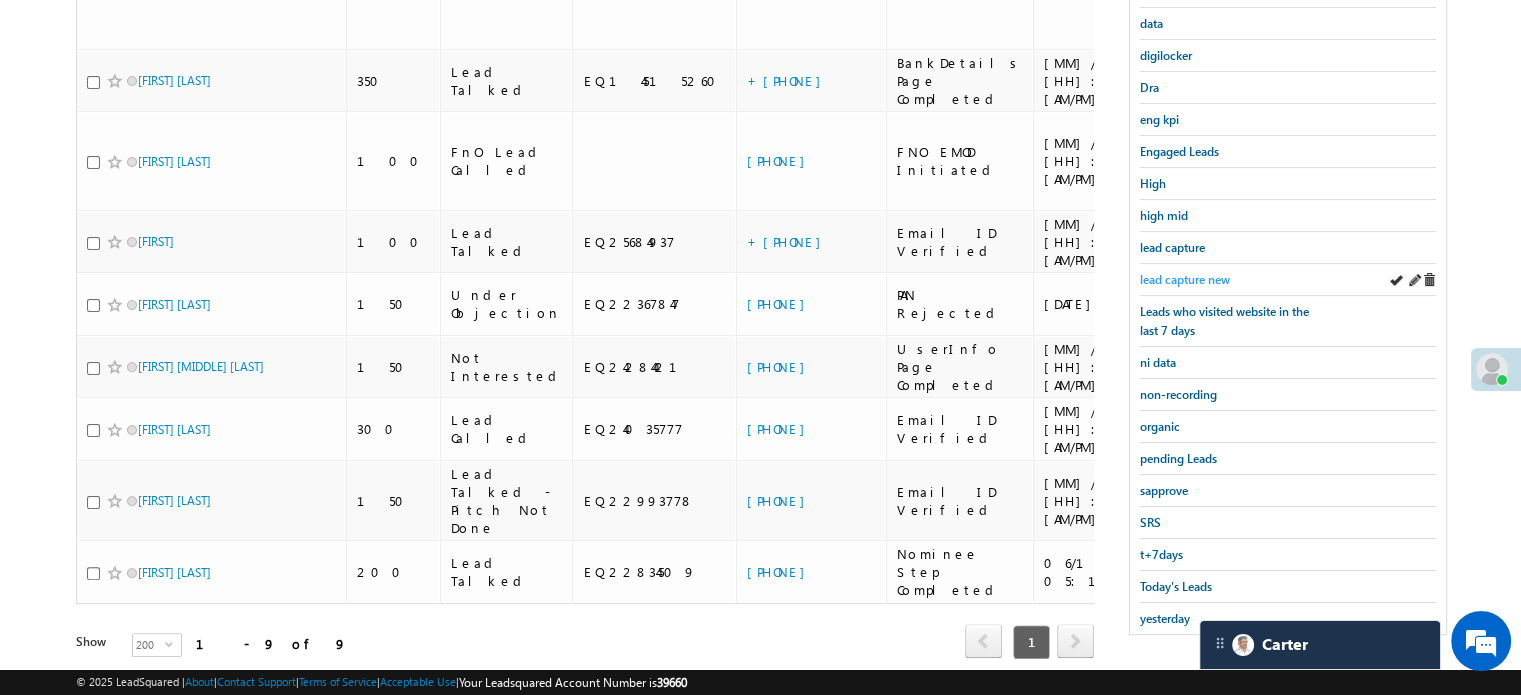 click on "lead capture new" at bounding box center (1185, 279) 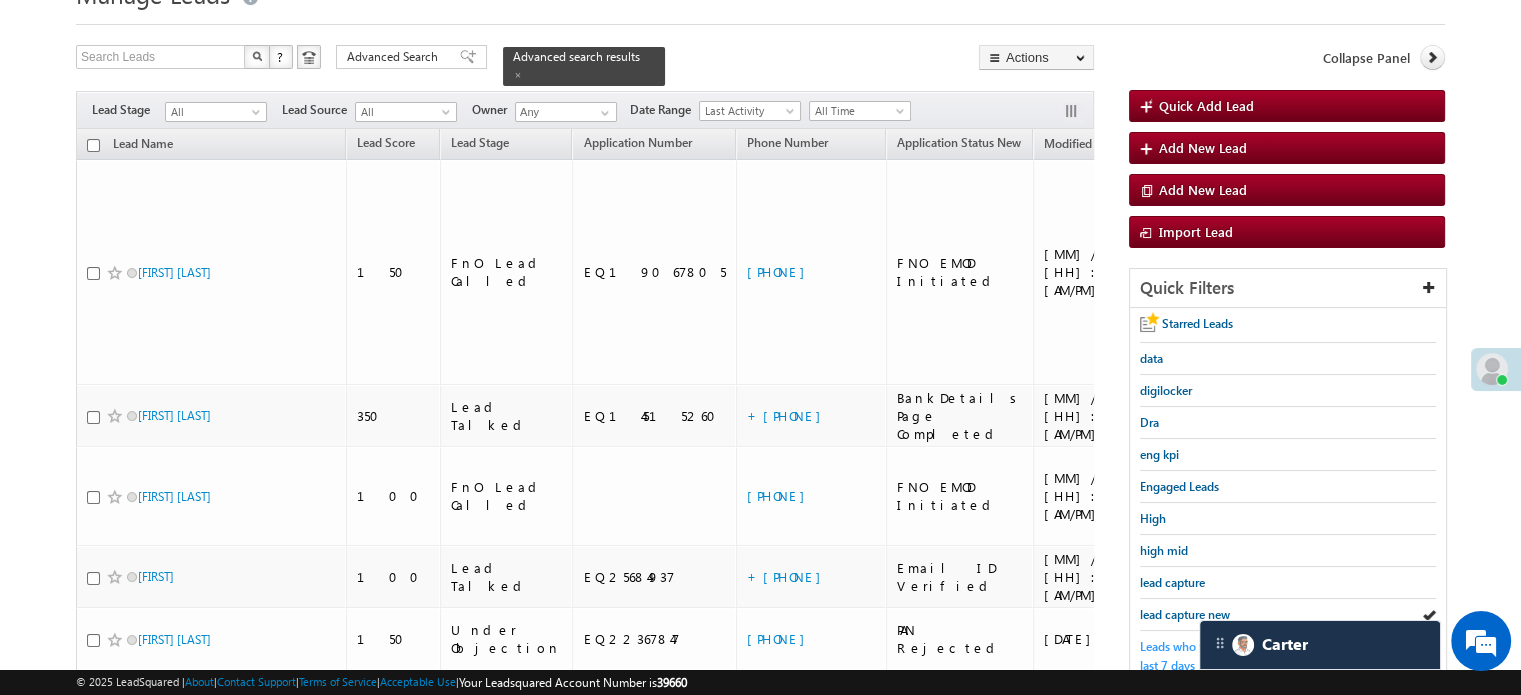 scroll, scrollTop: 105, scrollLeft: 0, axis: vertical 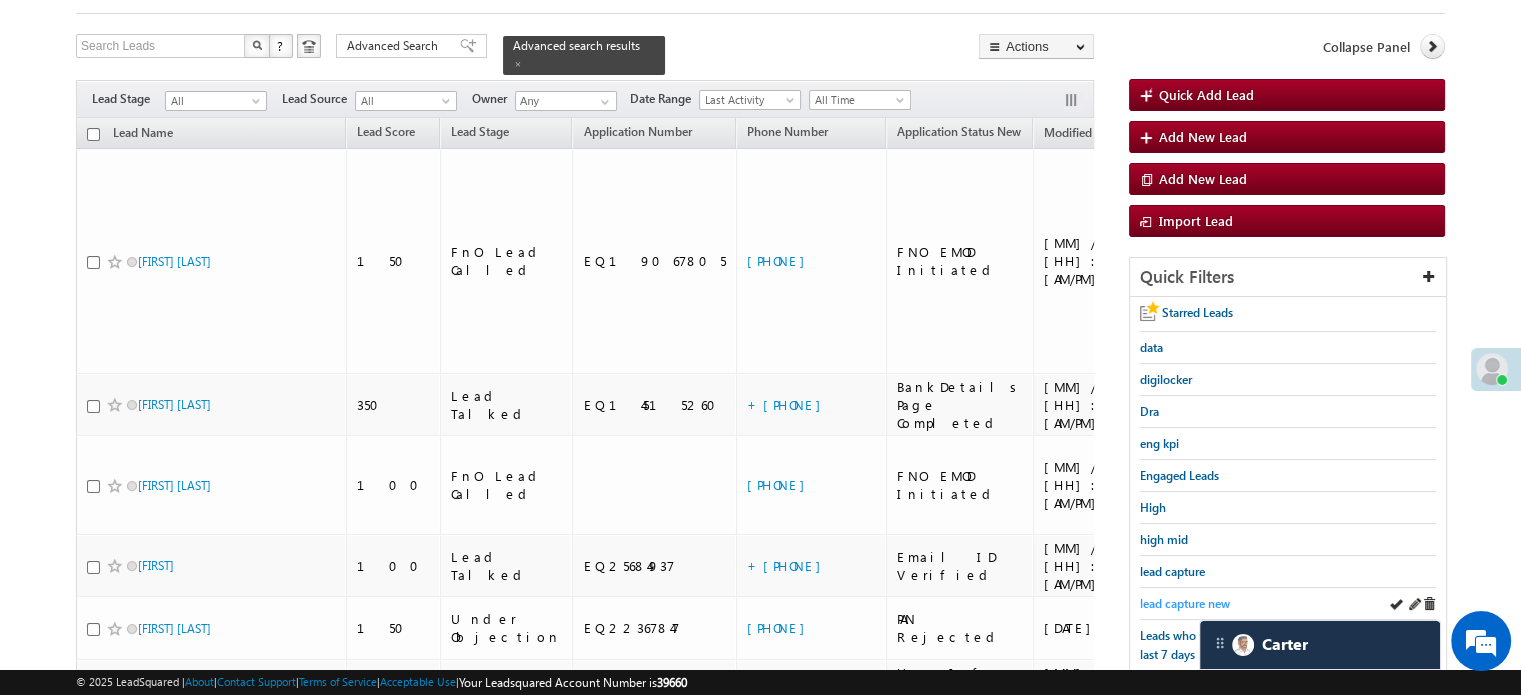 click on "lead capture new" at bounding box center [1185, 603] 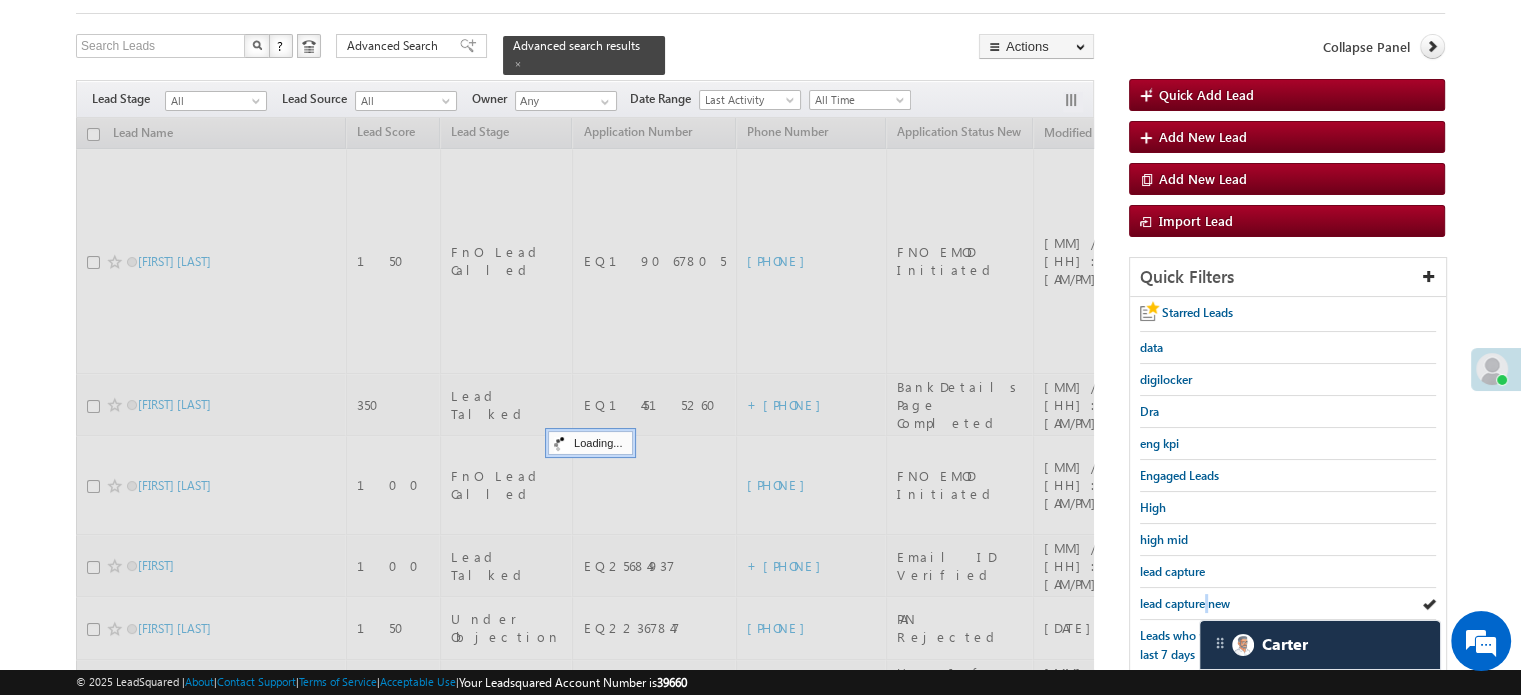 click on "lead capture new" at bounding box center [1185, 603] 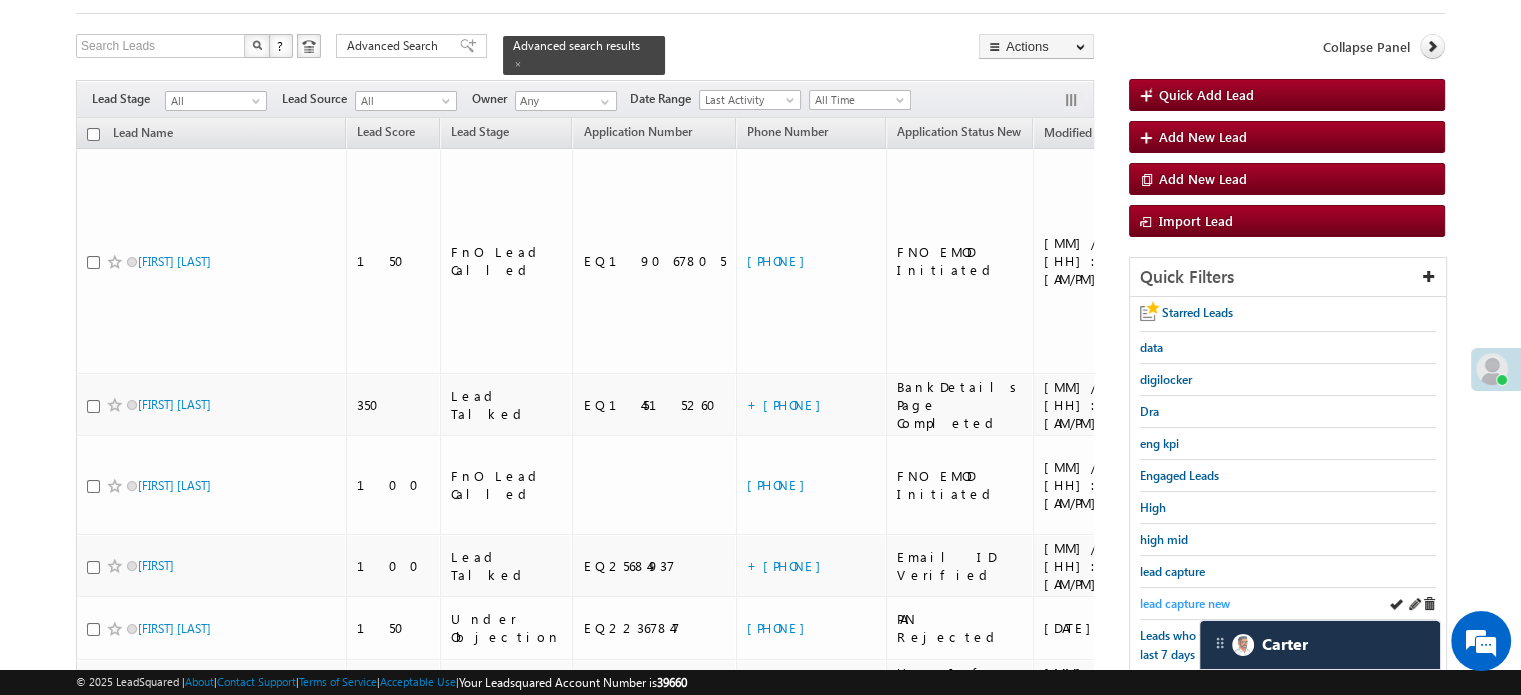 click on "lead capture new" at bounding box center (1185, 603) 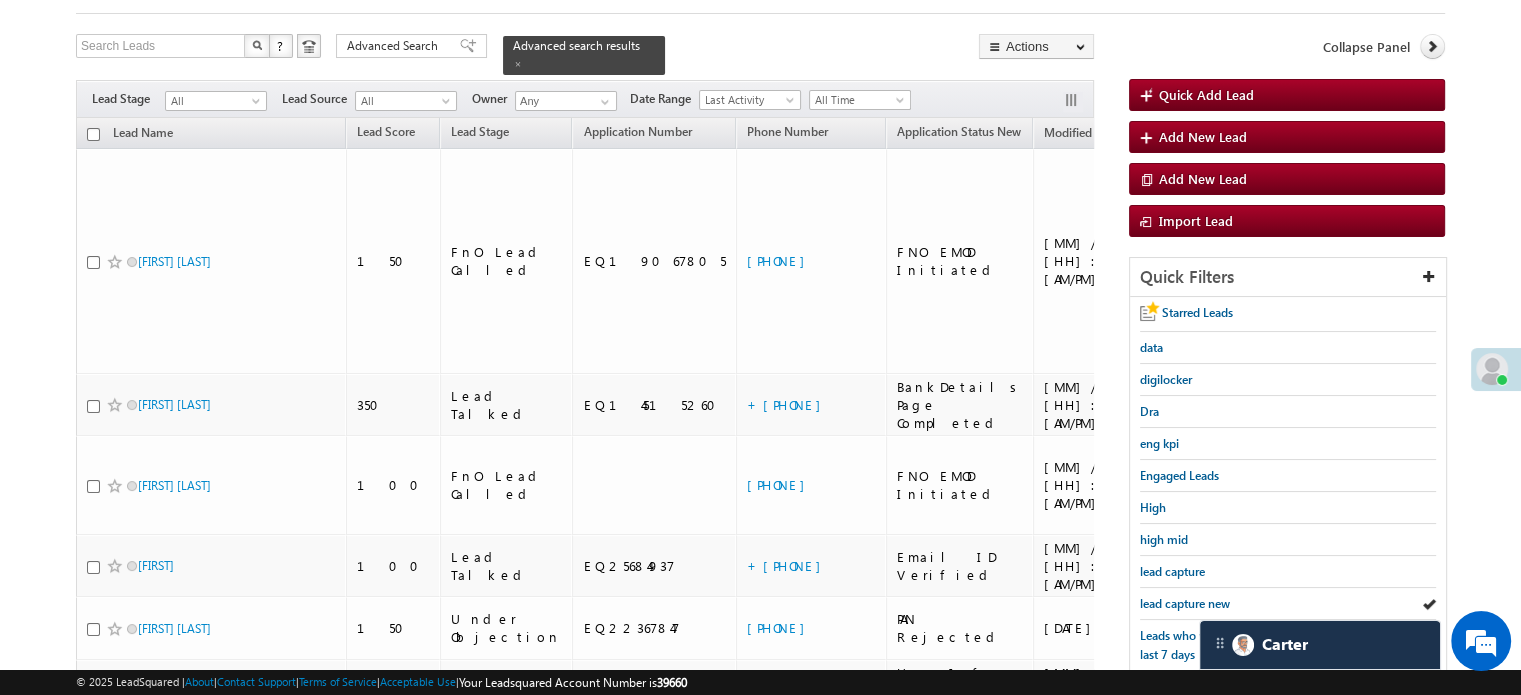 scroll, scrollTop: 429, scrollLeft: 0, axis: vertical 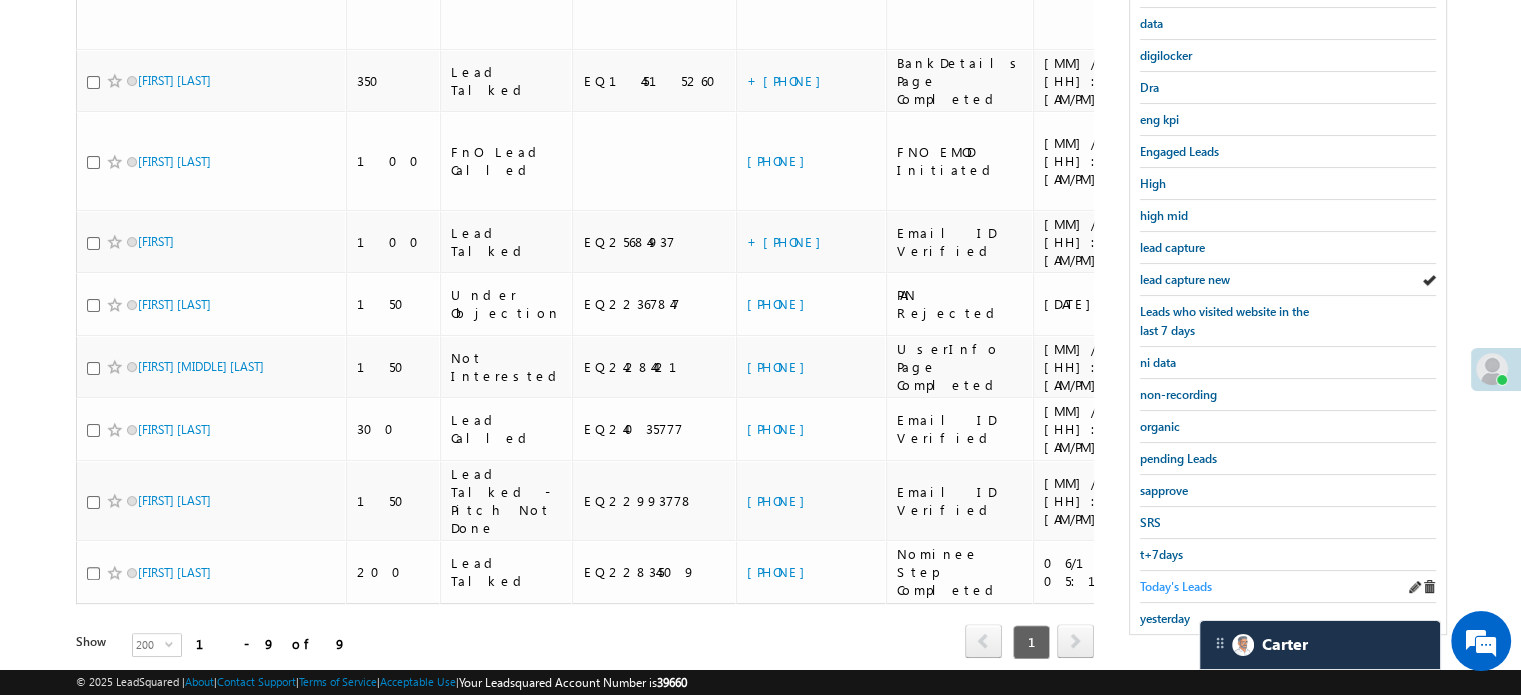 click on "Today's Leads" at bounding box center (1176, 586) 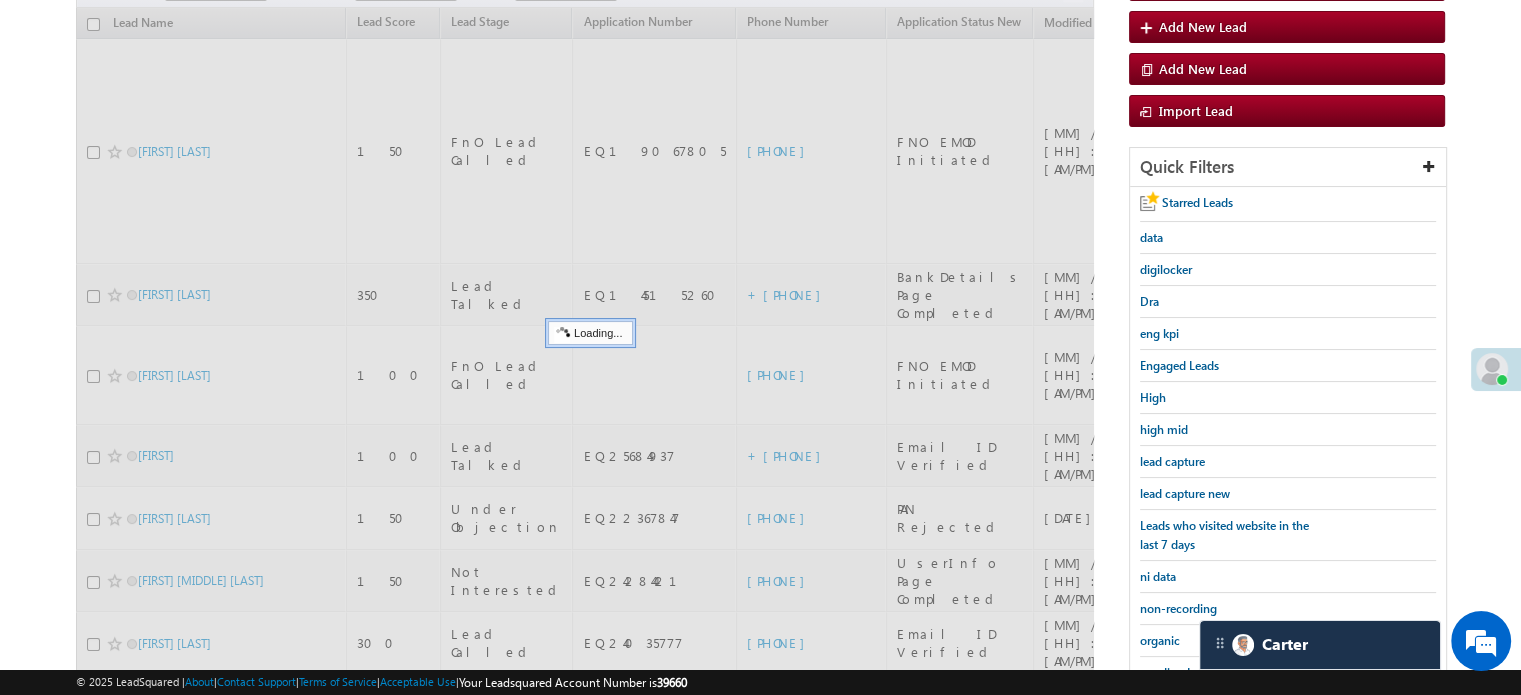 scroll, scrollTop: 75, scrollLeft: 0, axis: vertical 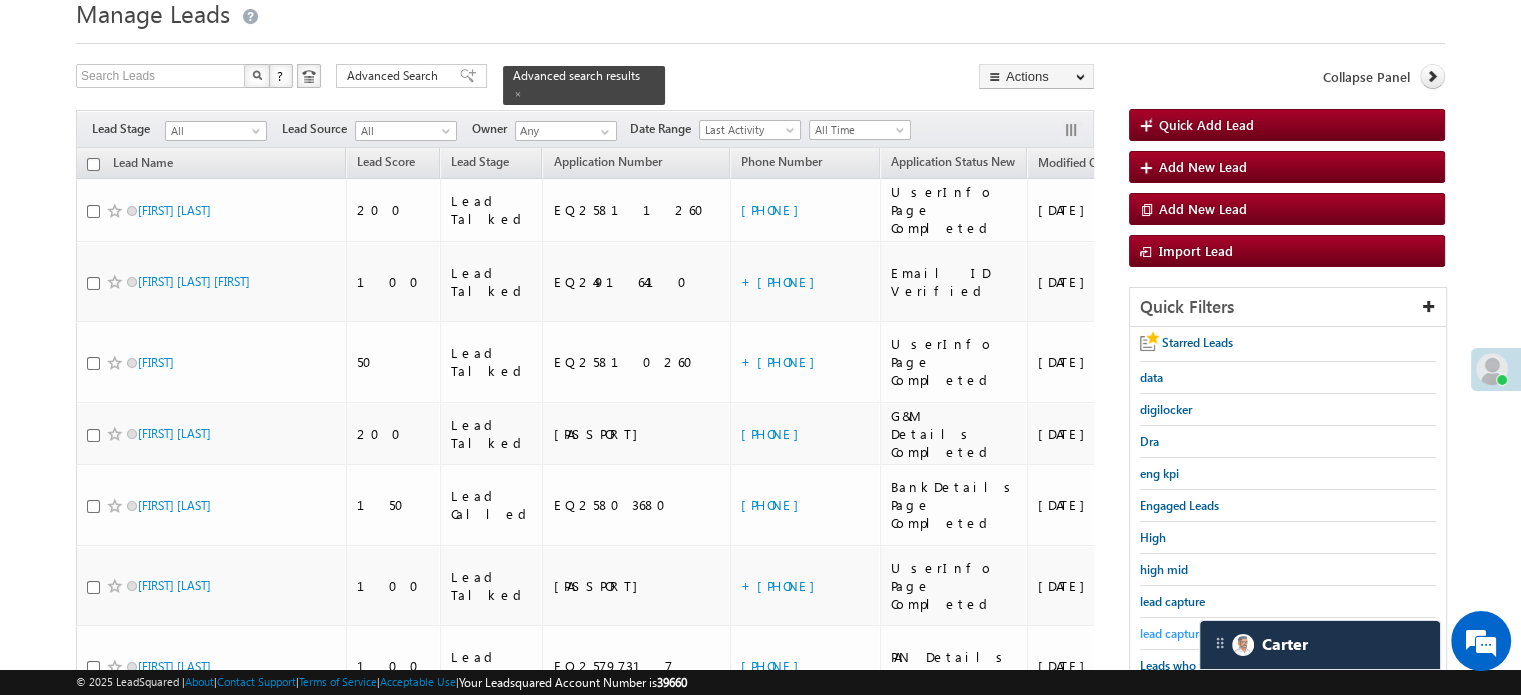 click on "lead capture new" at bounding box center (1185, 633) 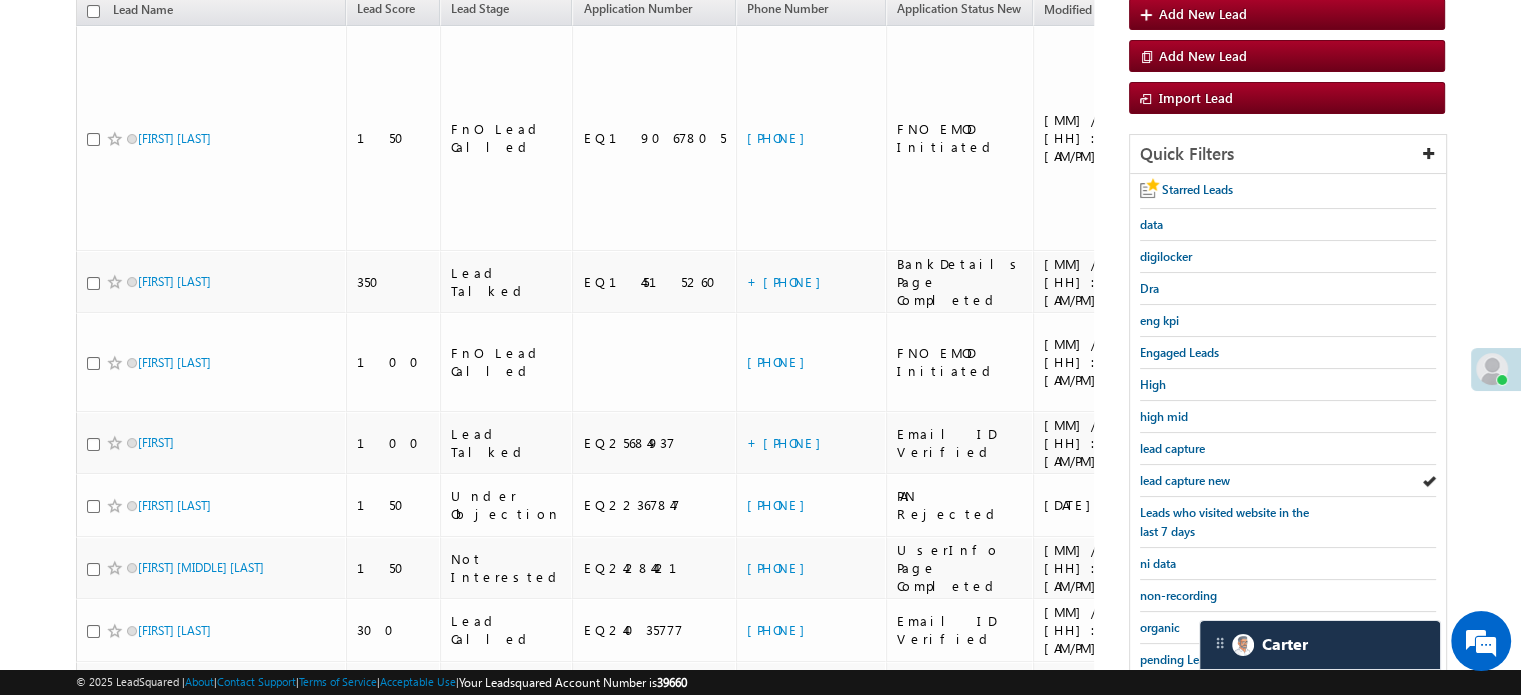 scroll, scrollTop: 429, scrollLeft: 0, axis: vertical 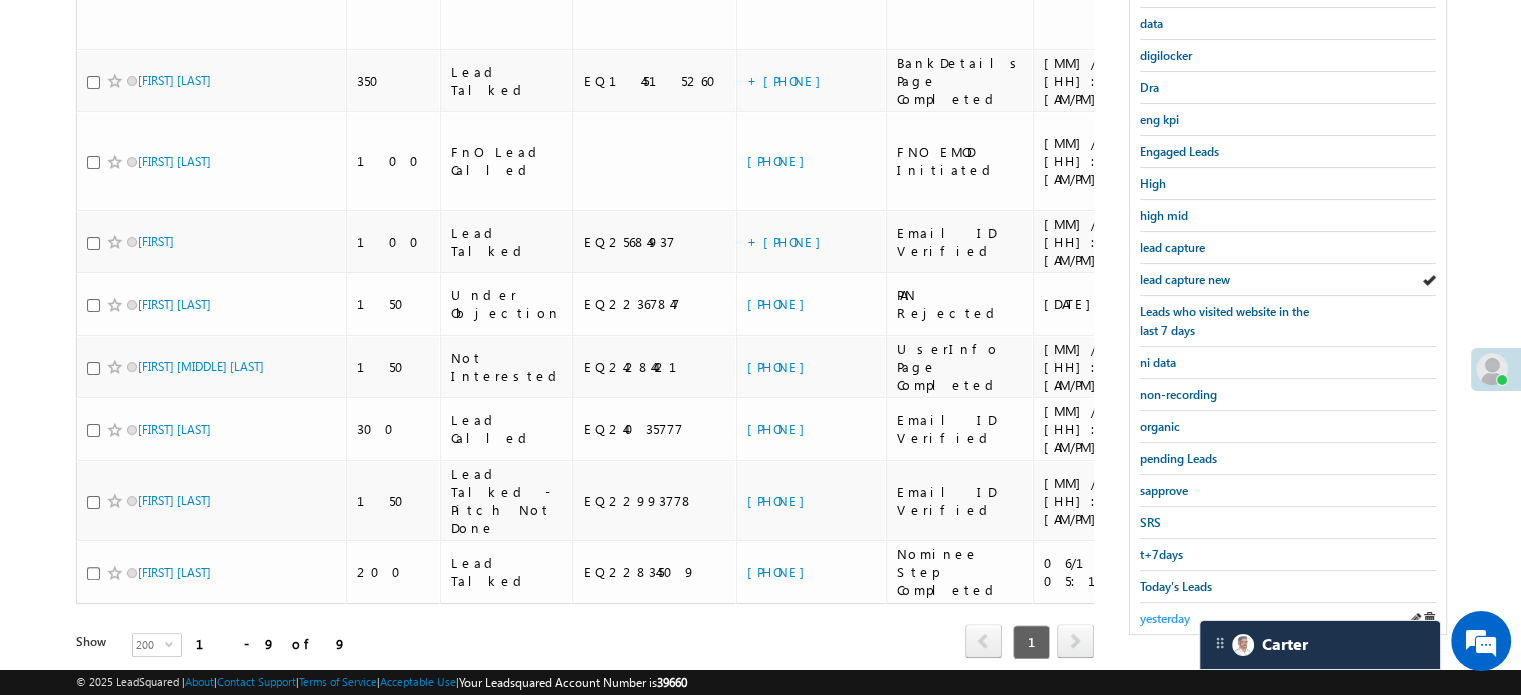 click on "yesterday" at bounding box center (1165, 618) 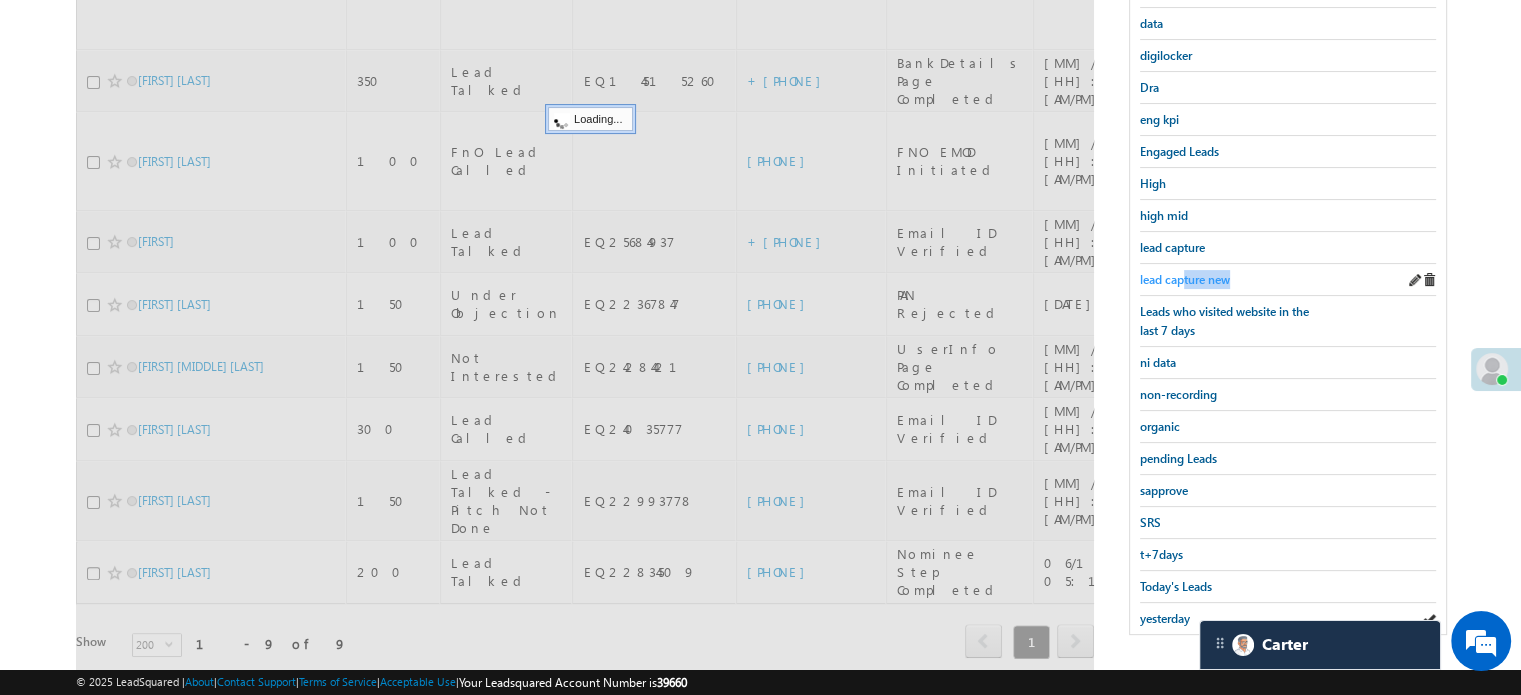 click on "lead capture new" at bounding box center (1288, 280) 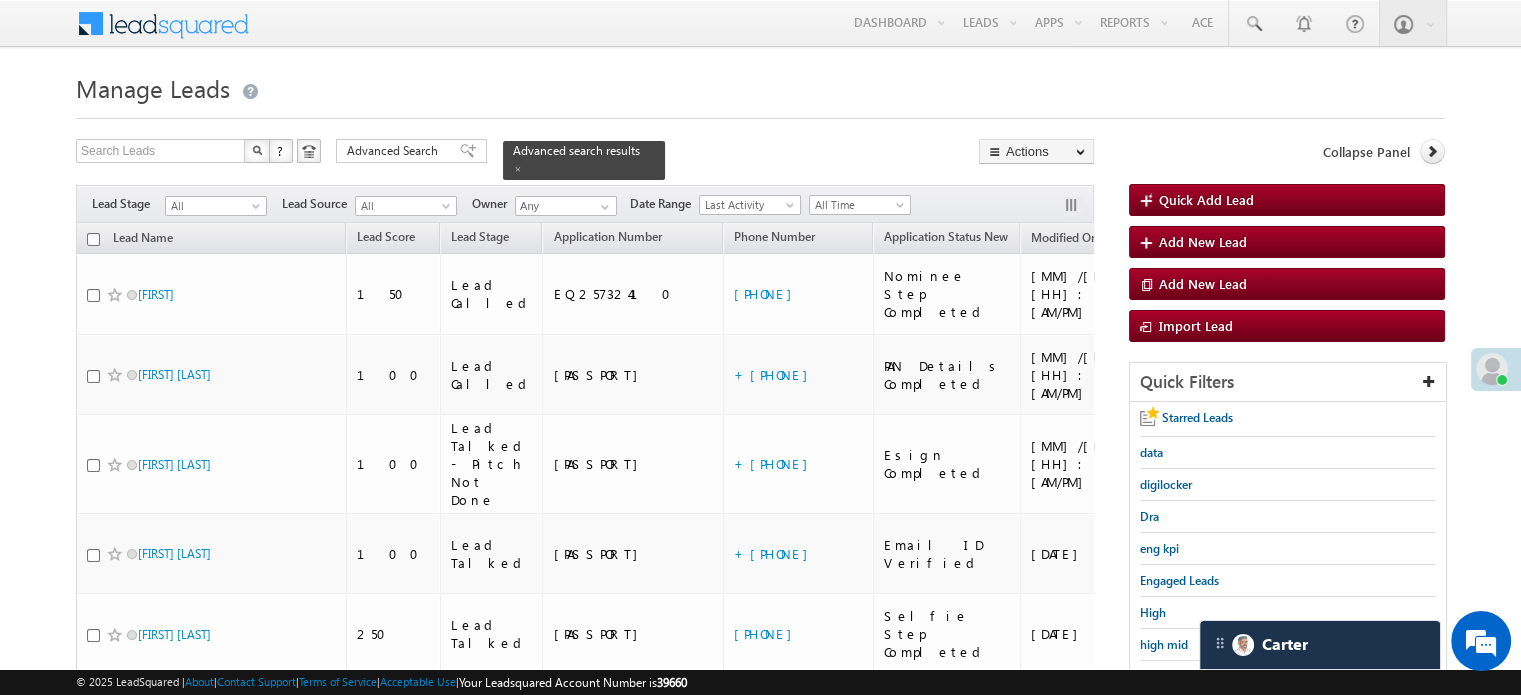scroll, scrollTop: 112, scrollLeft: 0, axis: vertical 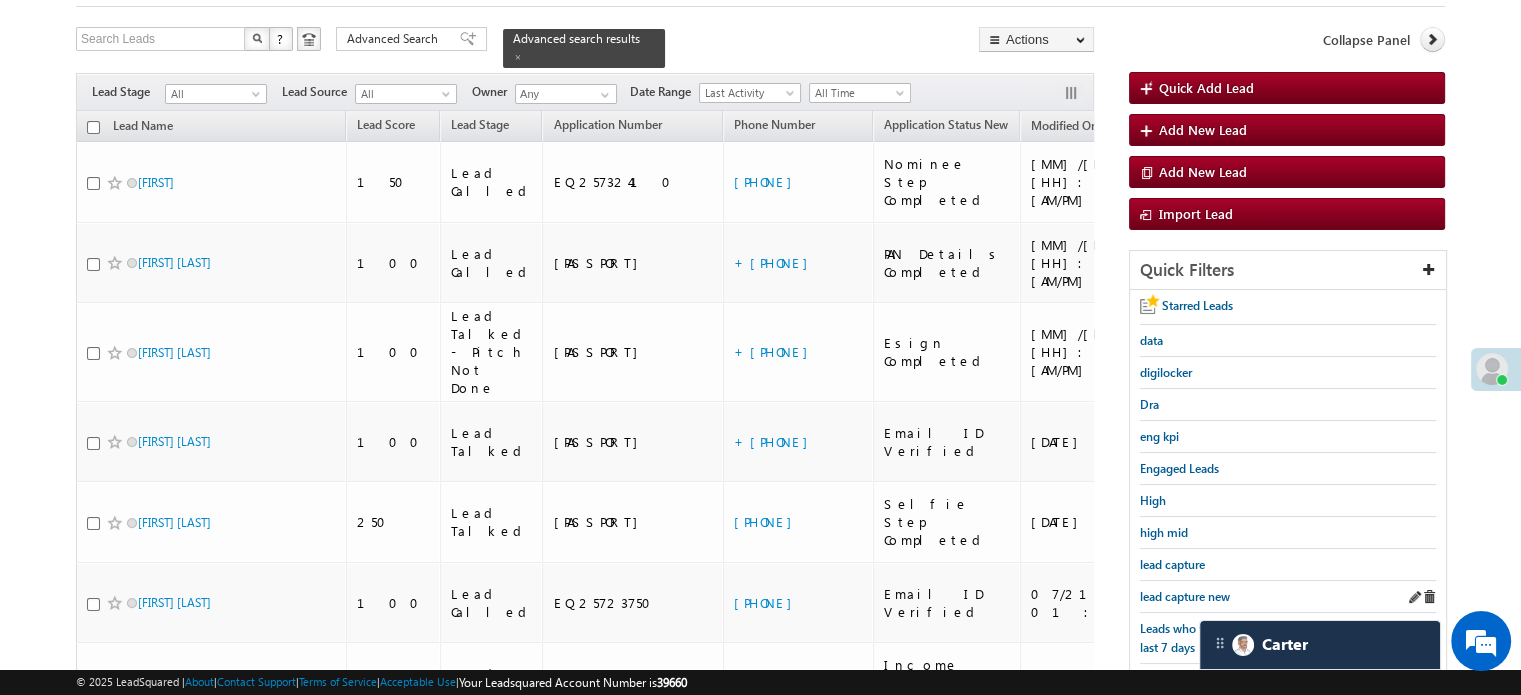click on "lead capture new" at bounding box center (1288, 597) 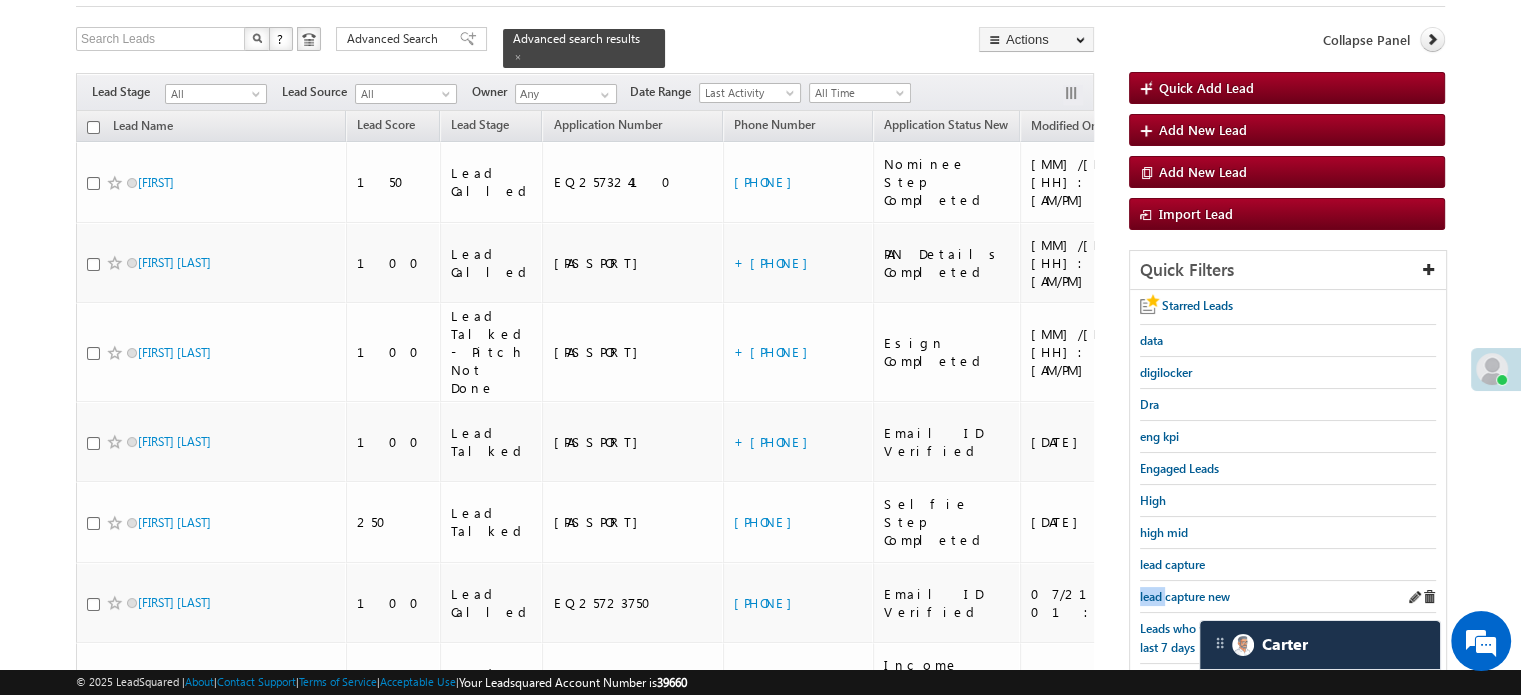 click on "lead capture new" at bounding box center (1288, 597) 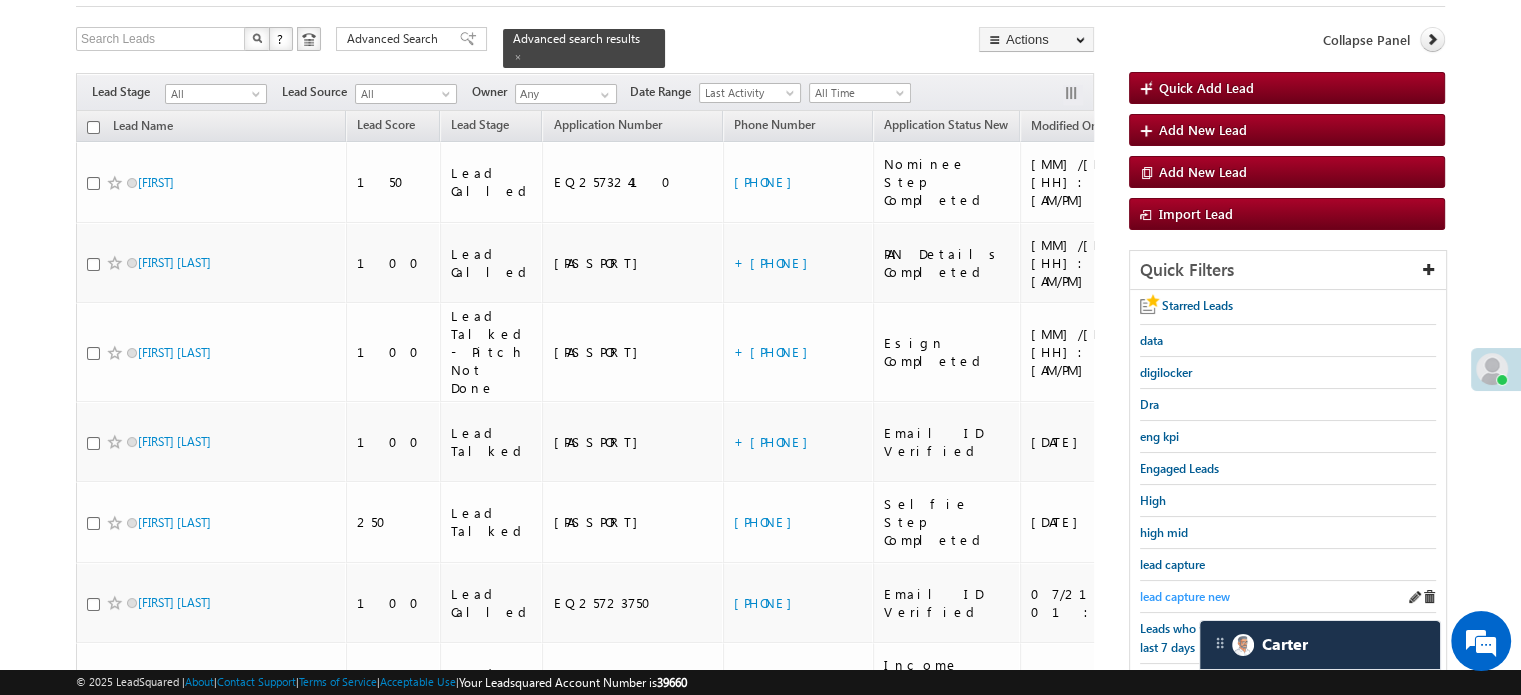 click on "lead capture new" at bounding box center [1185, 596] 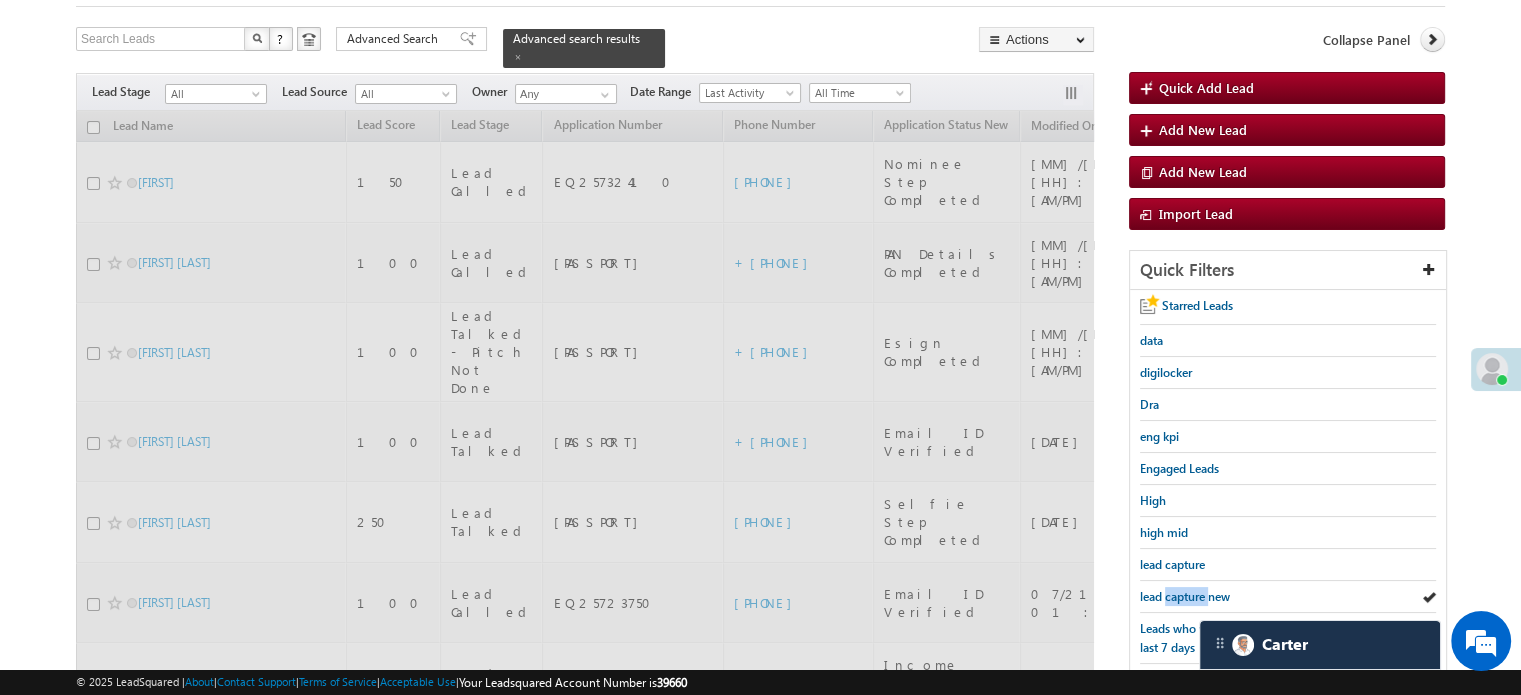 click on "lead capture new" at bounding box center [1185, 596] 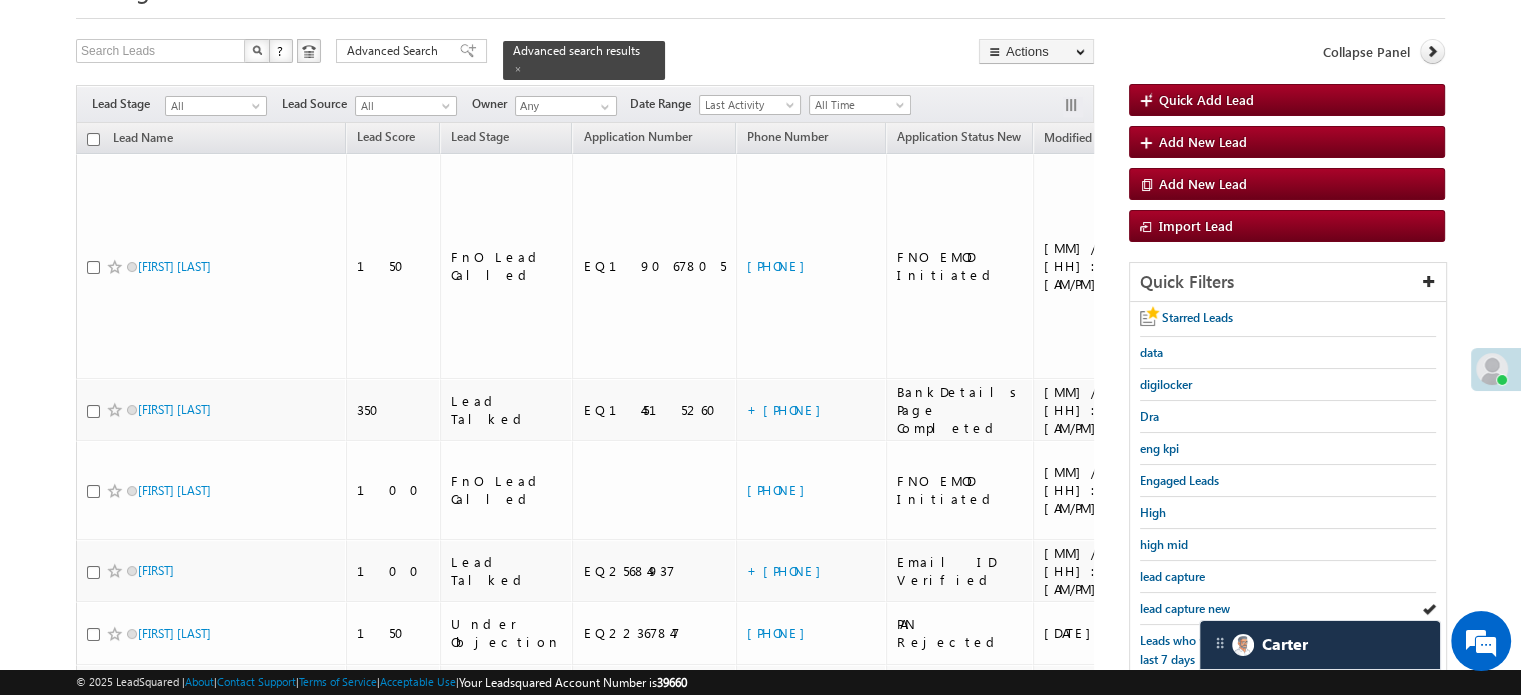 scroll, scrollTop: 300, scrollLeft: 0, axis: vertical 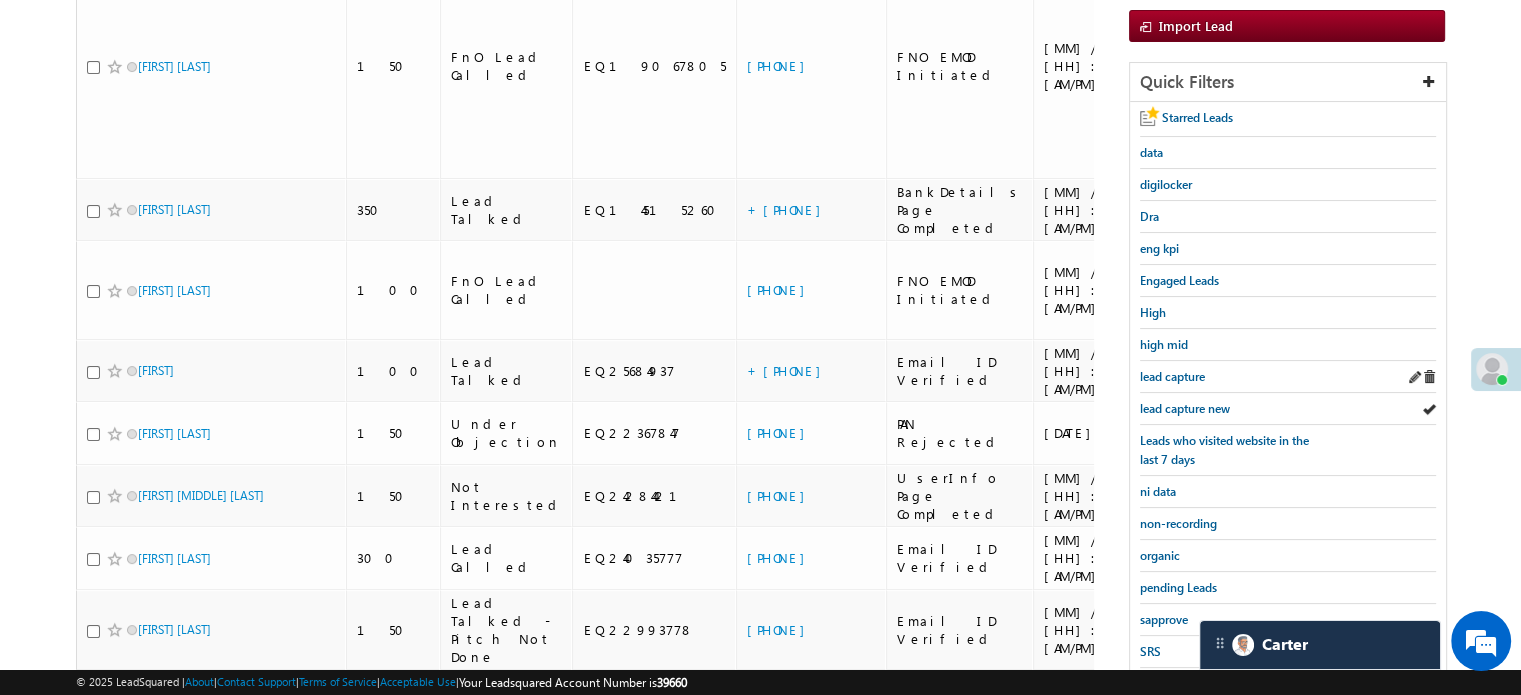 click on "lead capture" at bounding box center [1288, 377] 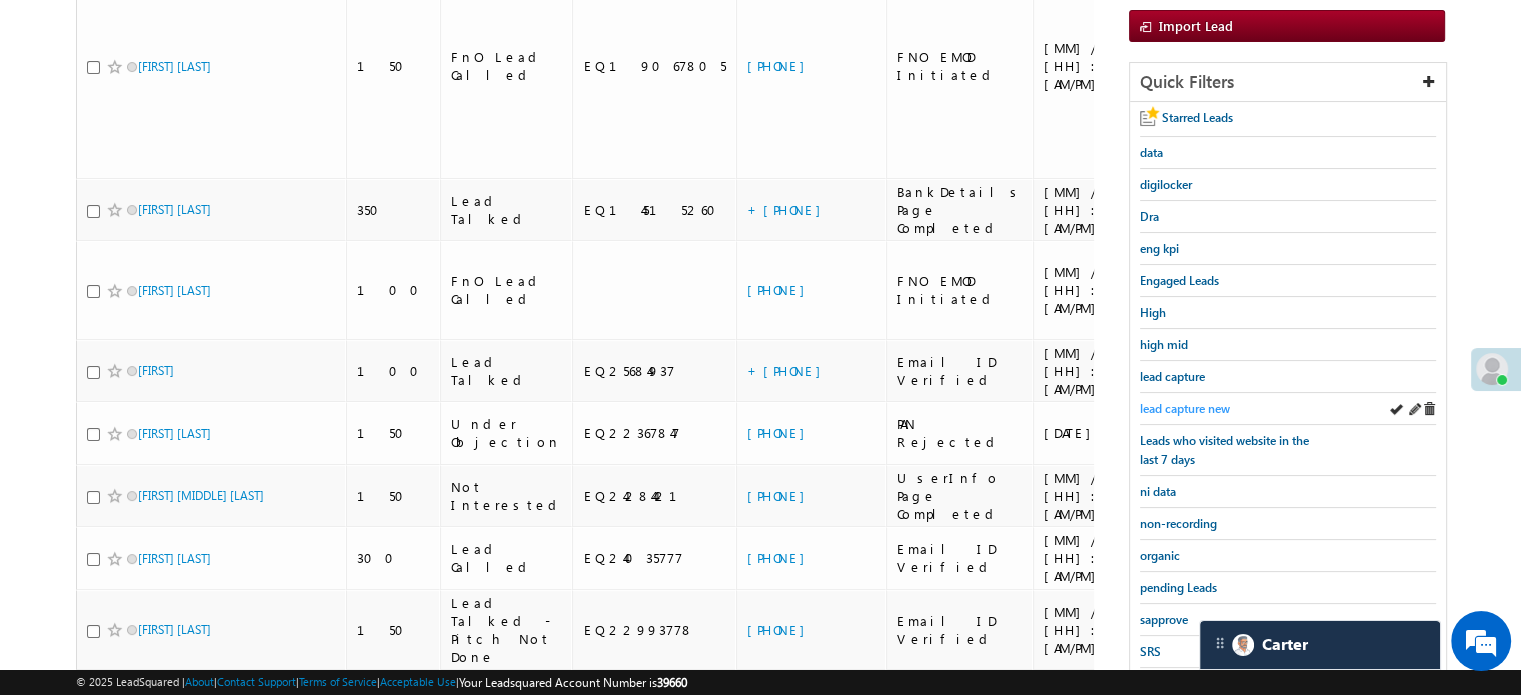 click on "lead capture new" at bounding box center [1185, 408] 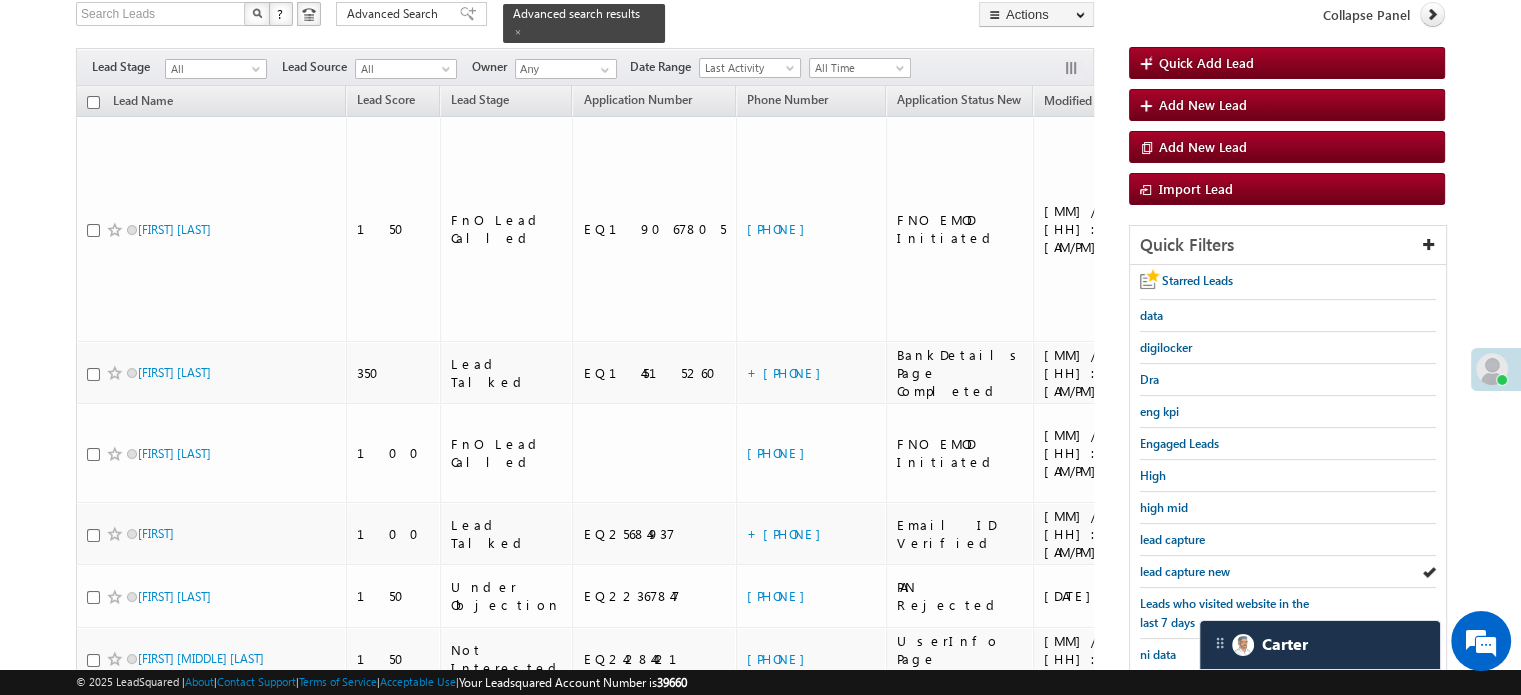 scroll, scrollTop: 429, scrollLeft: 0, axis: vertical 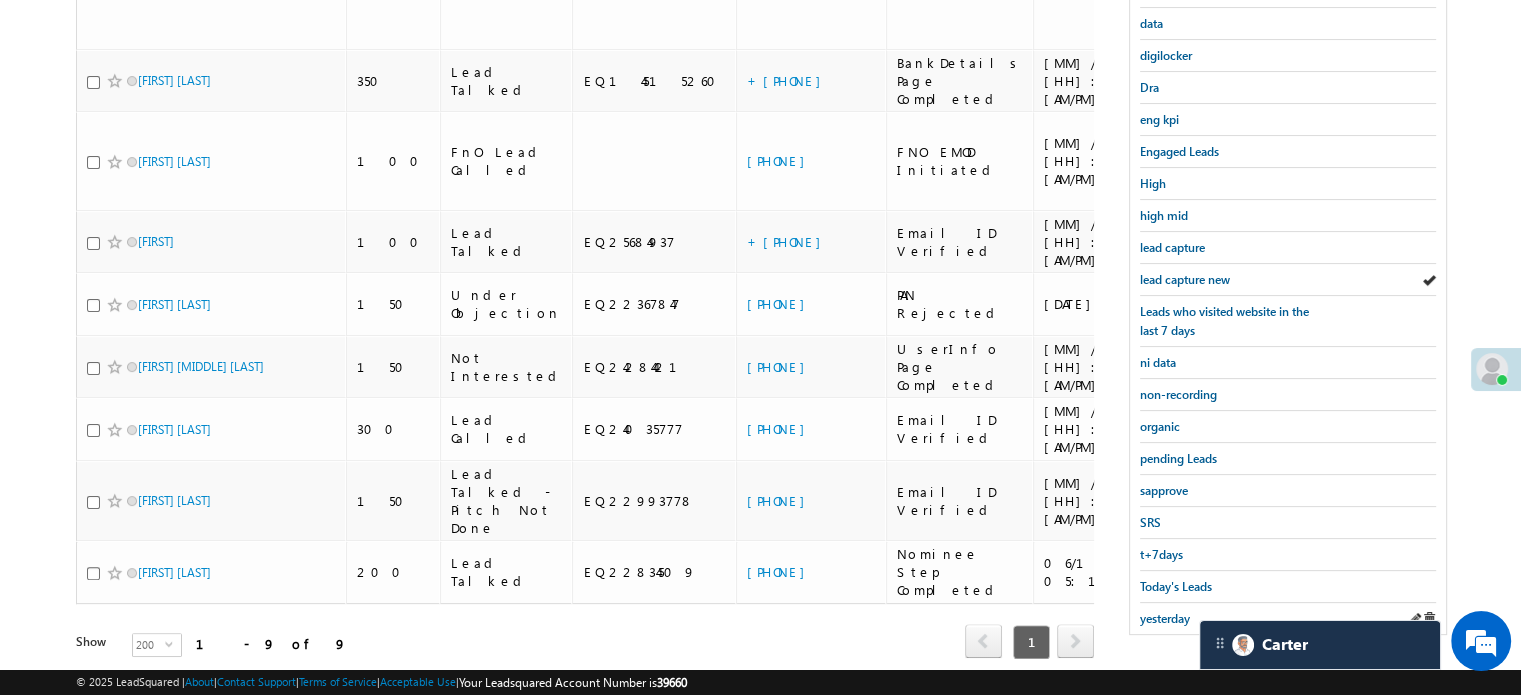 click on "yesterday" at bounding box center [1288, 618] 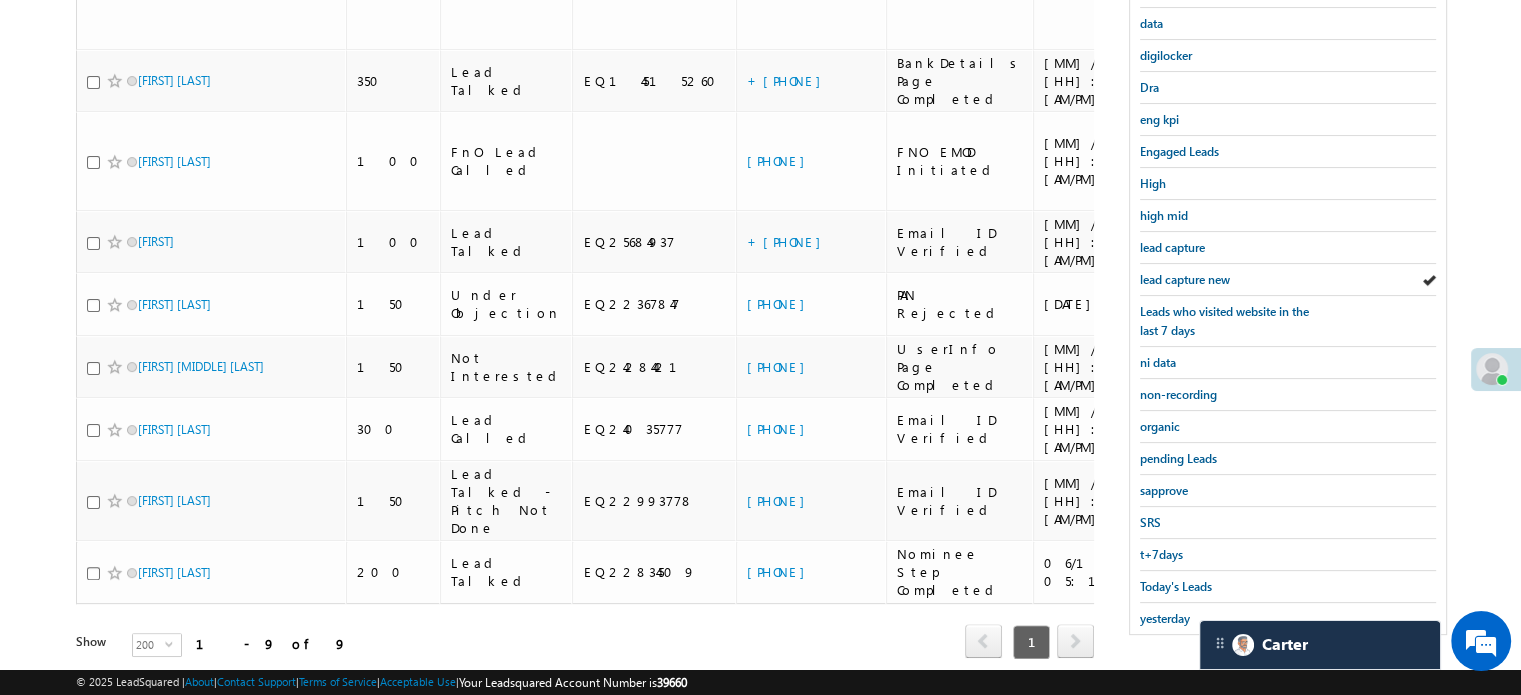 click on "Search Leads X ?   9 results found
Advanced Search
Advanced Search
Advanced search results
Actions" at bounding box center [760, 212] 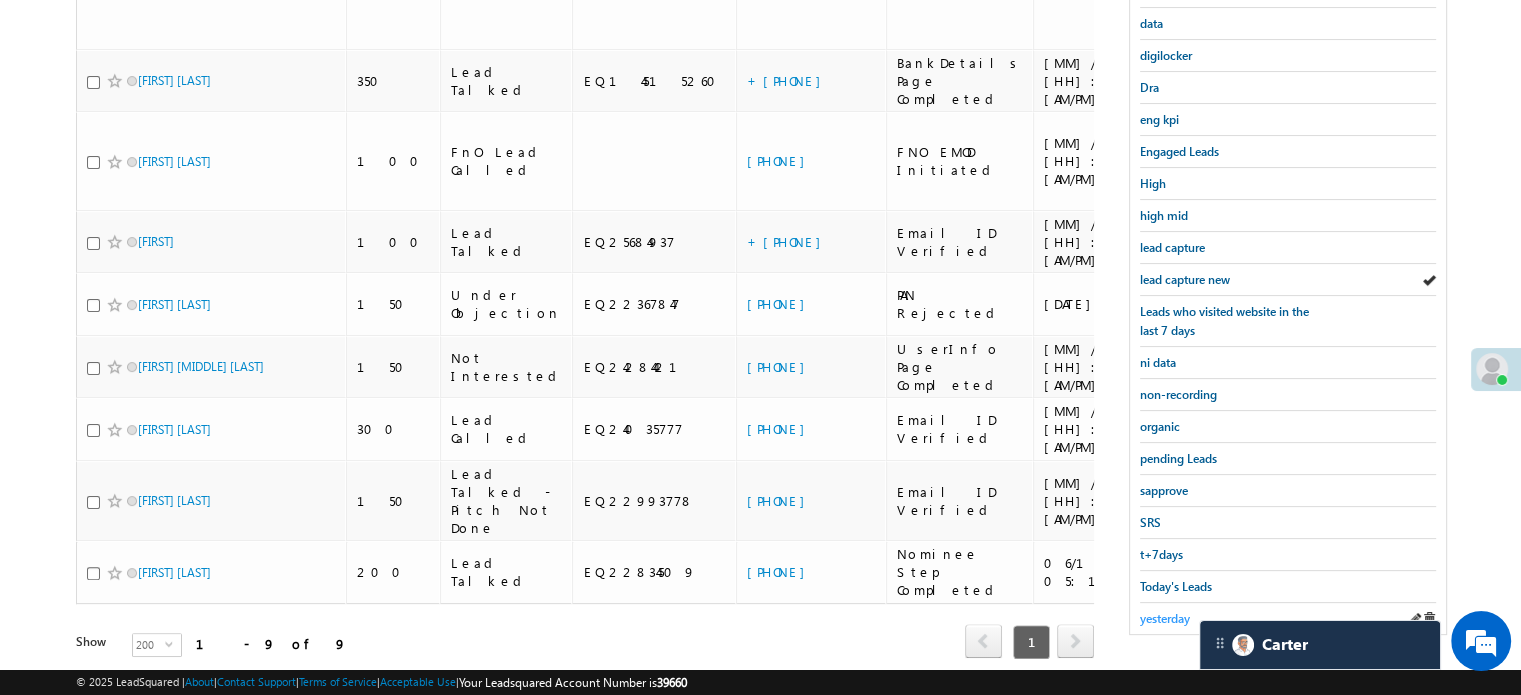 click on "yesterday" at bounding box center (1165, 618) 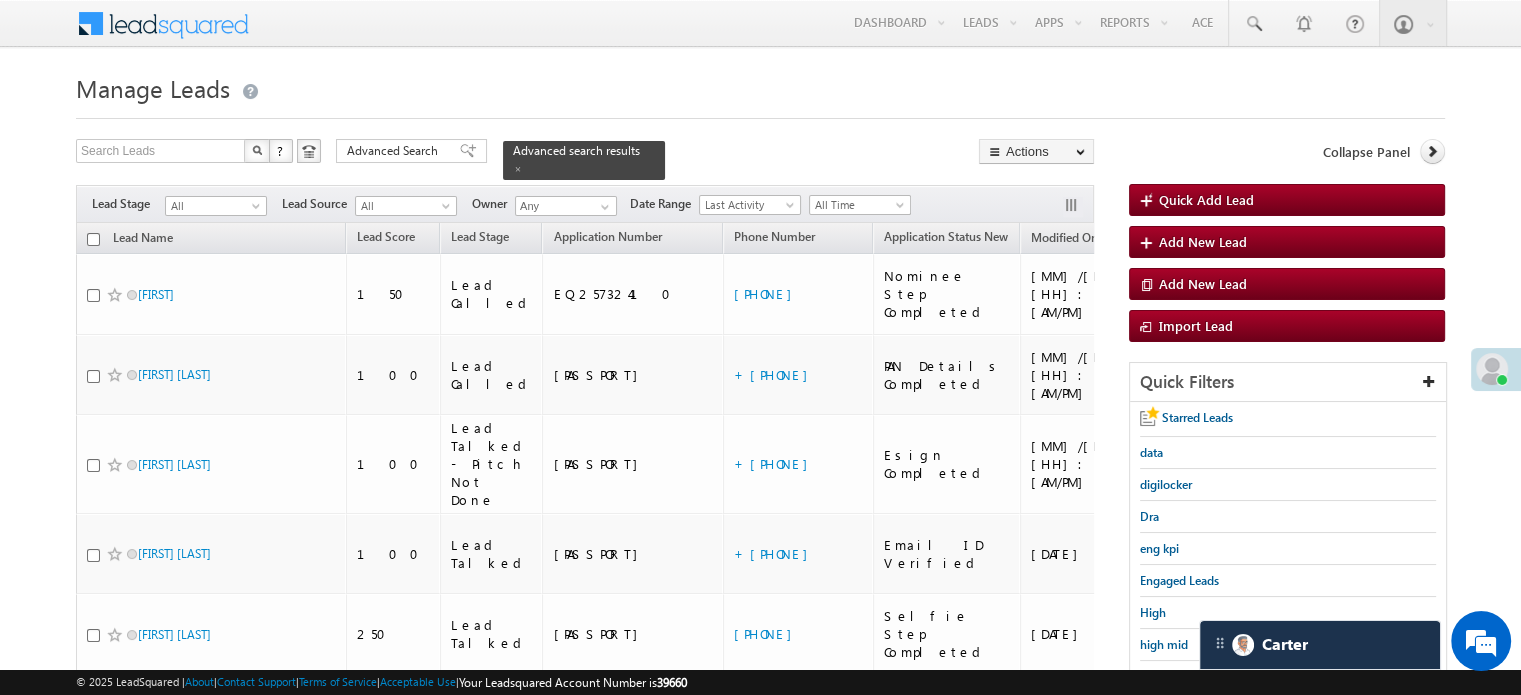 scroll, scrollTop: 300, scrollLeft: 0, axis: vertical 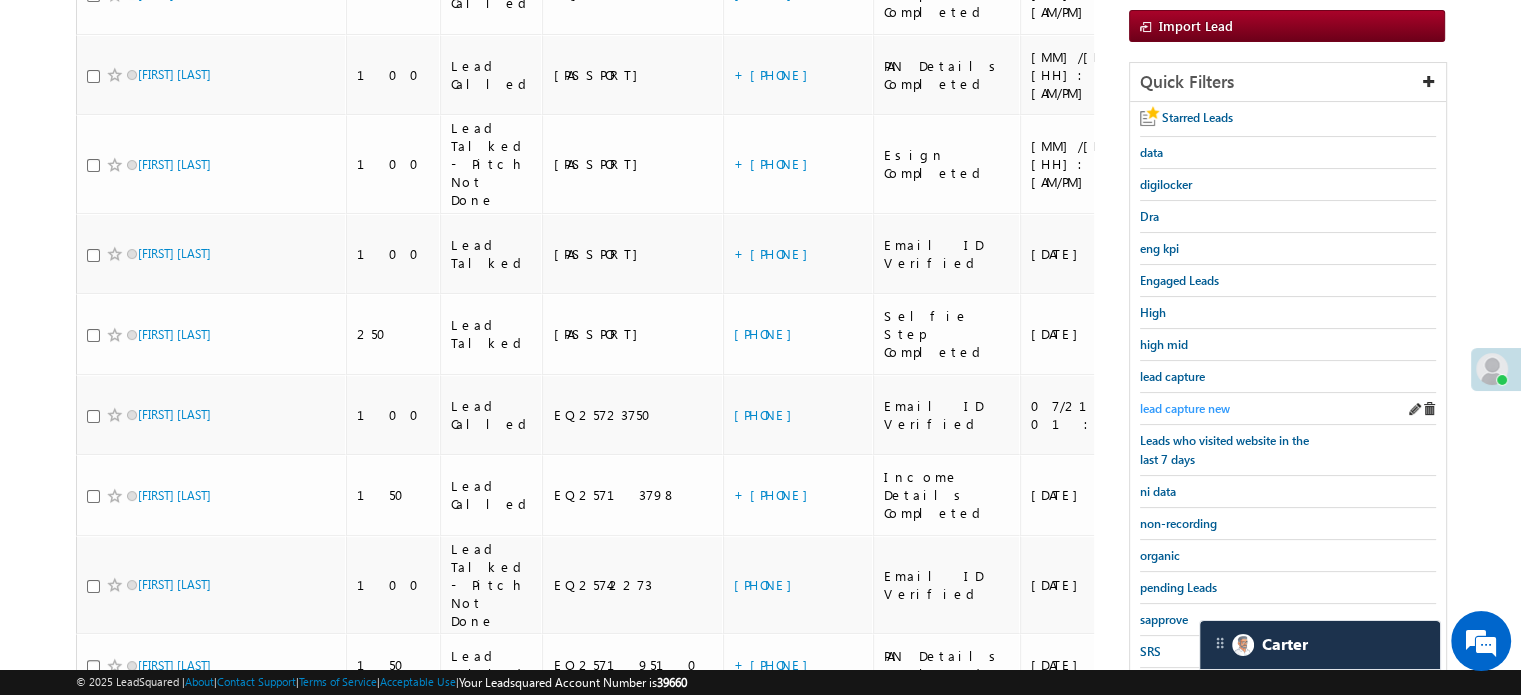 click on "lead capture new" at bounding box center [1185, 408] 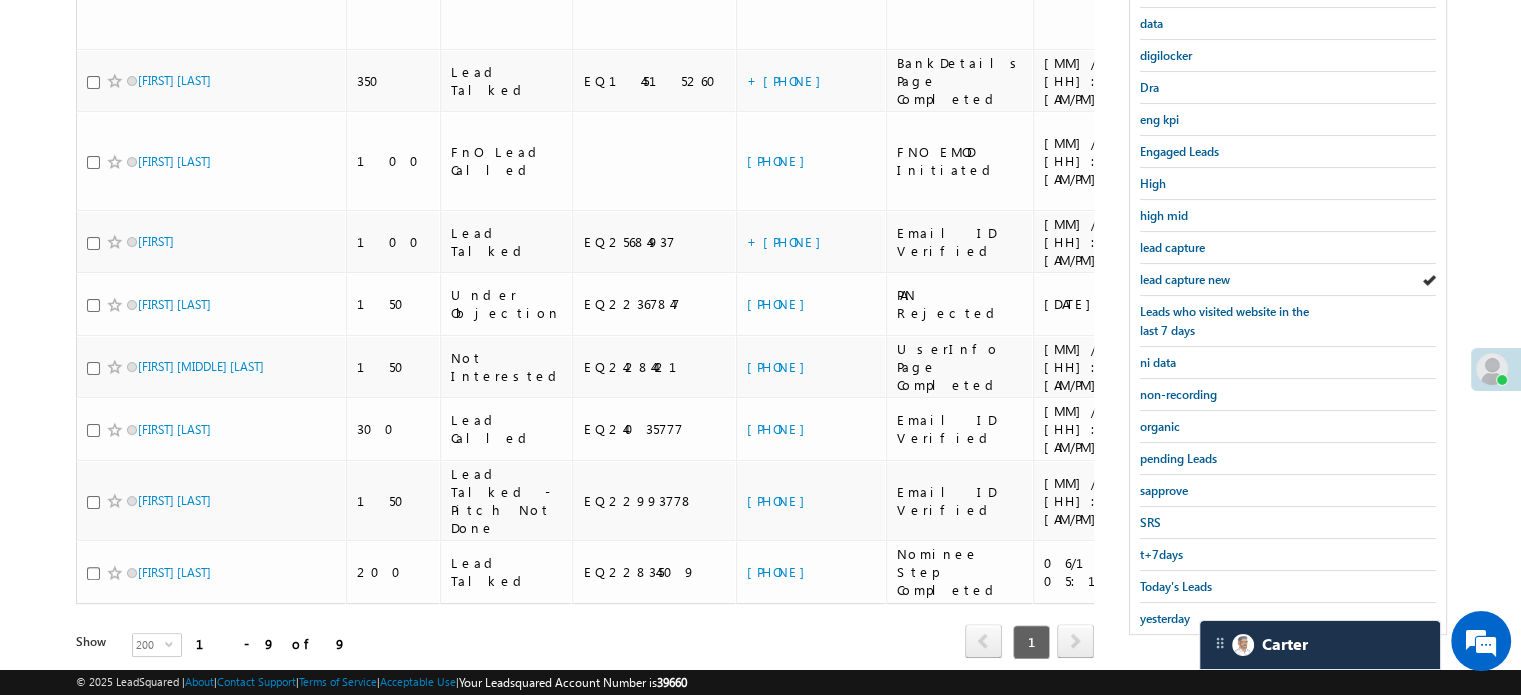 scroll, scrollTop: 406, scrollLeft: 0, axis: vertical 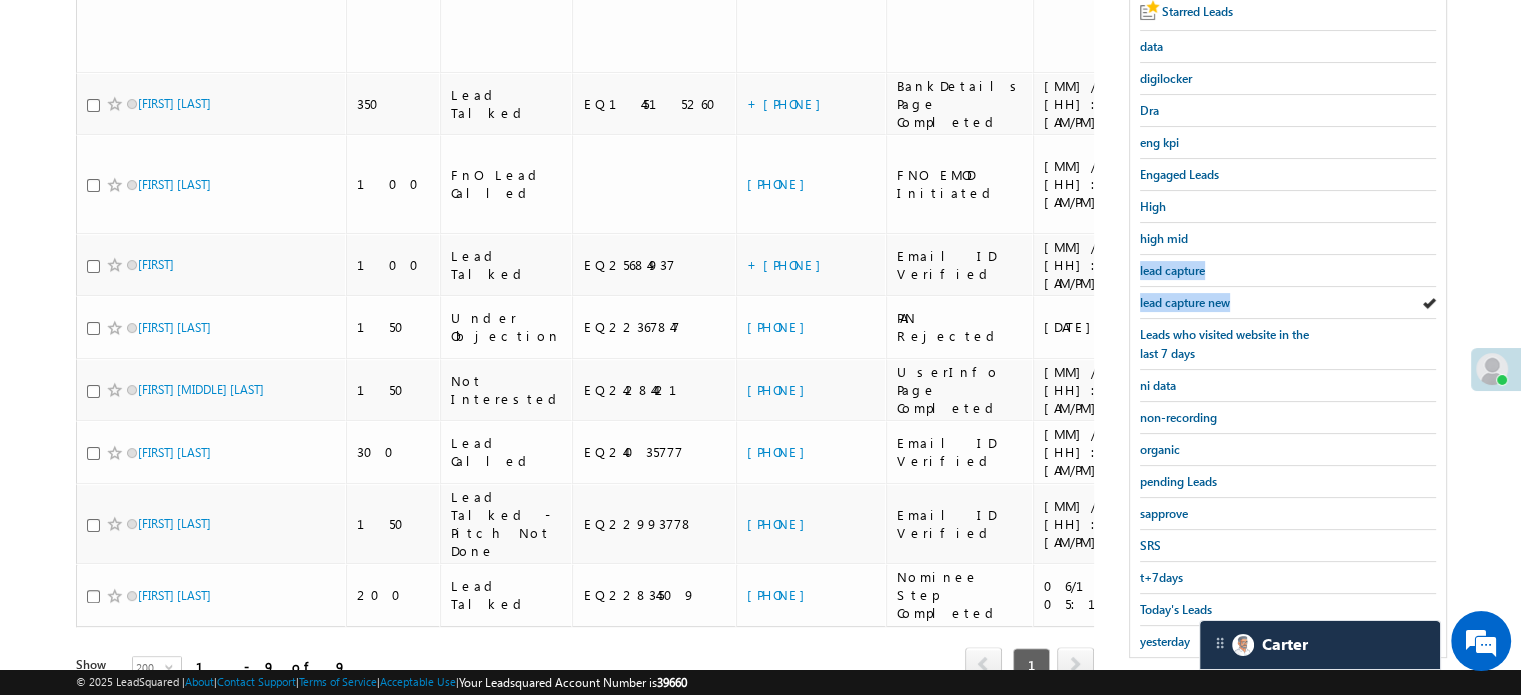 drag, startPoint x: 1508, startPoint y: 281, endPoint x: 1506, endPoint y: 244, distance: 37.054016 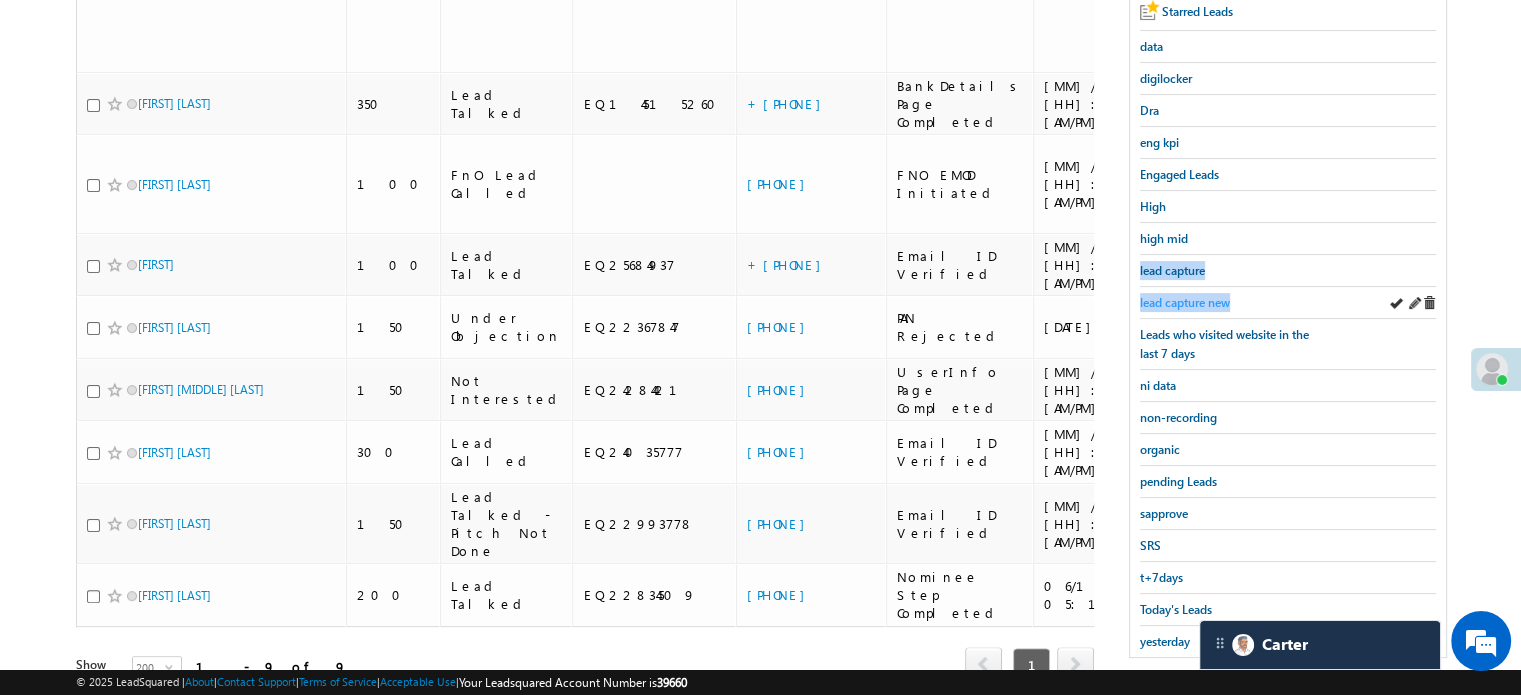 click on "lead capture new" at bounding box center [1185, 302] 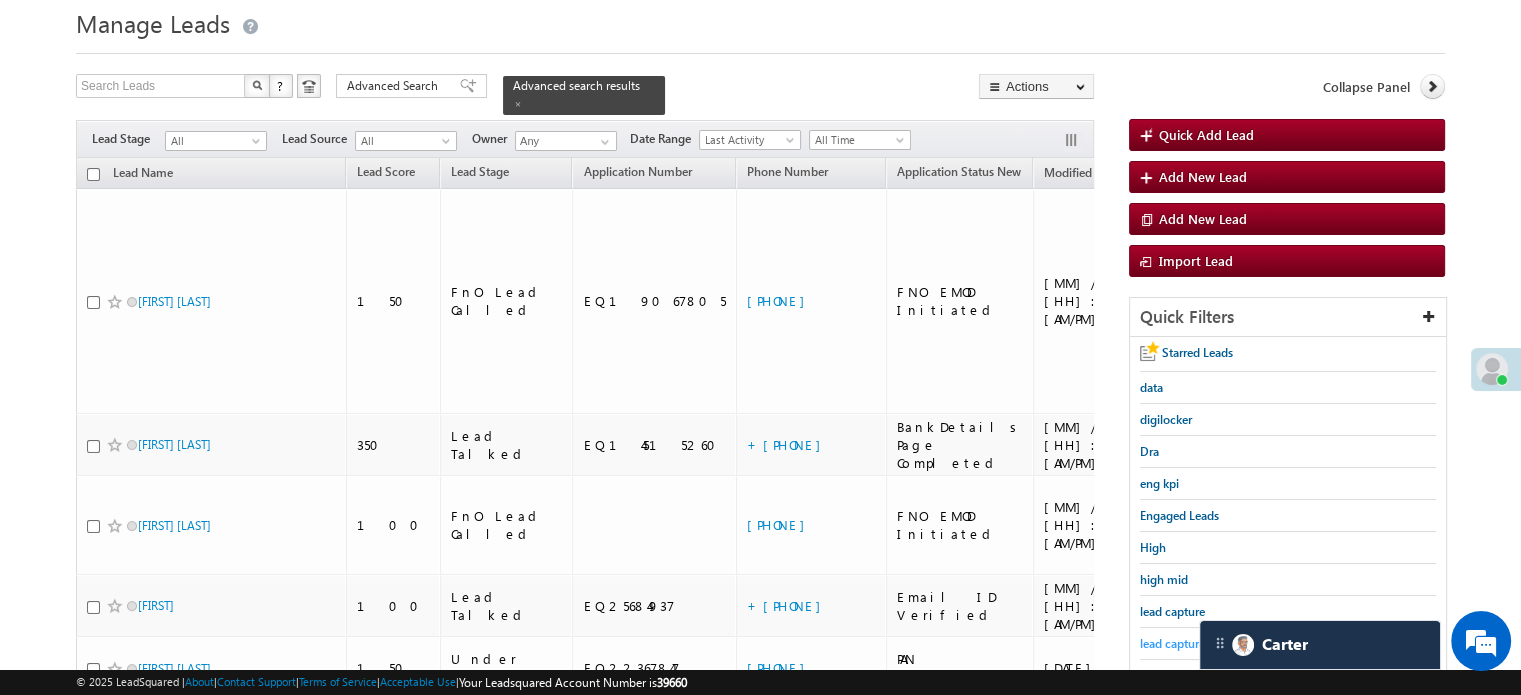 scroll, scrollTop: 100, scrollLeft: 0, axis: vertical 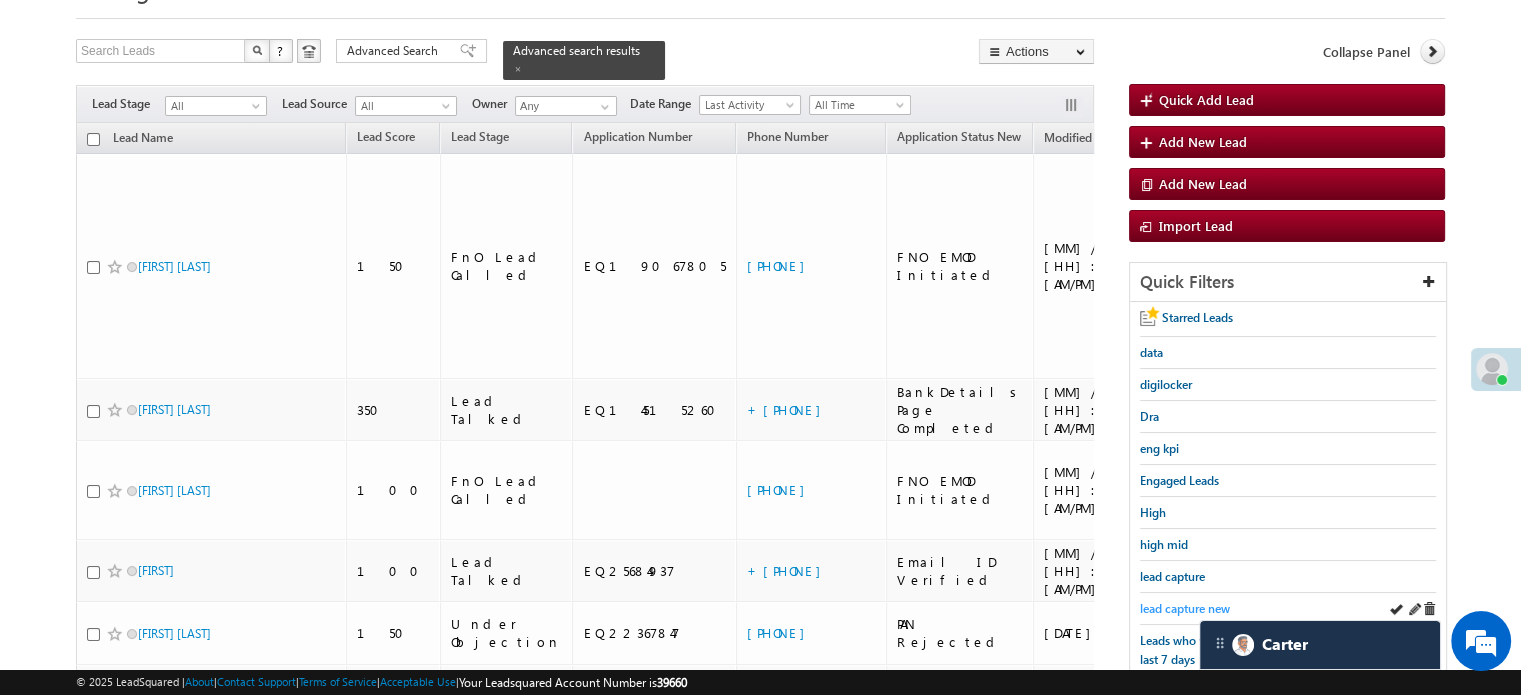 click on "lead capture new" at bounding box center (1185, 608) 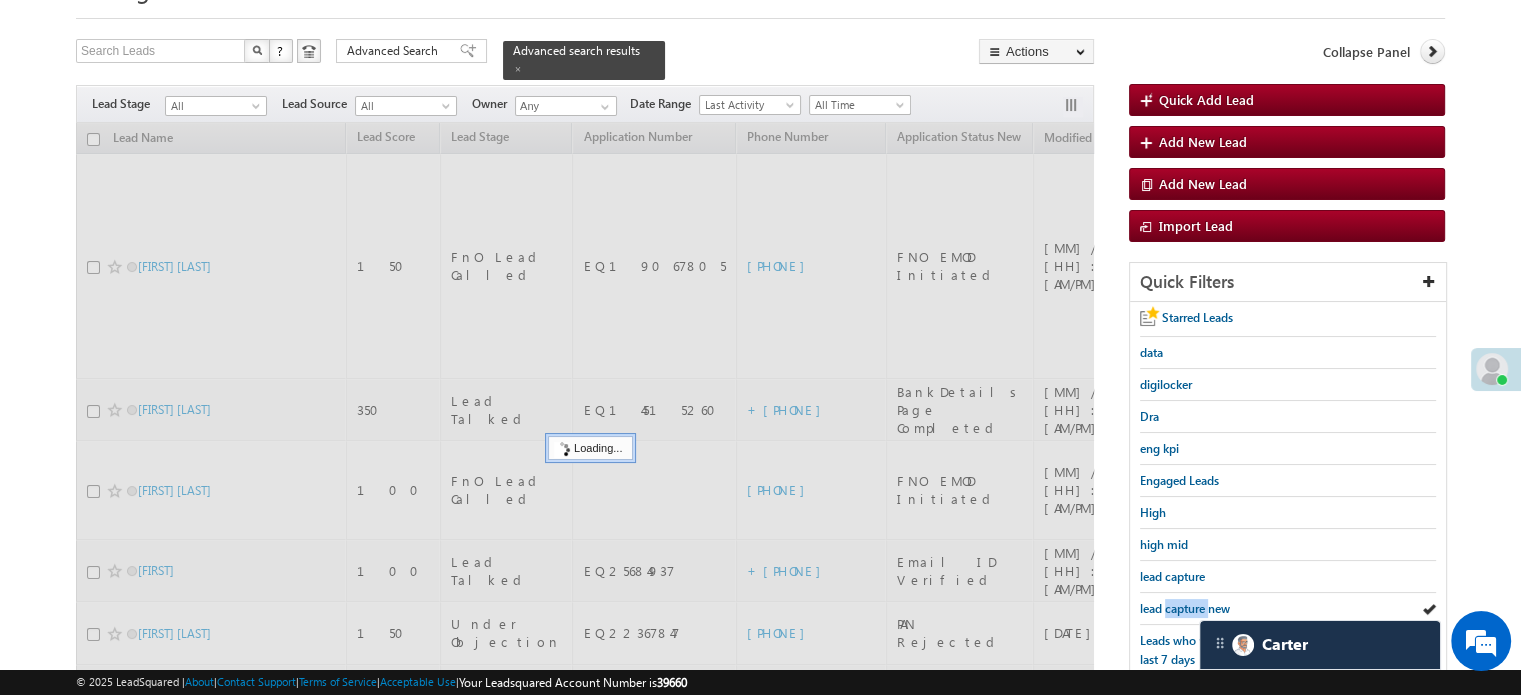click on "lead capture new" at bounding box center (1185, 608) 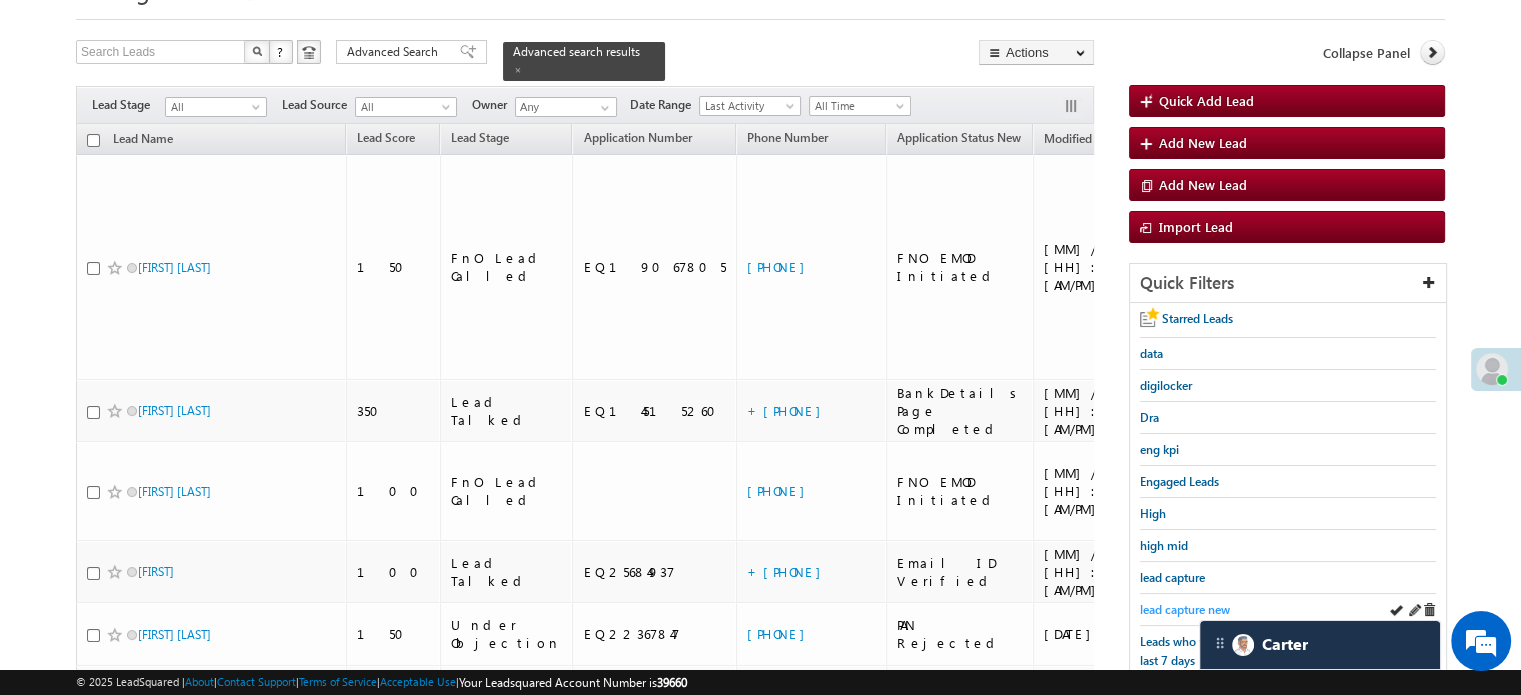 scroll, scrollTop: 100, scrollLeft: 0, axis: vertical 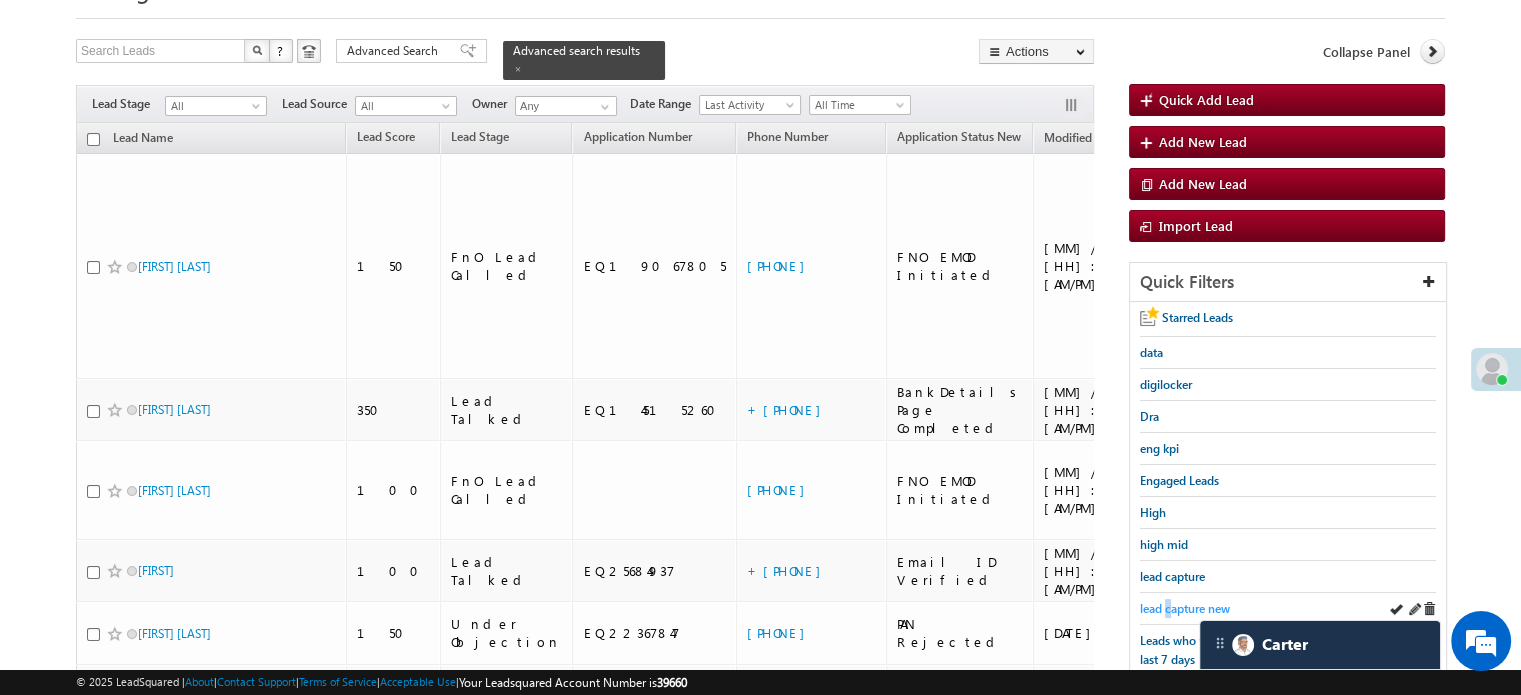 click on "lead capture new" at bounding box center [1185, 608] 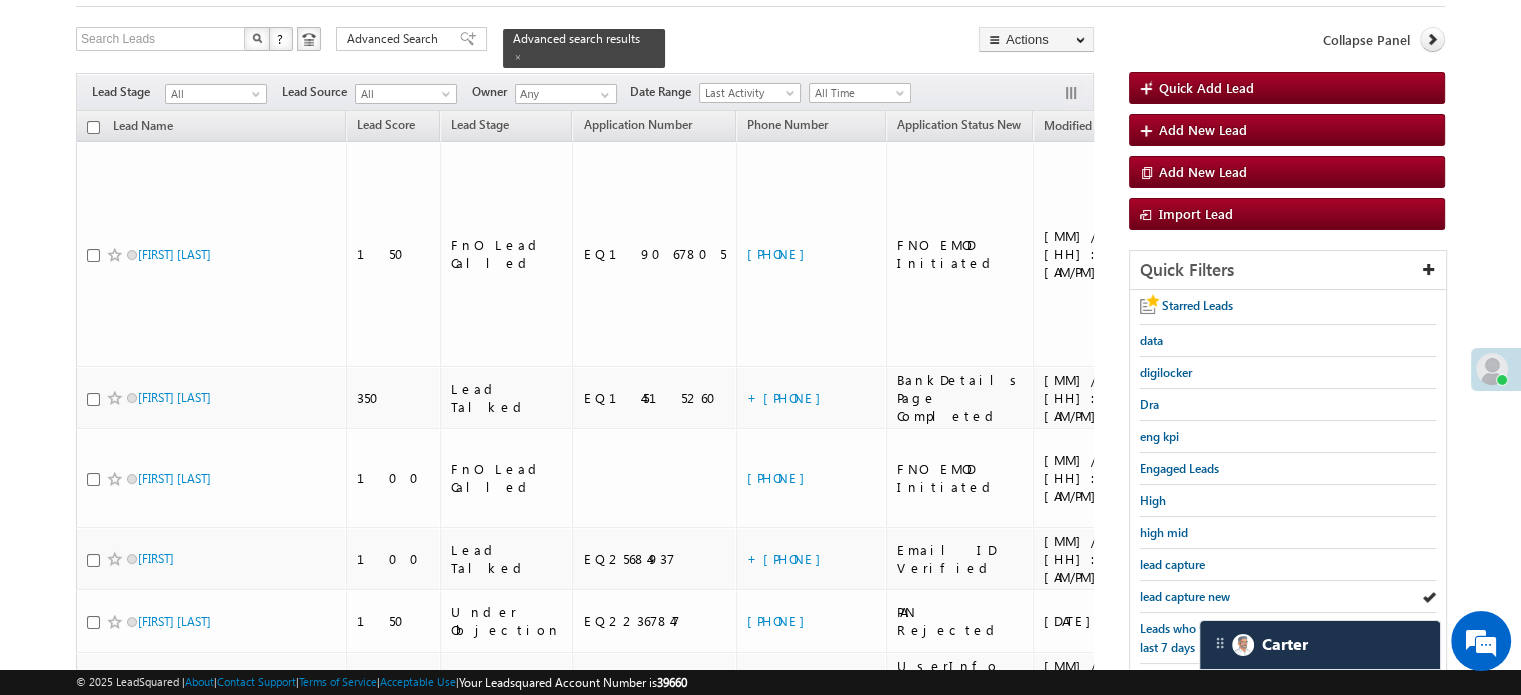 scroll, scrollTop: 429, scrollLeft: 0, axis: vertical 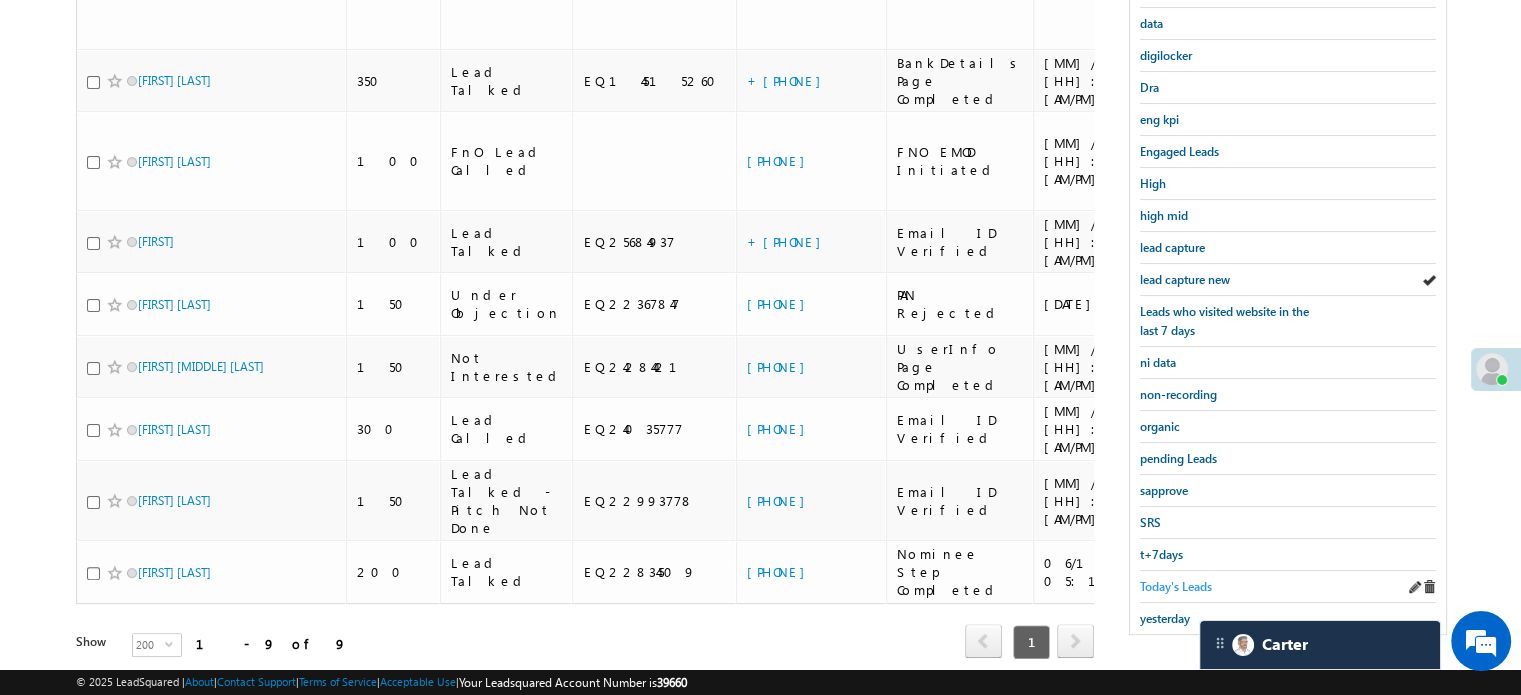click on "Today's Leads" at bounding box center [1176, 586] 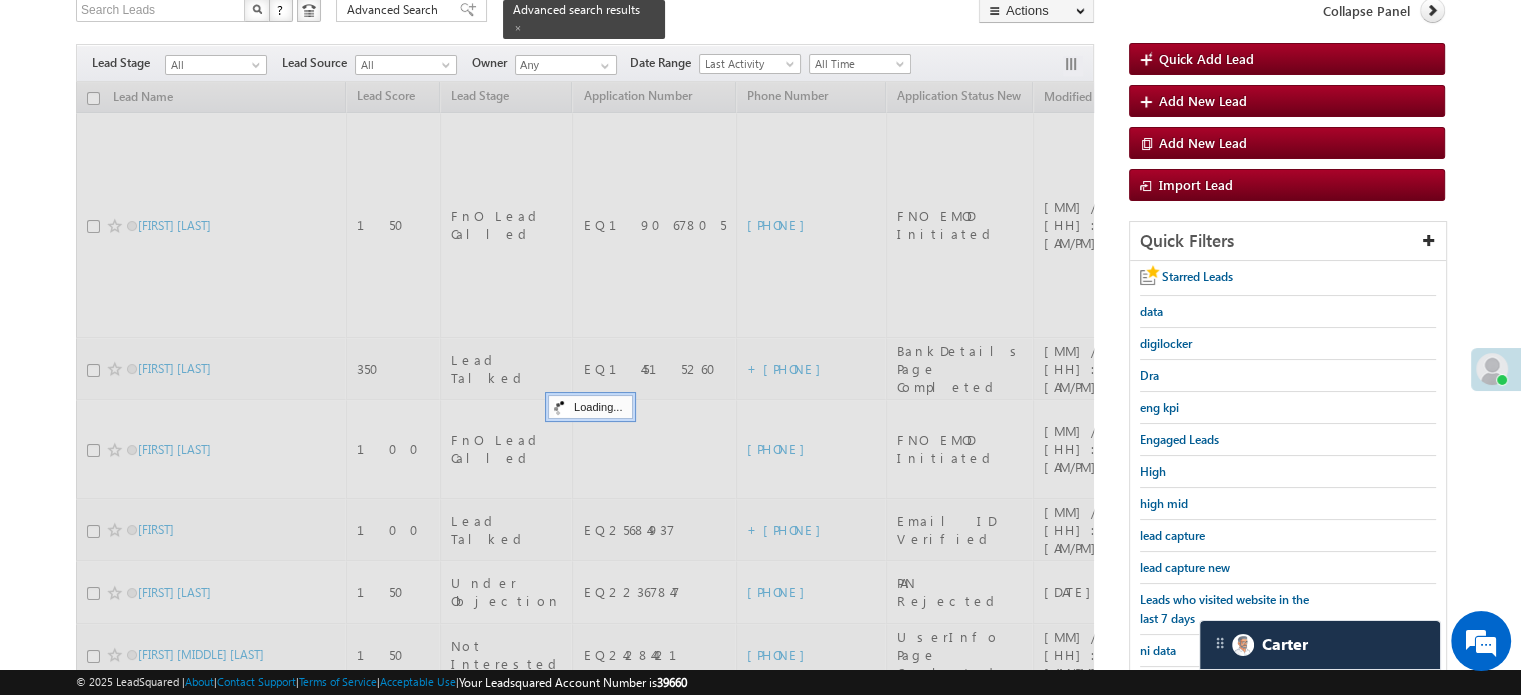 scroll, scrollTop: 124, scrollLeft: 0, axis: vertical 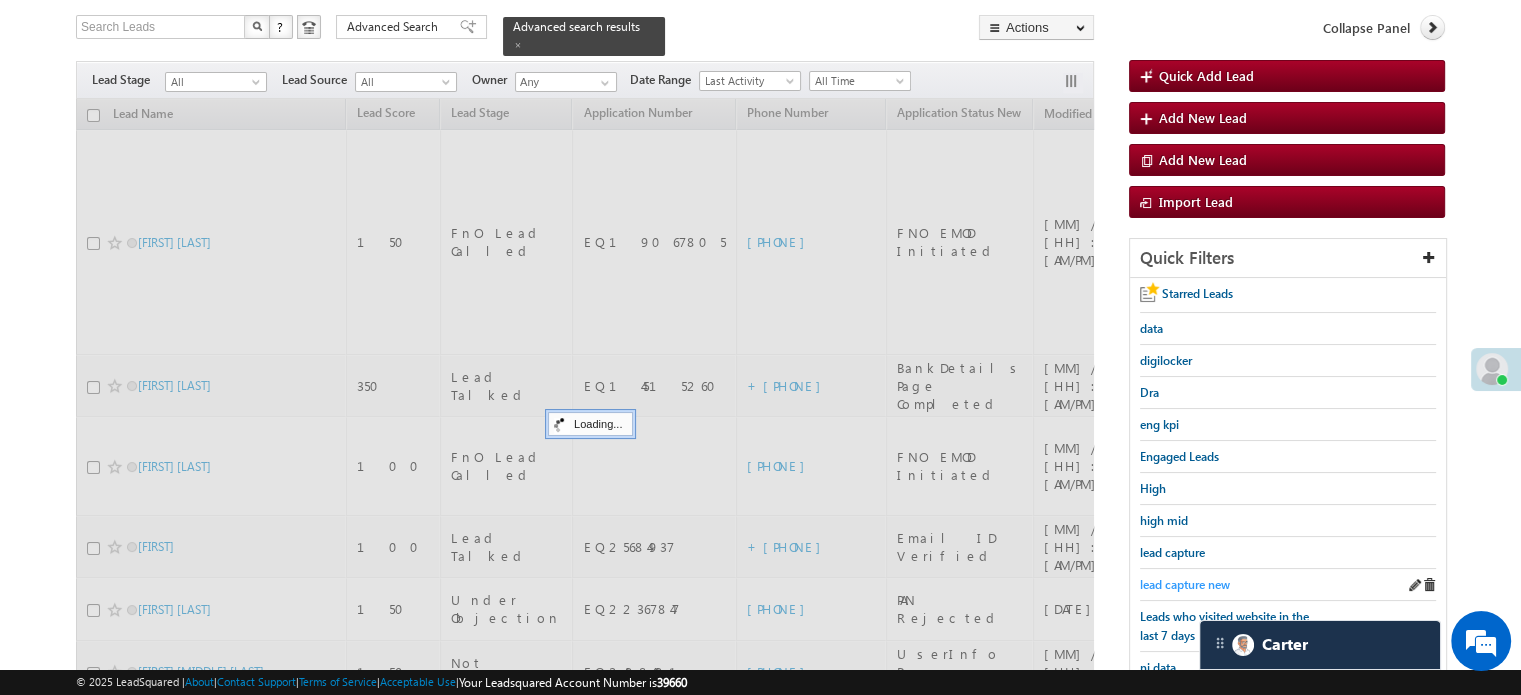 click on "lead capture new" at bounding box center [1185, 584] 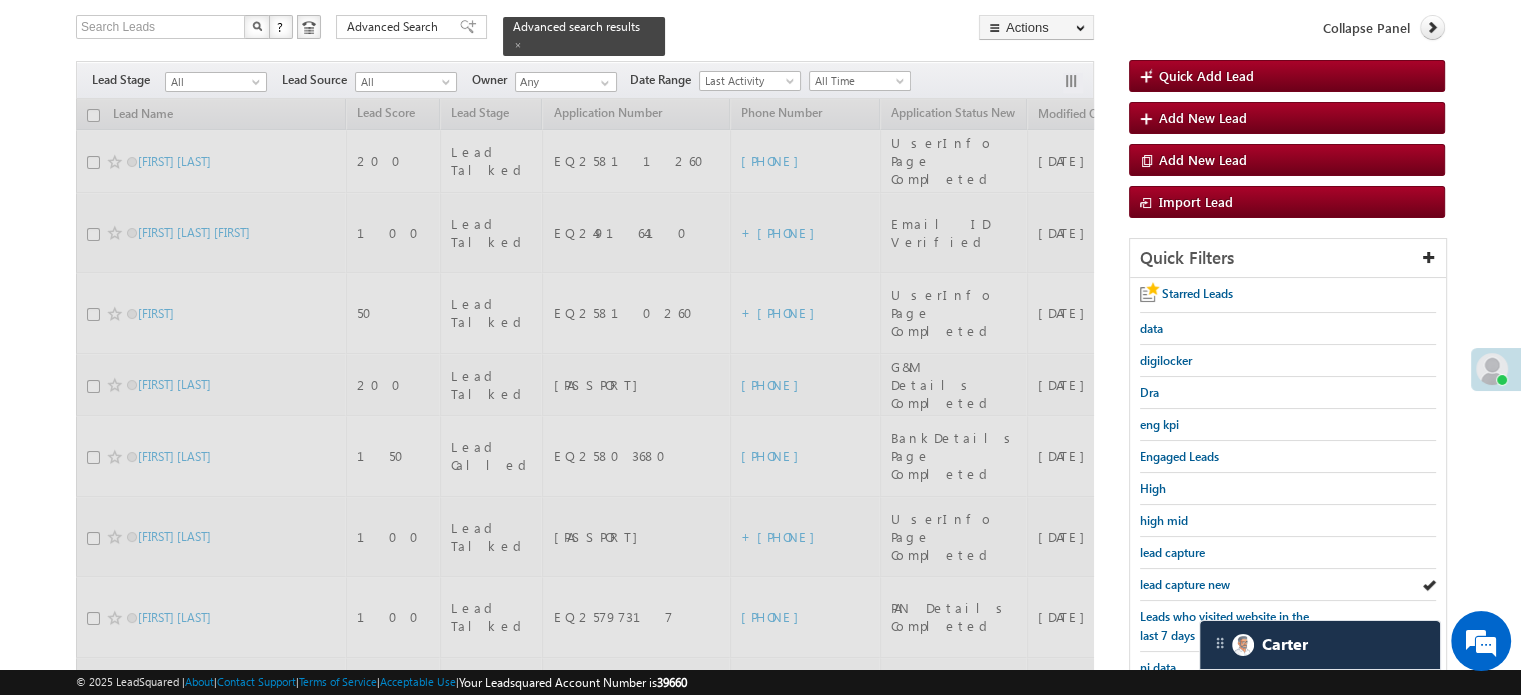 click on "lead capture new" at bounding box center (1185, 584) 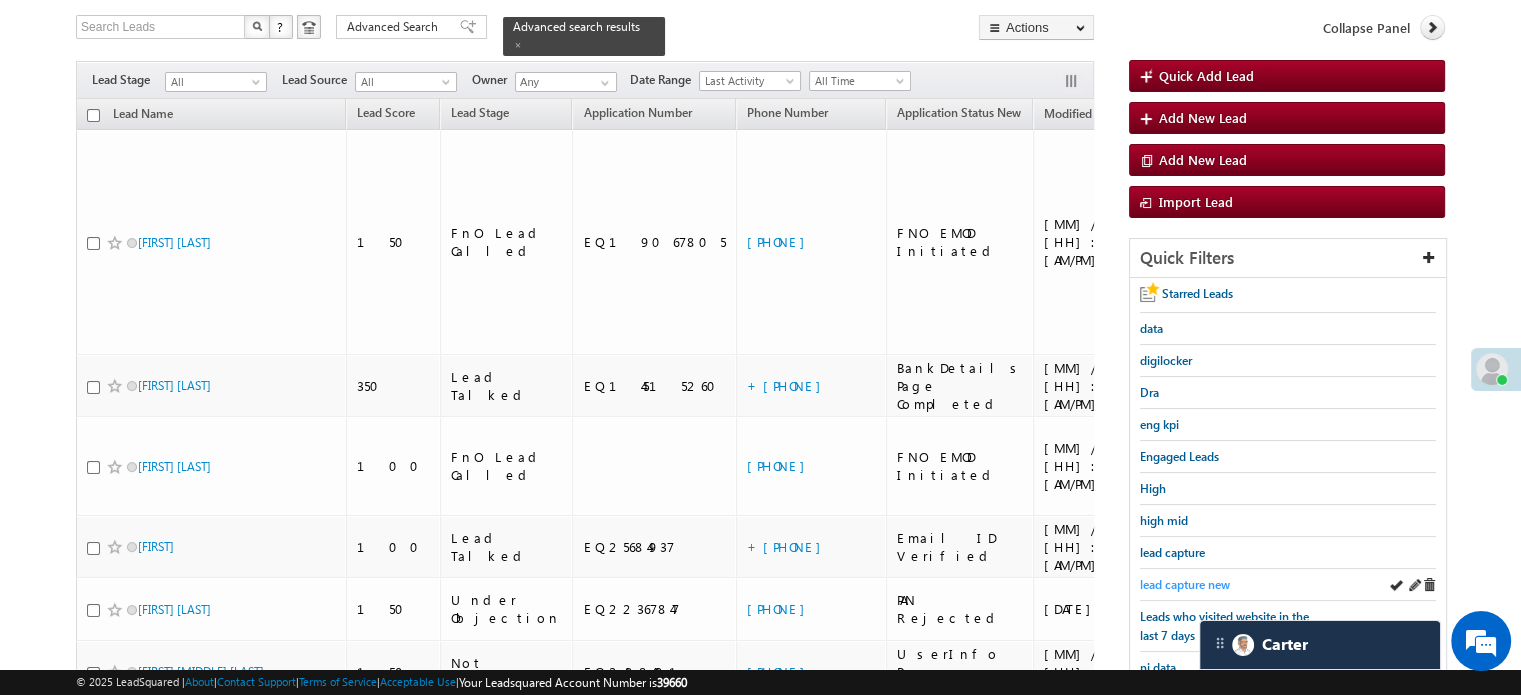 click on "lead capture new" at bounding box center [1185, 584] 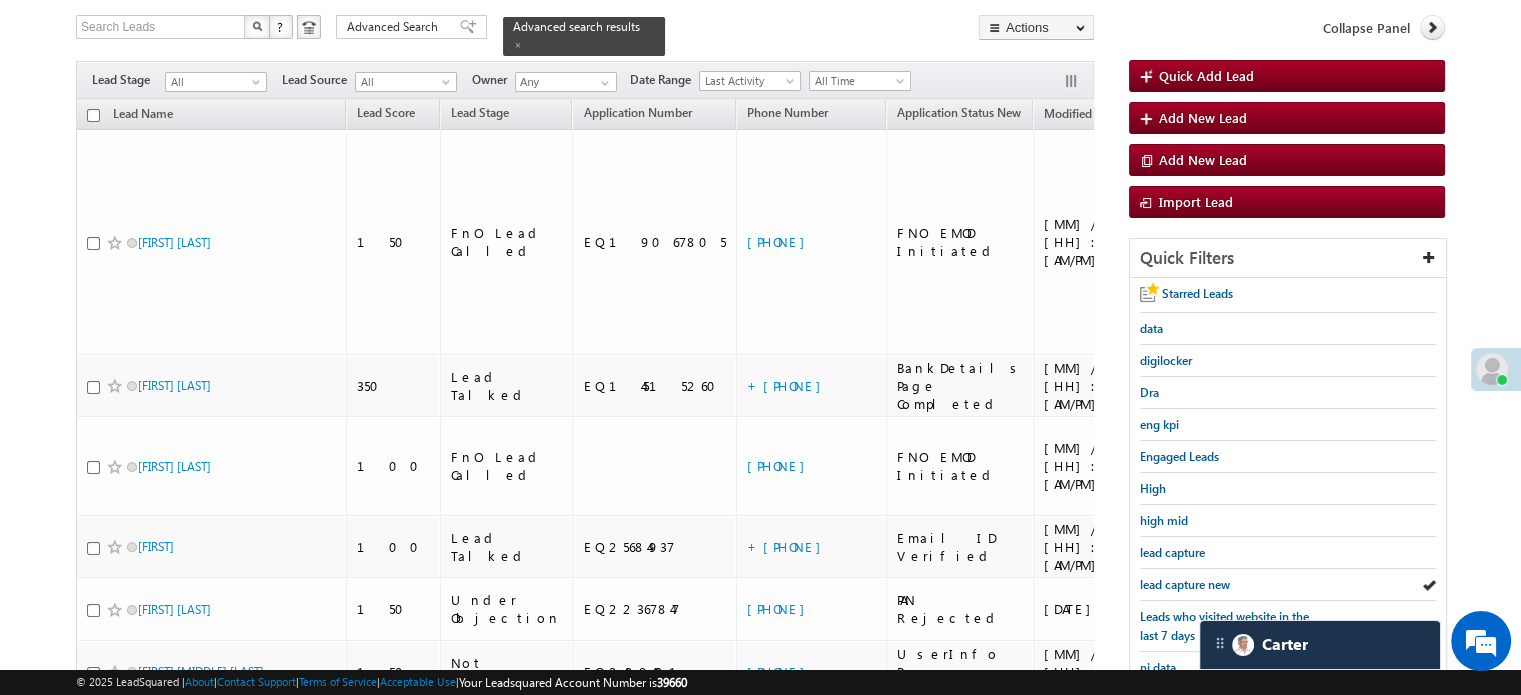 scroll, scrollTop: 429, scrollLeft: 0, axis: vertical 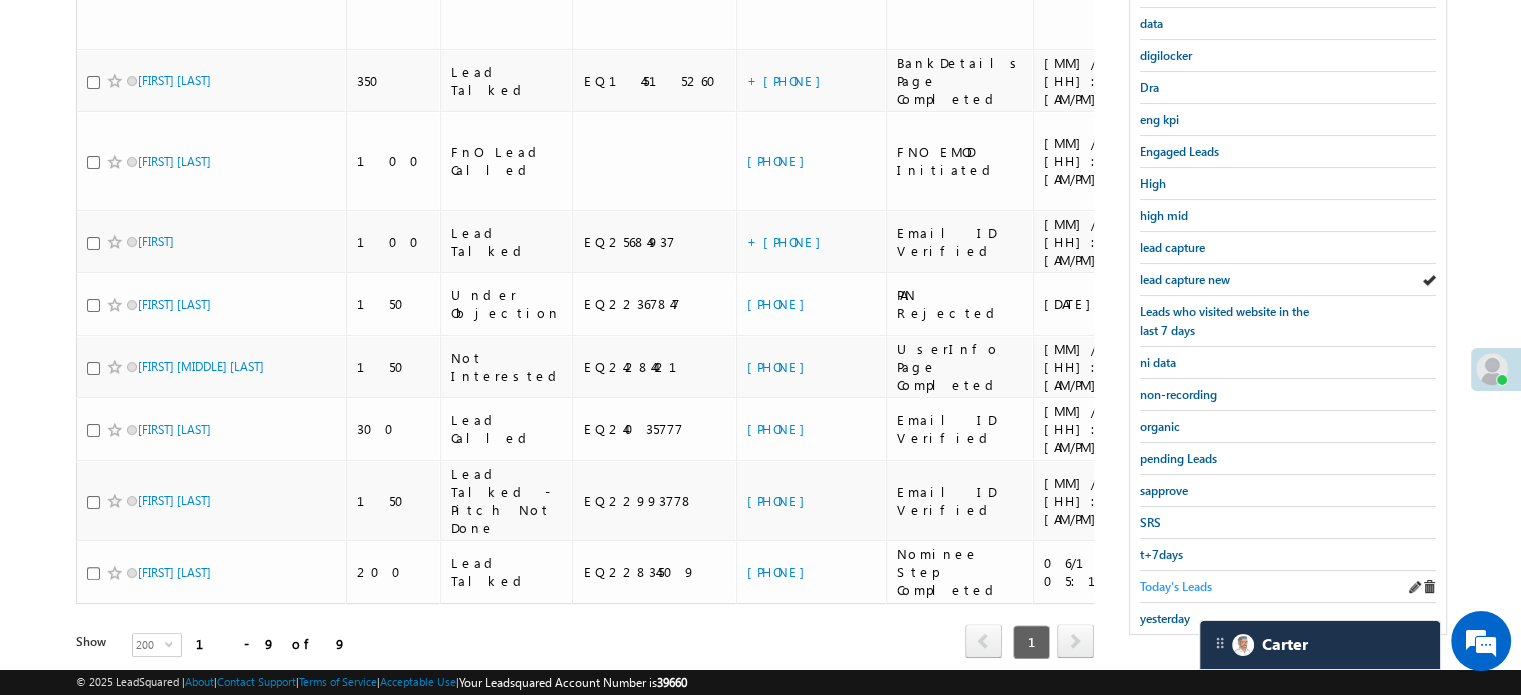 click on "Today's Leads" at bounding box center (1176, 586) 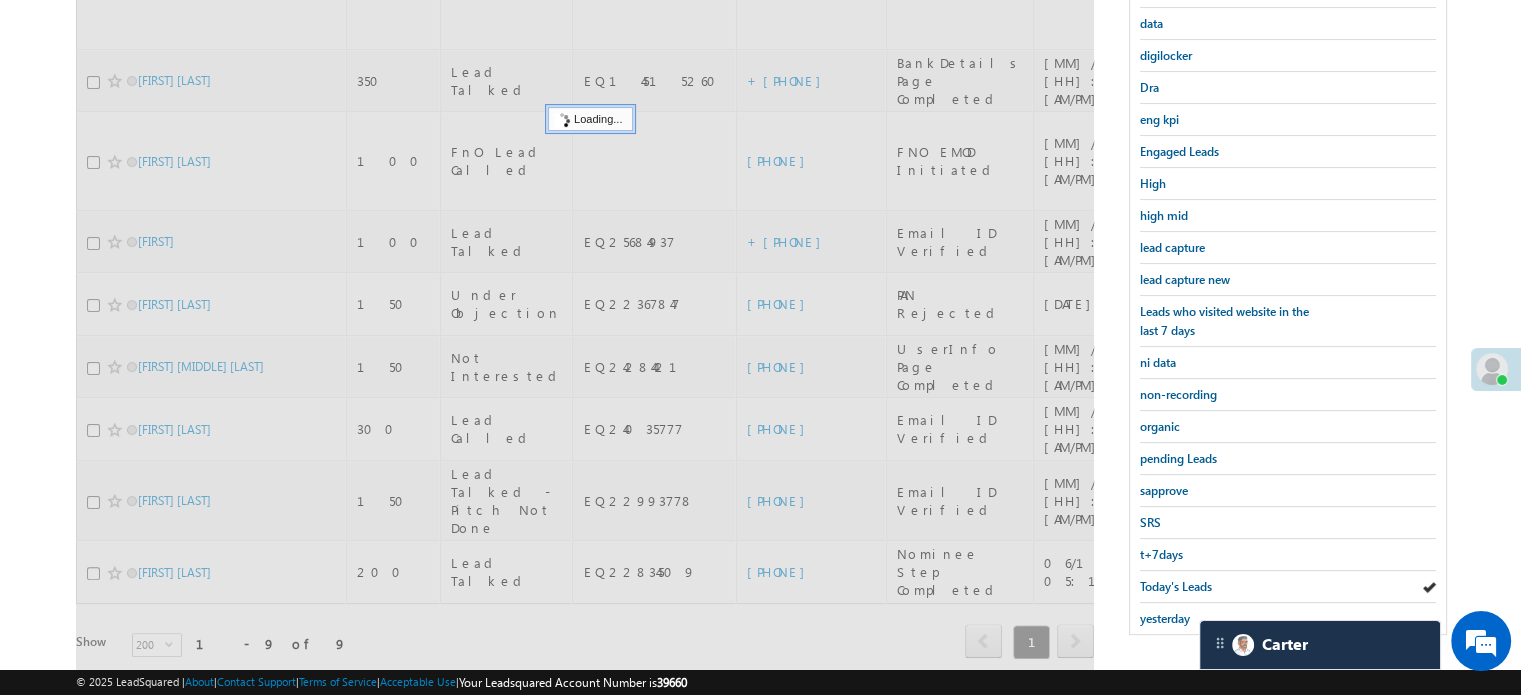 scroll, scrollTop: 182, scrollLeft: 0, axis: vertical 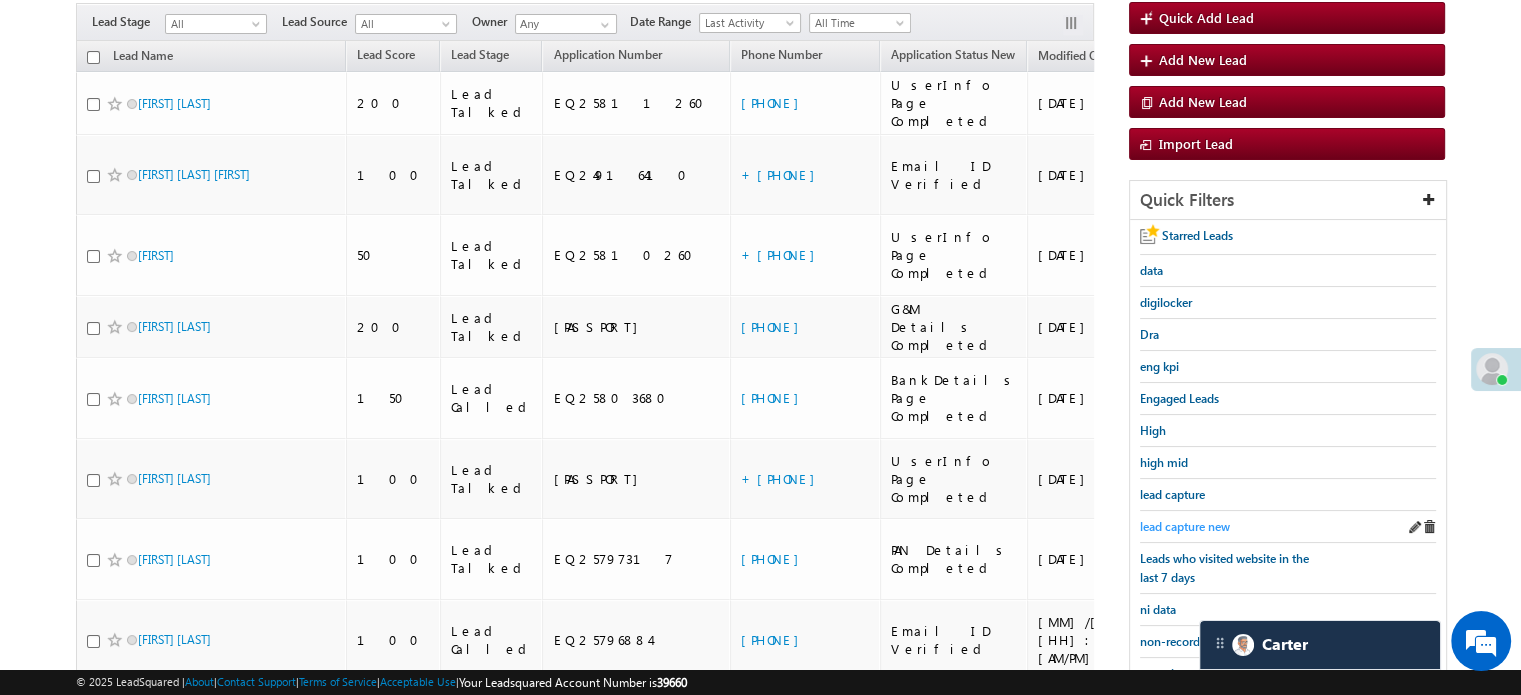 click on "lead capture new" at bounding box center (1185, 526) 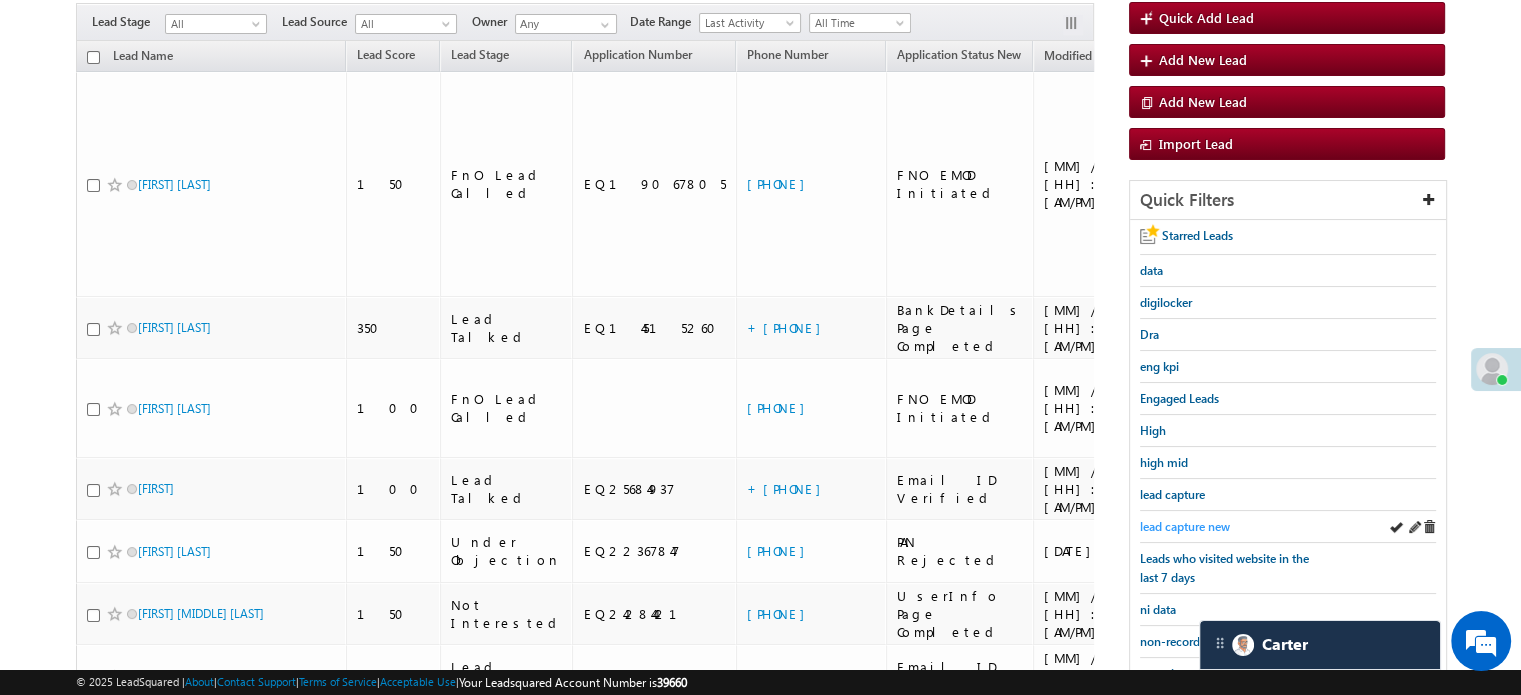 click on "lead capture new" at bounding box center [1185, 526] 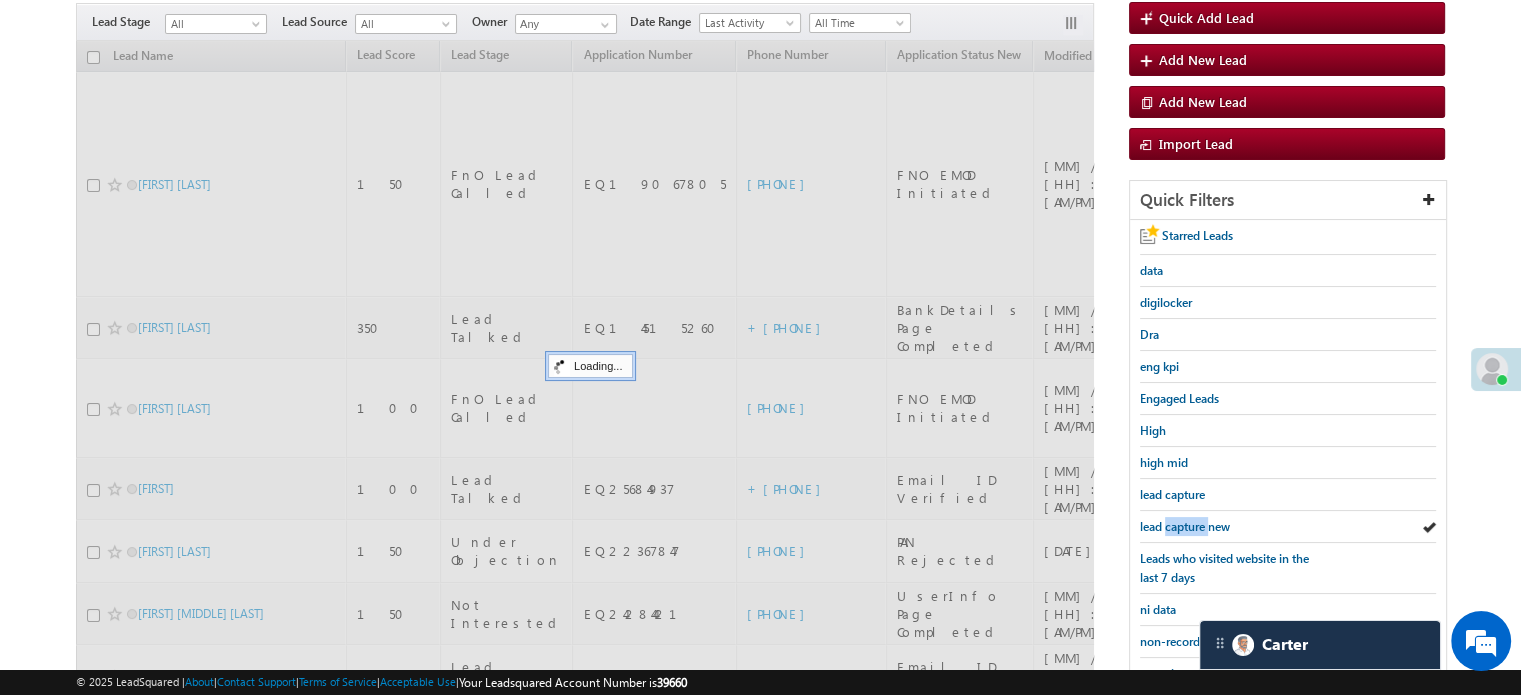 click on "lead capture new" at bounding box center [1185, 526] 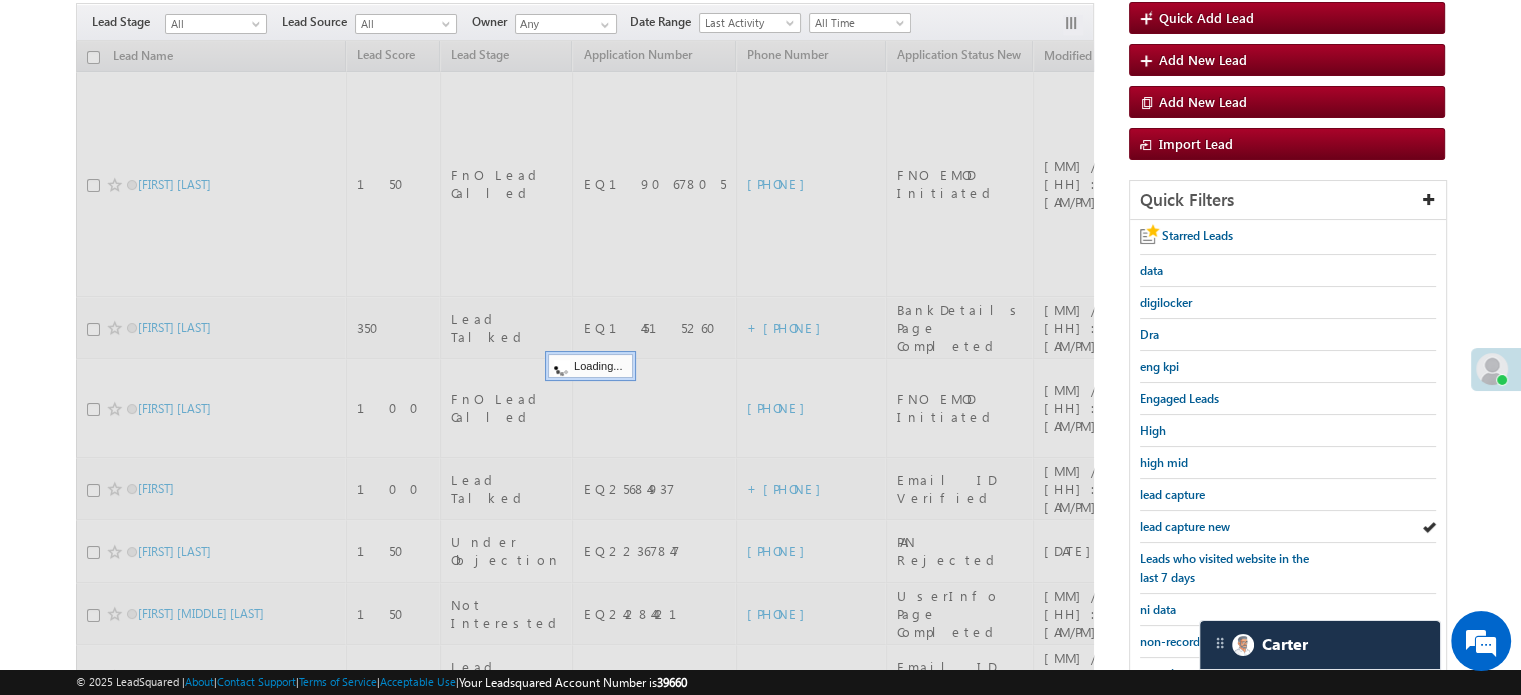 click on "lead capture new" at bounding box center [1185, 526] 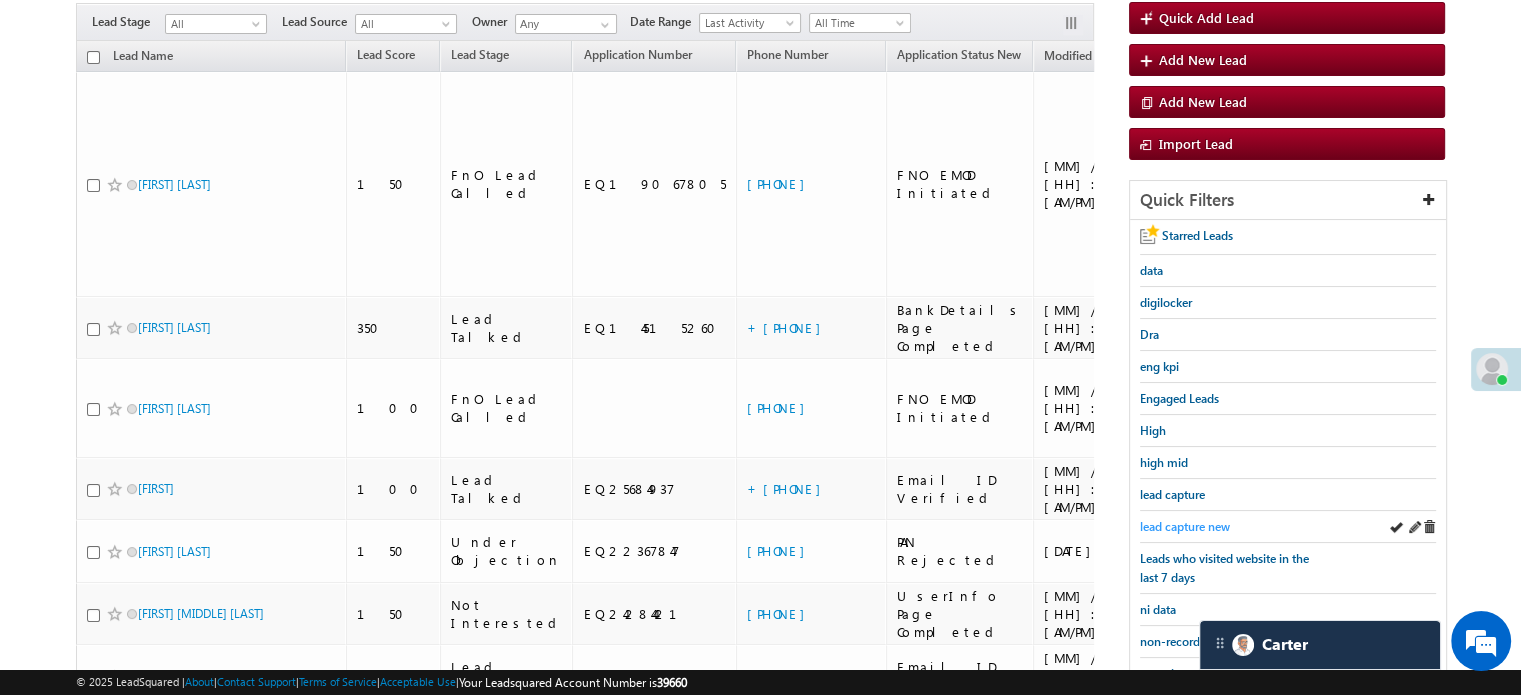 click on "lead capture new" at bounding box center (1185, 526) 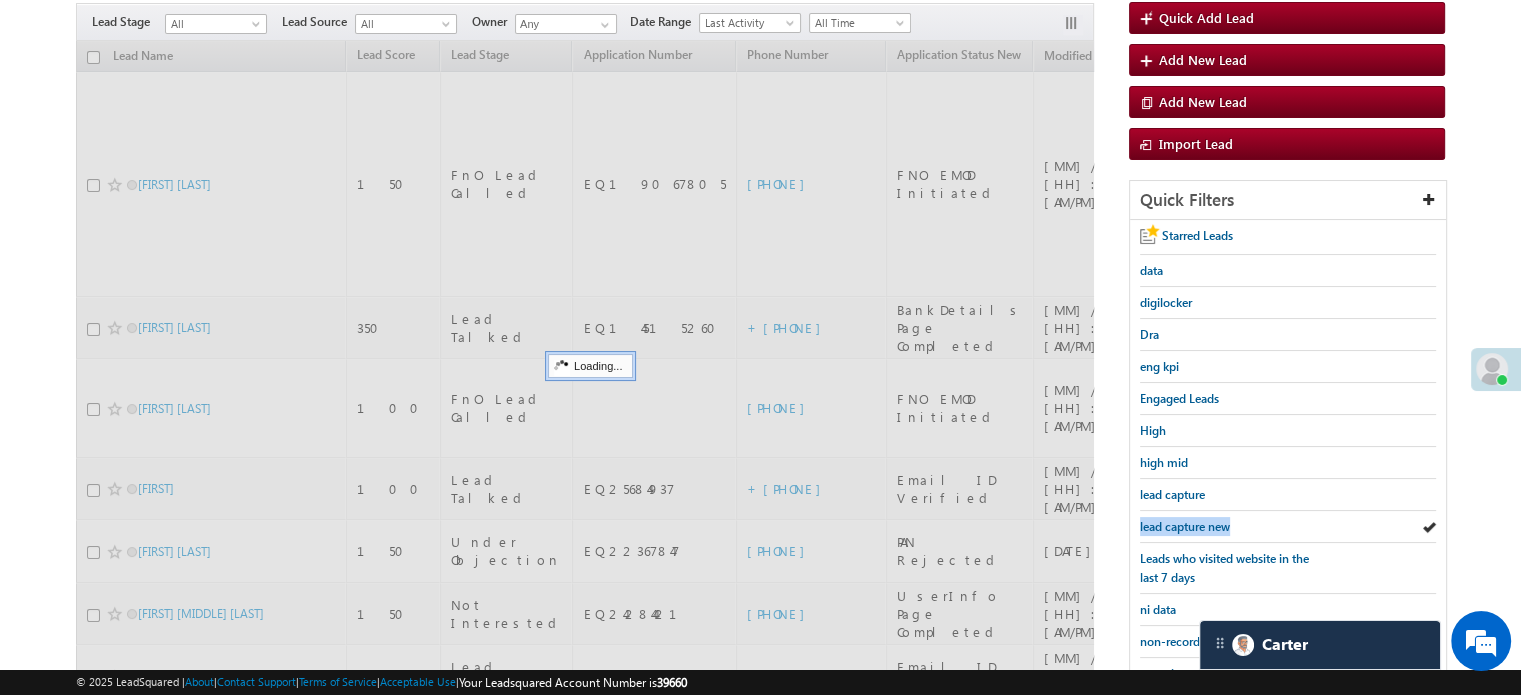 click on "lead capture new" at bounding box center (1185, 526) 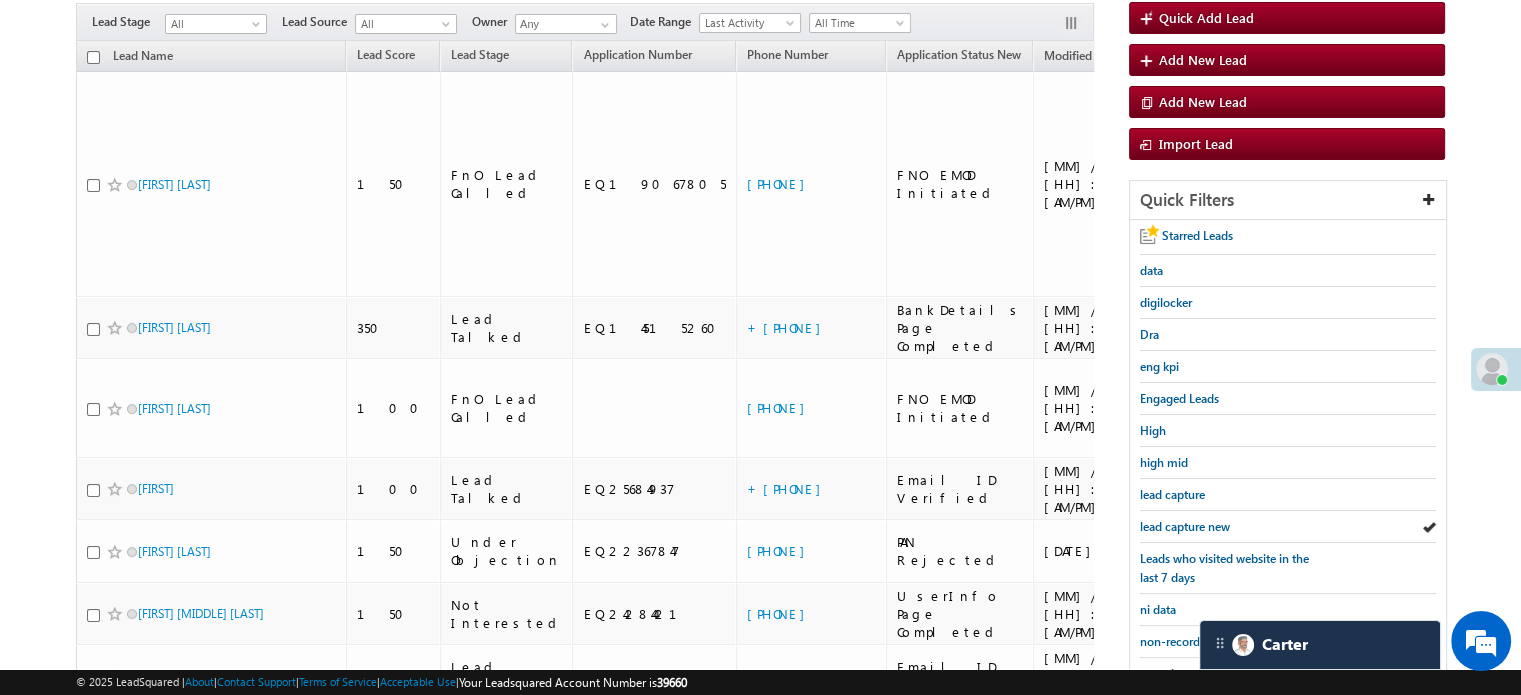 scroll, scrollTop: 429, scrollLeft: 0, axis: vertical 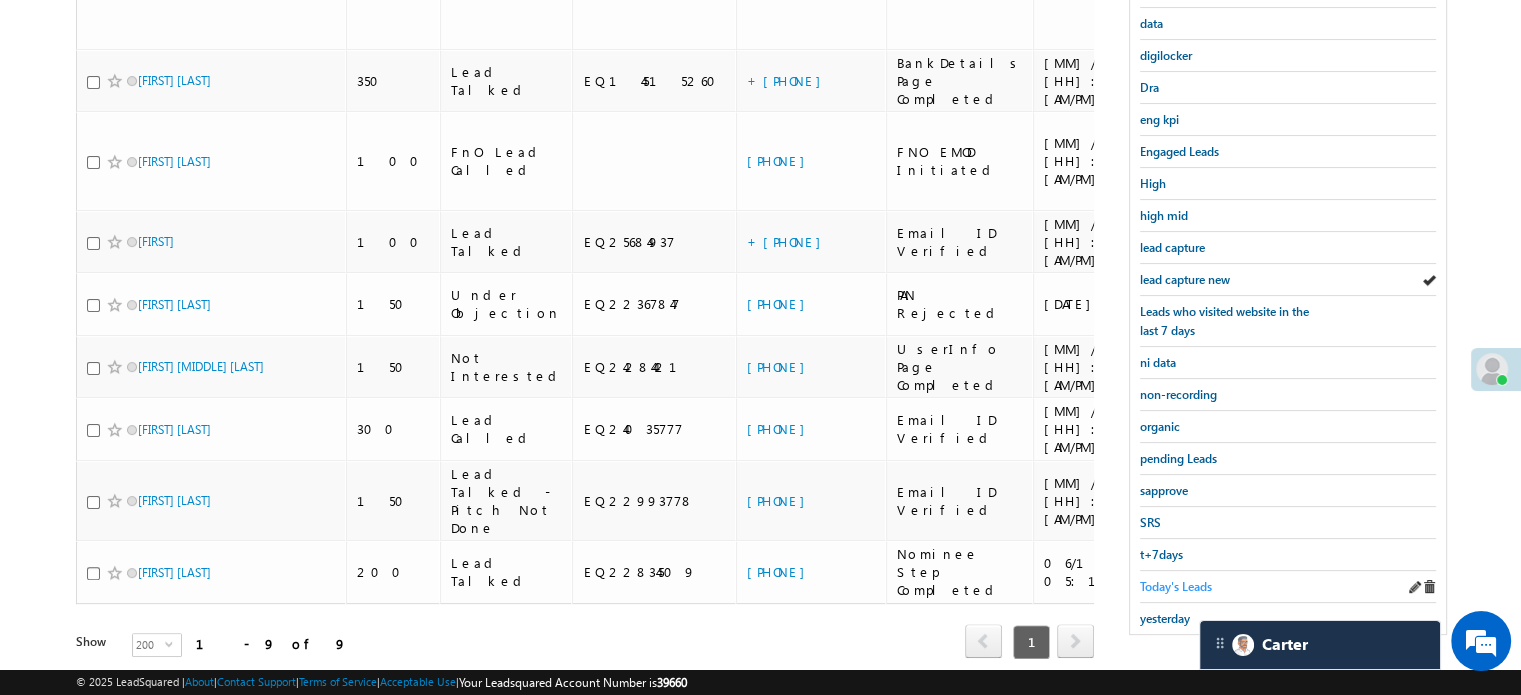 click on "Today's Leads" at bounding box center [1176, 586] 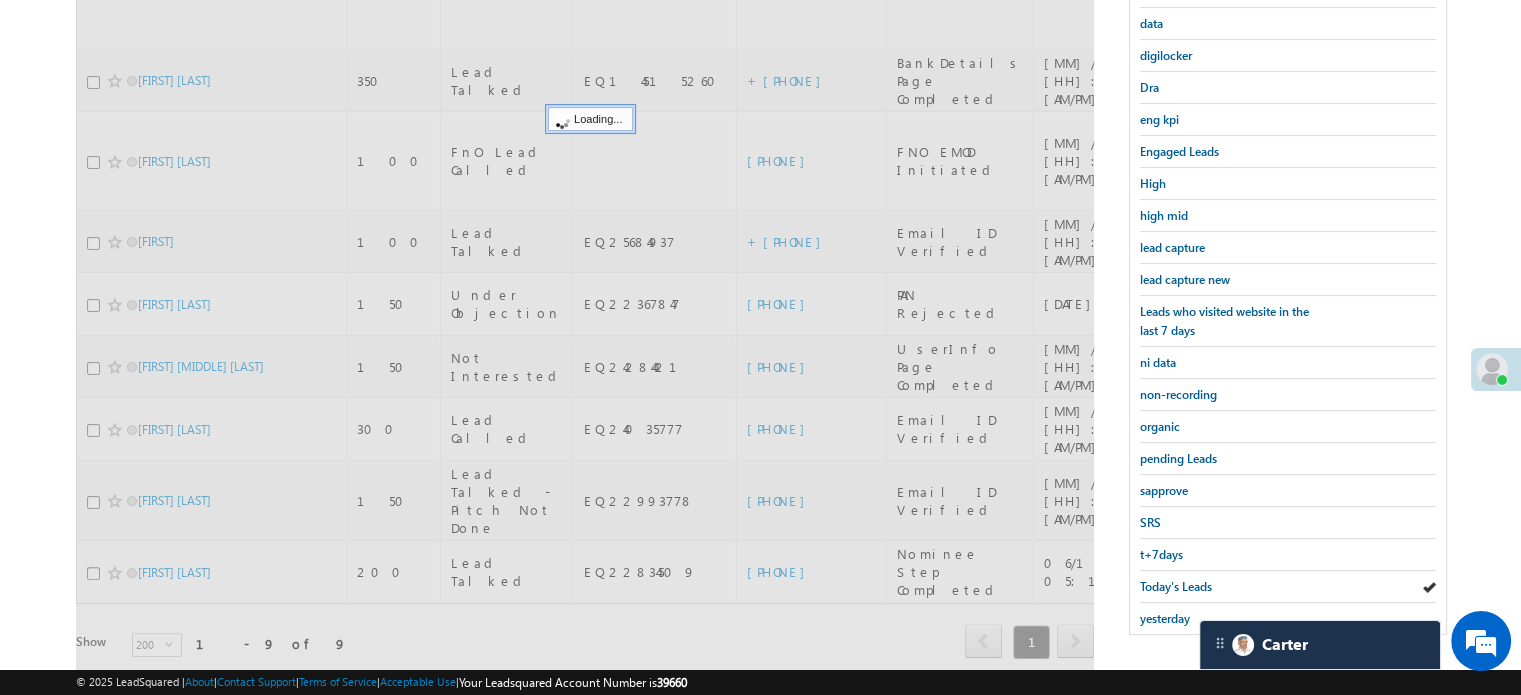 click on "Today's Leads" at bounding box center (1176, 586) 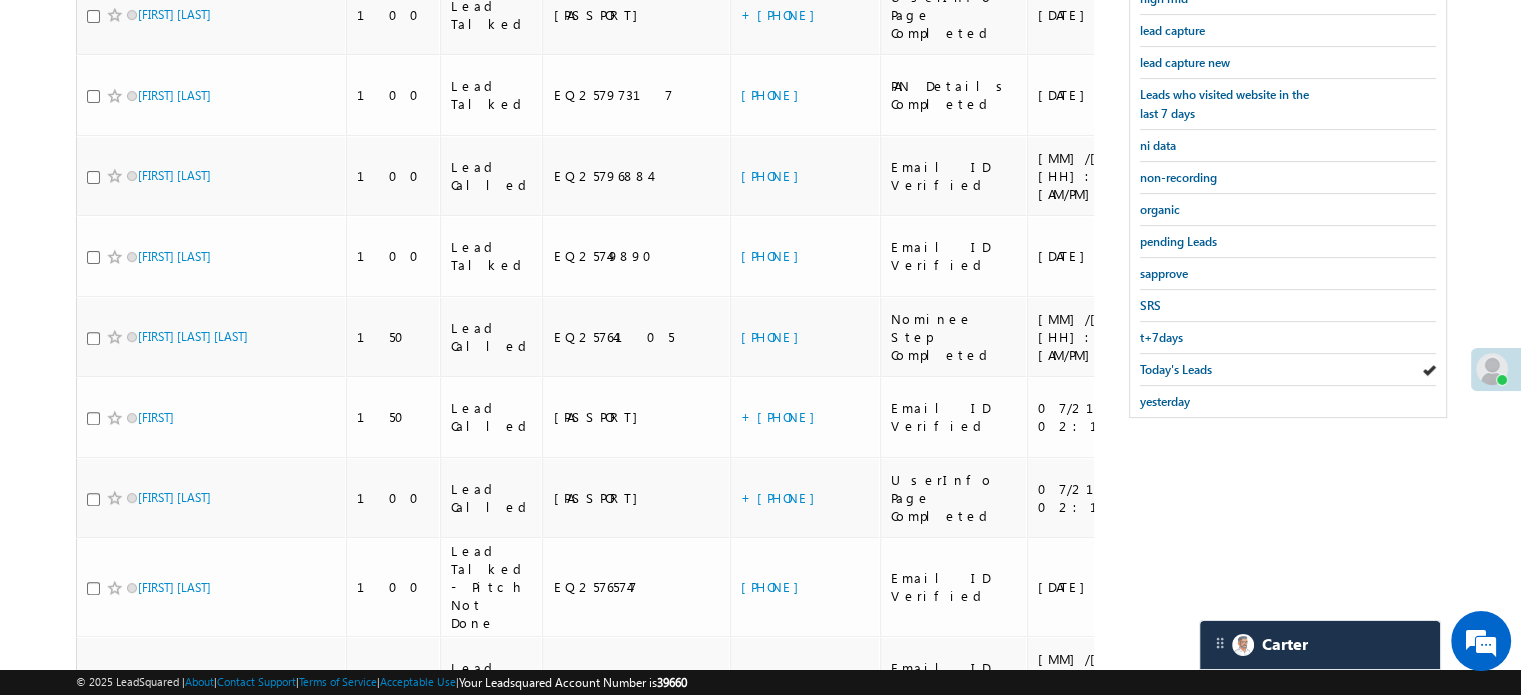 scroll, scrollTop: 361, scrollLeft: 0, axis: vertical 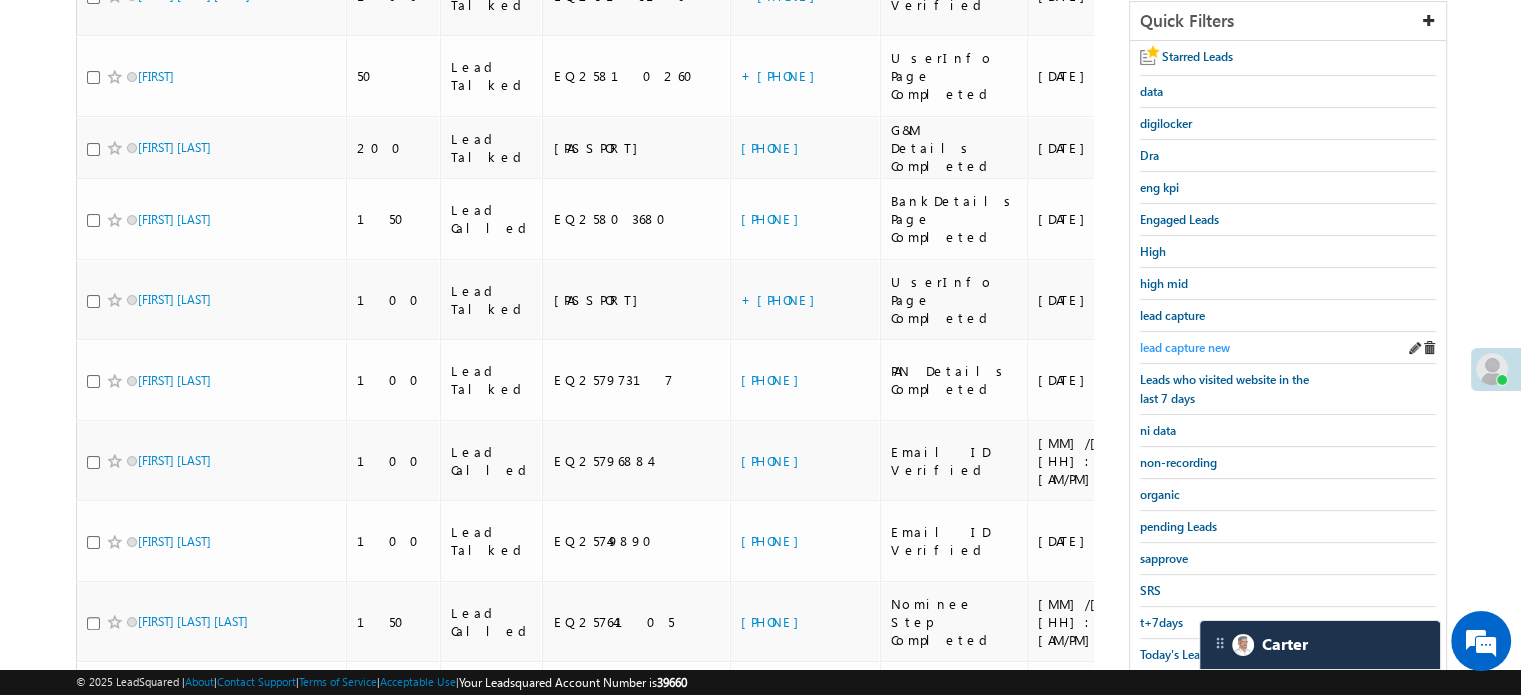click on "lead capture new" at bounding box center (1185, 347) 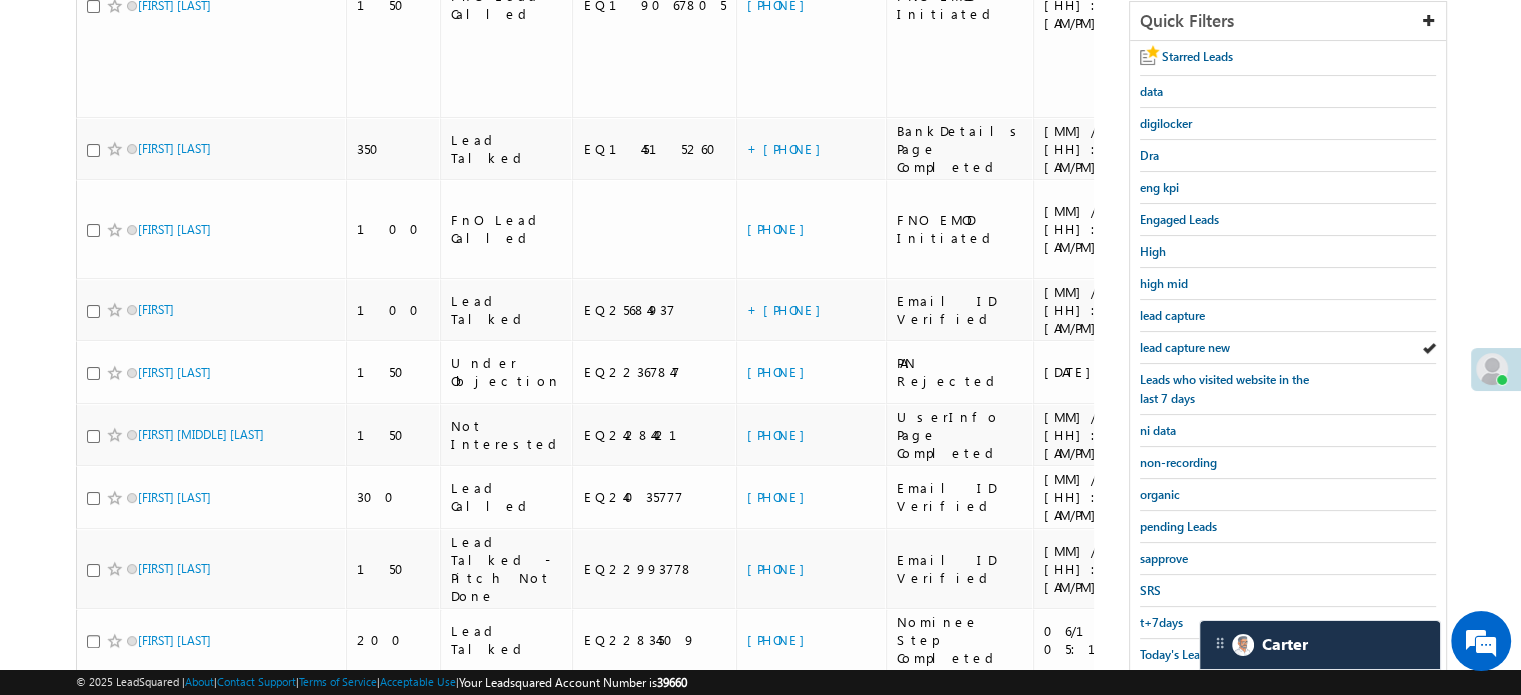 scroll, scrollTop: 0, scrollLeft: 0, axis: both 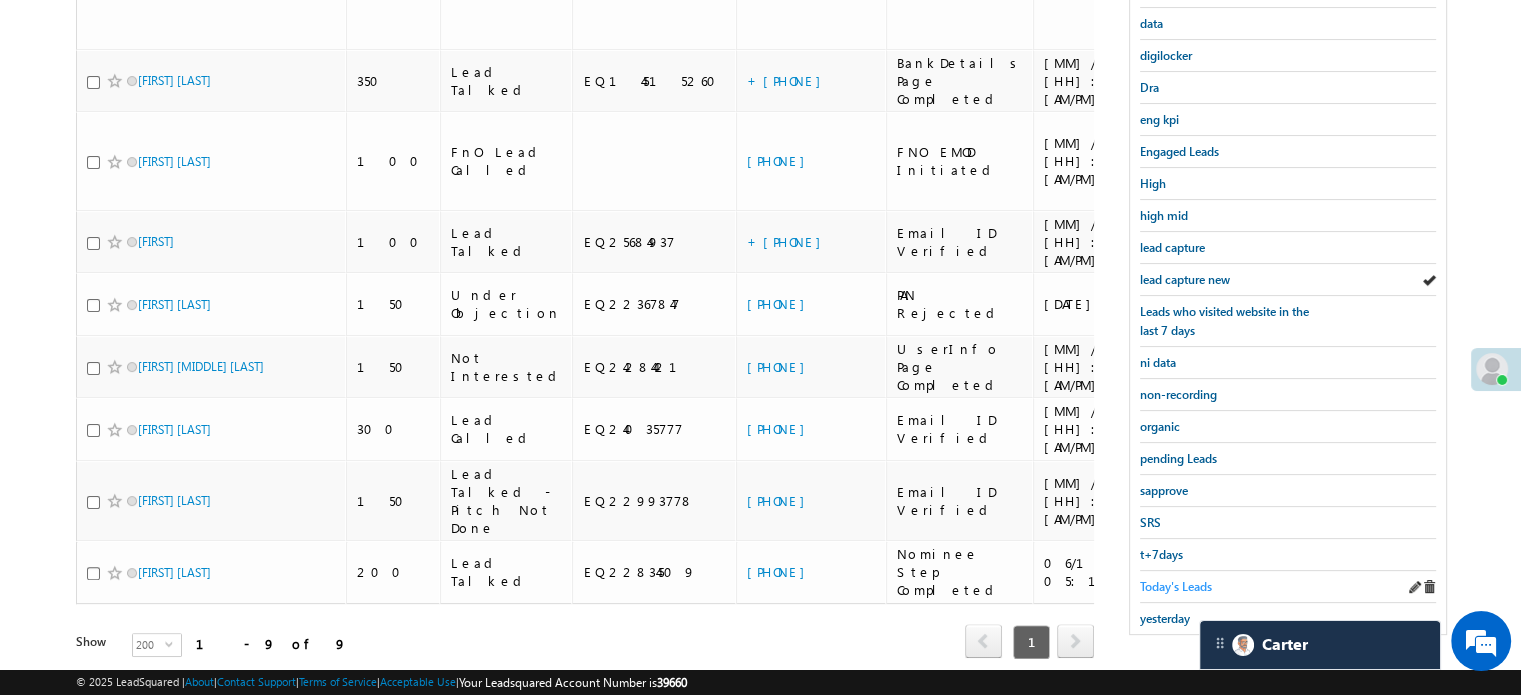 click on "Today's Leads" at bounding box center [1176, 586] 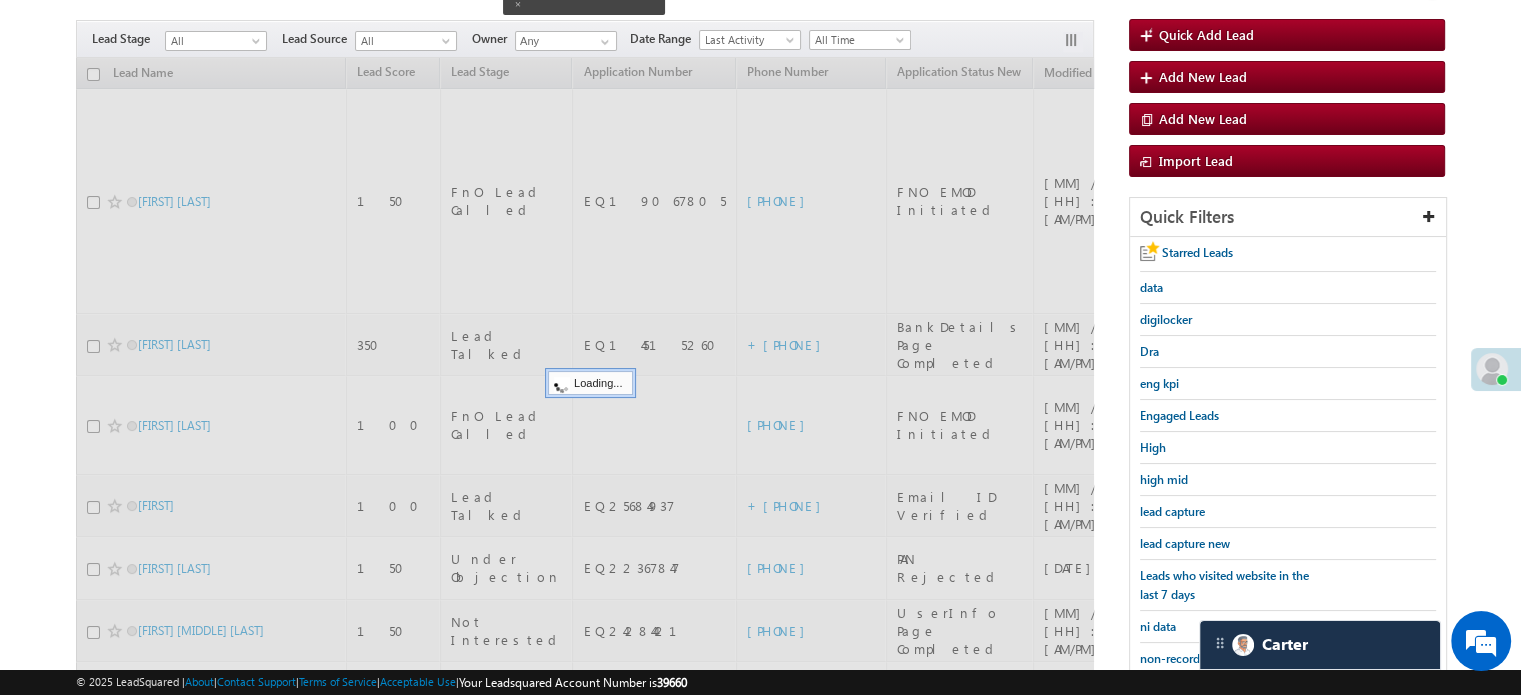 scroll, scrollTop: 151, scrollLeft: 0, axis: vertical 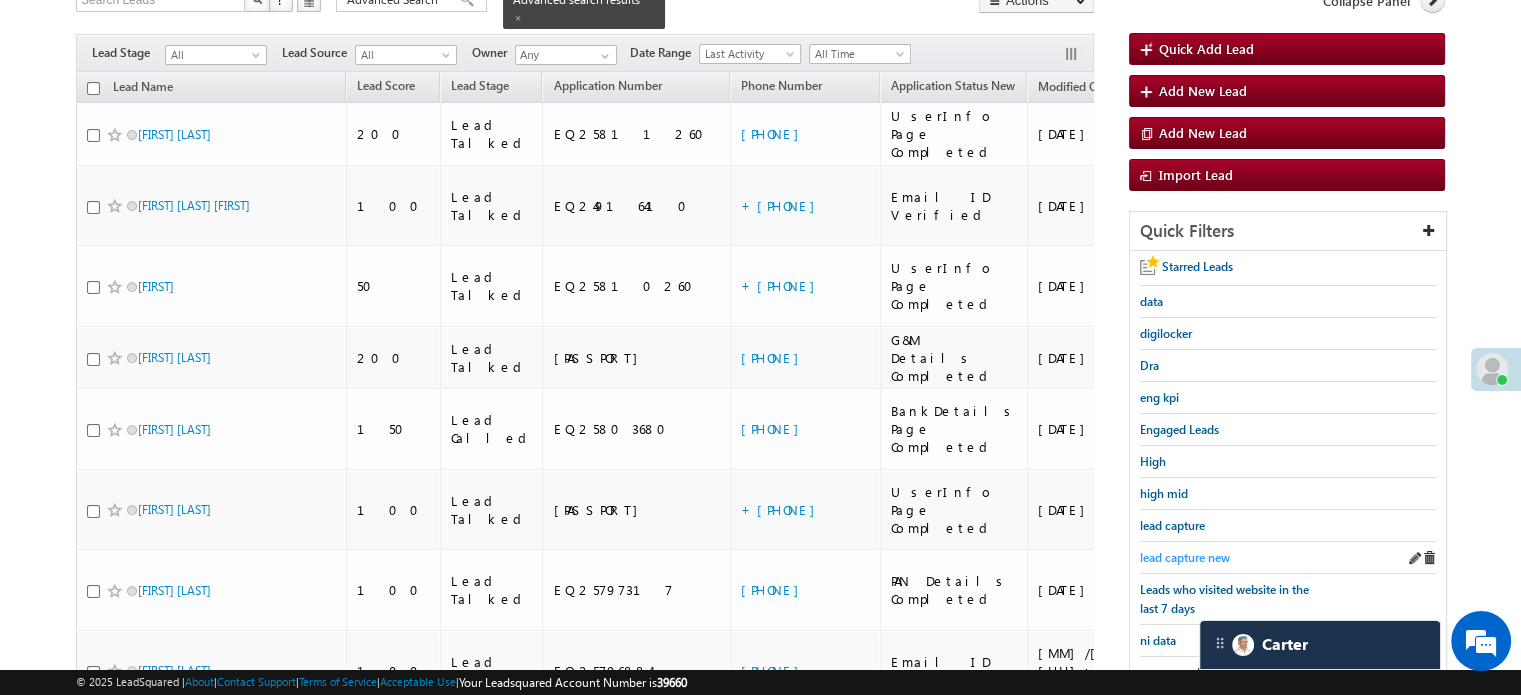 click on "lead capture new" at bounding box center (1185, 557) 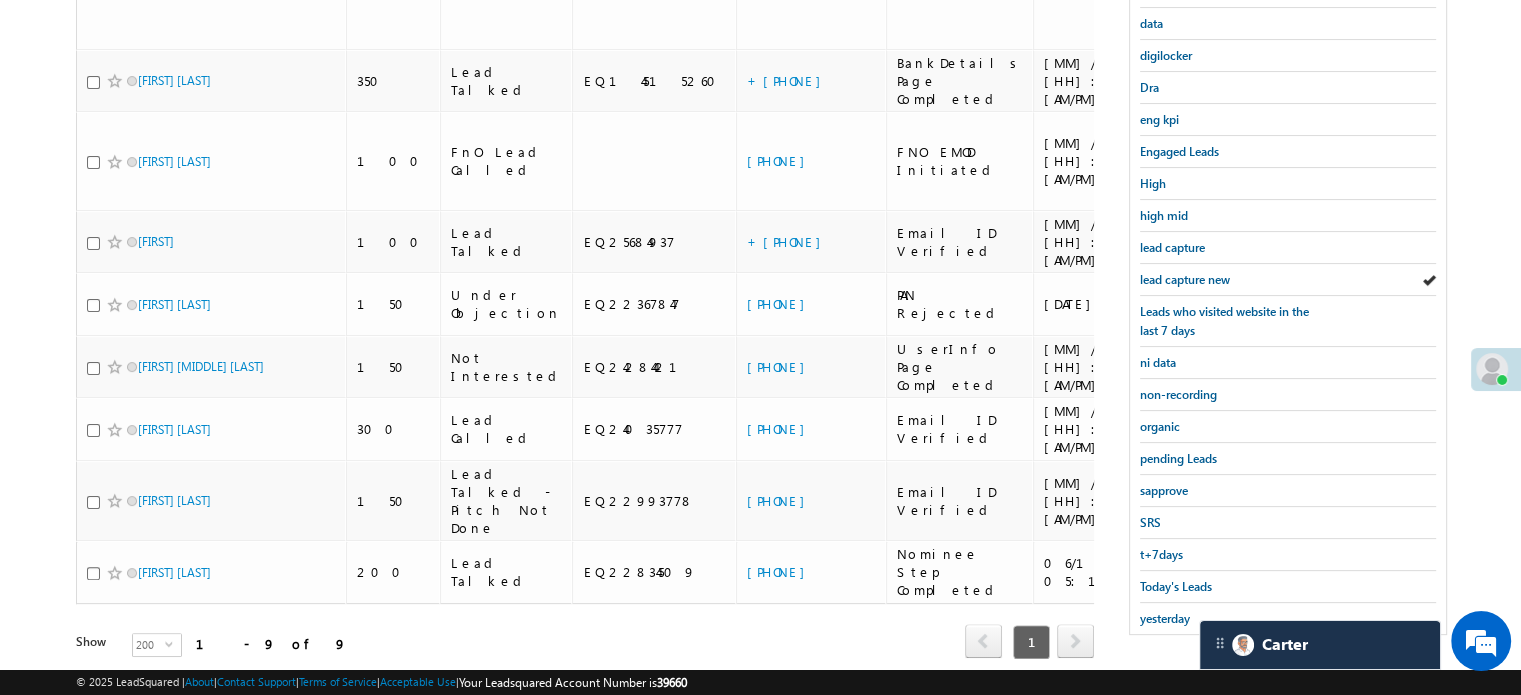 scroll, scrollTop: 0, scrollLeft: 0, axis: both 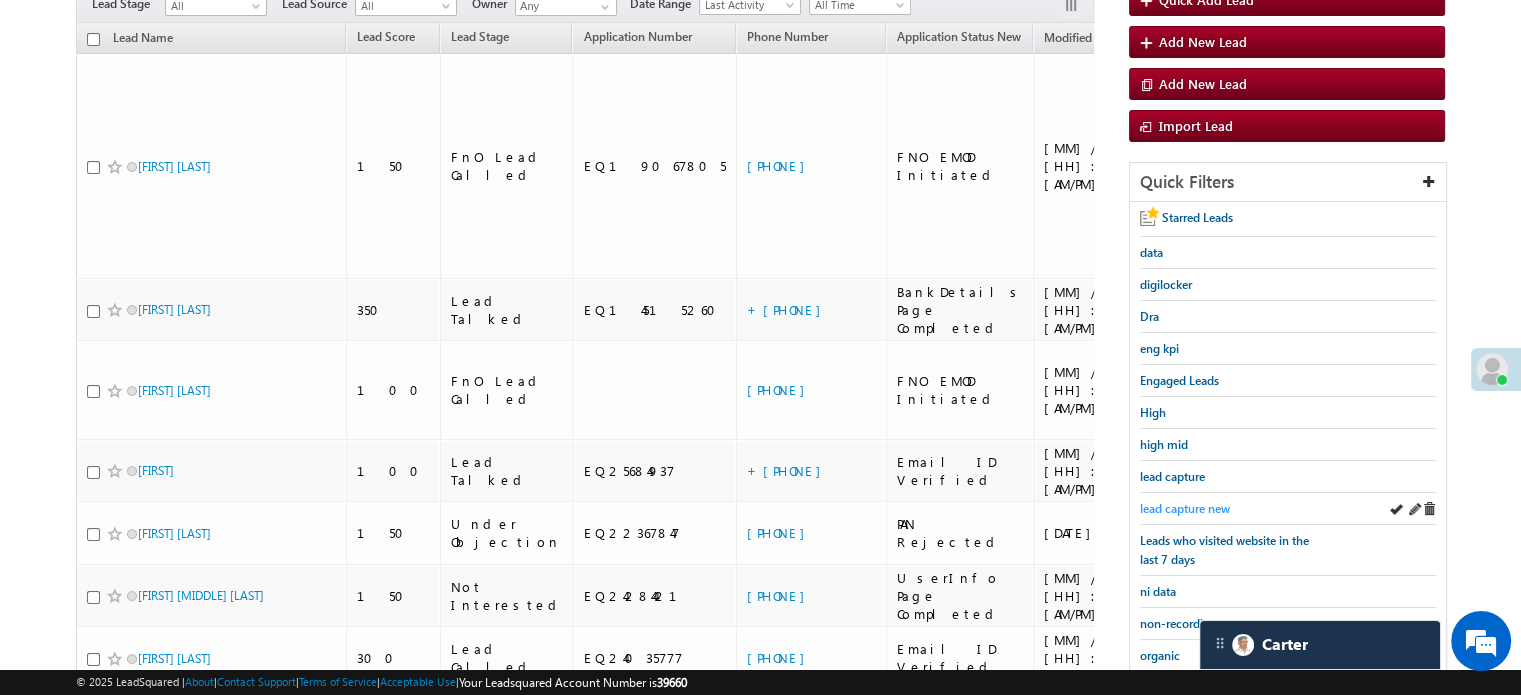 click on "lead capture new" at bounding box center [1185, 508] 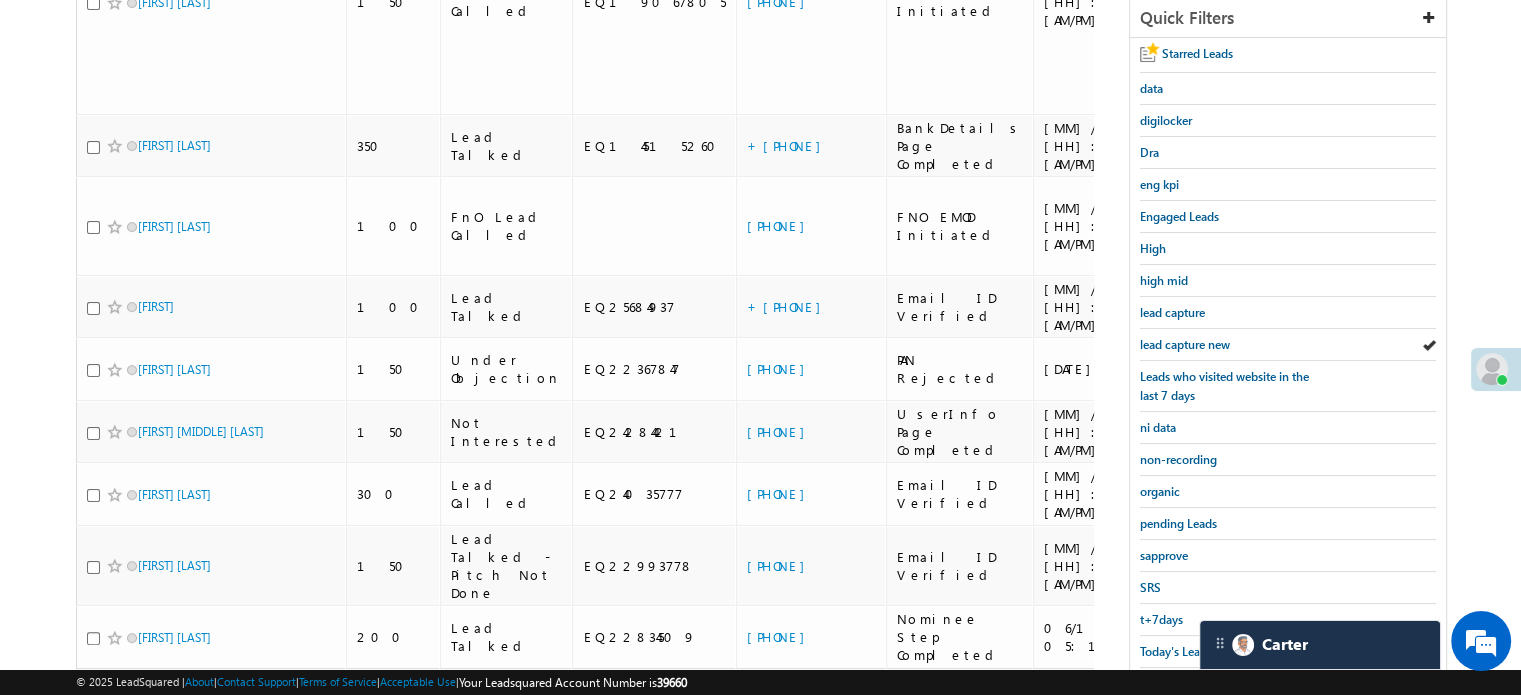 scroll, scrollTop: 429, scrollLeft: 0, axis: vertical 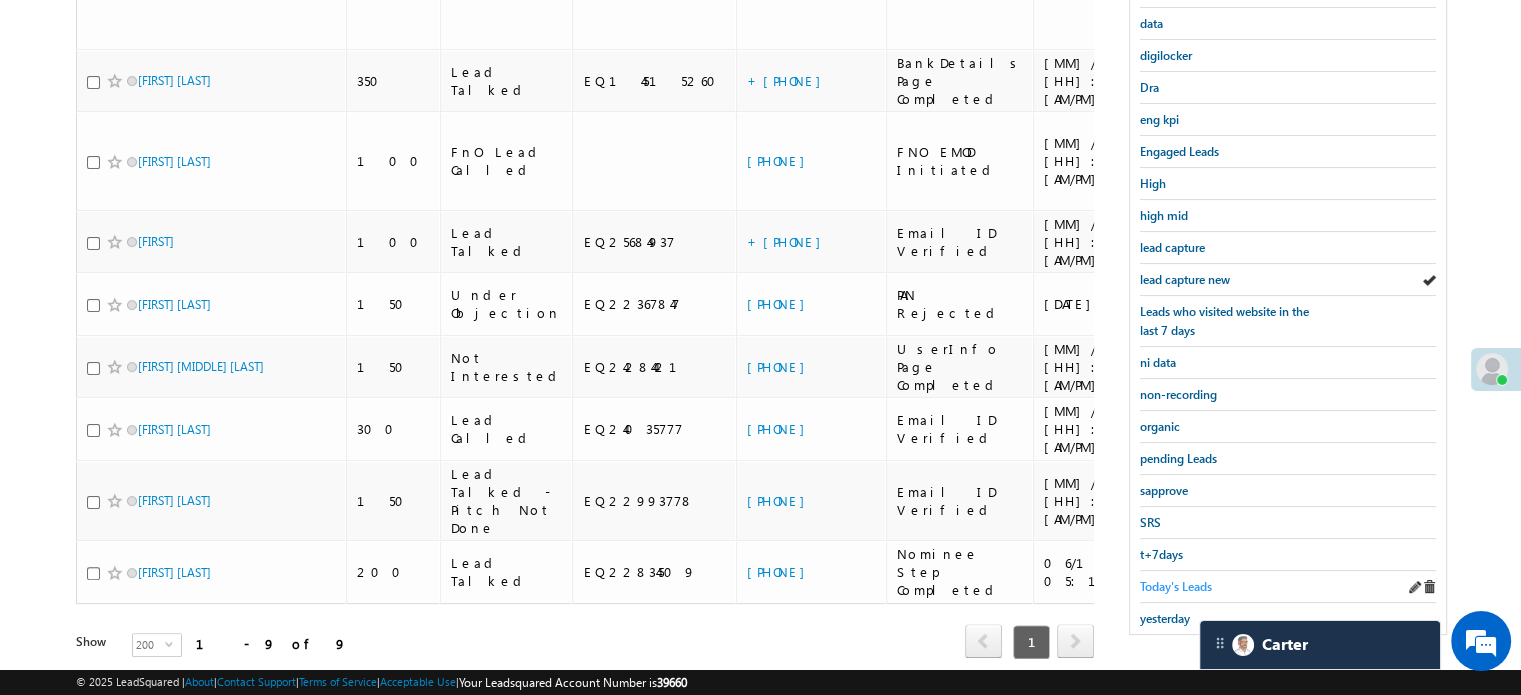click on "Today's Leads" at bounding box center [1176, 586] 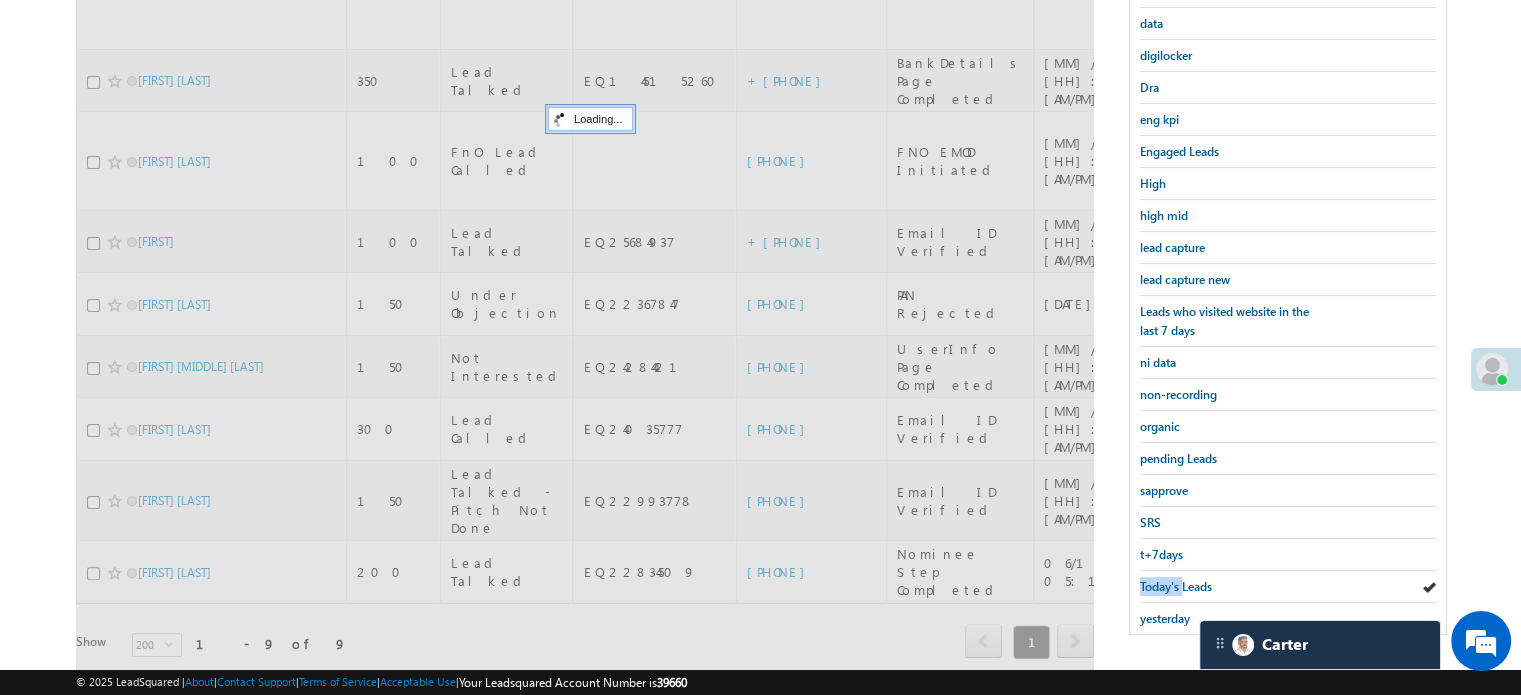 click on "Today's Leads" at bounding box center (1176, 586) 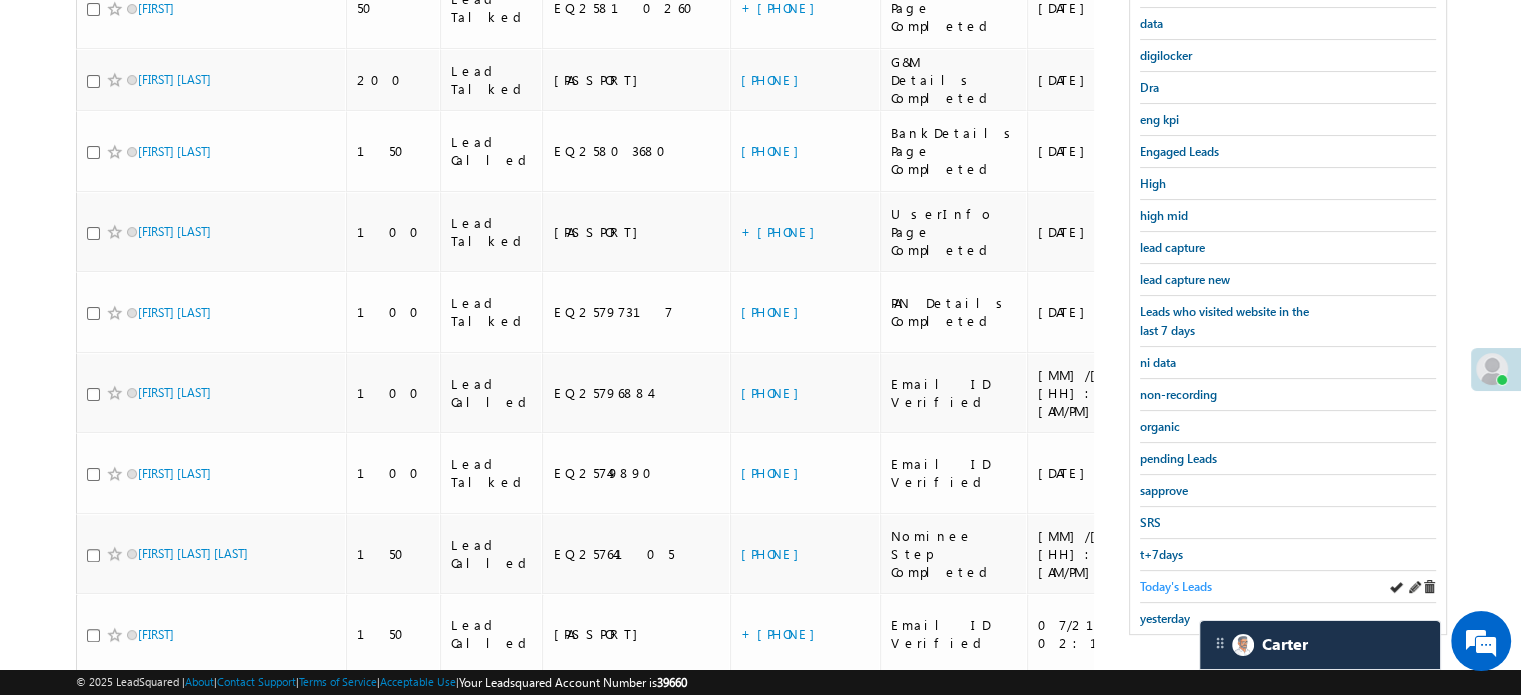 click on "Today's Leads" at bounding box center (1176, 586) 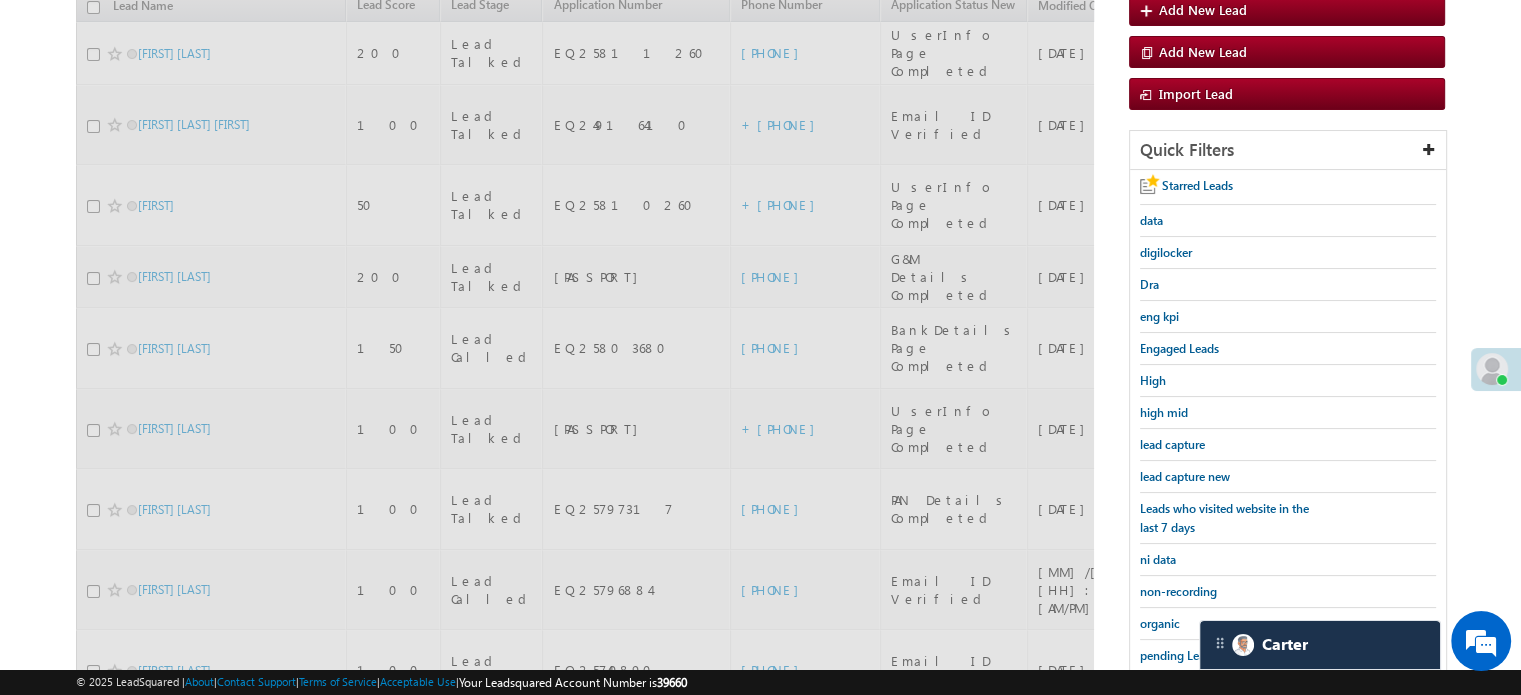 scroll, scrollTop: 229, scrollLeft: 0, axis: vertical 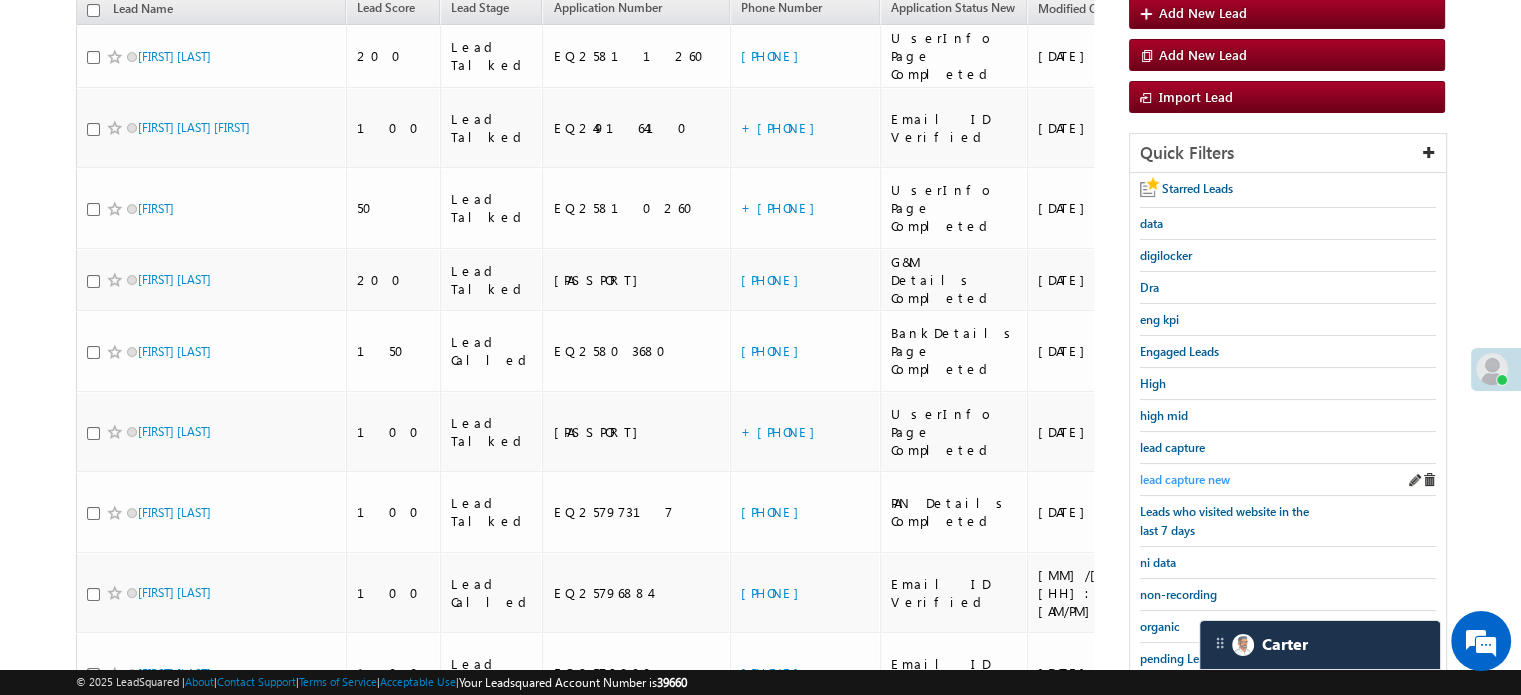click on "lead capture new" at bounding box center (1185, 479) 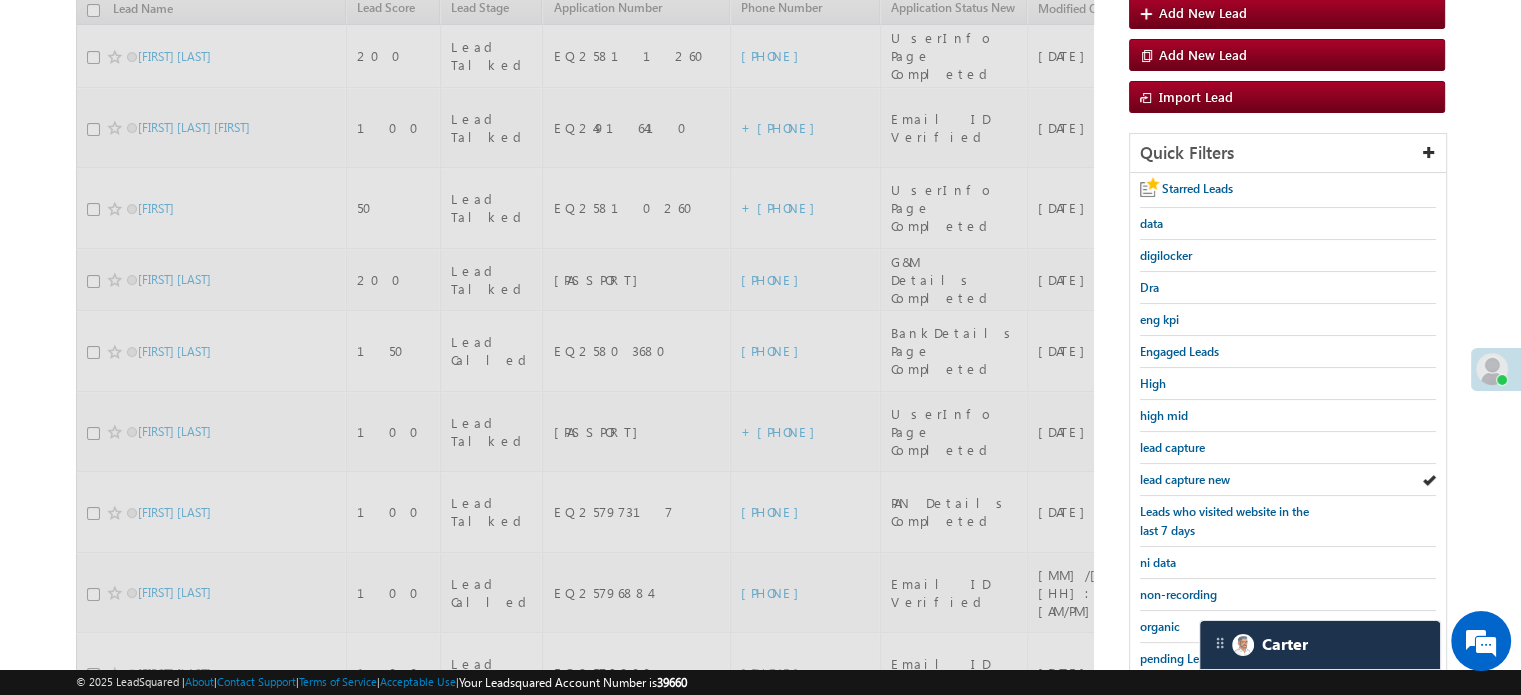 click on "lead capture new" at bounding box center [1185, 479] 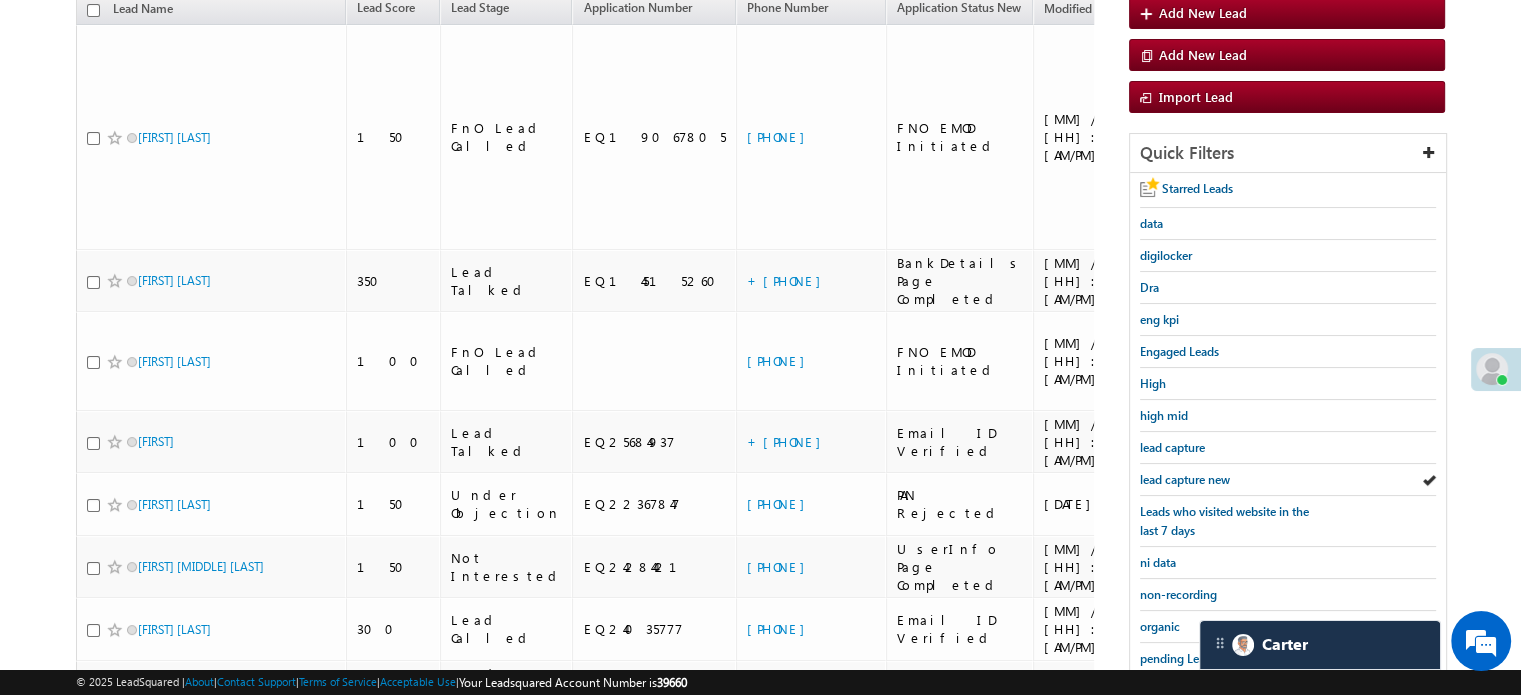 scroll, scrollTop: 429, scrollLeft: 0, axis: vertical 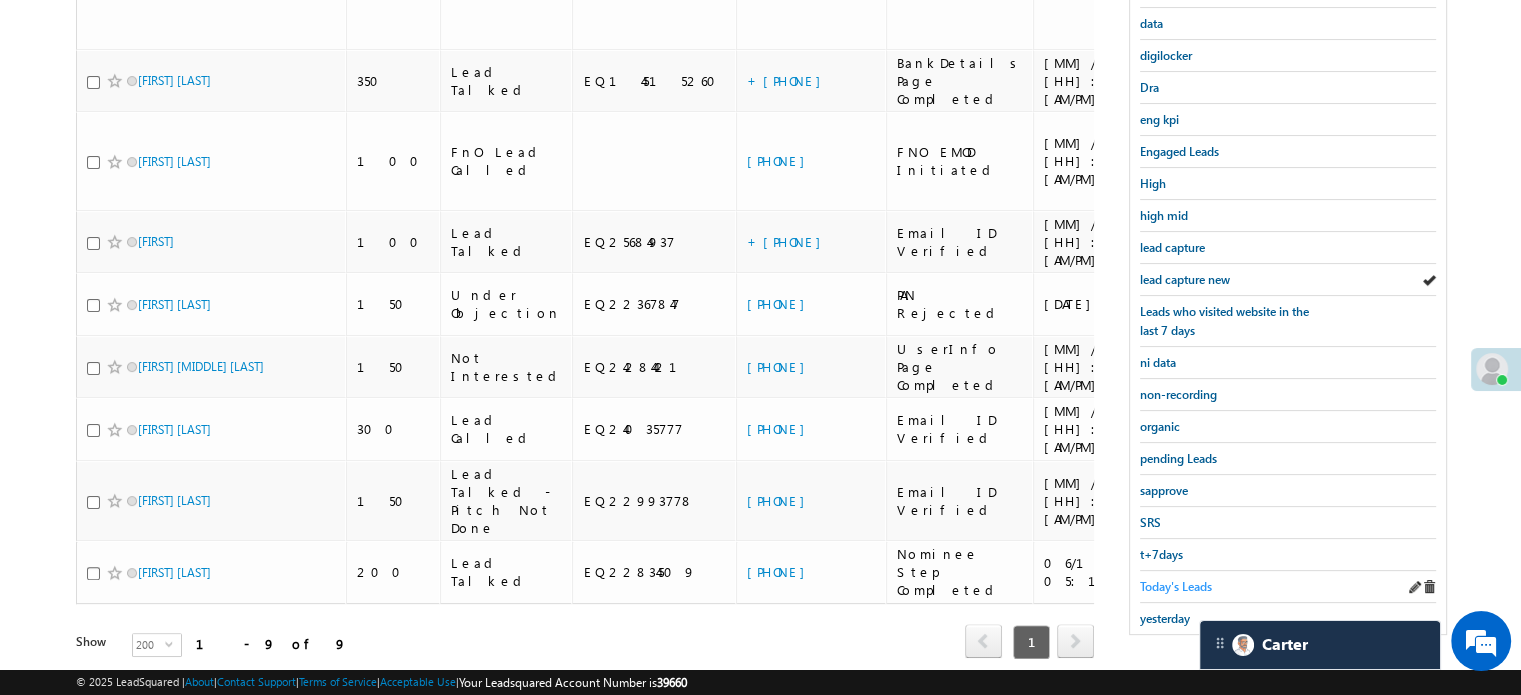 click on "Today's Leads" at bounding box center (1176, 586) 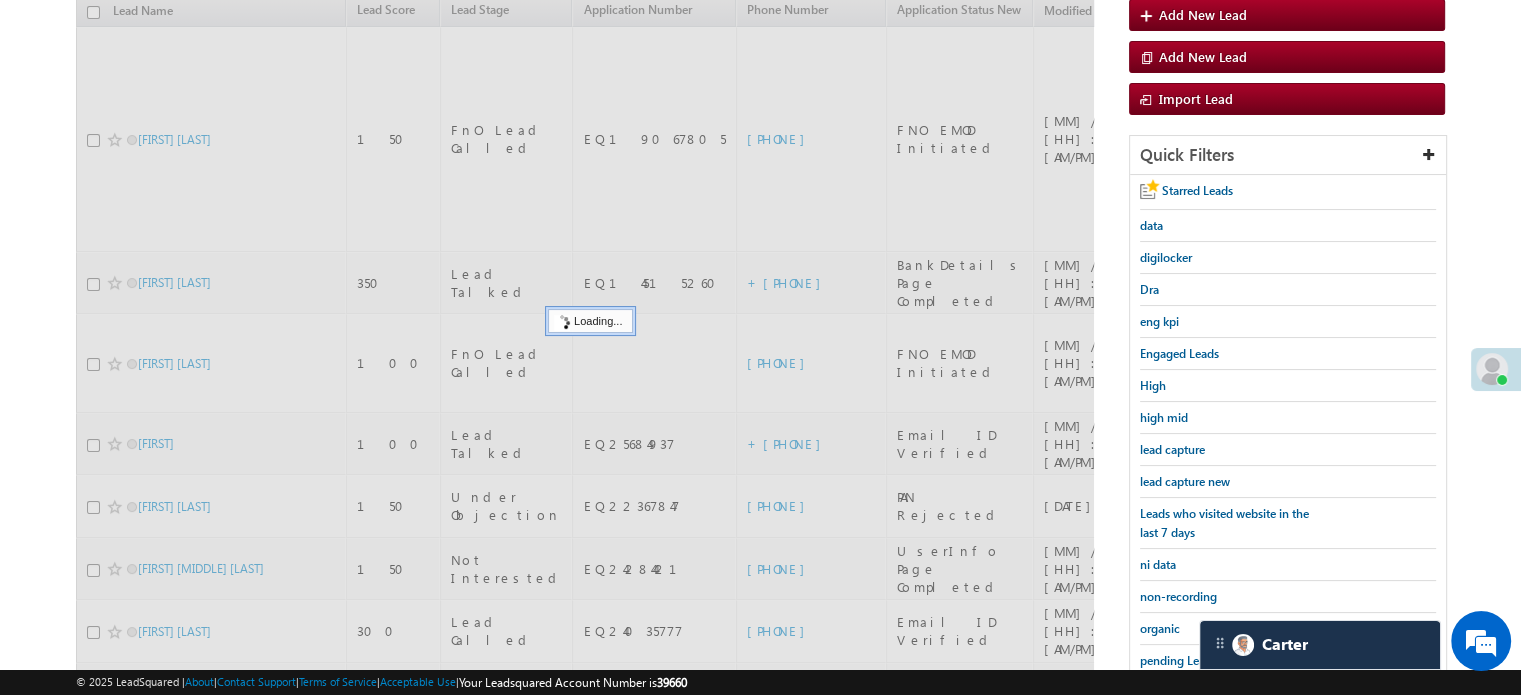 scroll, scrollTop: 179, scrollLeft: 0, axis: vertical 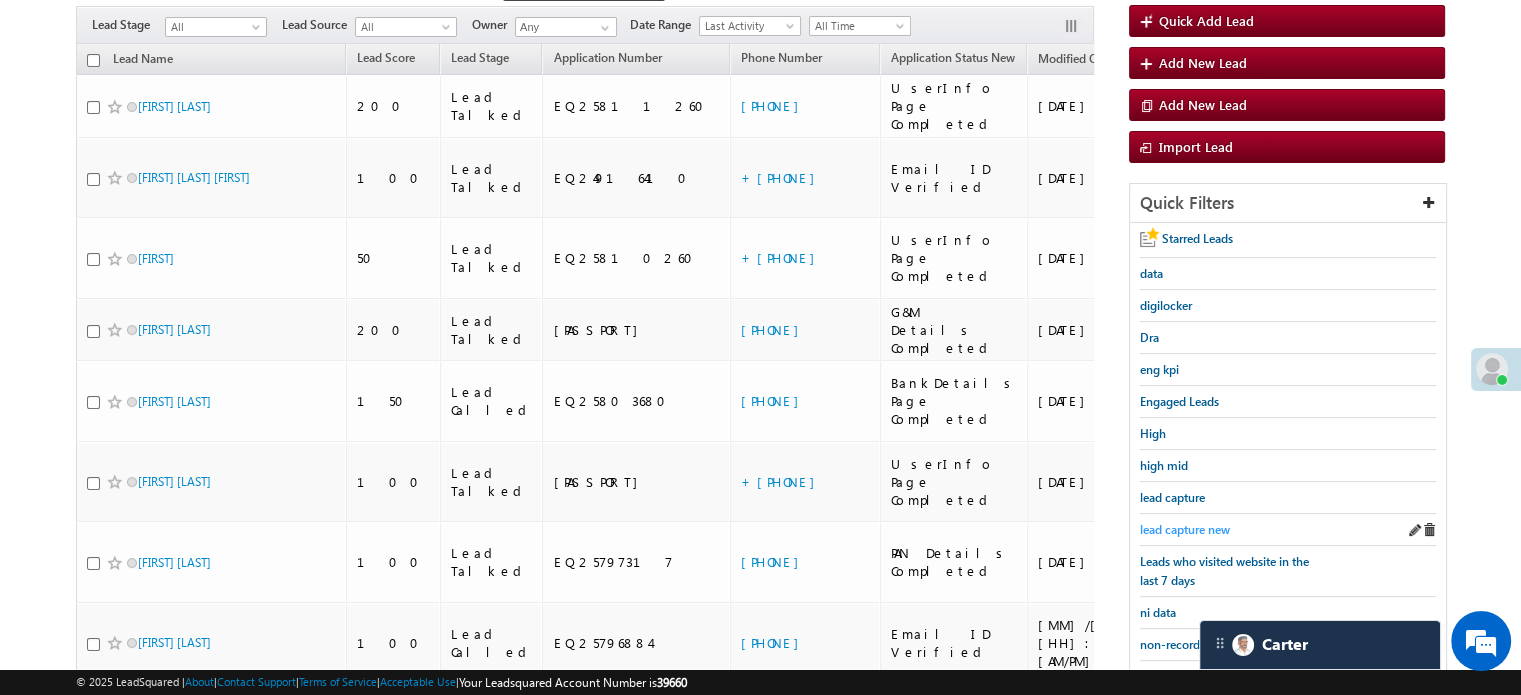 click on "lead capture new" at bounding box center (1185, 529) 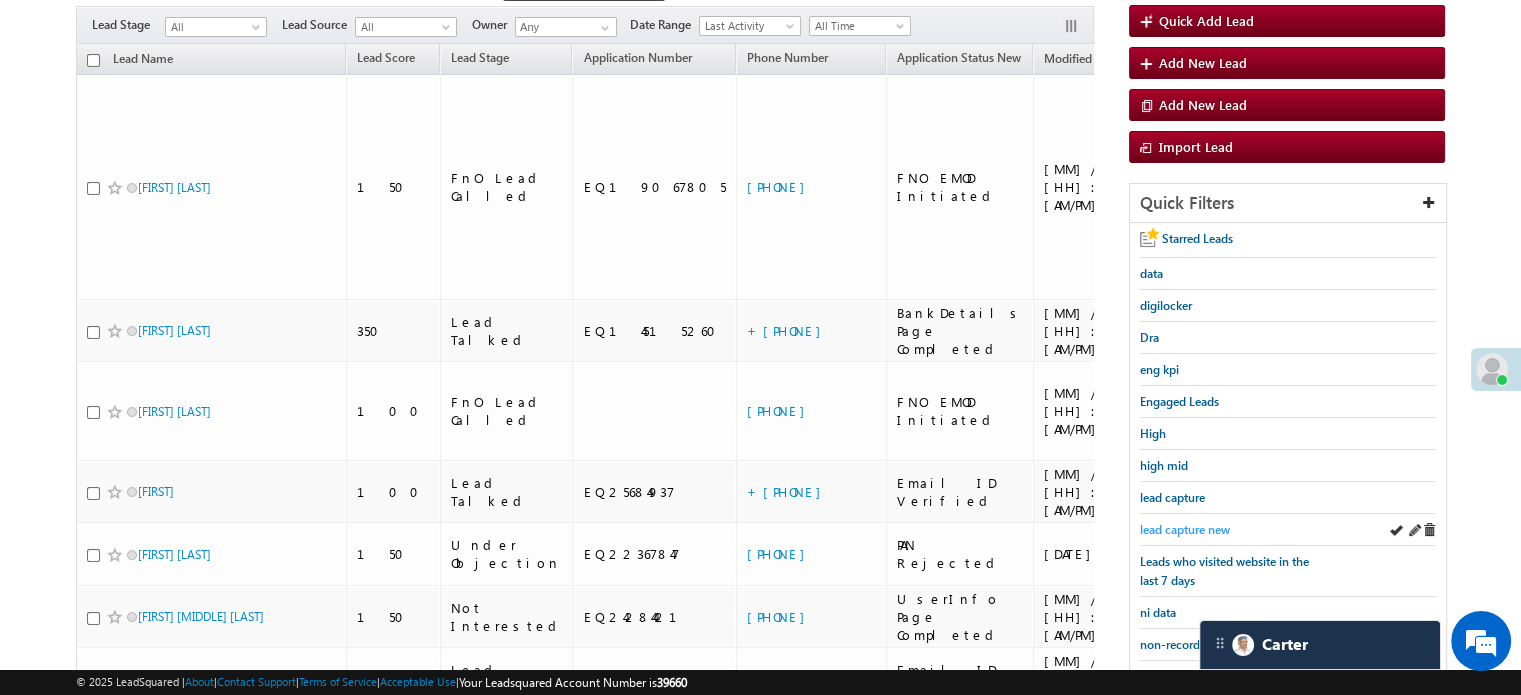 click on "lead capture new" at bounding box center (1185, 529) 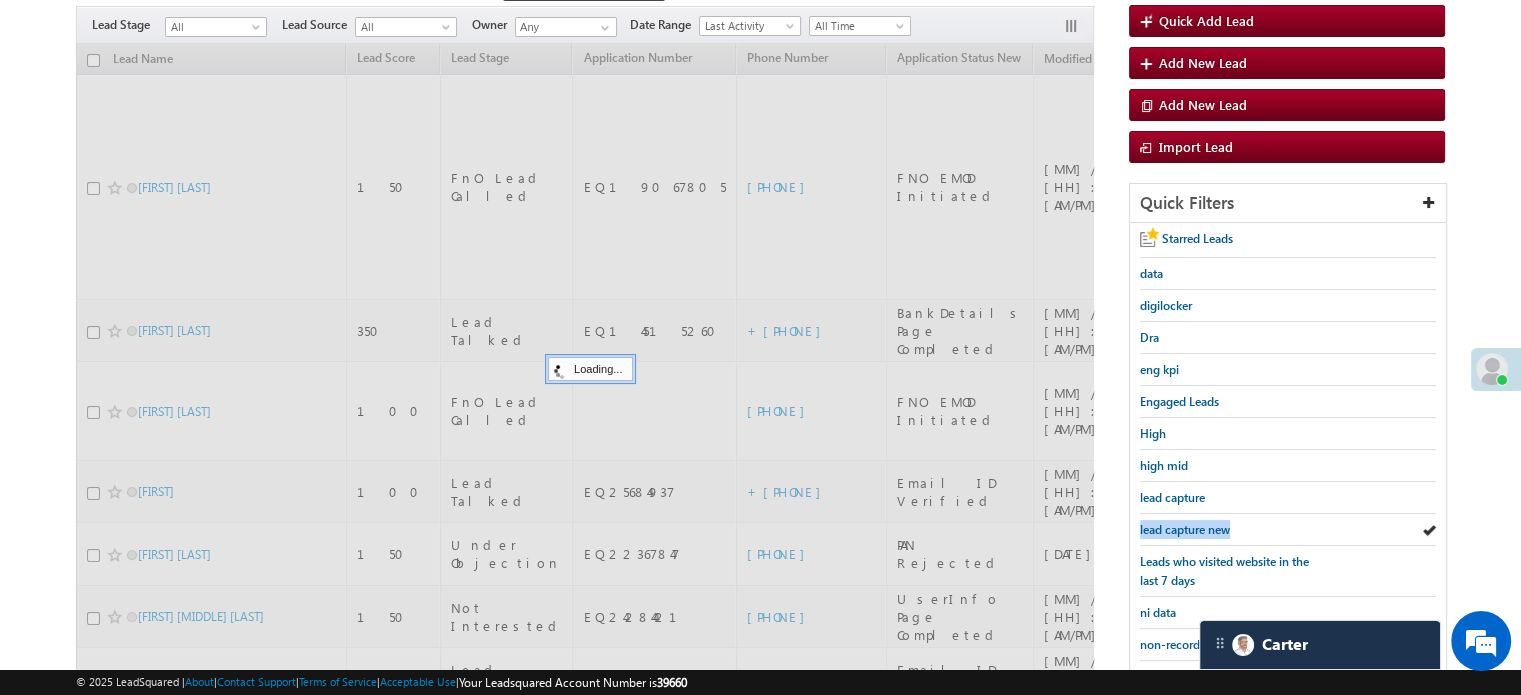 click on "lead capture new" at bounding box center [1185, 529] 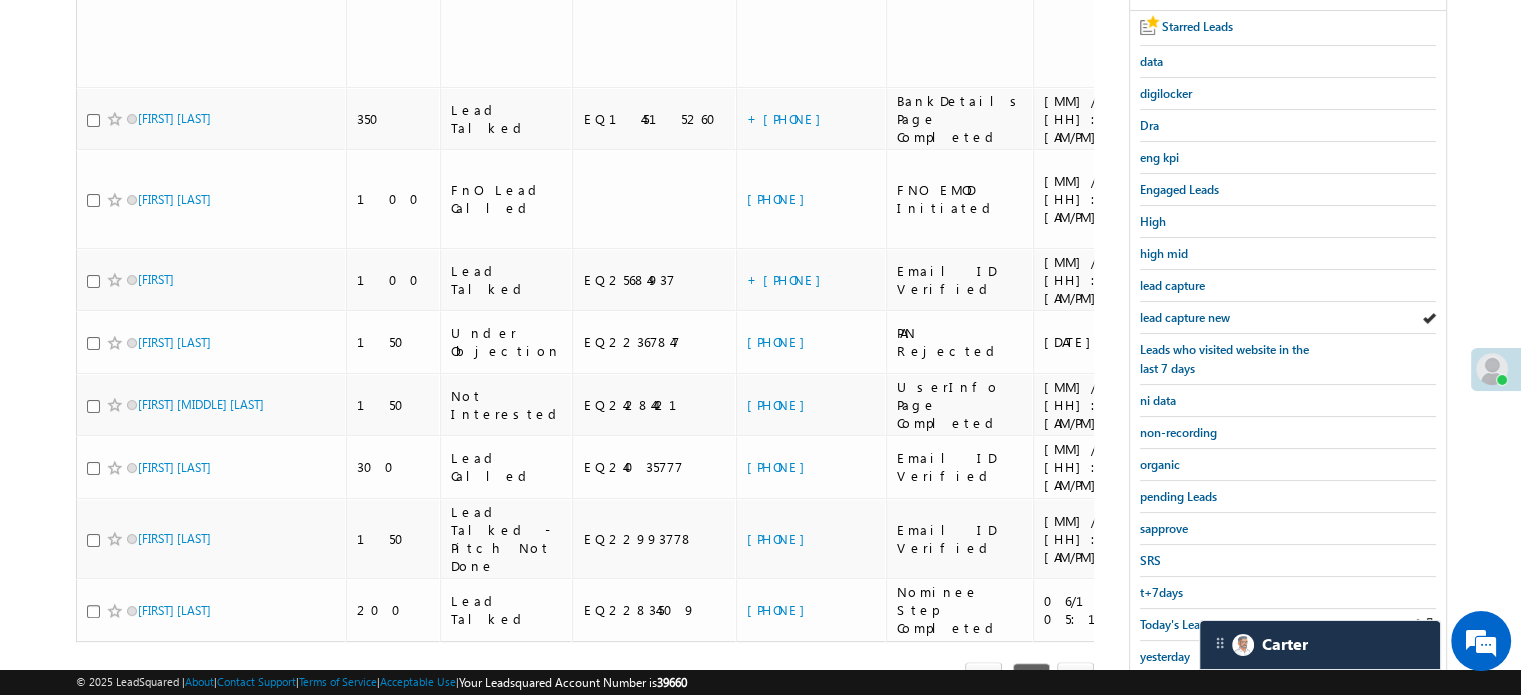 scroll, scrollTop: 429, scrollLeft: 0, axis: vertical 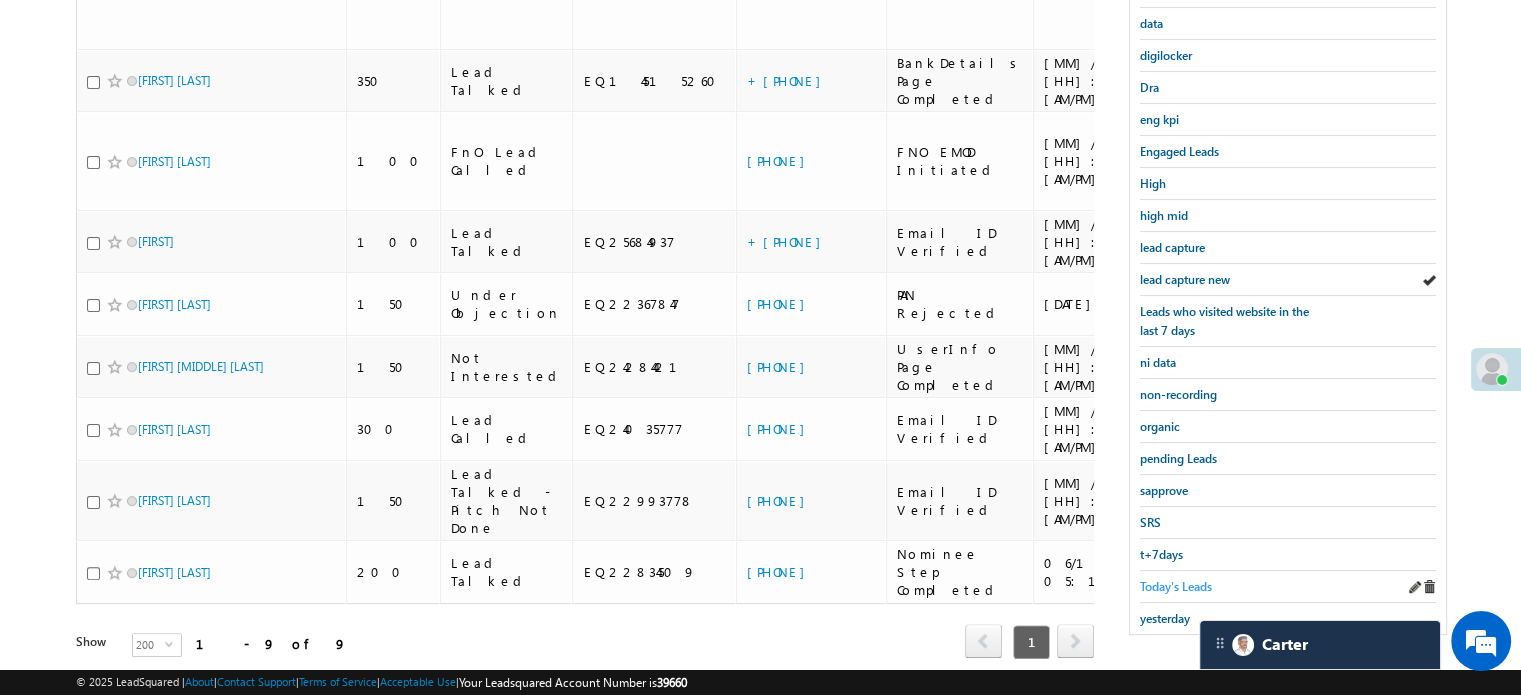 click on "Today's Leads" at bounding box center (1176, 586) 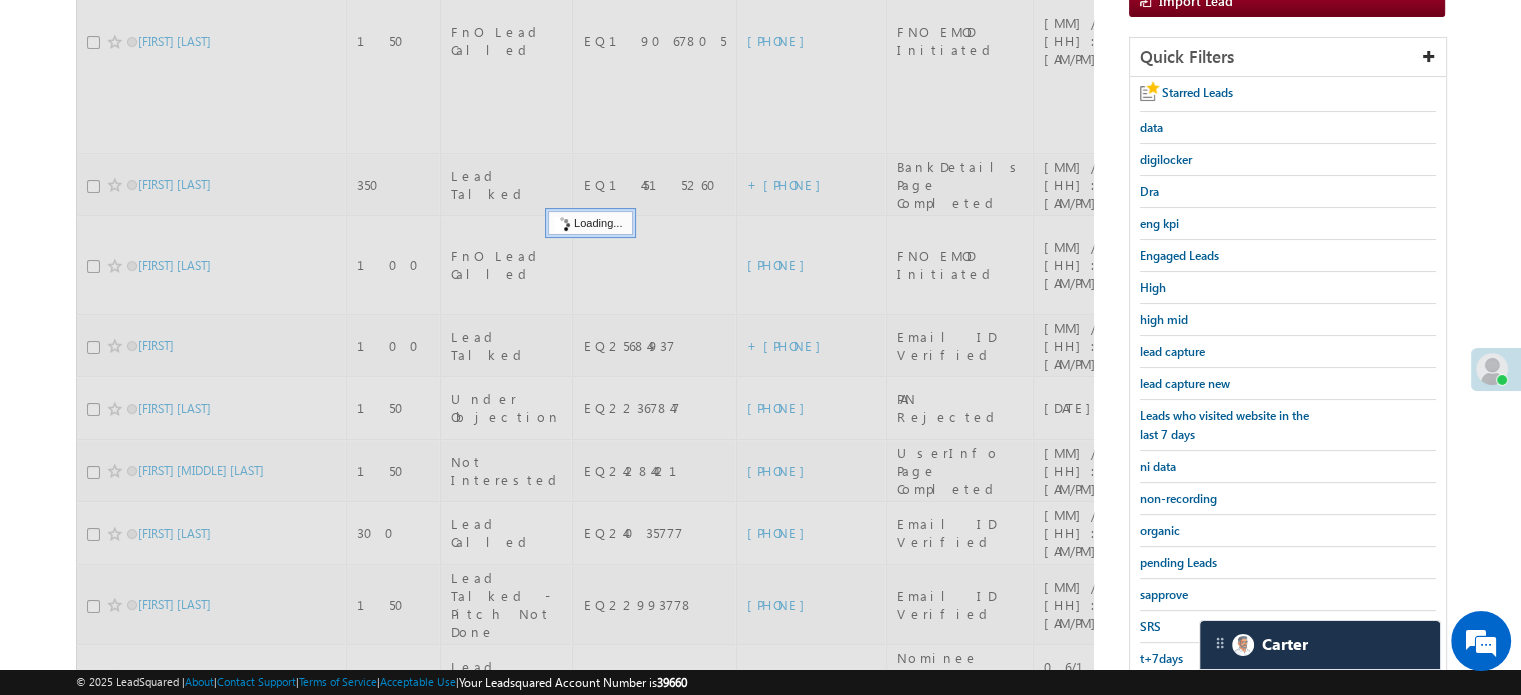 scroll, scrollTop: 198, scrollLeft: 0, axis: vertical 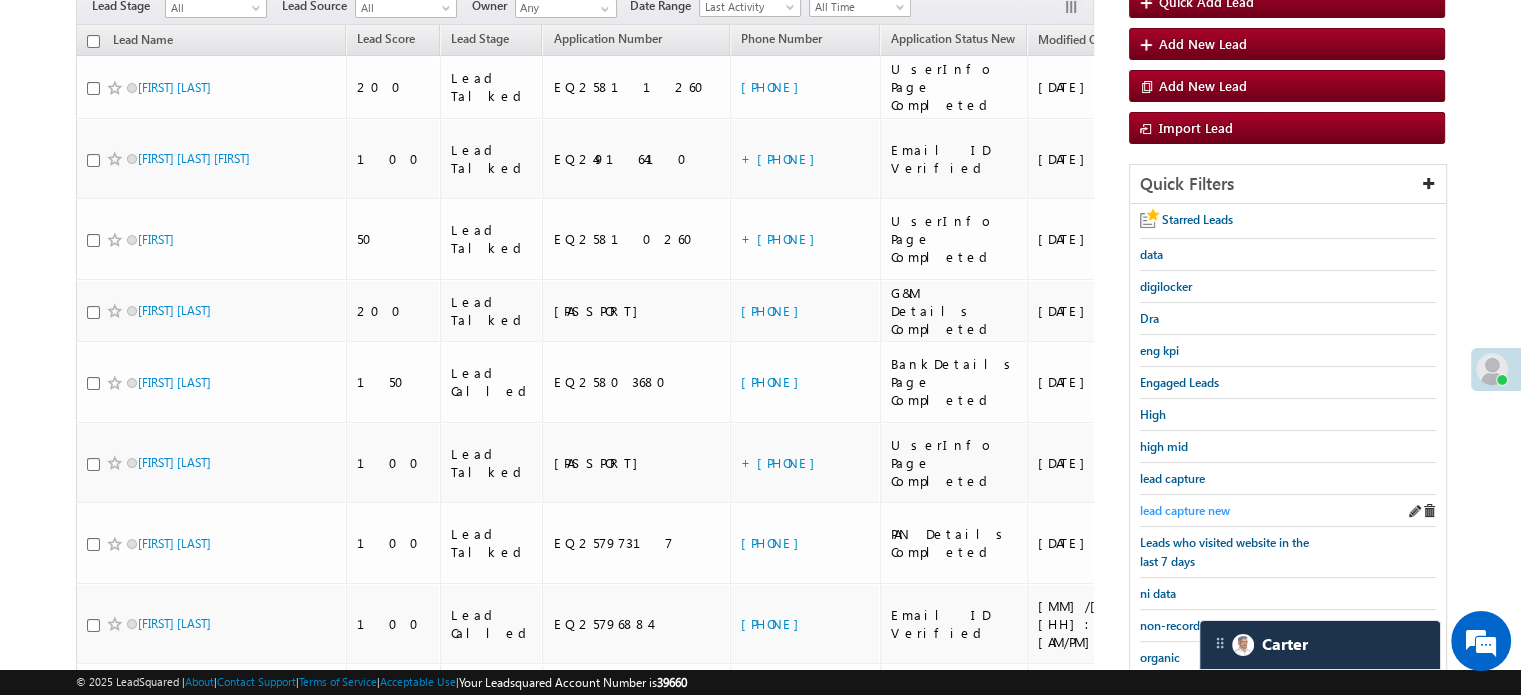 click on "lead capture new" at bounding box center [1185, 510] 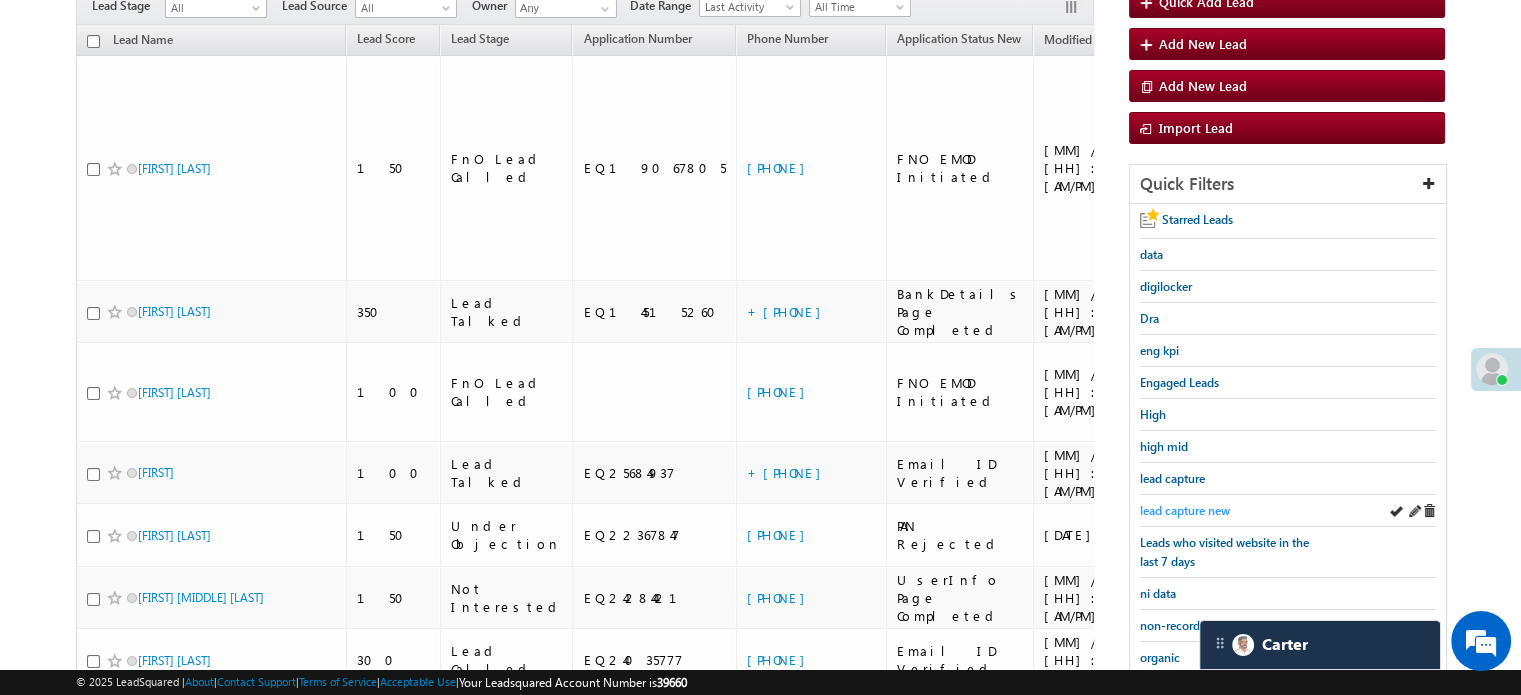 click on "lead capture new" at bounding box center [1185, 510] 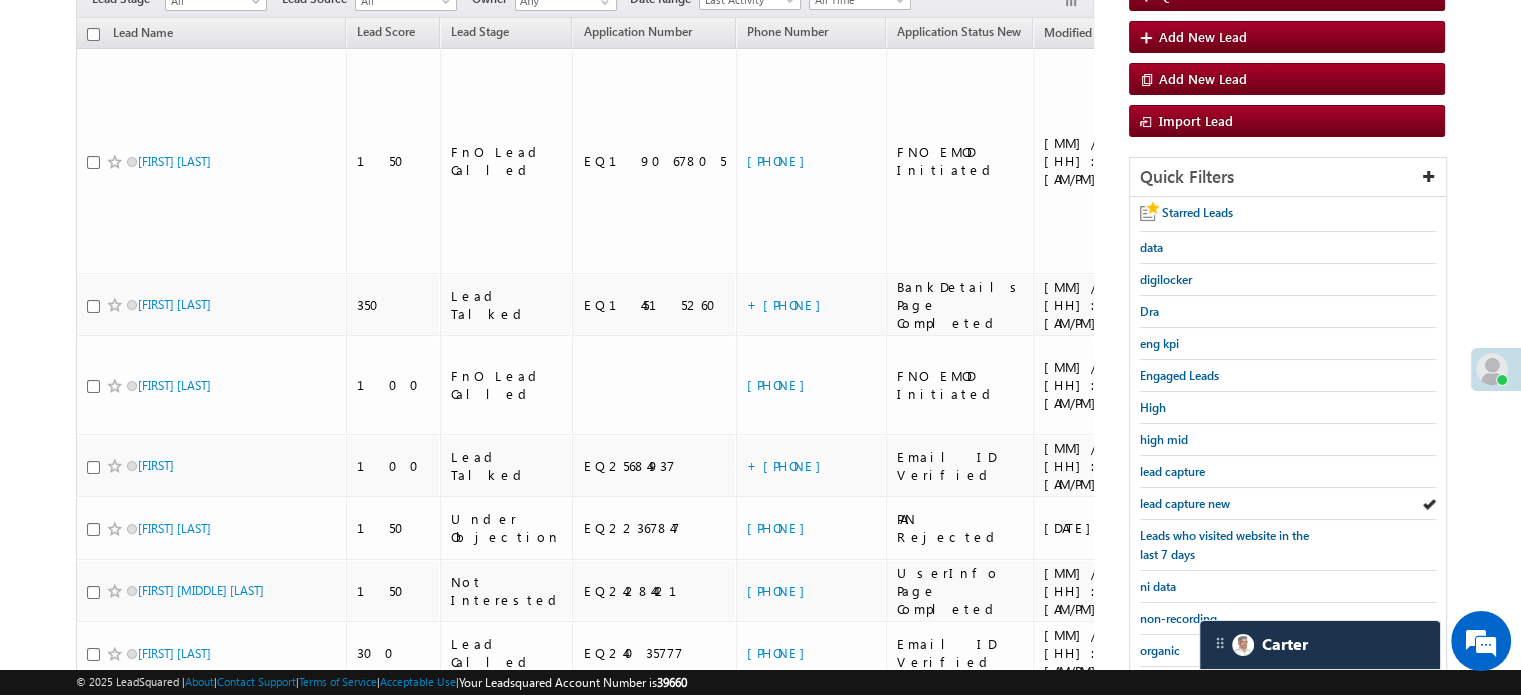 scroll, scrollTop: 429, scrollLeft: 0, axis: vertical 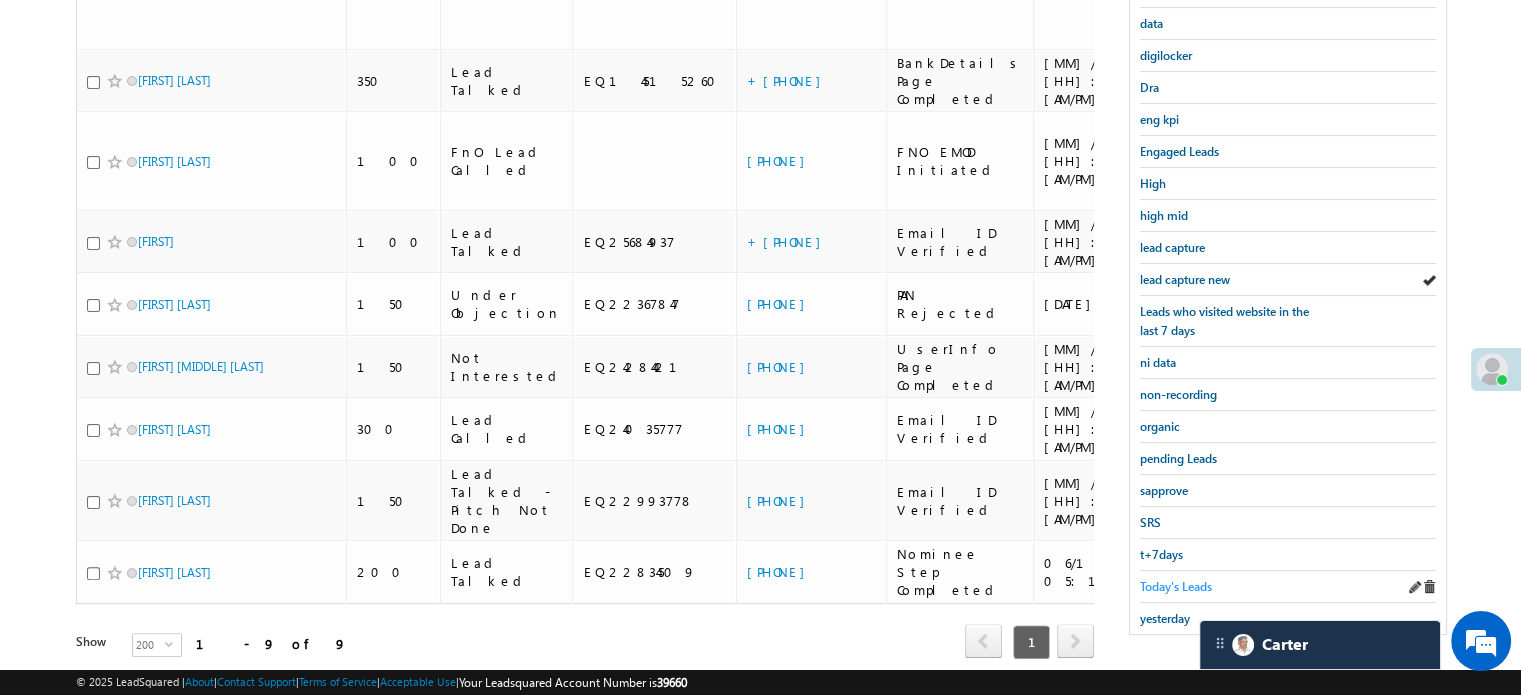 click on "Today's Leads" at bounding box center [1176, 586] 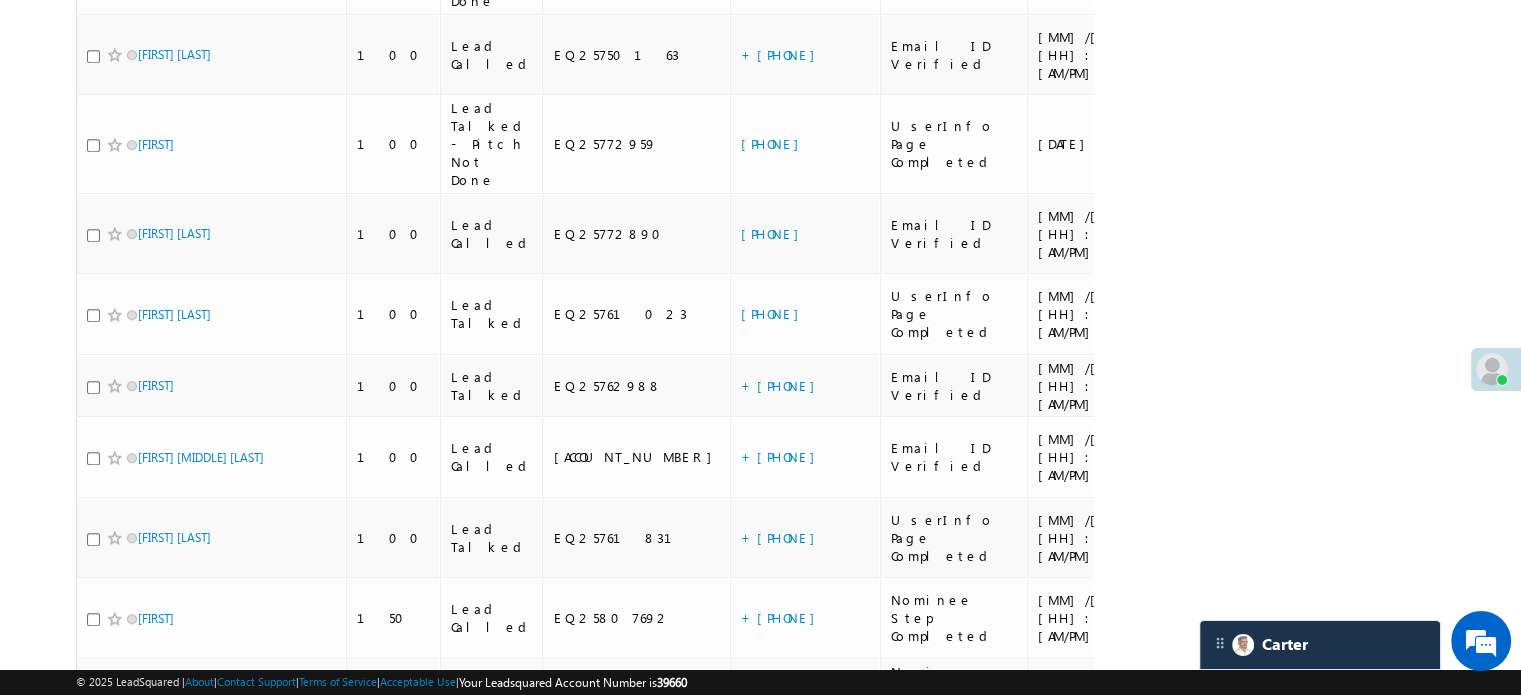 scroll, scrollTop: 2477, scrollLeft: 0, axis: vertical 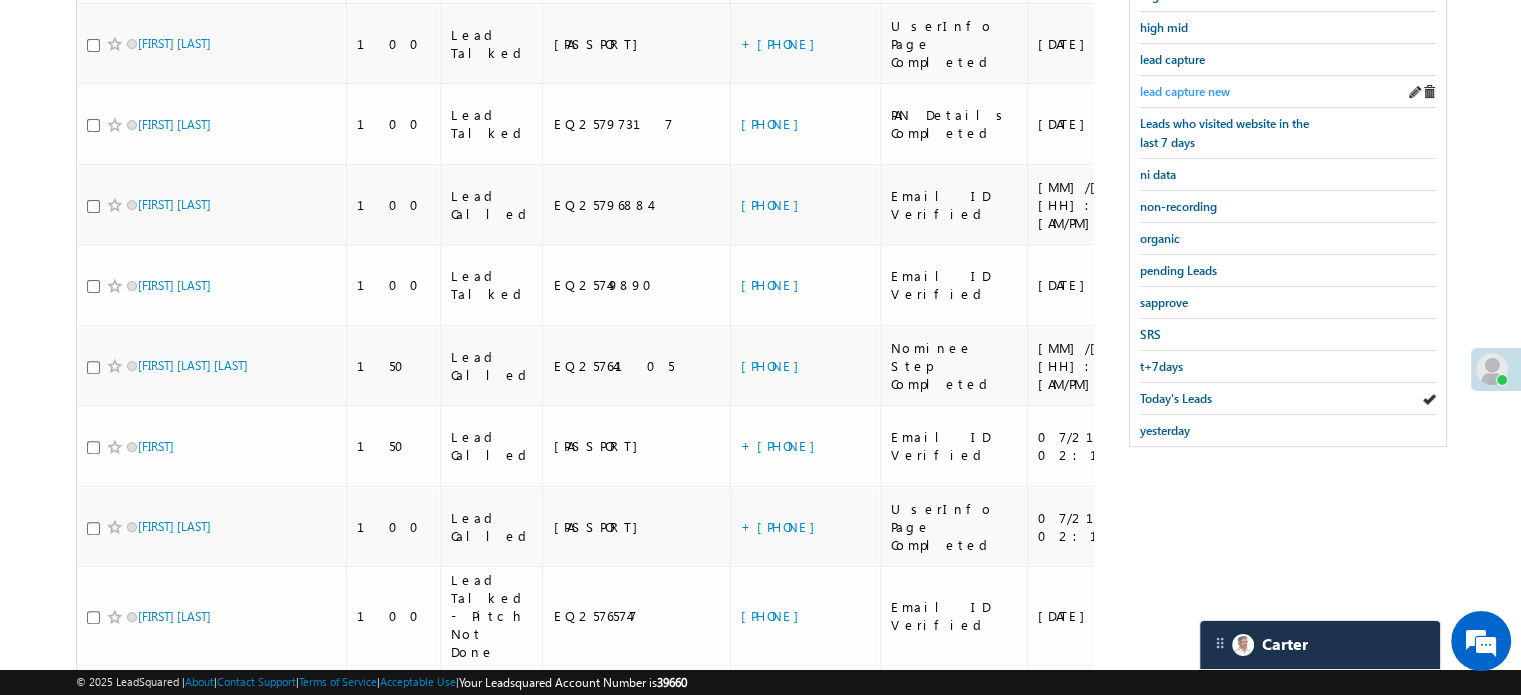 click on "lead capture new" at bounding box center (1185, 91) 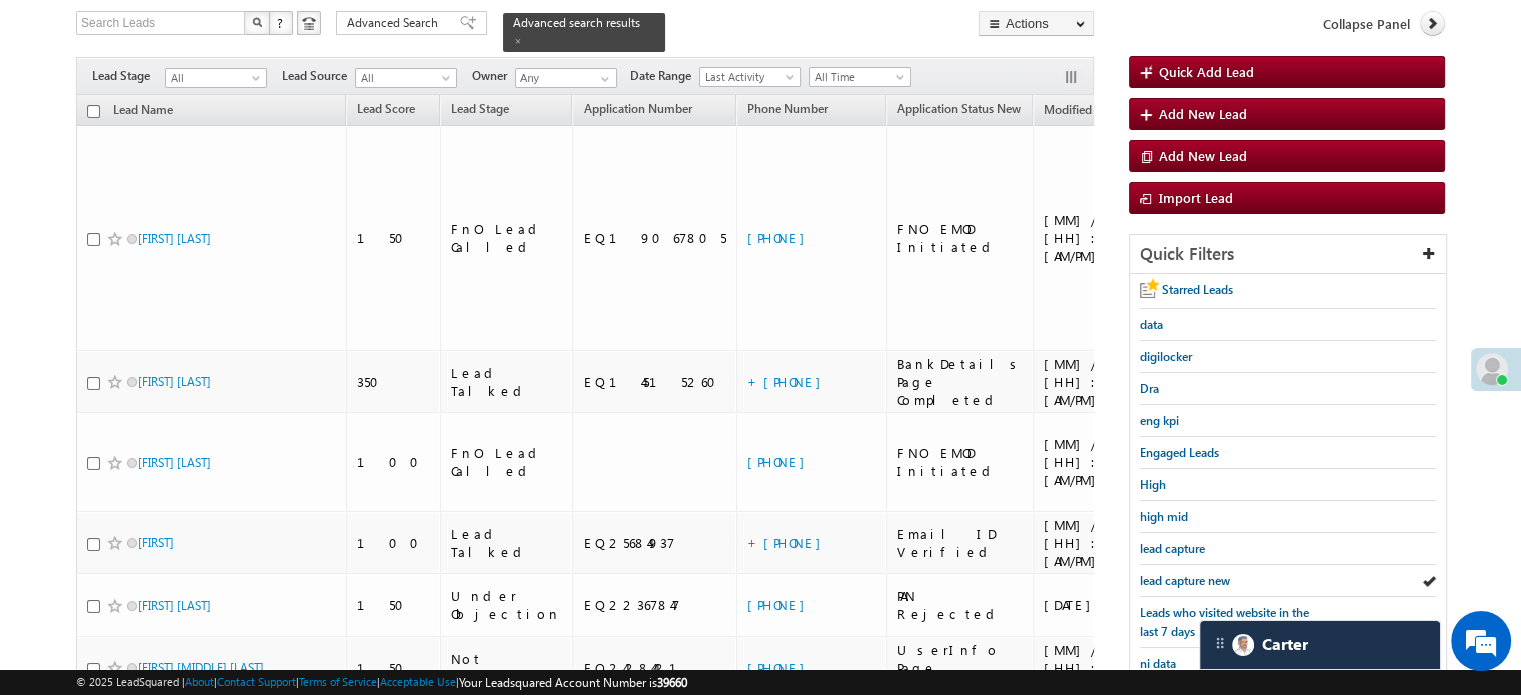scroll, scrollTop: 0, scrollLeft: 0, axis: both 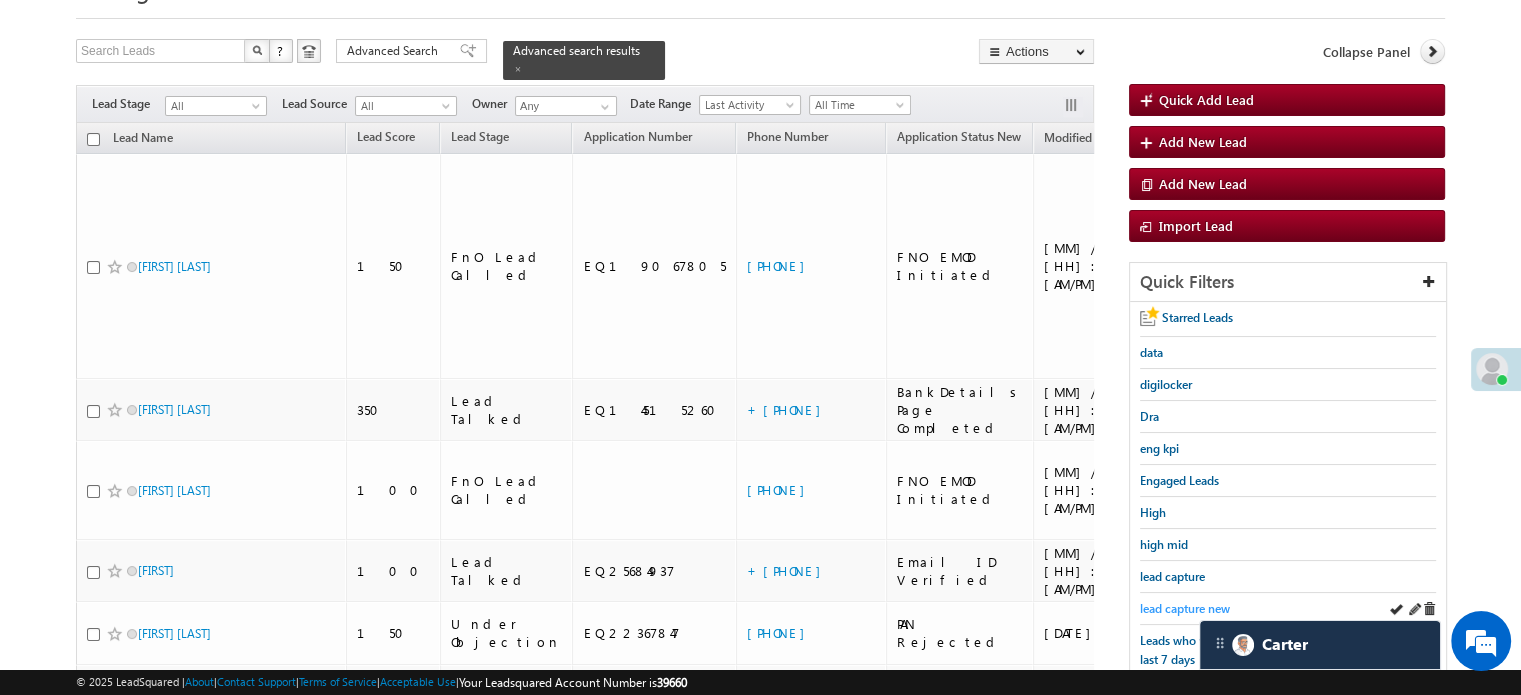 click on "lead capture new" at bounding box center (1185, 608) 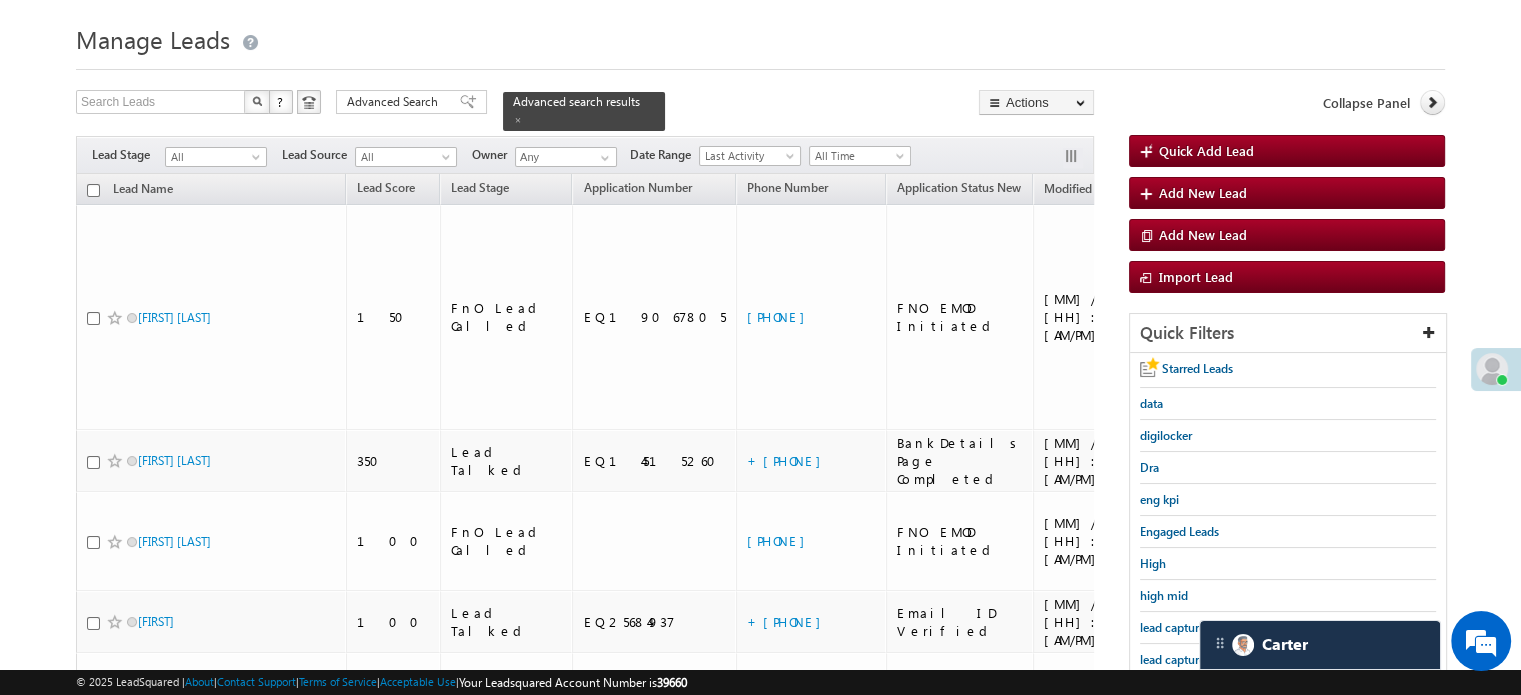 scroll, scrollTop: 0, scrollLeft: 0, axis: both 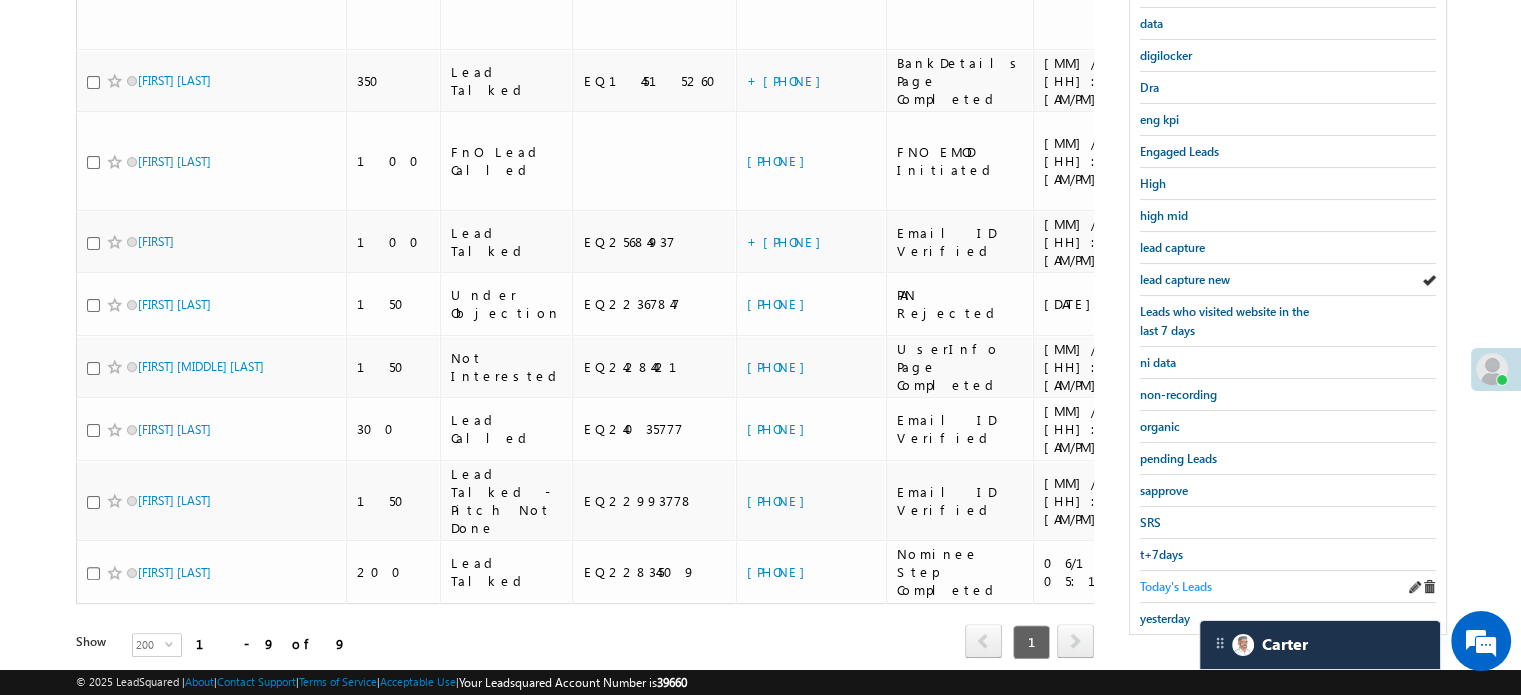 click on "Today's Leads" at bounding box center (1176, 586) 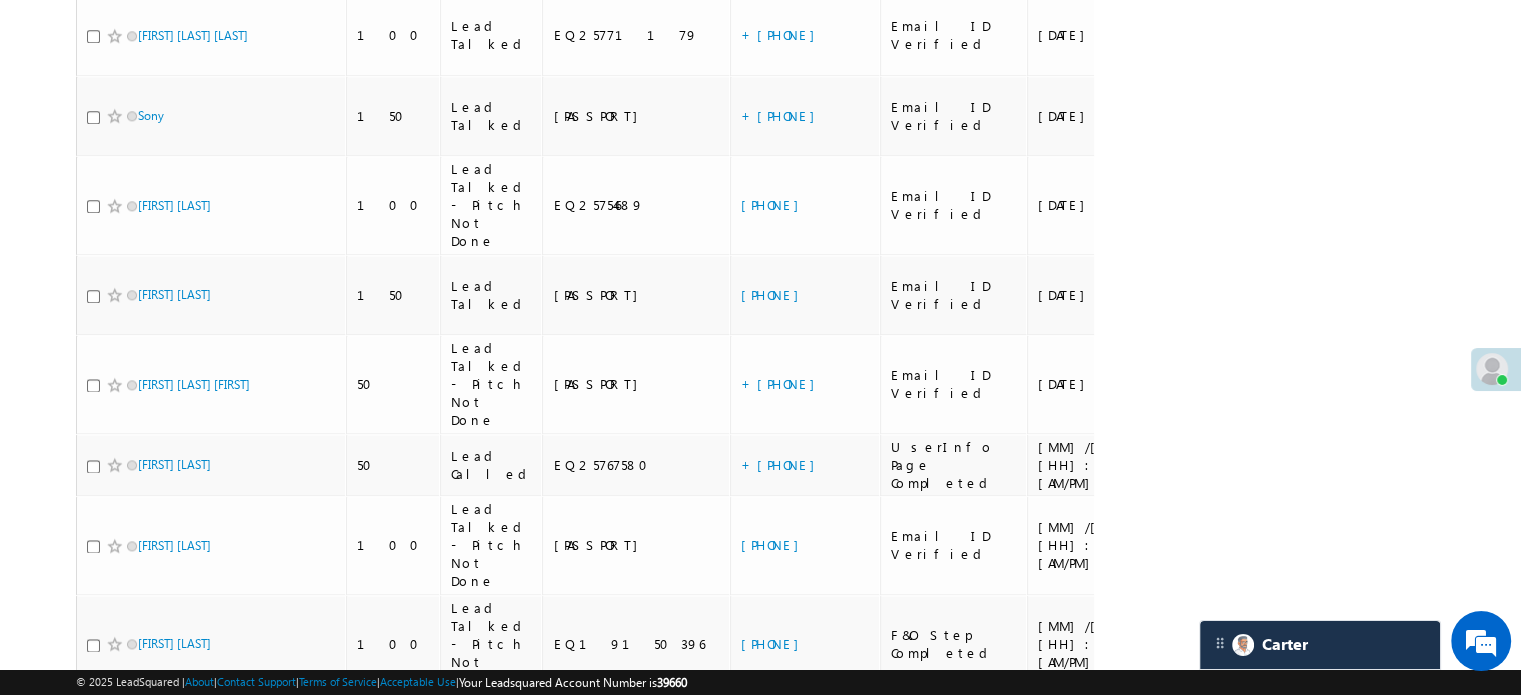 scroll, scrollTop: 143, scrollLeft: 0, axis: vertical 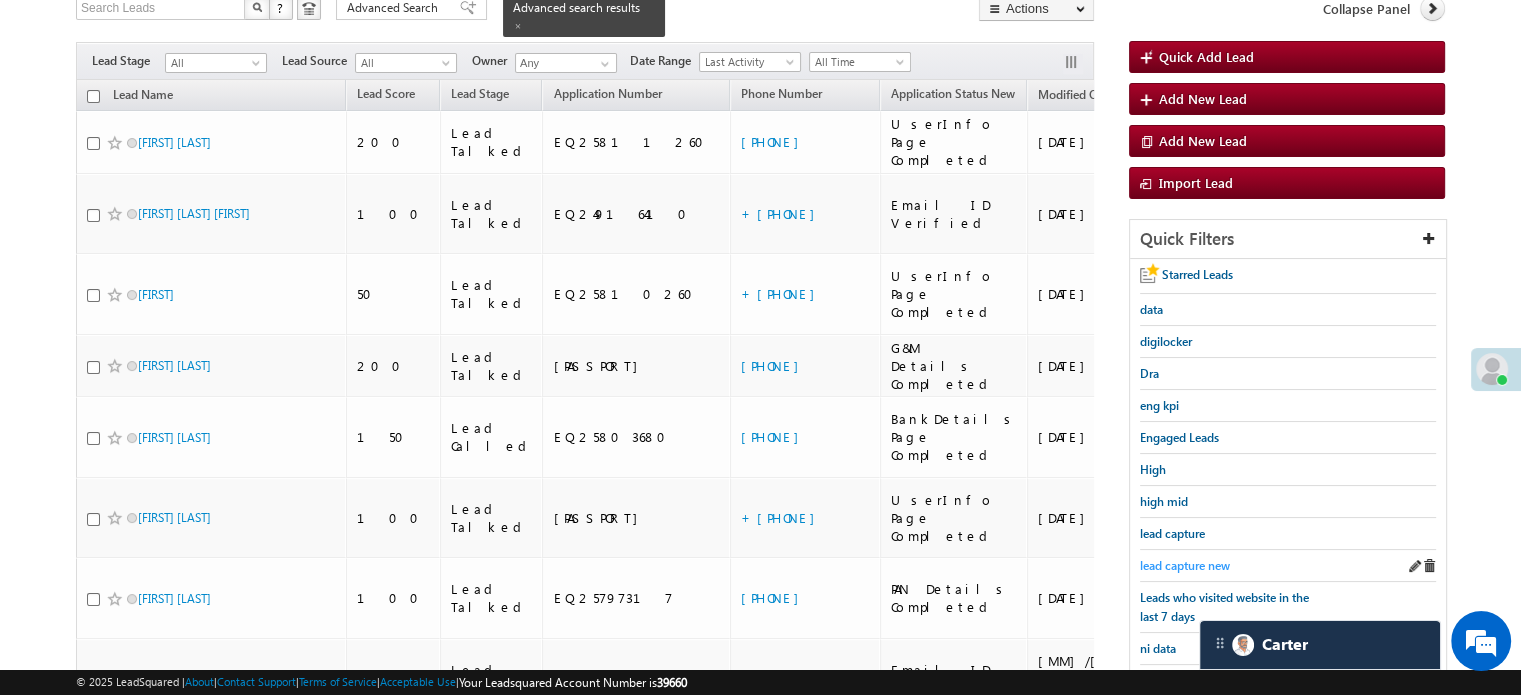 click on "lead capture new" at bounding box center [1185, 565] 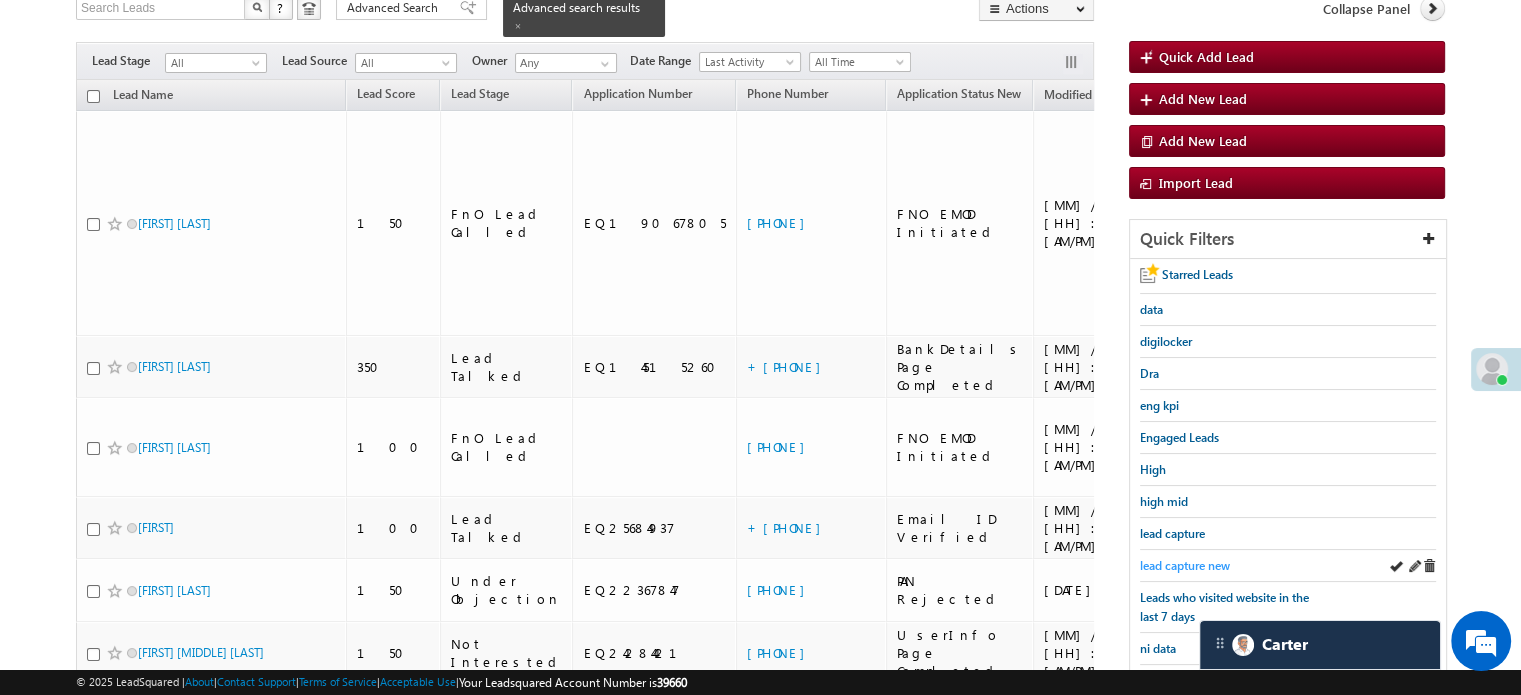 click on "lead capture new" at bounding box center (1185, 565) 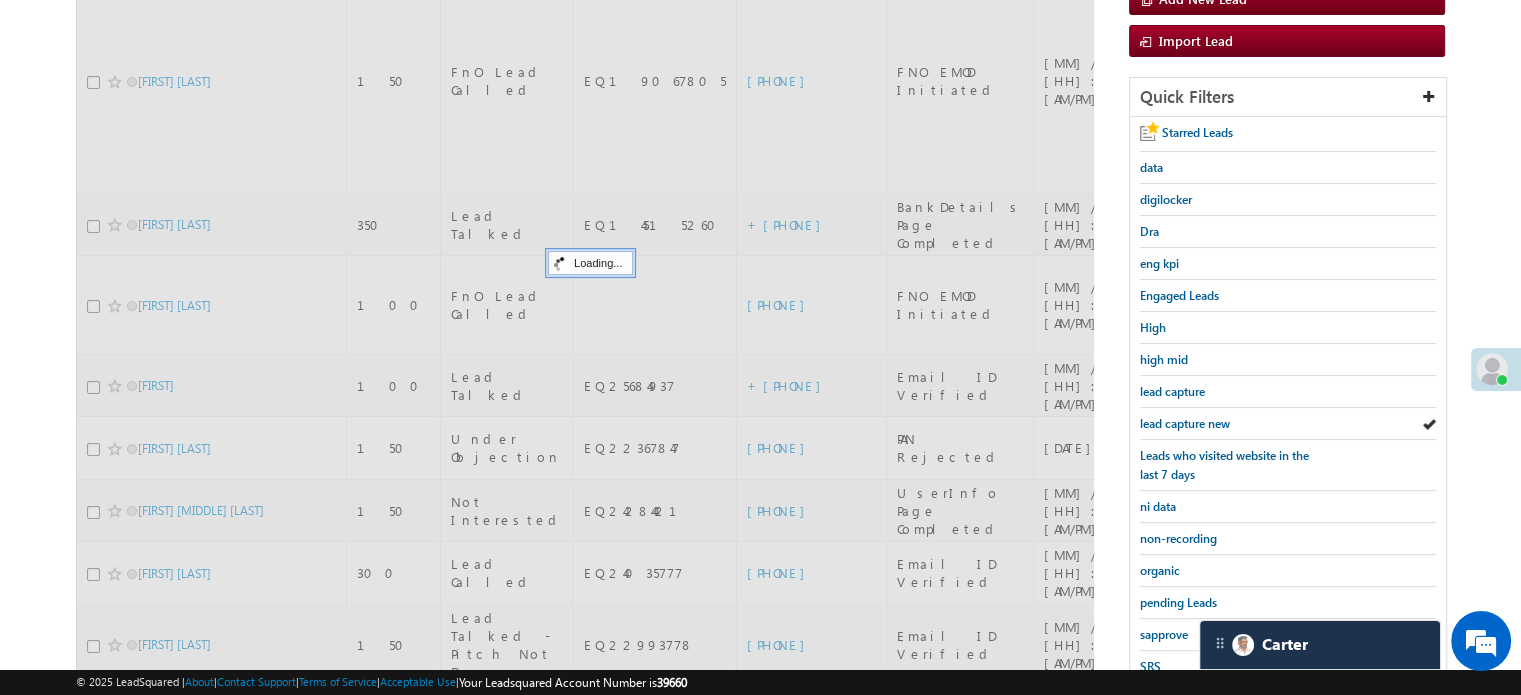 scroll, scrollTop: 429, scrollLeft: 0, axis: vertical 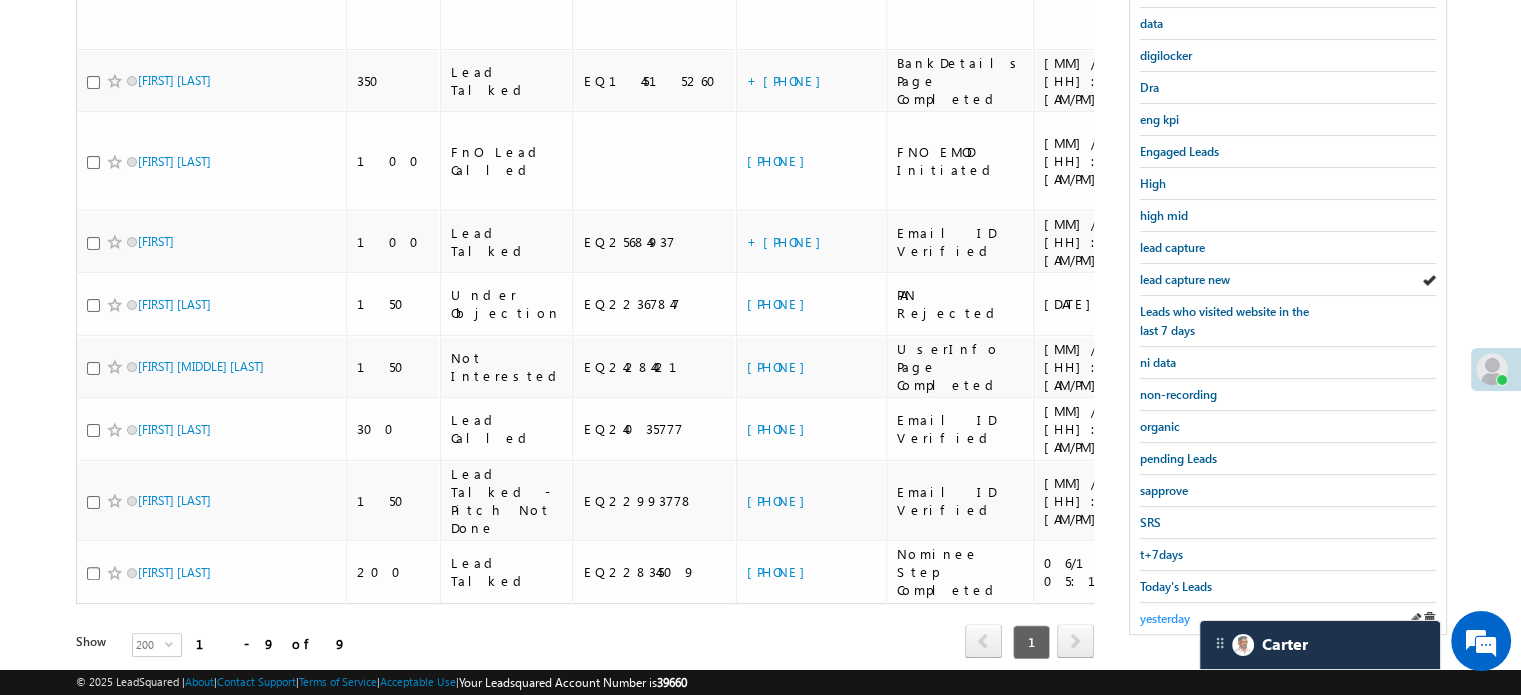 click on "yesterday" at bounding box center (1165, 618) 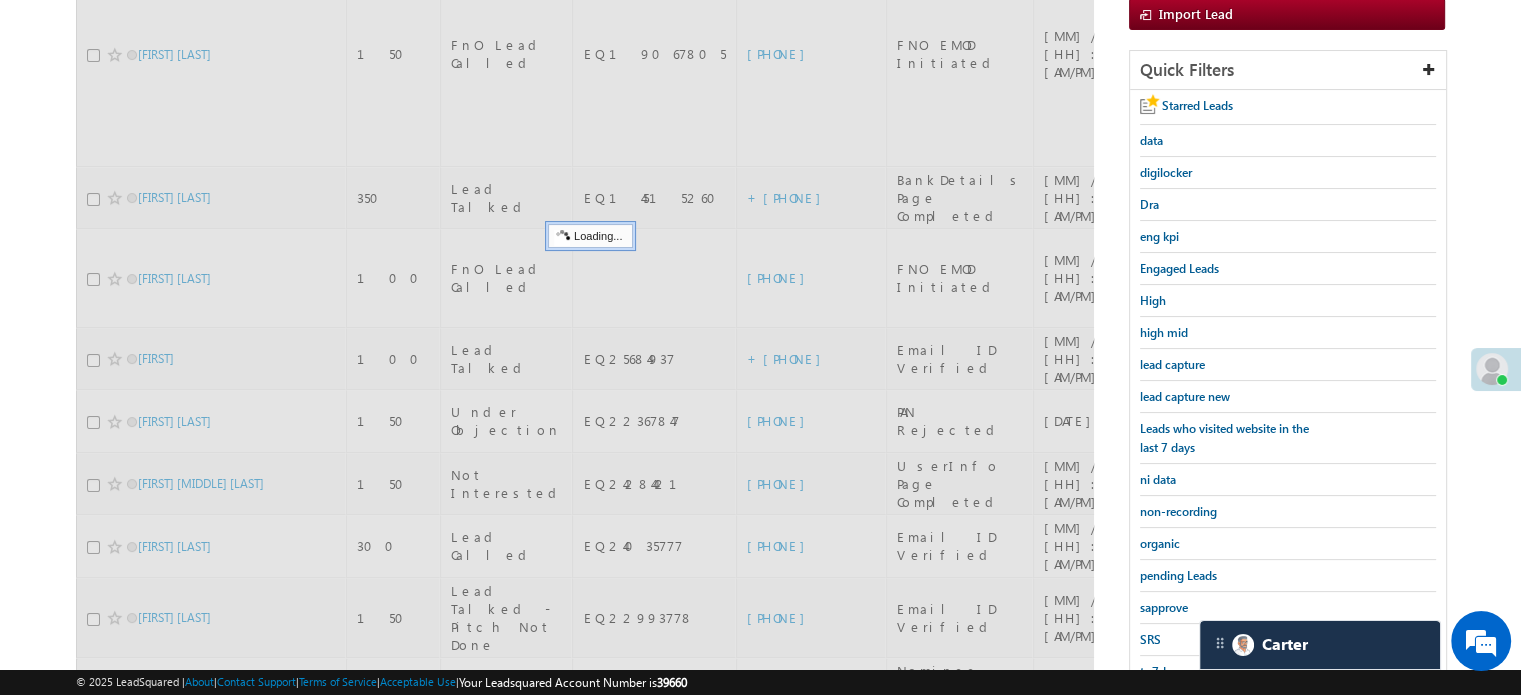 scroll, scrollTop: 194, scrollLeft: 0, axis: vertical 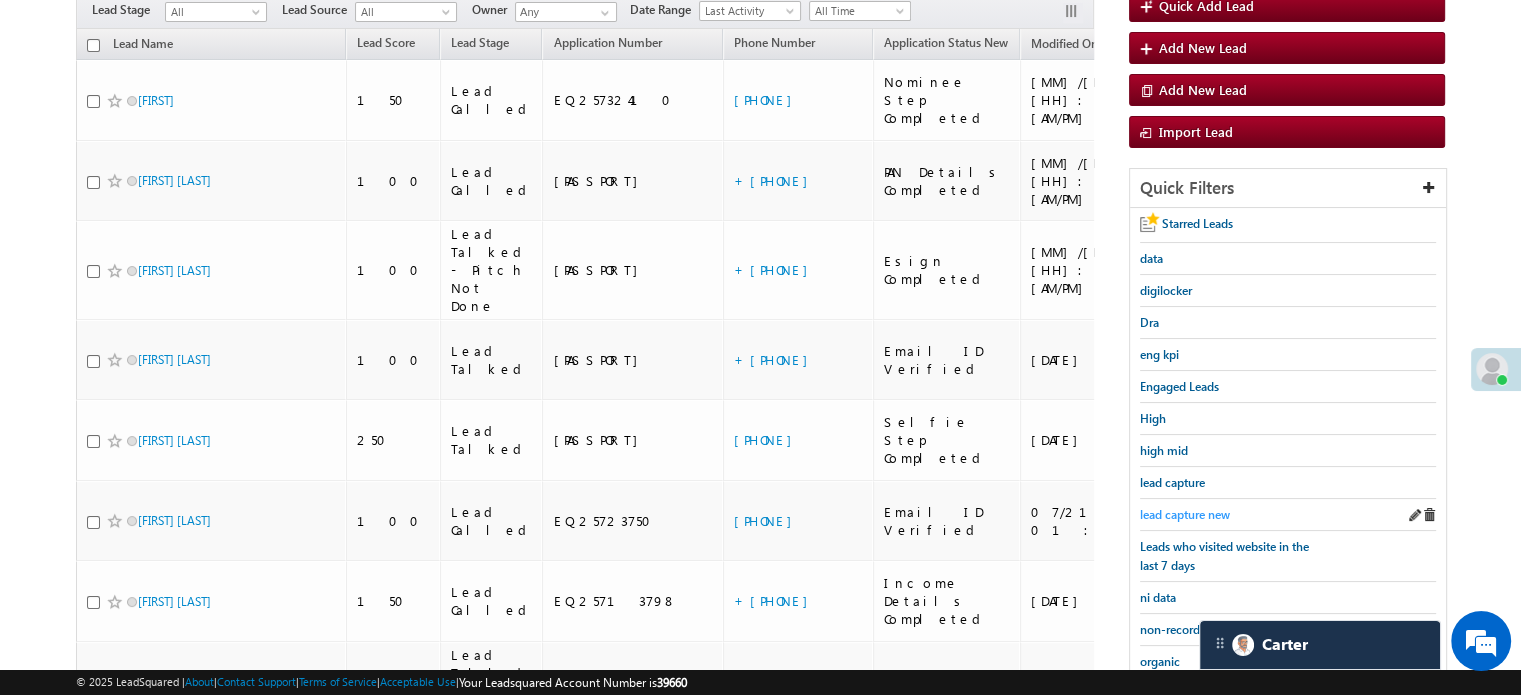 click on "lead capture new" at bounding box center (1185, 514) 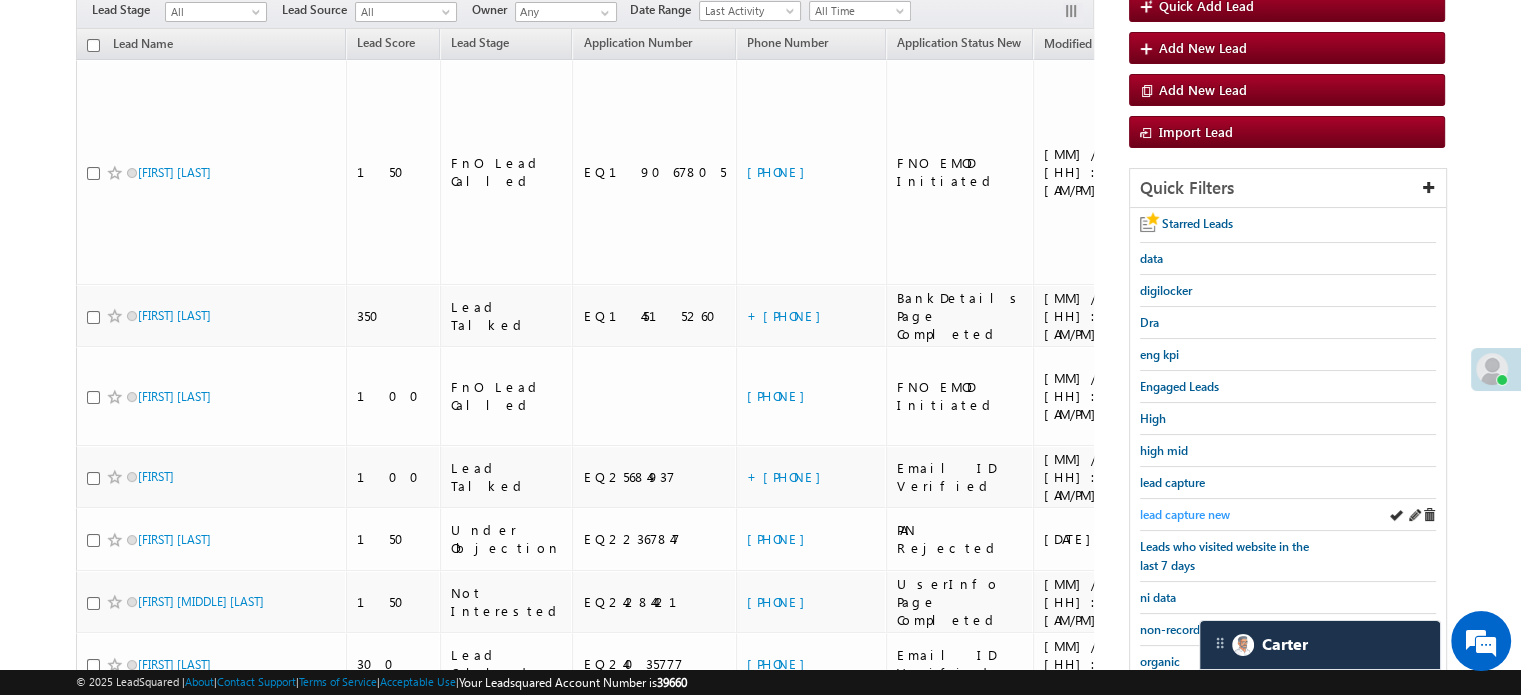 click on "lead capture new" at bounding box center (1185, 514) 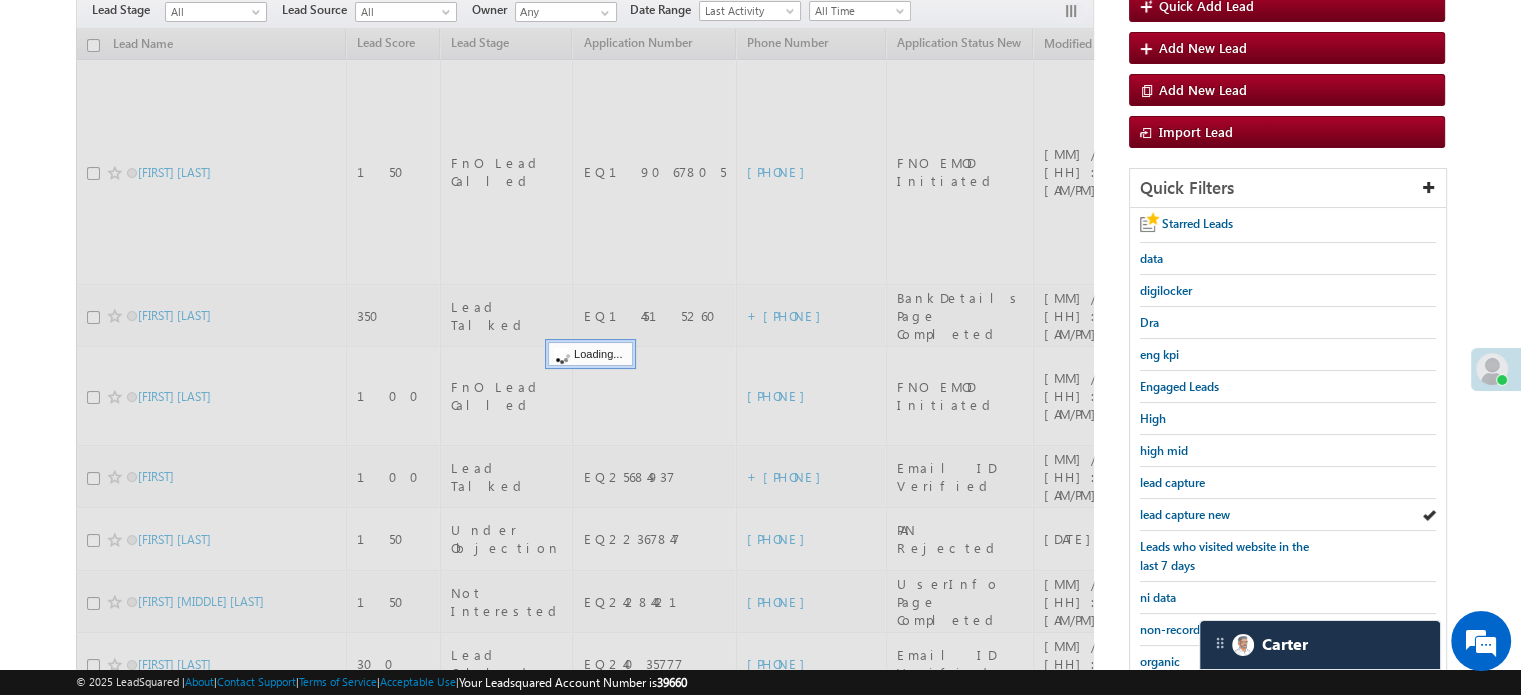 click on "lead capture new" at bounding box center [1185, 514] 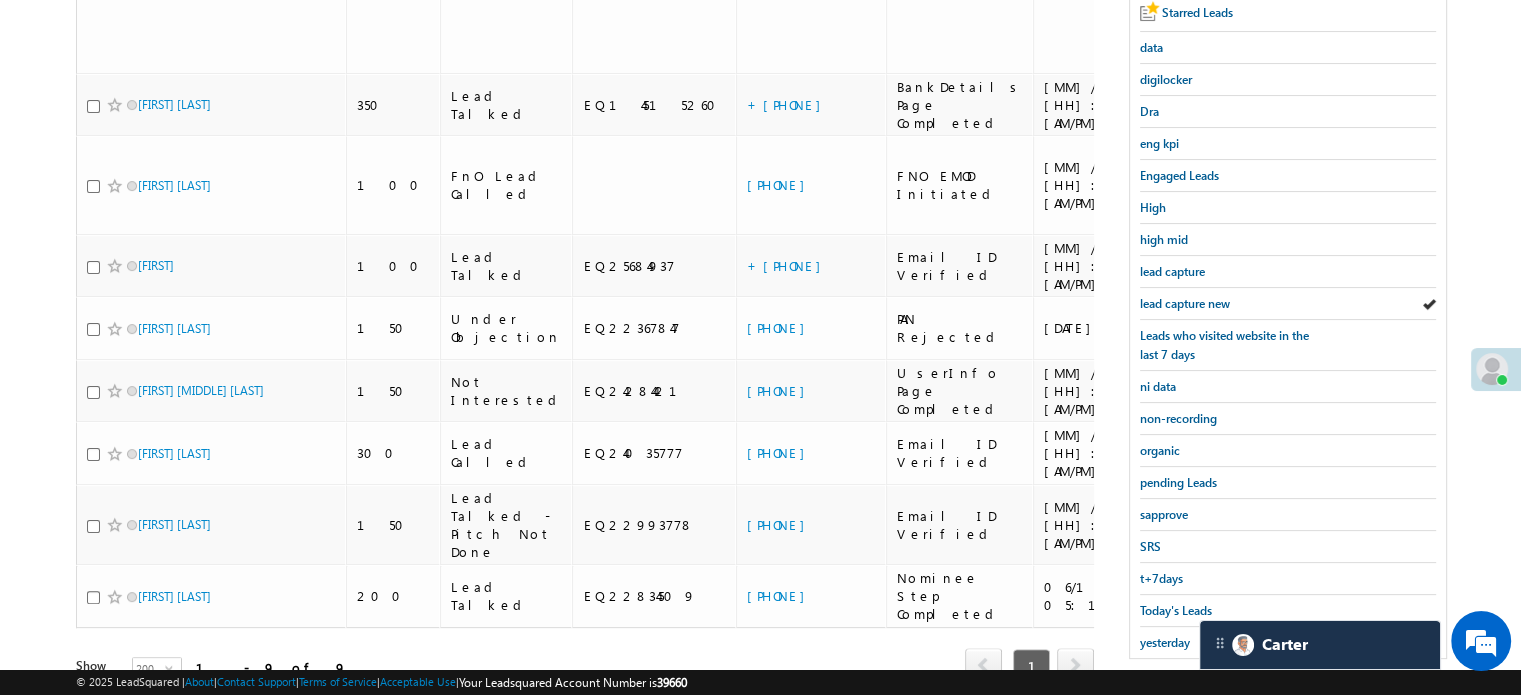 scroll, scrollTop: 429, scrollLeft: 0, axis: vertical 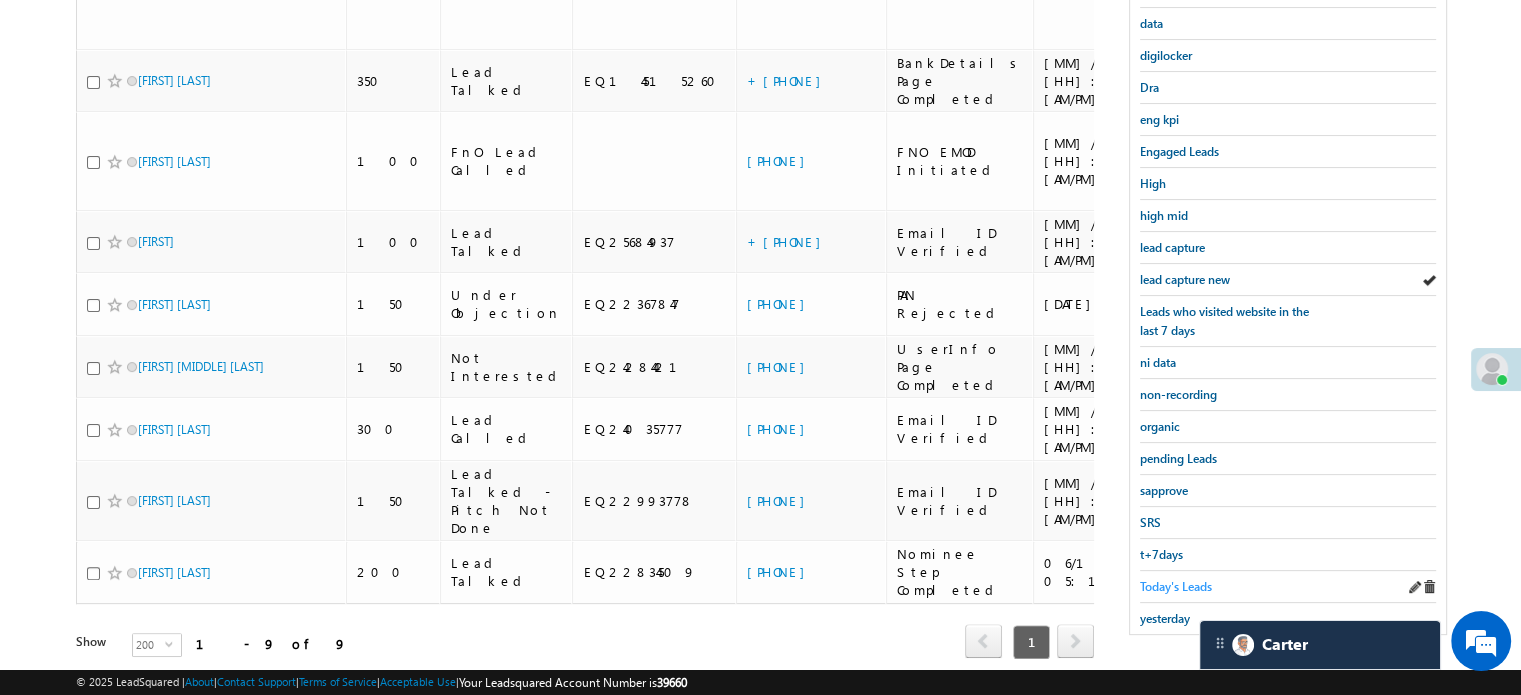 click on "Today's Leads" at bounding box center [1176, 586] 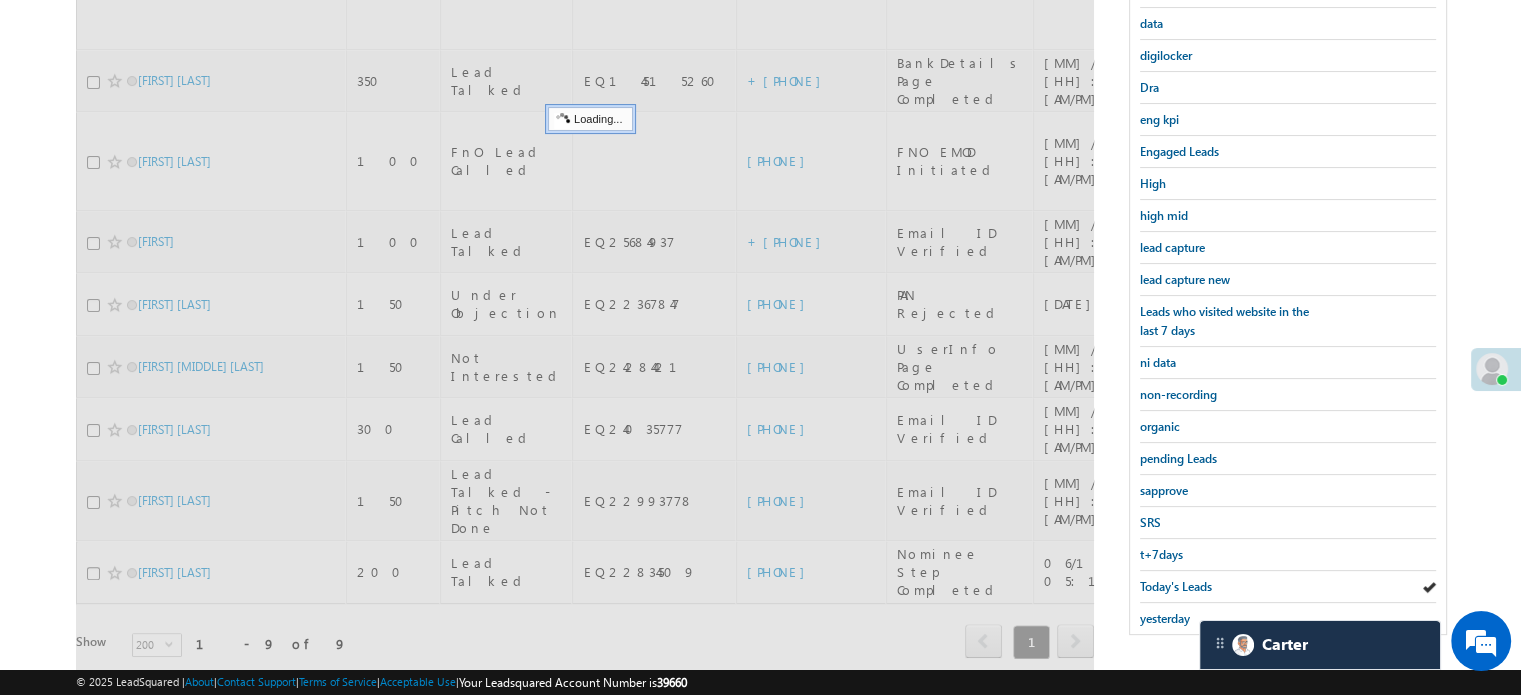 scroll, scrollTop: 268, scrollLeft: 0, axis: vertical 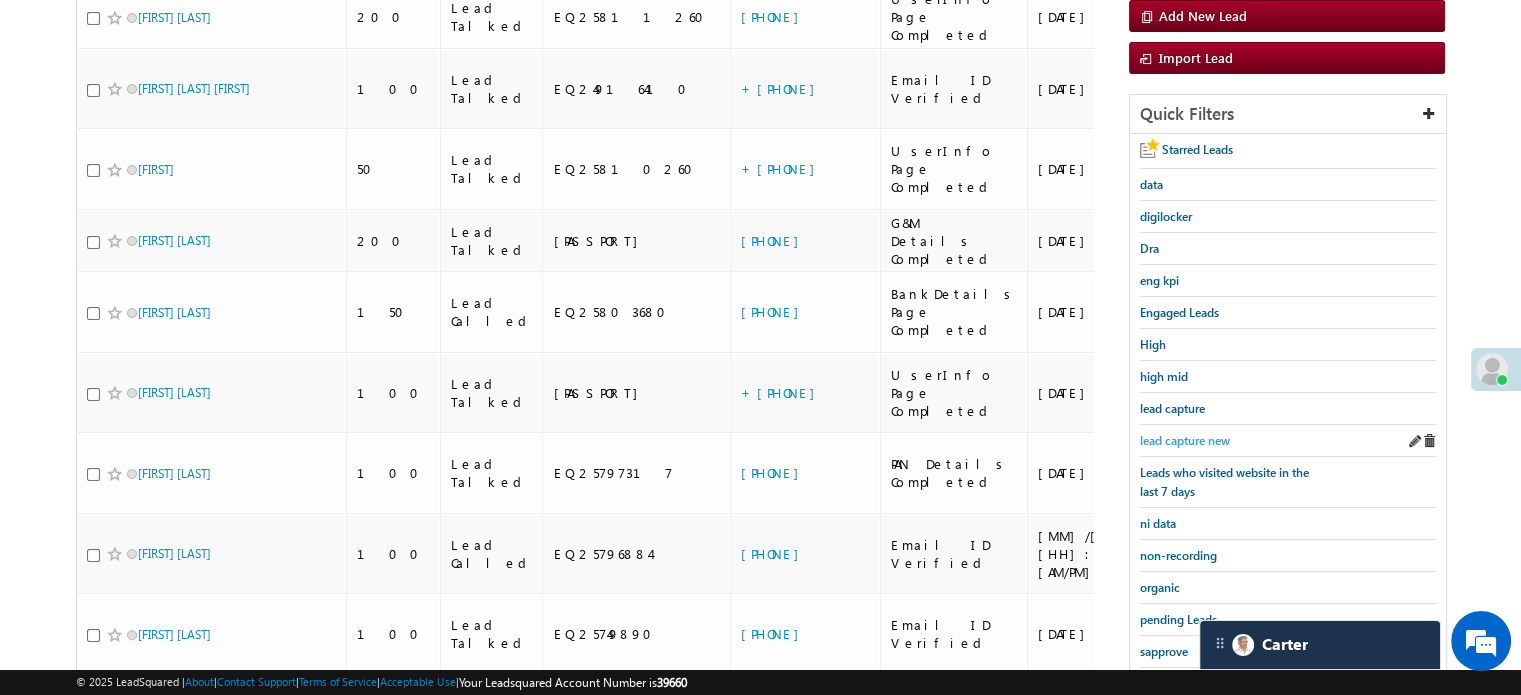 click on "lead capture new" at bounding box center (1185, 440) 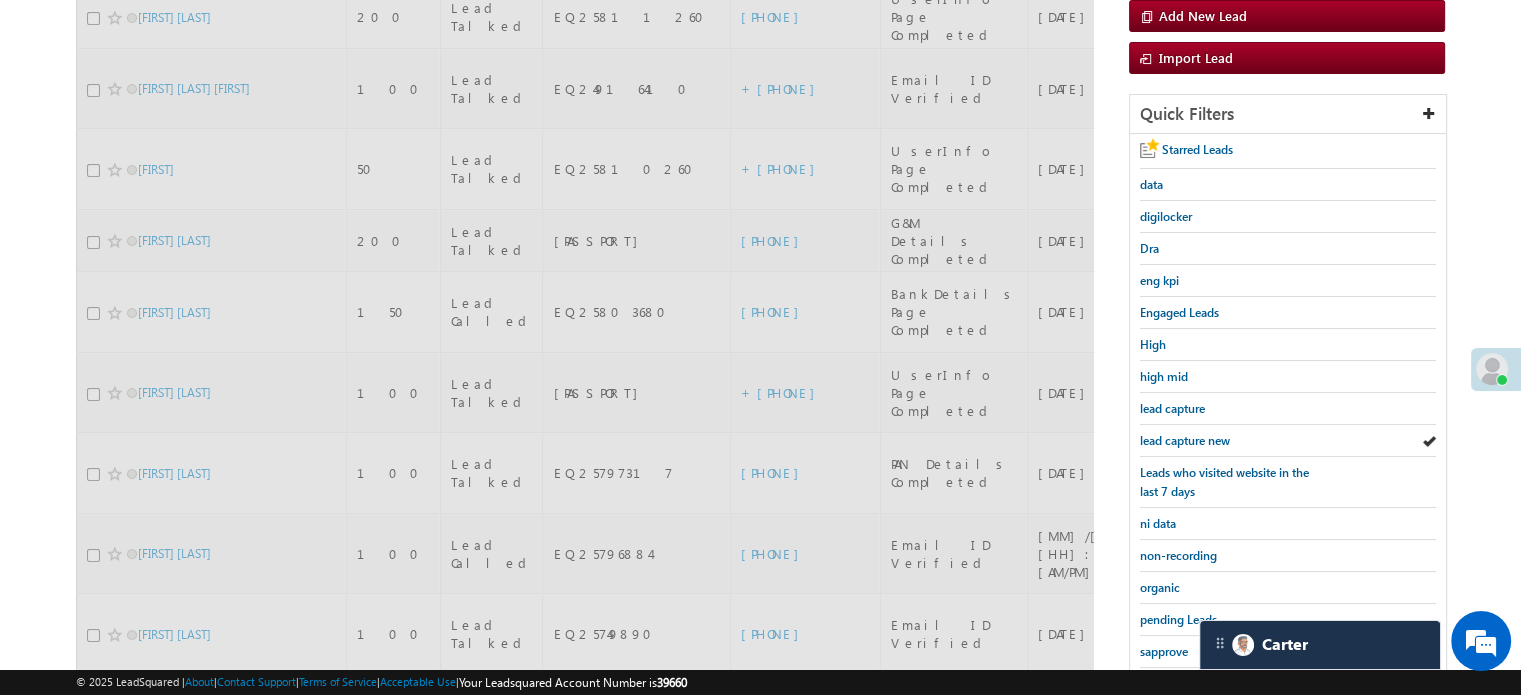 scroll, scrollTop: 876, scrollLeft: 0, axis: vertical 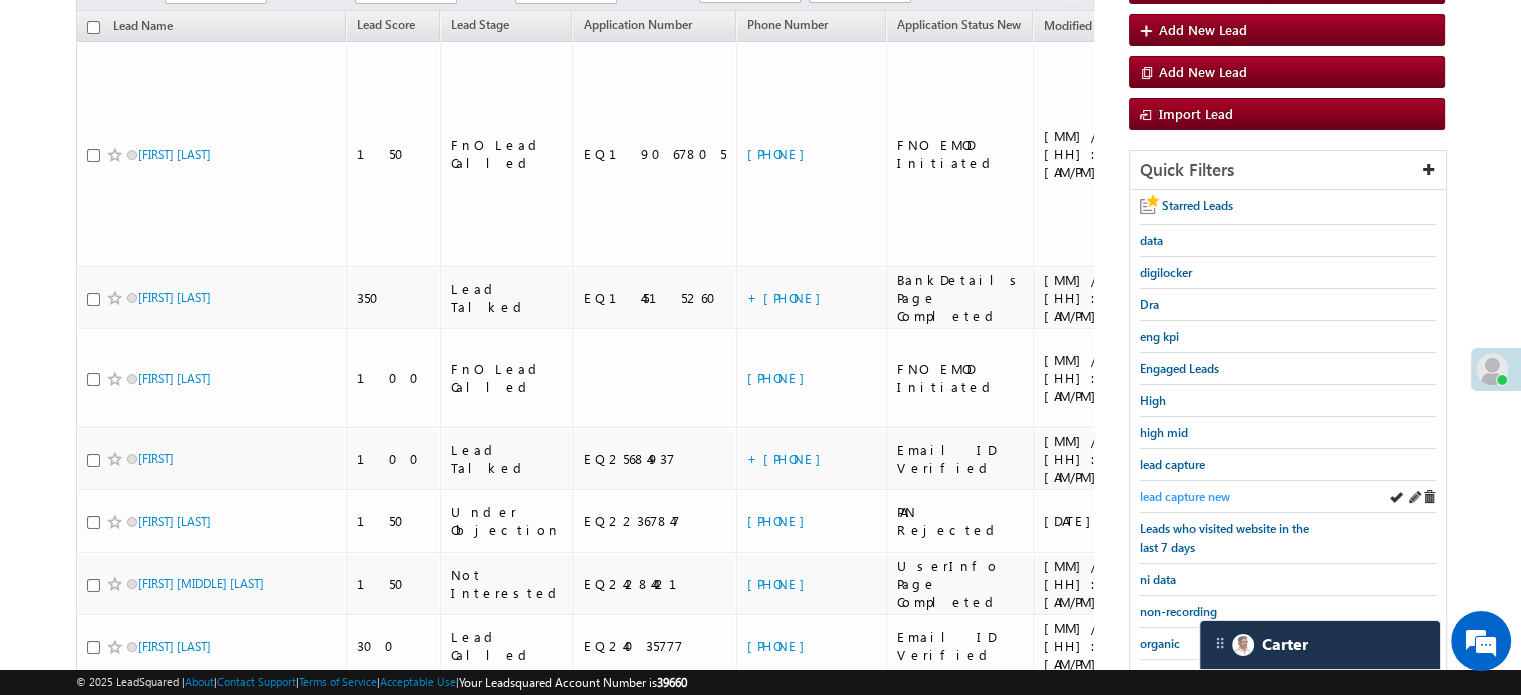 click on "lead capture new" at bounding box center (1185, 496) 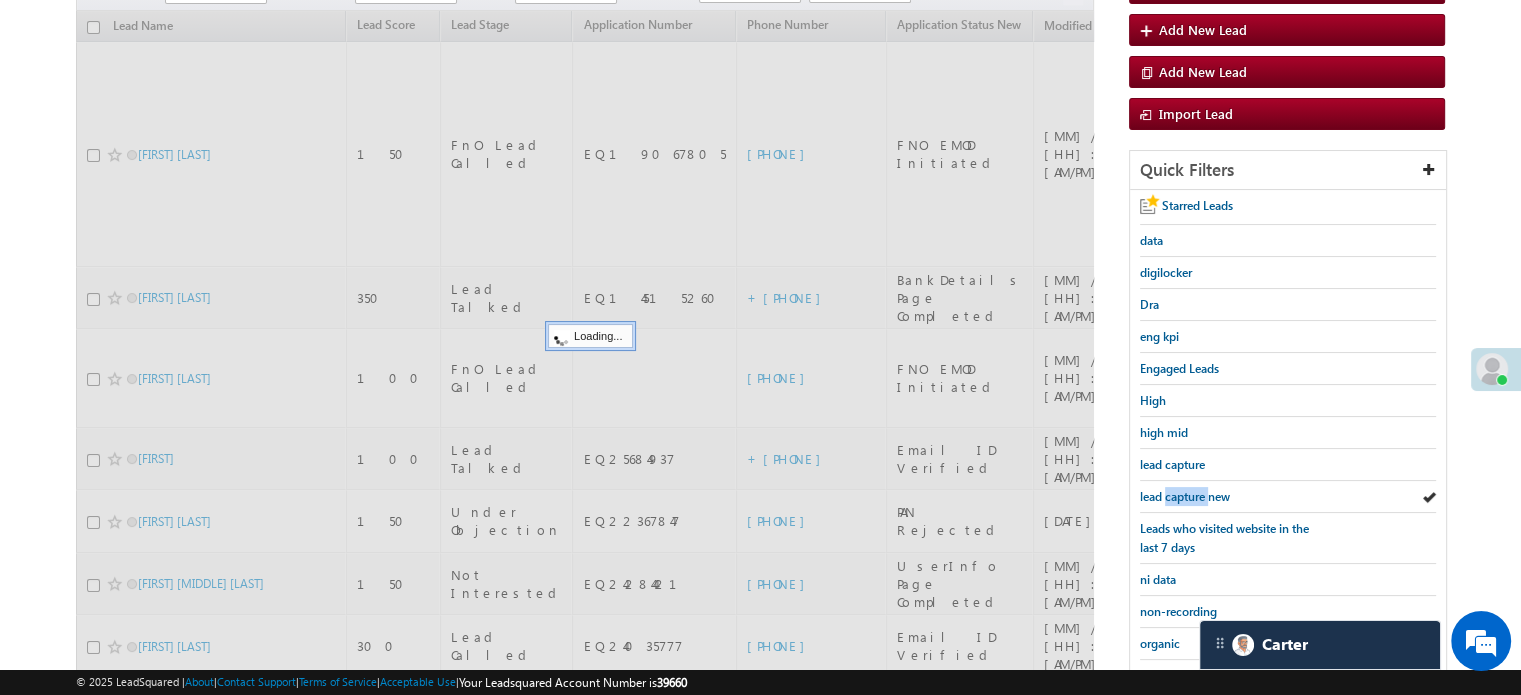 click on "lead capture new" at bounding box center (1185, 496) 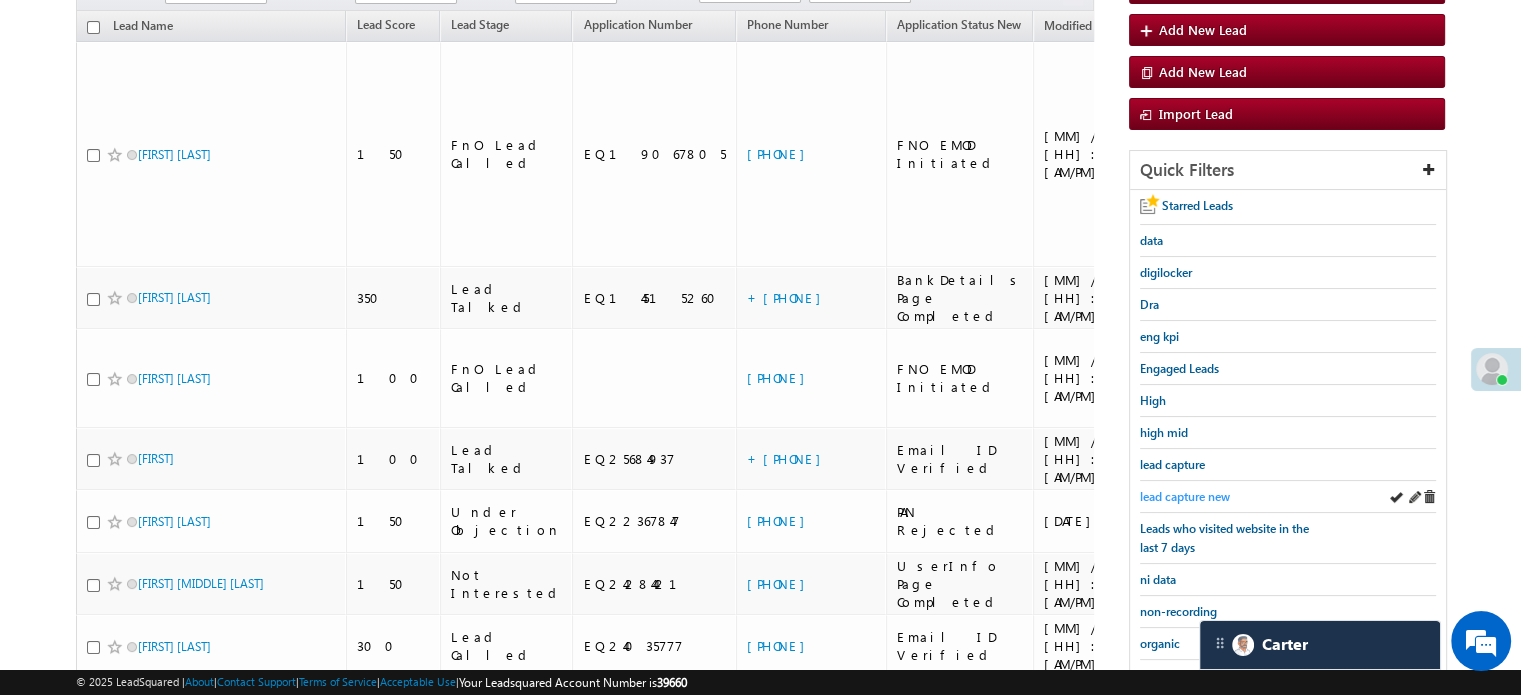 click on "lead capture new" at bounding box center (1185, 496) 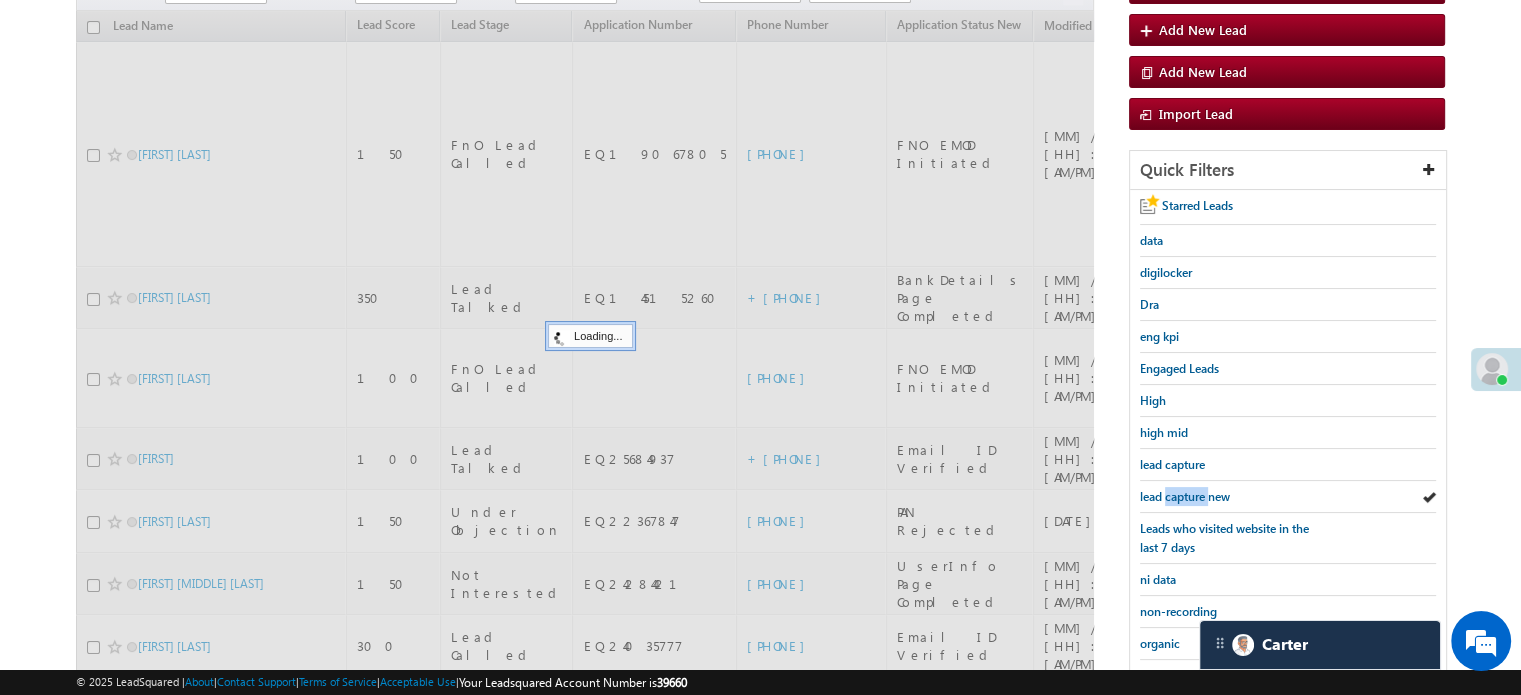 click on "lead capture new" at bounding box center (1185, 496) 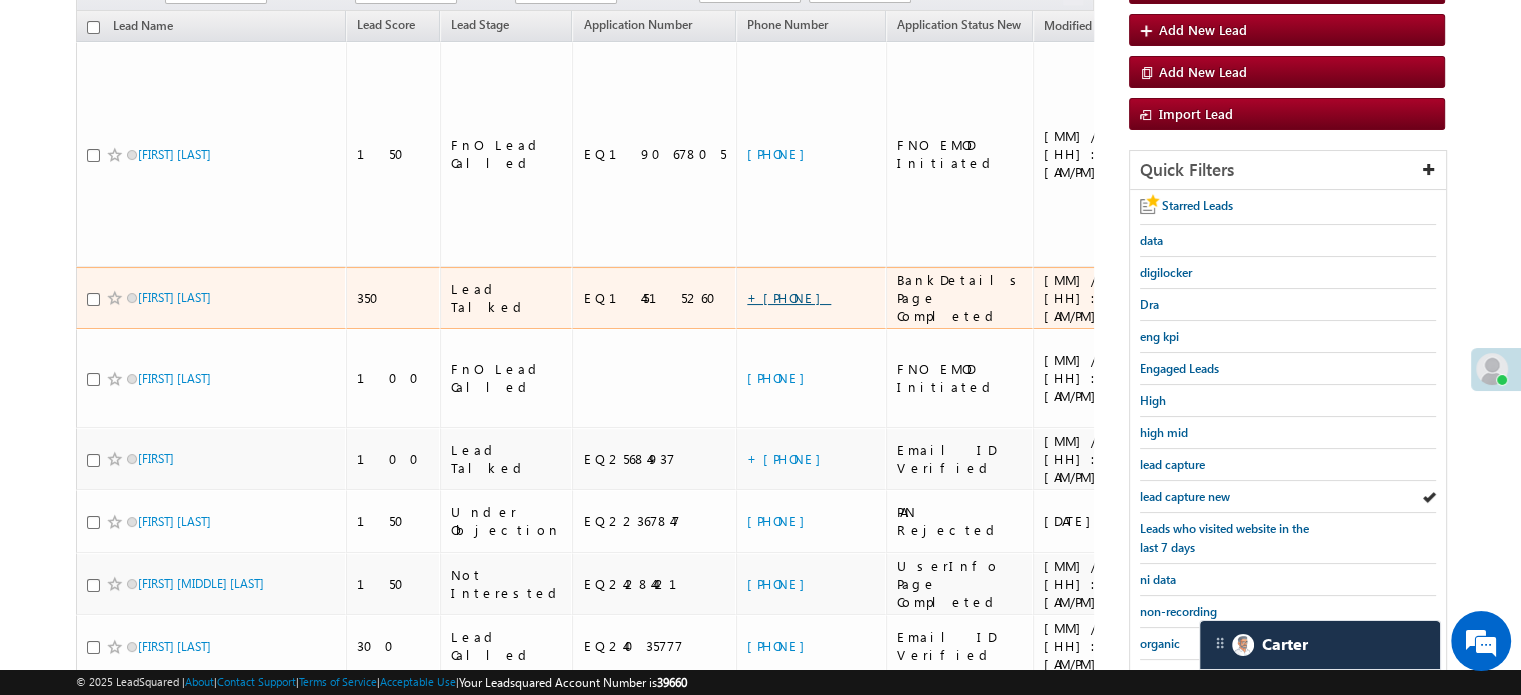 click on "+91-7099630084" at bounding box center (789, 297) 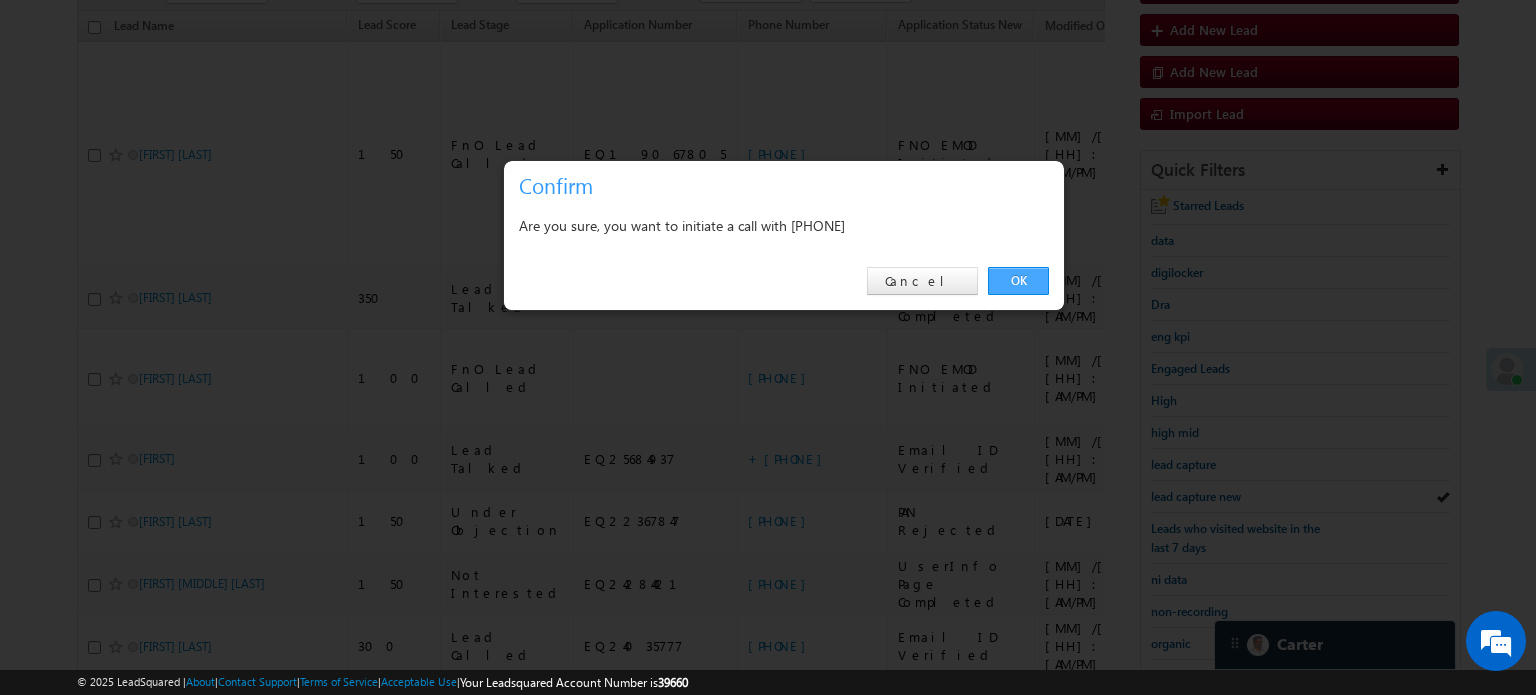 drag, startPoint x: 1052, startPoint y: 259, endPoint x: 1029, endPoint y: 275, distance: 28.01785 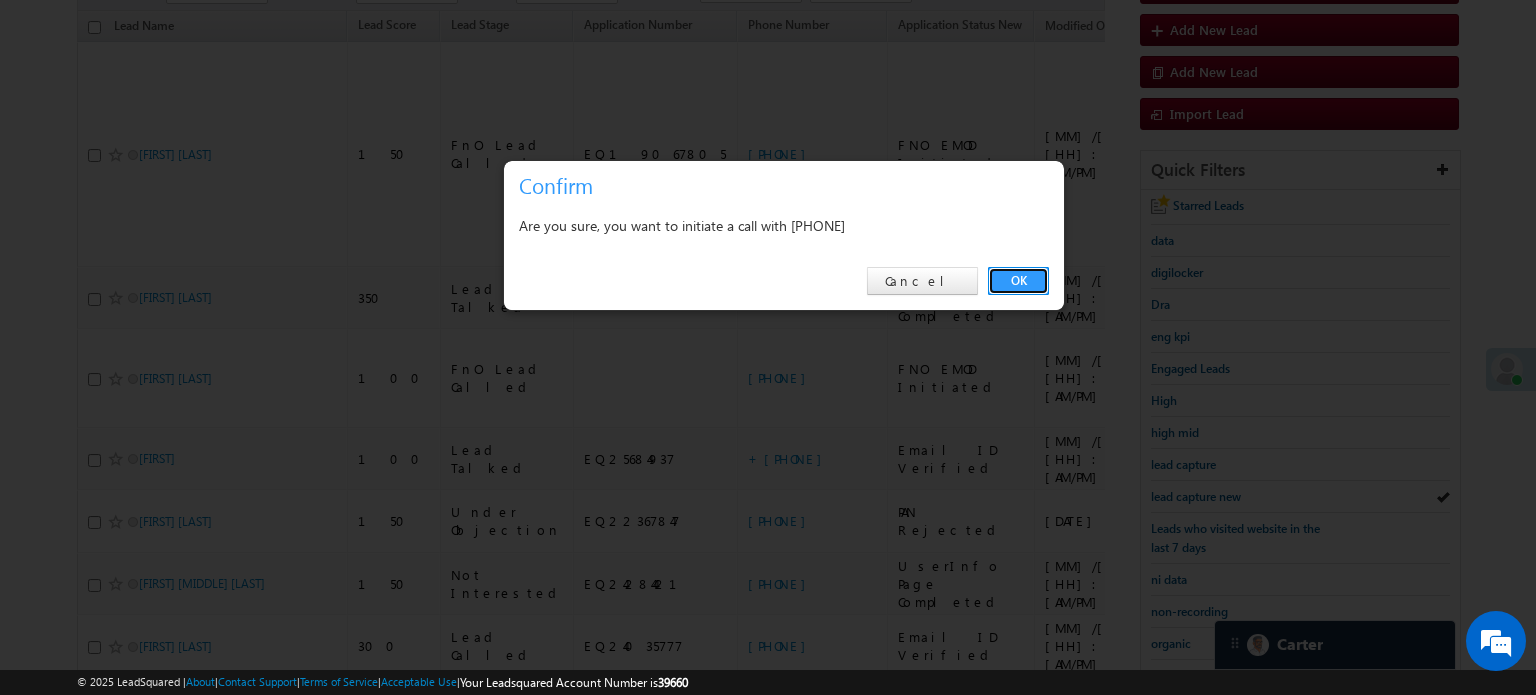 drag, startPoint x: 1029, startPoint y: 275, endPoint x: 1007, endPoint y: 277, distance: 22.090721 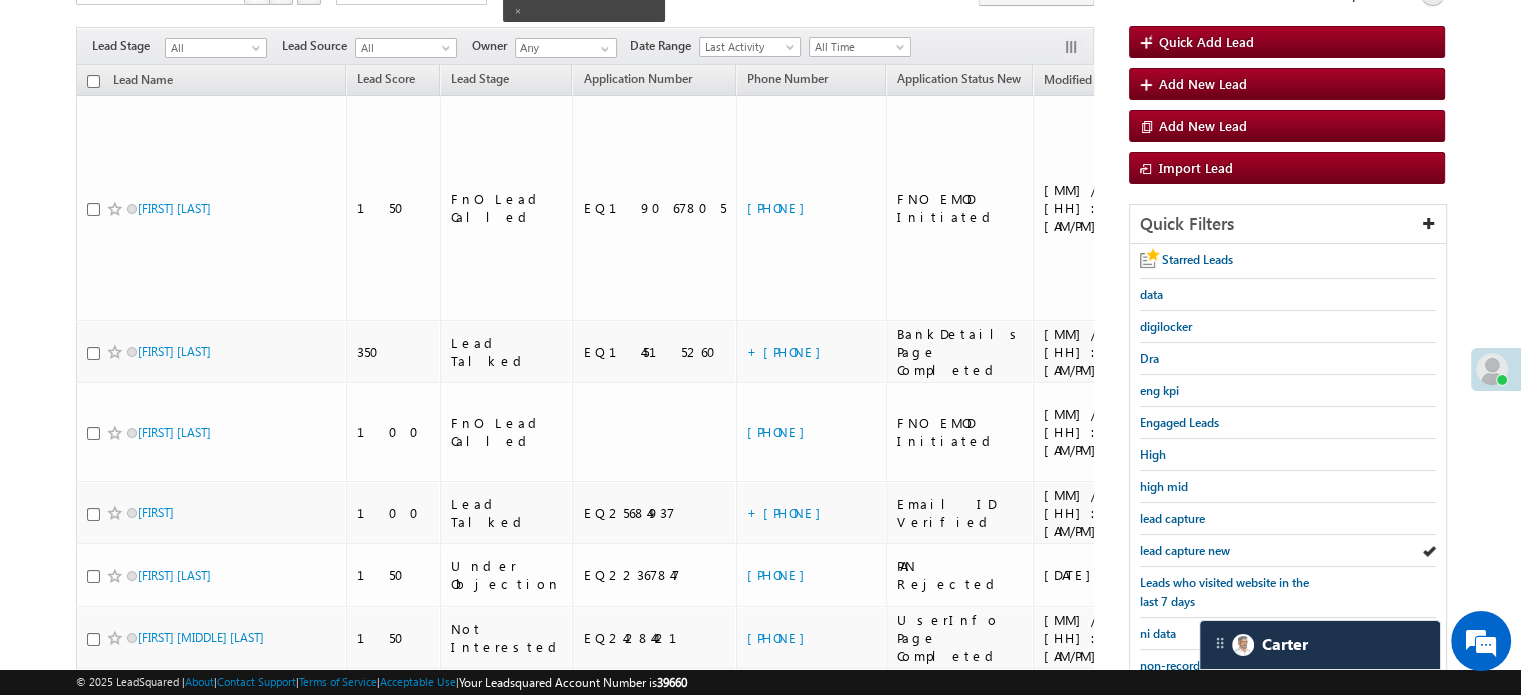 scroll, scrollTop: 265, scrollLeft: 0, axis: vertical 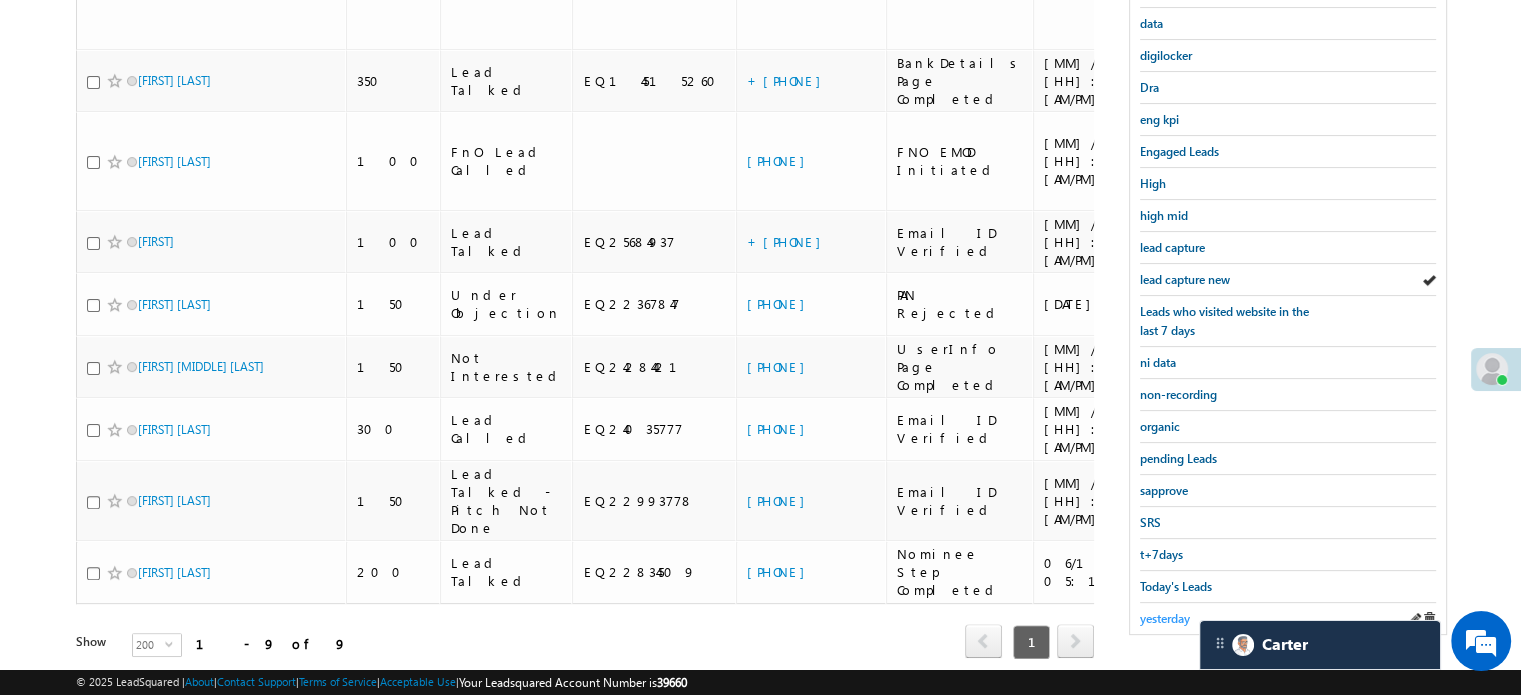 click on "yesterday" at bounding box center [1165, 618] 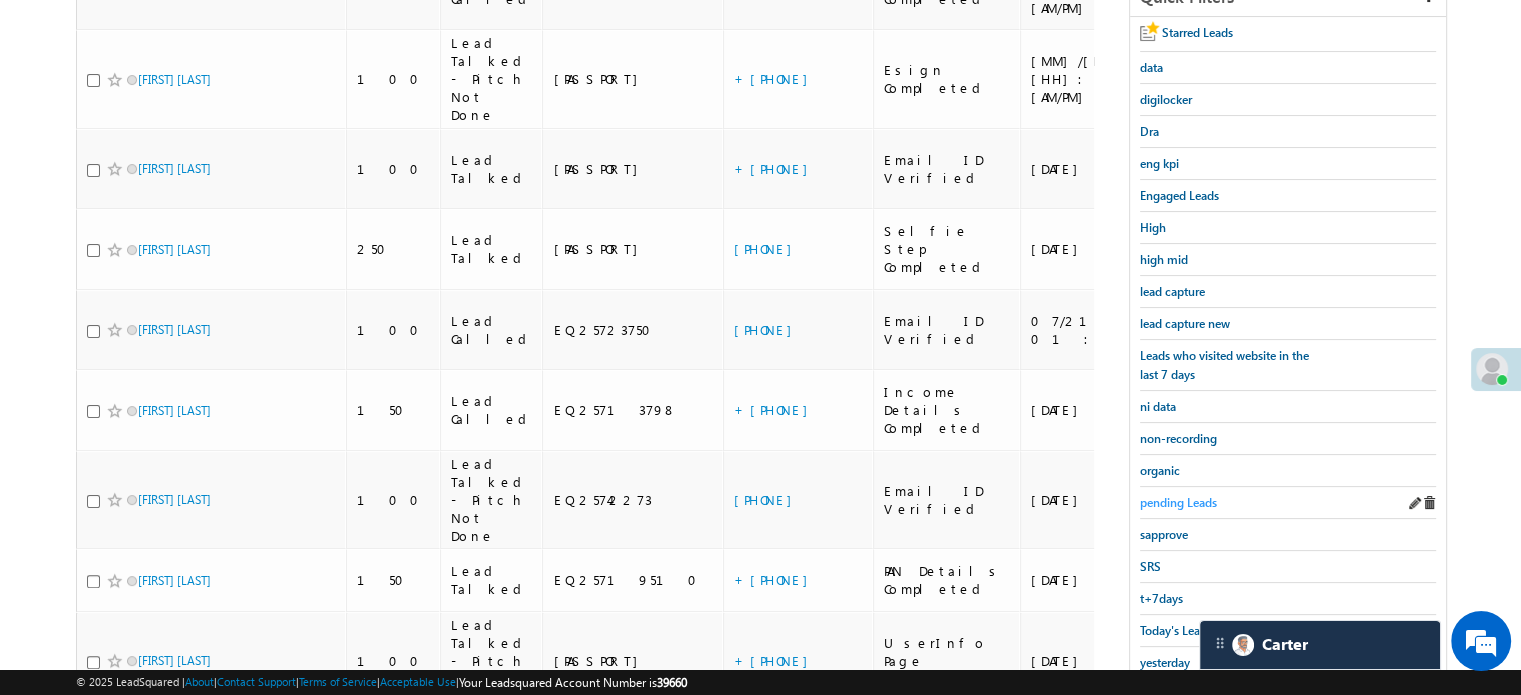 scroll, scrollTop: 283, scrollLeft: 0, axis: vertical 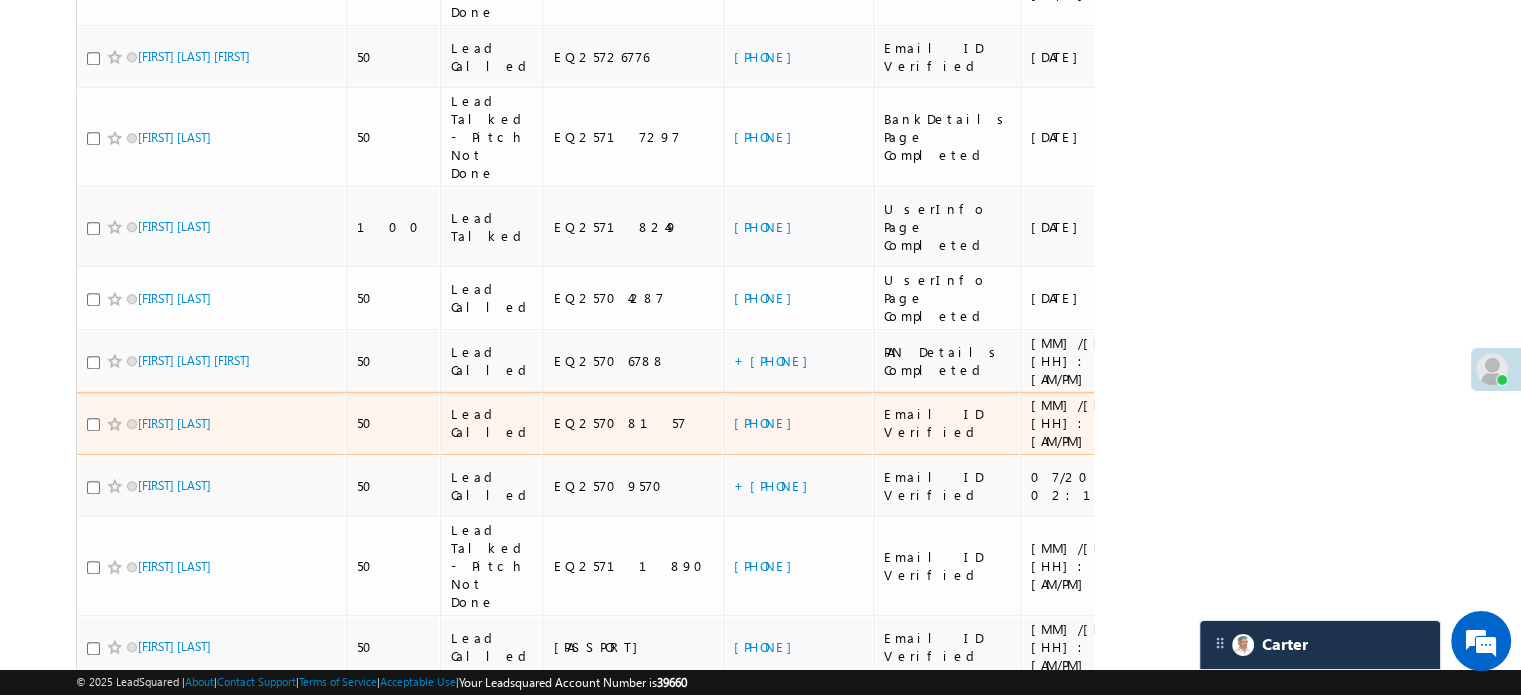 drag, startPoint x: 175, startPoint y: 58, endPoint x: 216, endPoint y: 70, distance: 42.72002 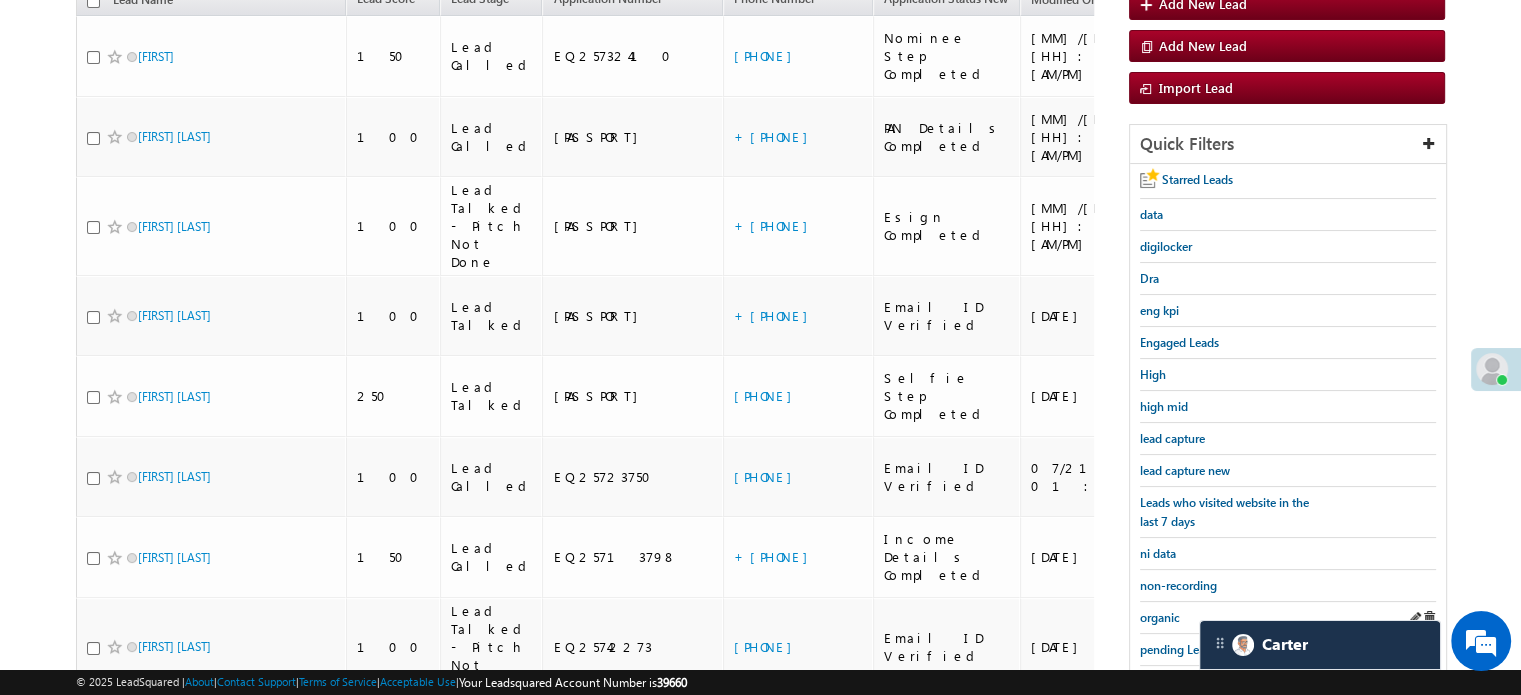 scroll, scrollTop: 300, scrollLeft: 0, axis: vertical 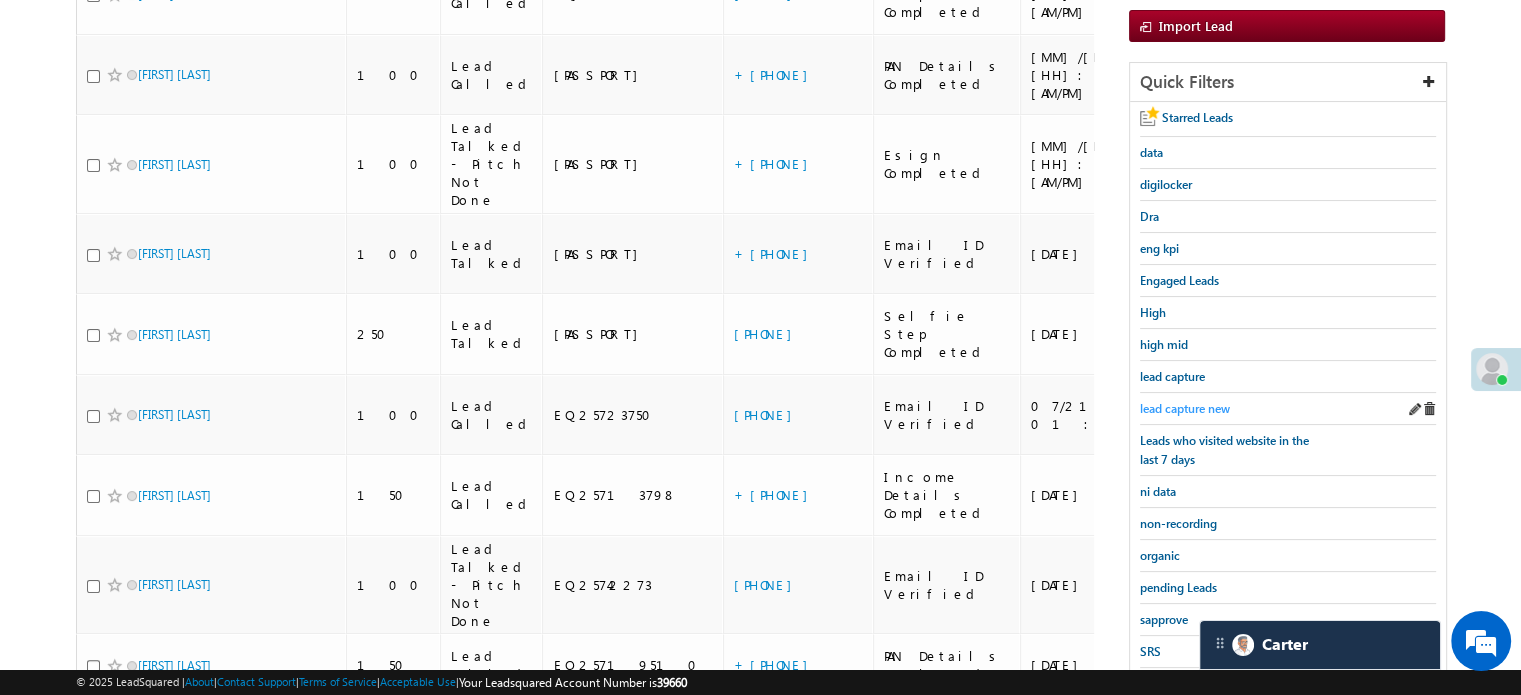 click on "lead capture new" at bounding box center (1185, 408) 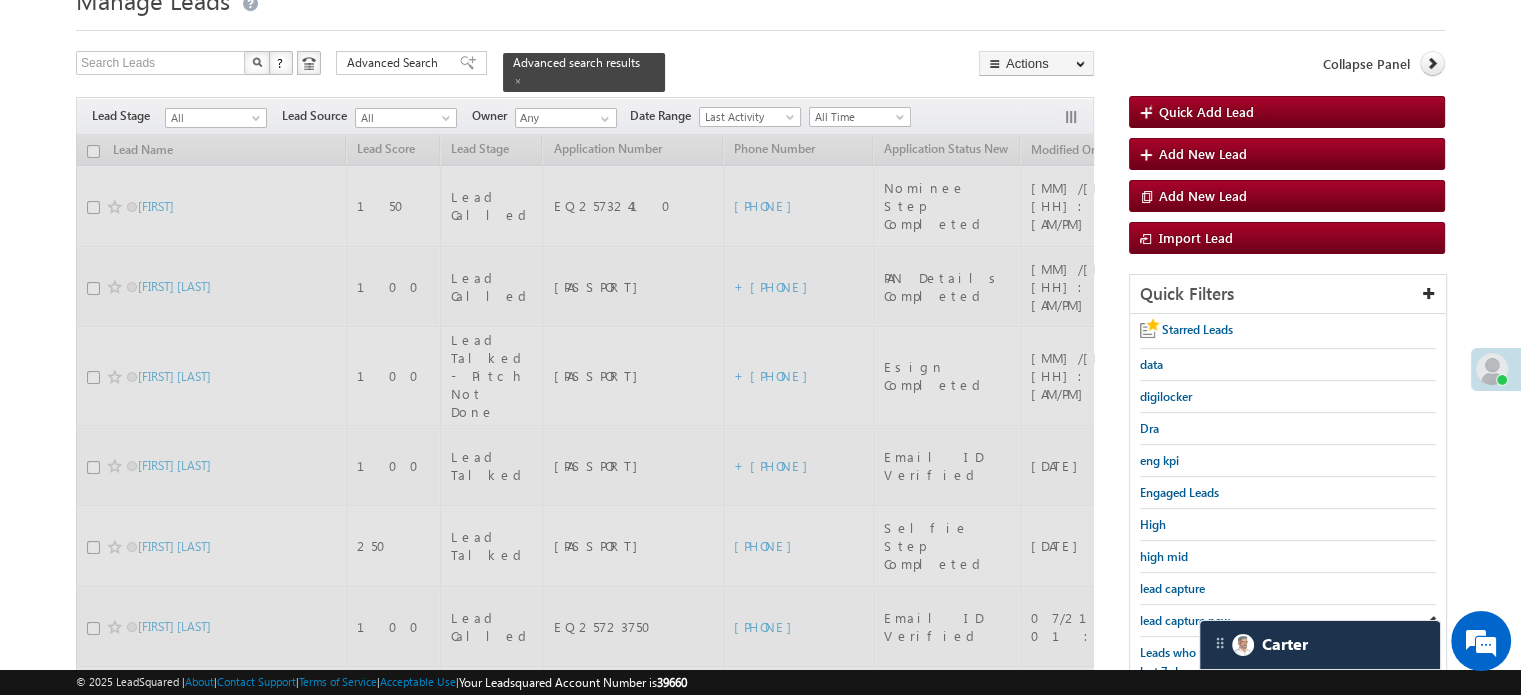 scroll, scrollTop: 86, scrollLeft: 0, axis: vertical 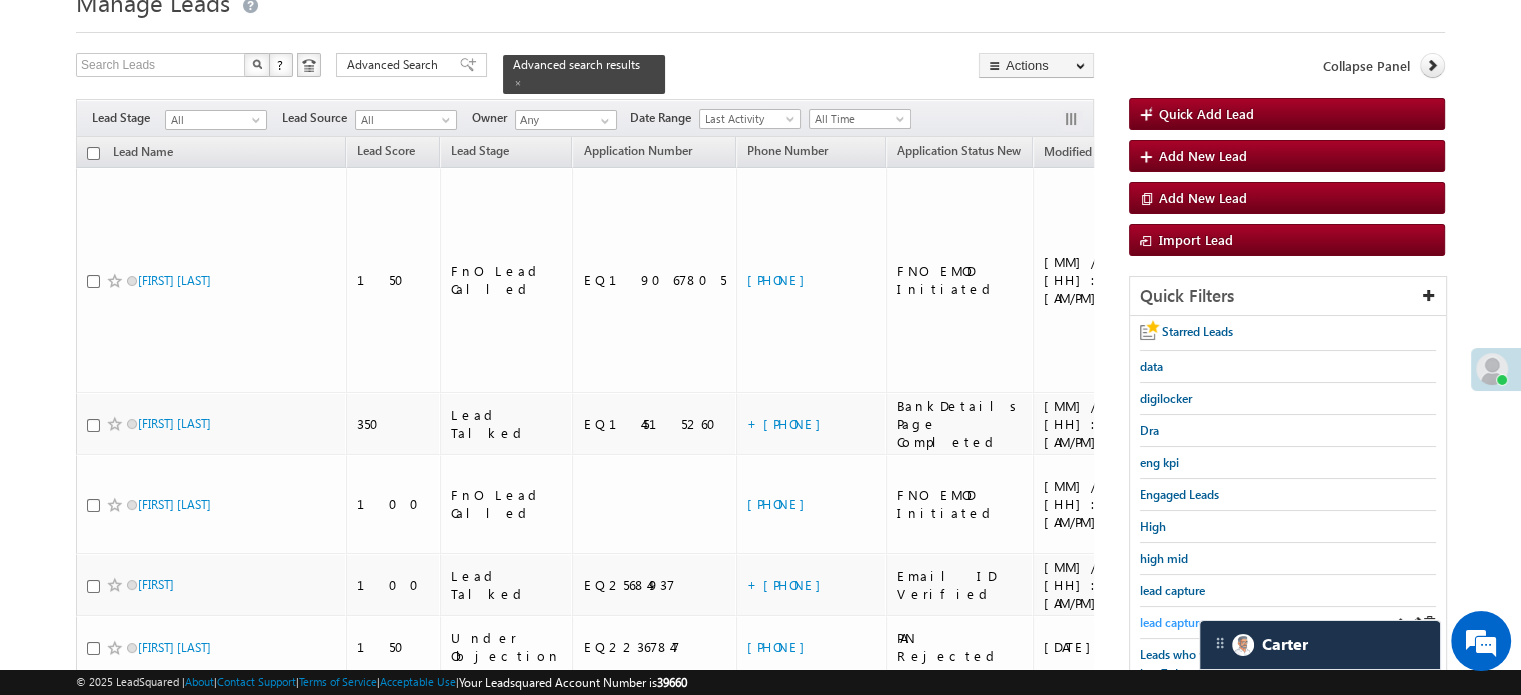 click on "lead capture new" at bounding box center (1185, 622) 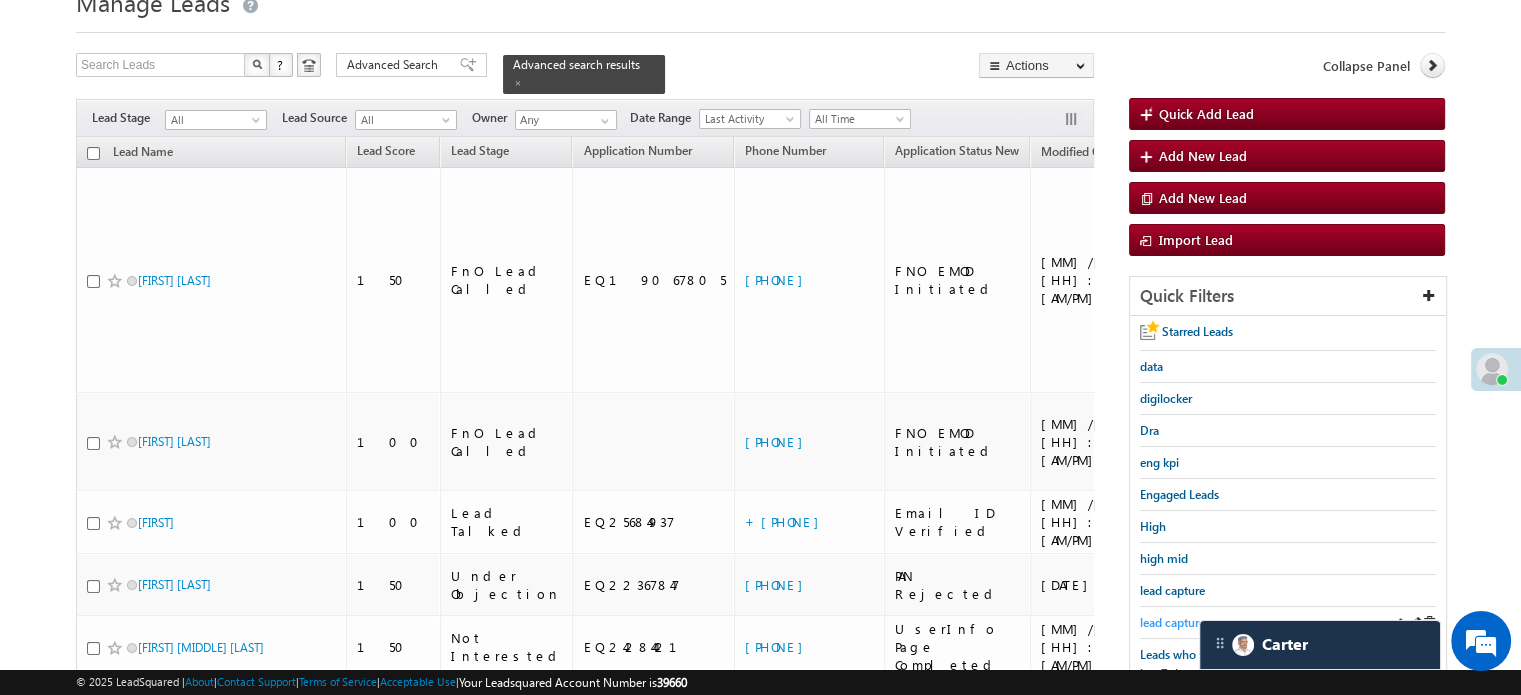 click on "lead capture new" at bounding box center (1185, 622) 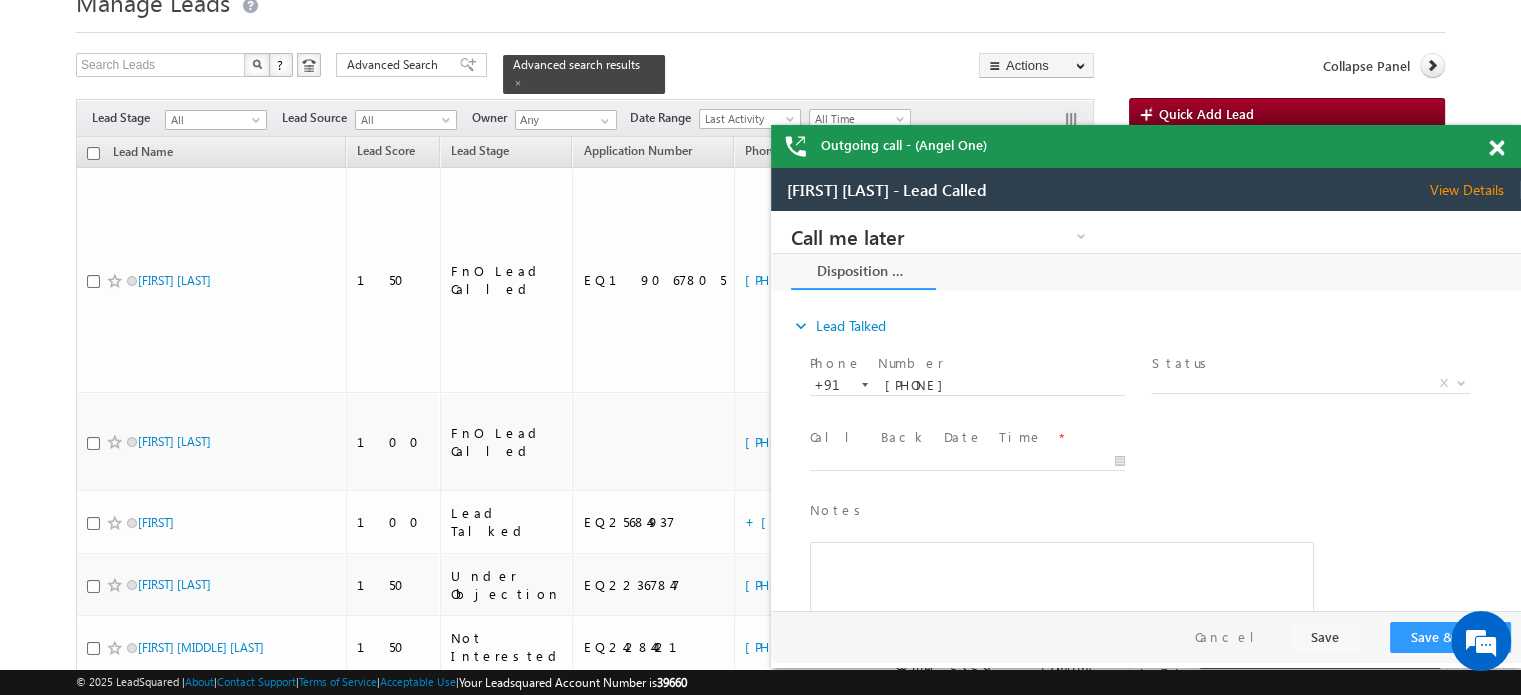 scroll, scrollTop: 0, scrollLeft: 0, axis: both 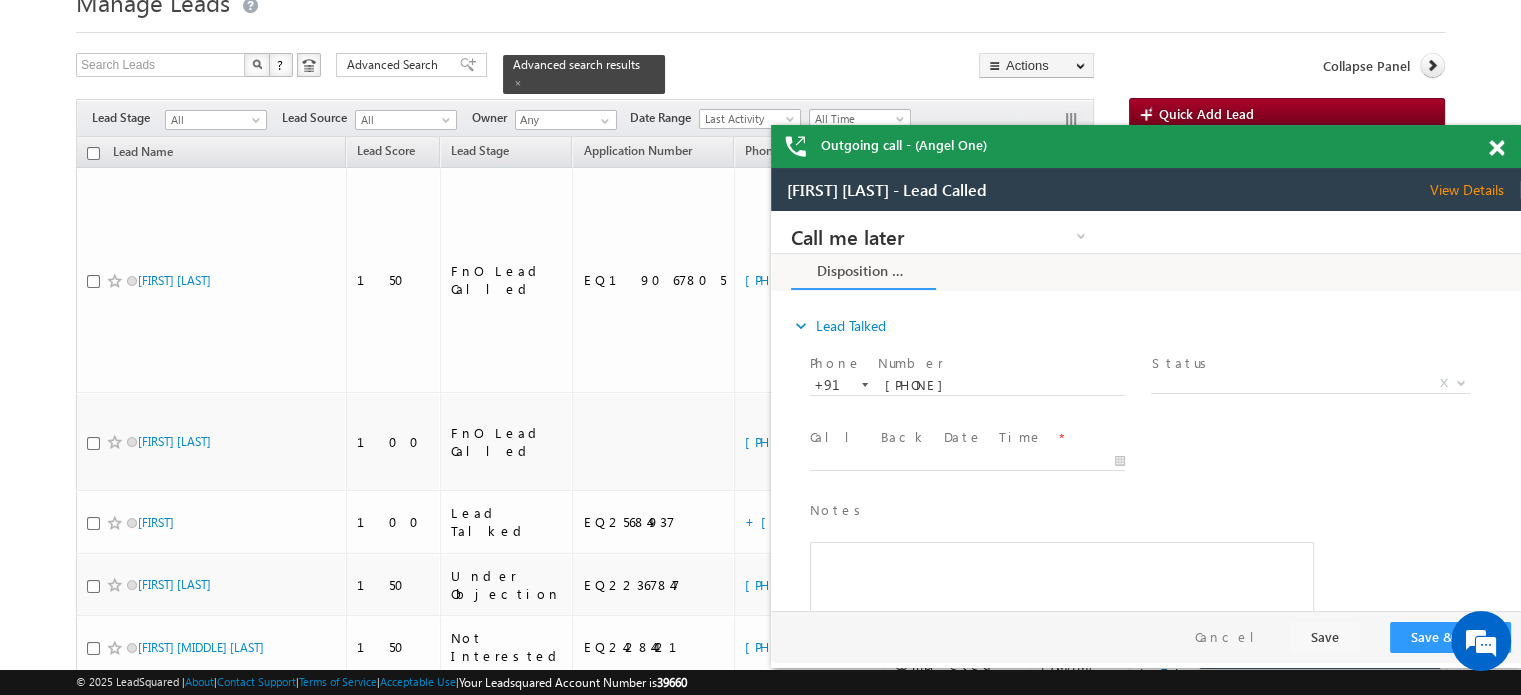 drag, startPoint x: 1498, startPoint y: 145, endPoint x: 1494, endPoint y: 156, distance: 11.7046995 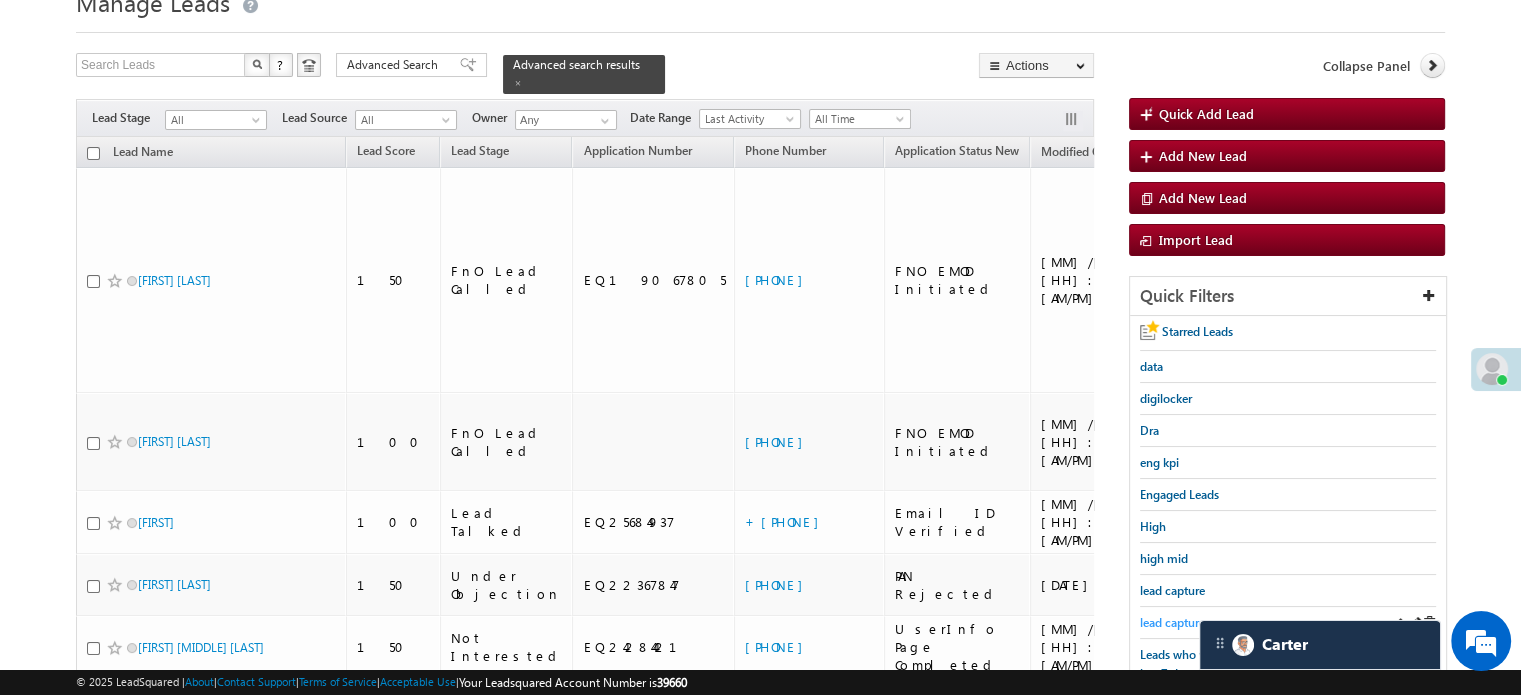 click on "lead capture new" at bounding box center [1185, 622] 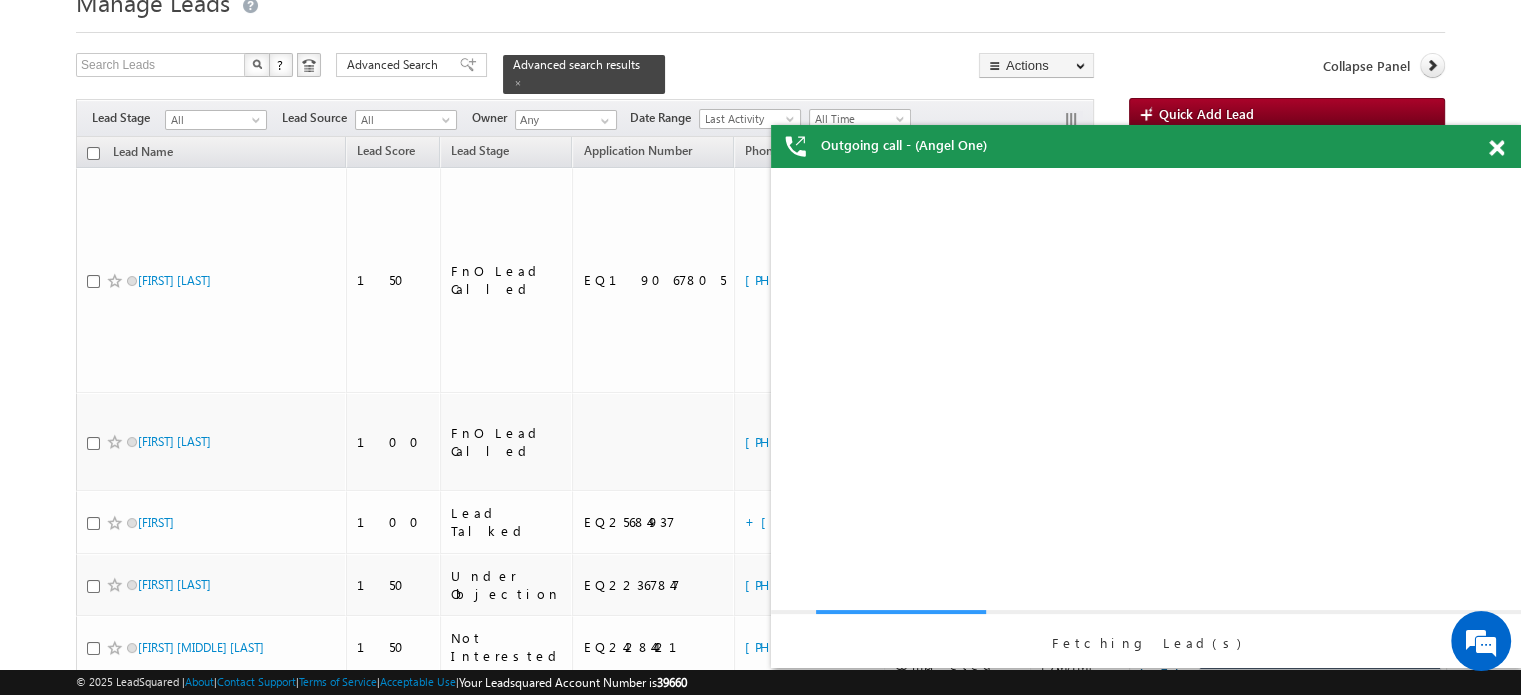scroll, scrollTop: 0, scrollLeft: 0, axis: both 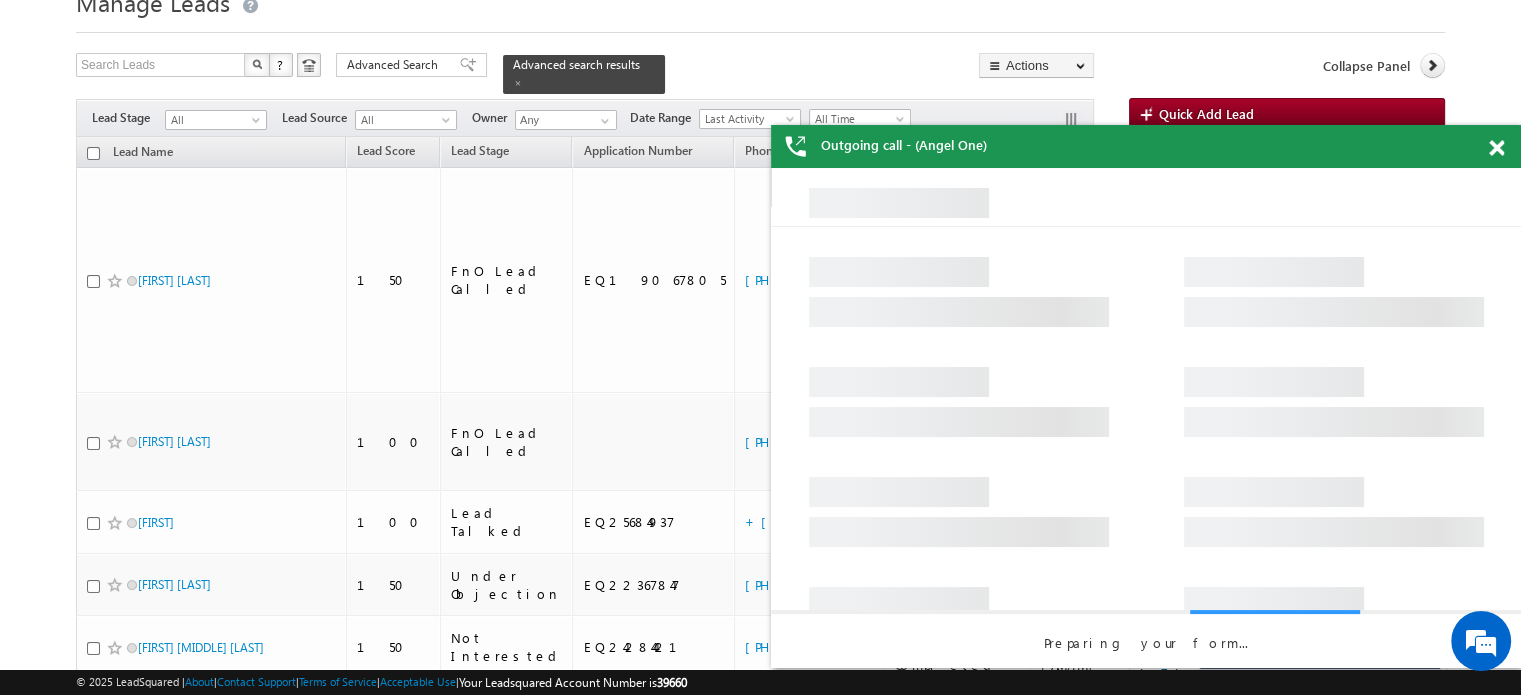 click at bounding box center [1496, 148] 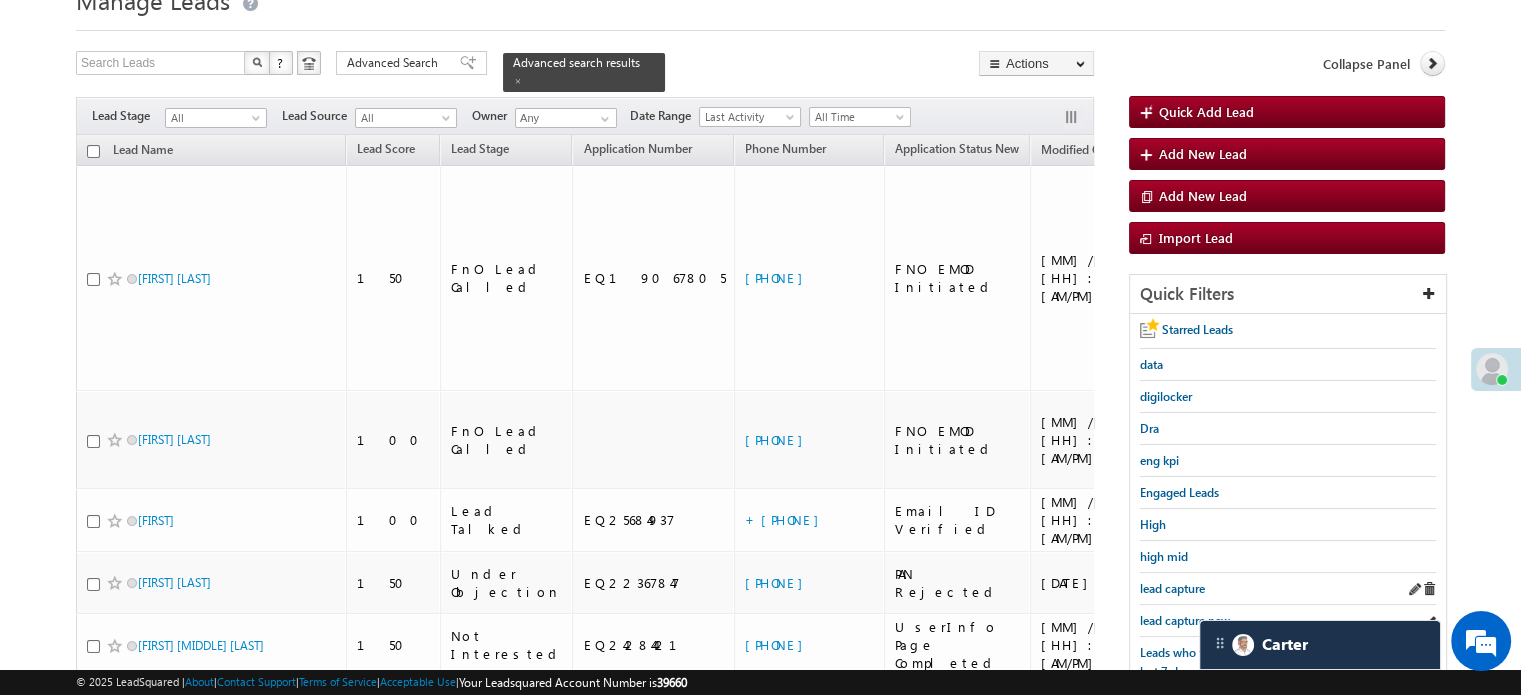 scroll, scrollTop: 86, scrollLeft: 0, axis: vertical 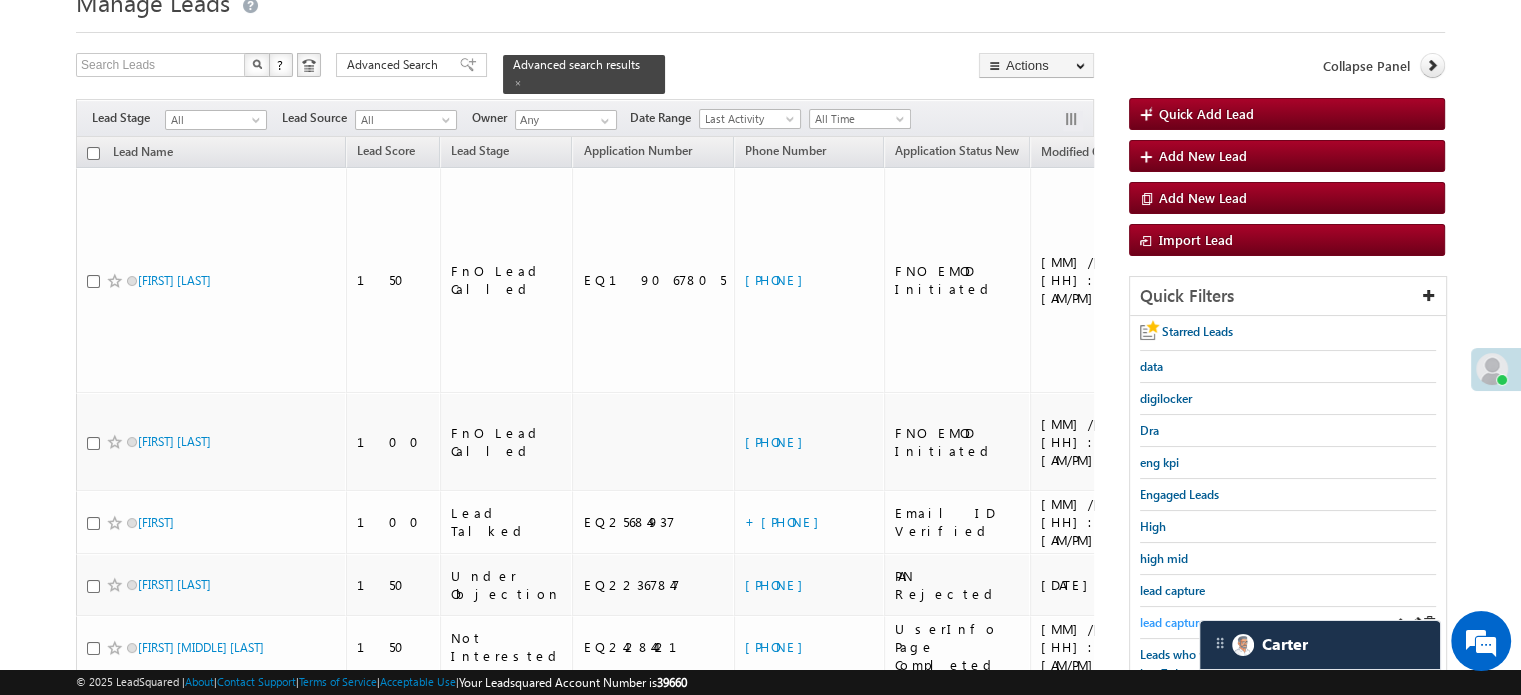 click on "lead capture new" at bounding box center (1185, 622) 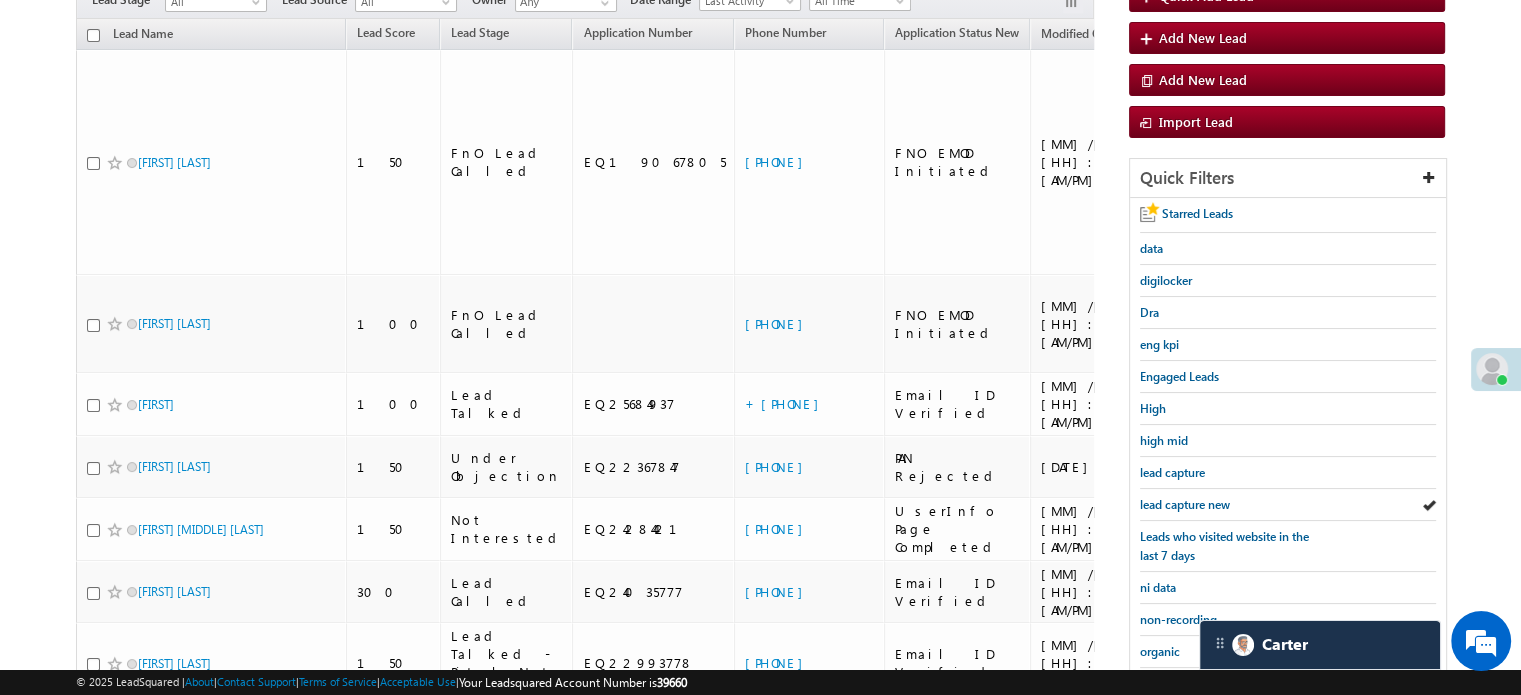 scroll, scrollTop: 429, scrollLeft: 0, axis: vertical 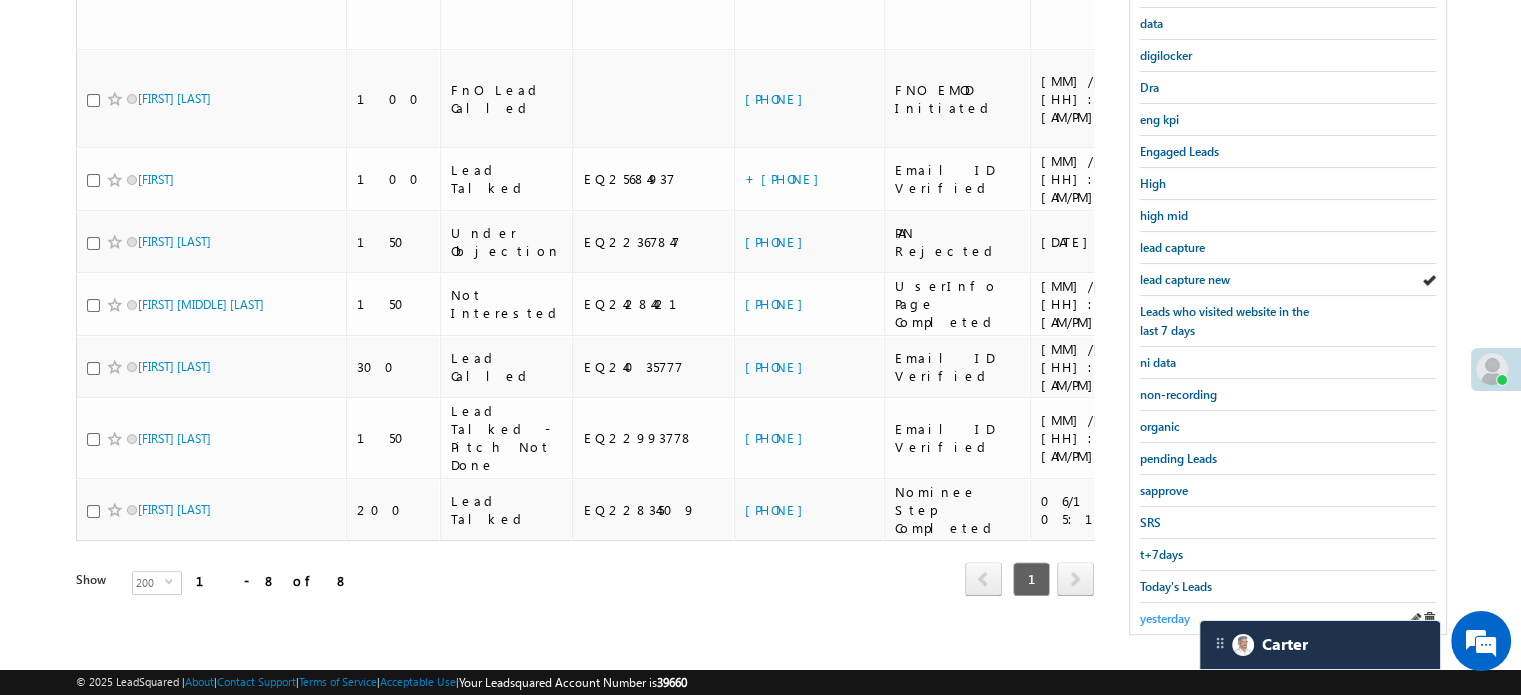 click on "yesterday" at bounding box center (1165, 618) 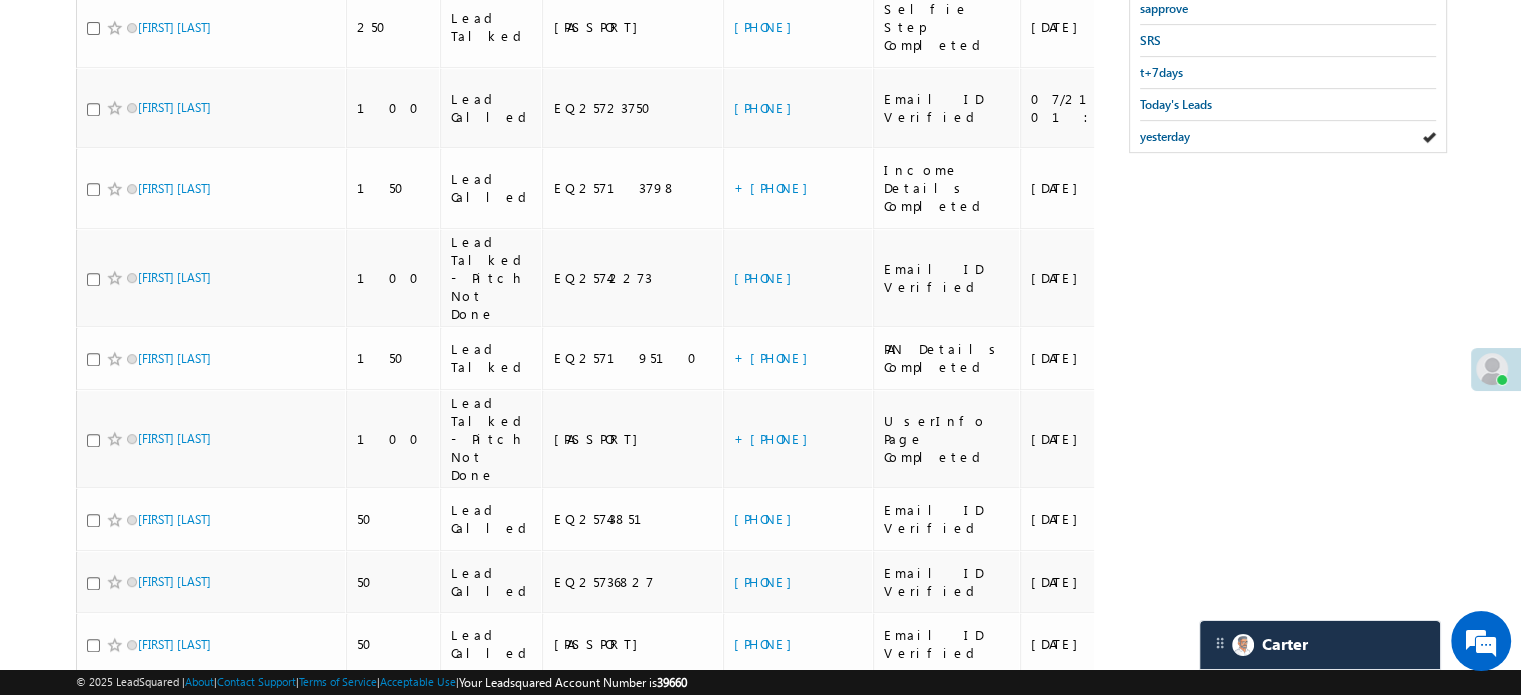 scroll, scrollTop: 1451, scrollLeft: 0, axis: vertical 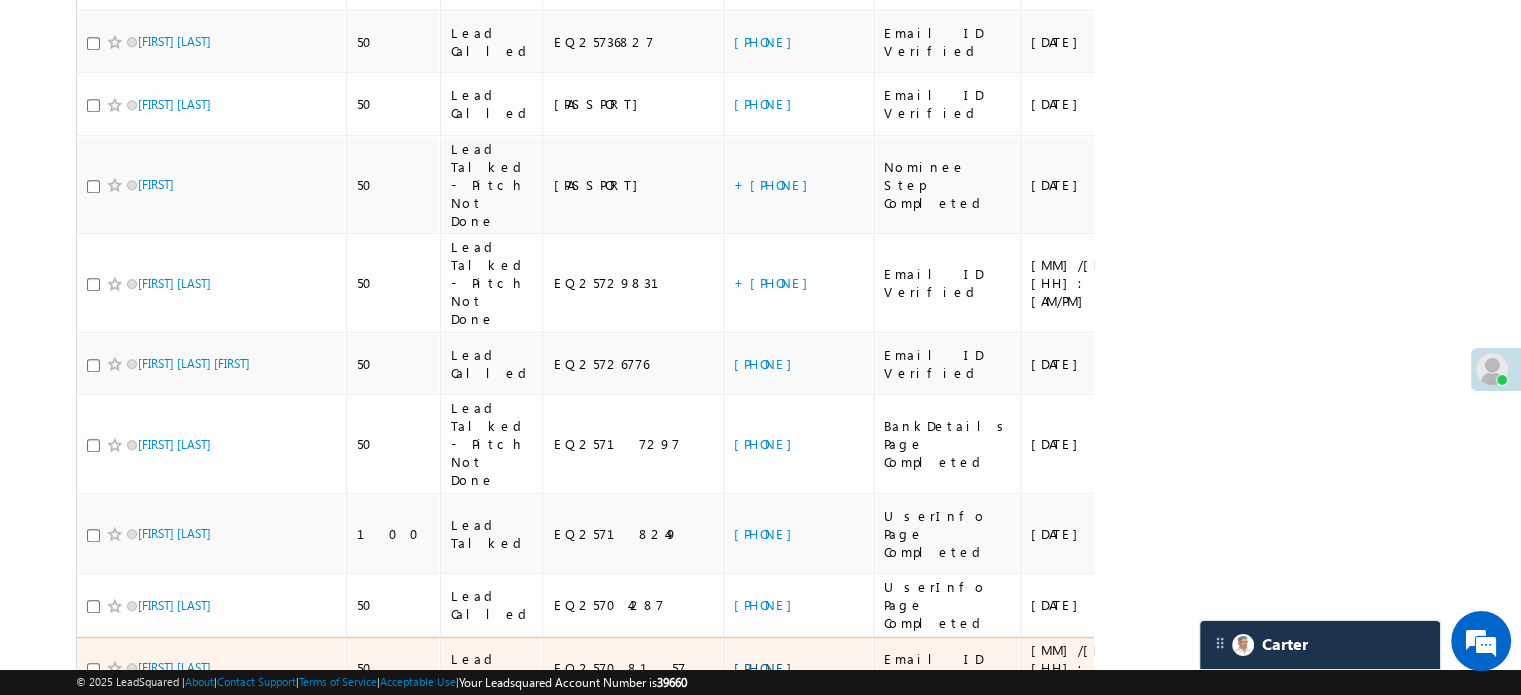 click on "+91-8292493441" at bounding box center [768, 667] 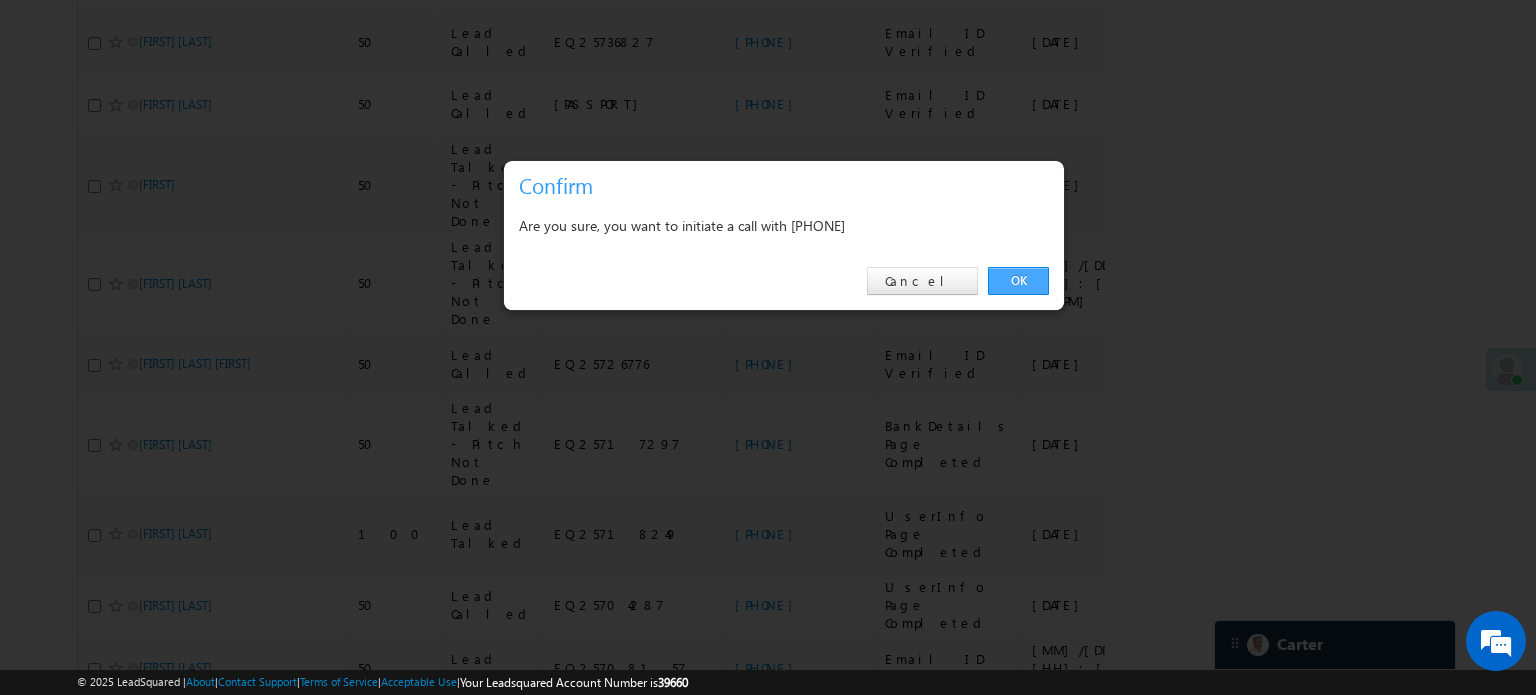 click on "OK" at bounding box center [1018, 281] 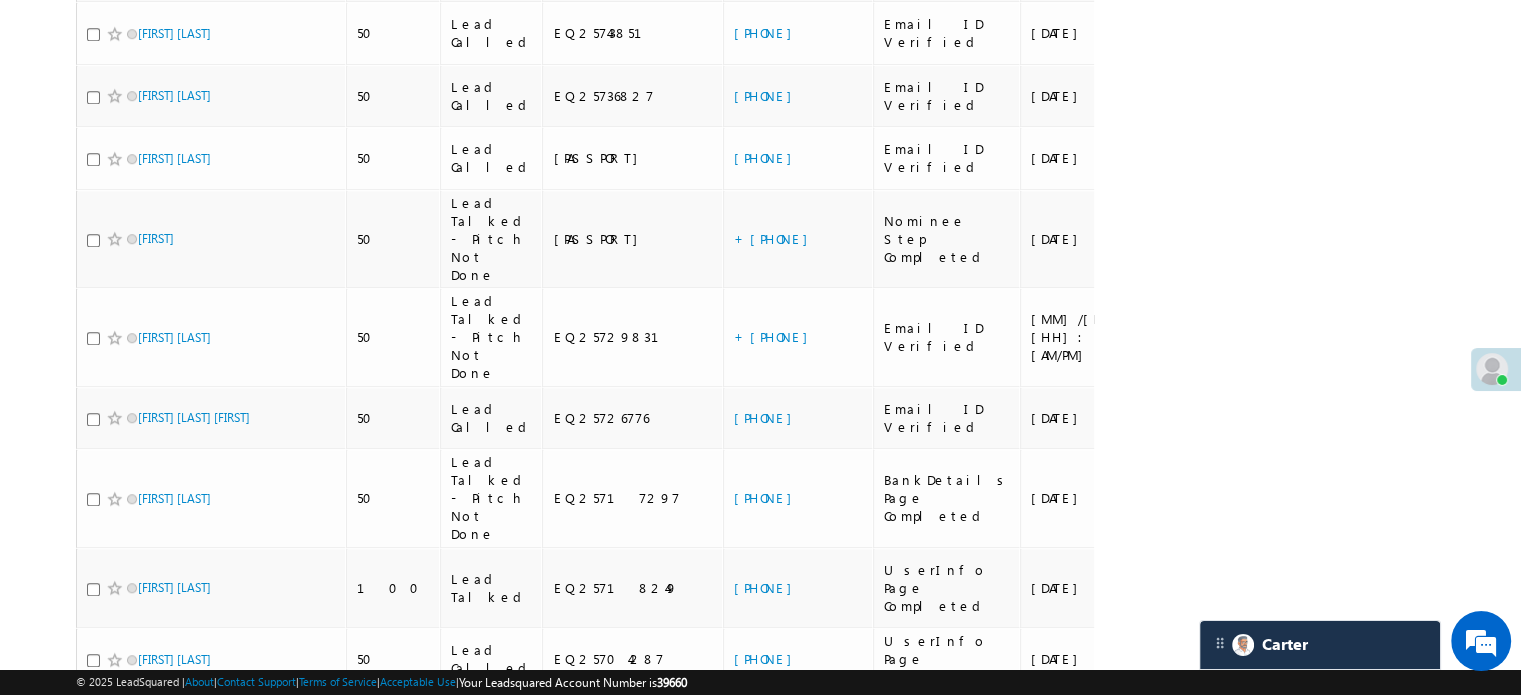 scroll, scrollTop: 1504, scrollLeft: 0, axis: vertical 